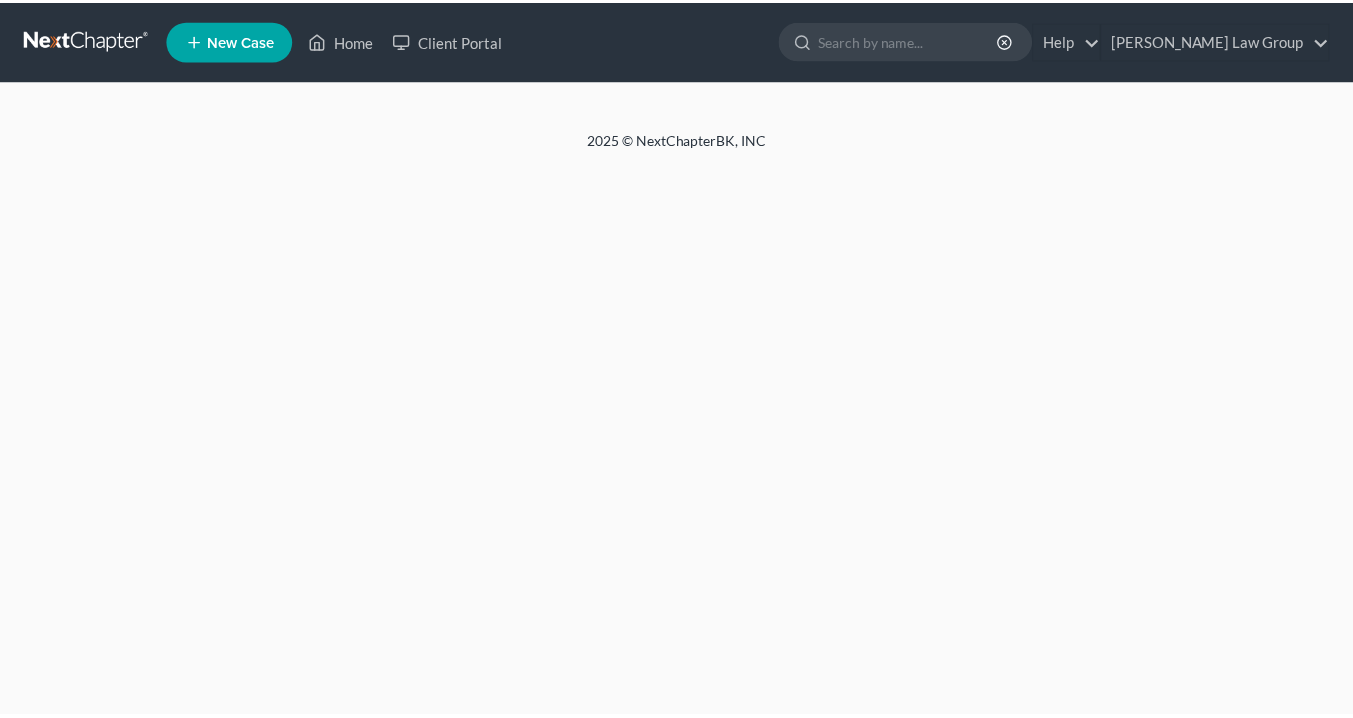 scroll, scrollTop: 0, scrollLeft: 0, axis: both 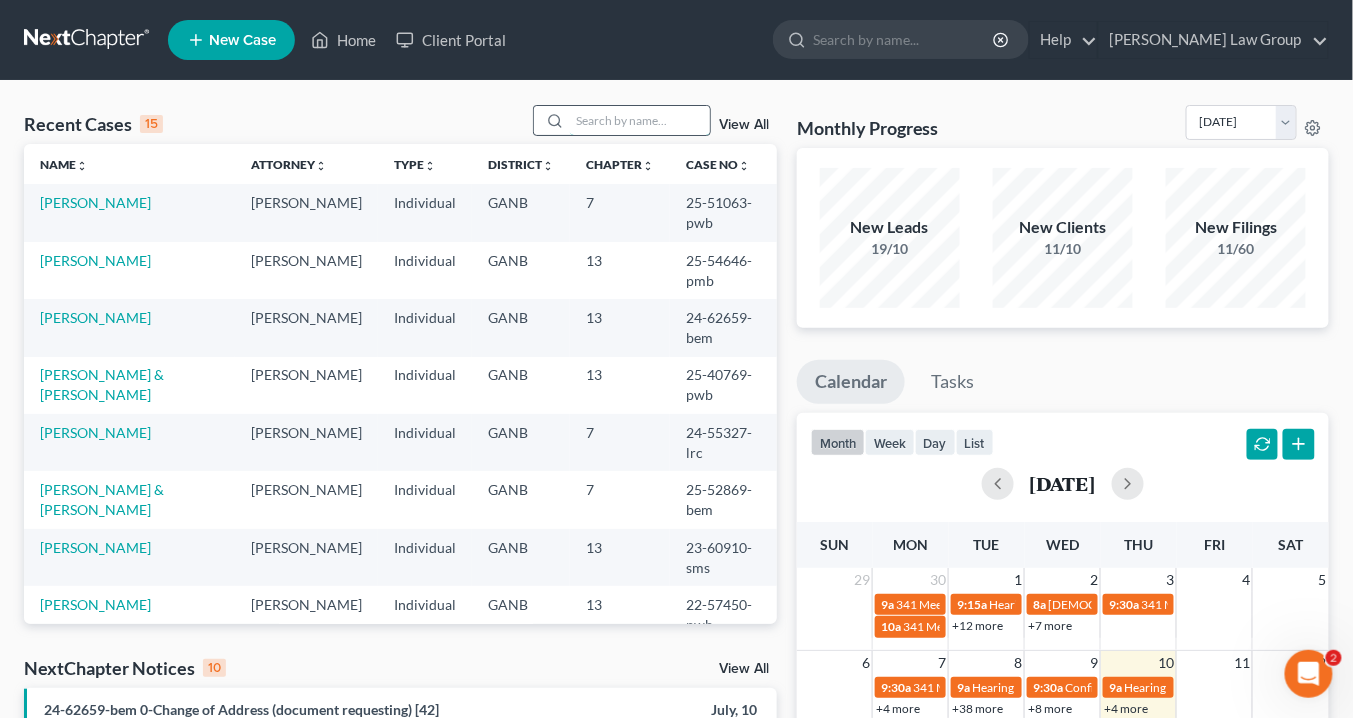 click at bounding box center [640, 120] 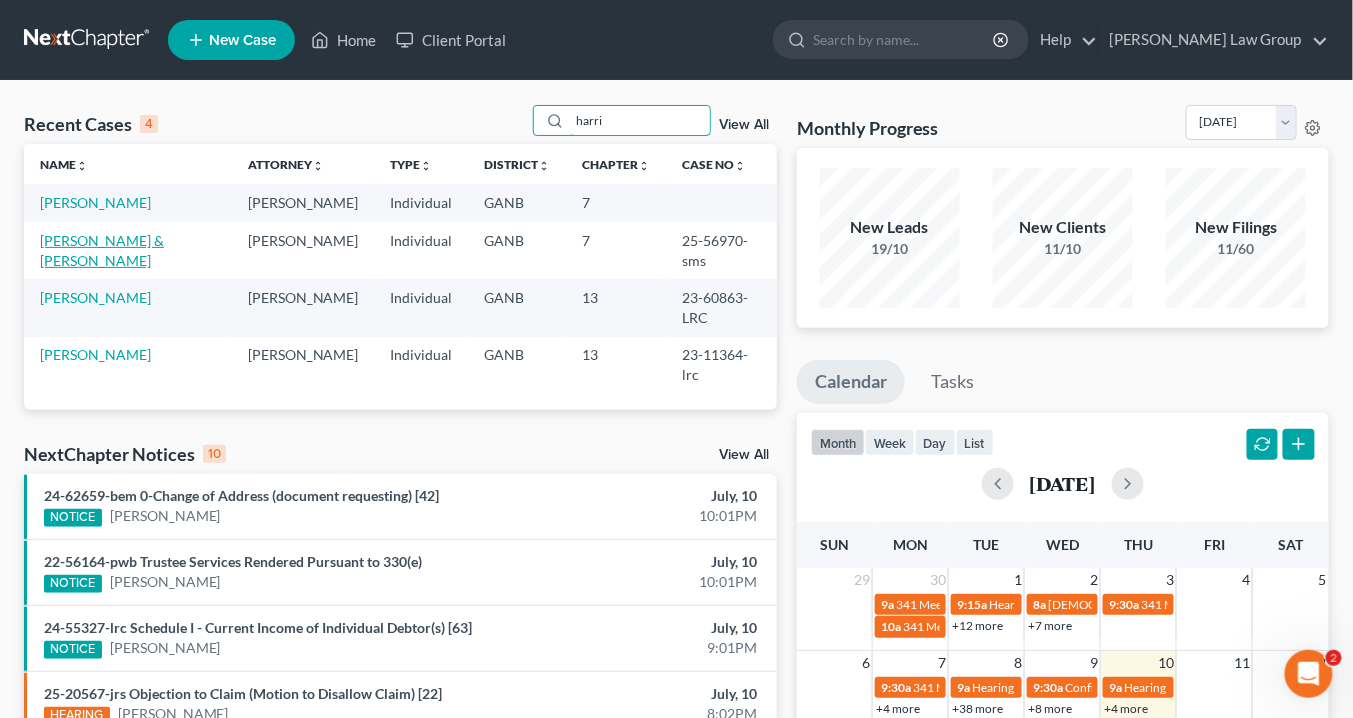type on "harri" 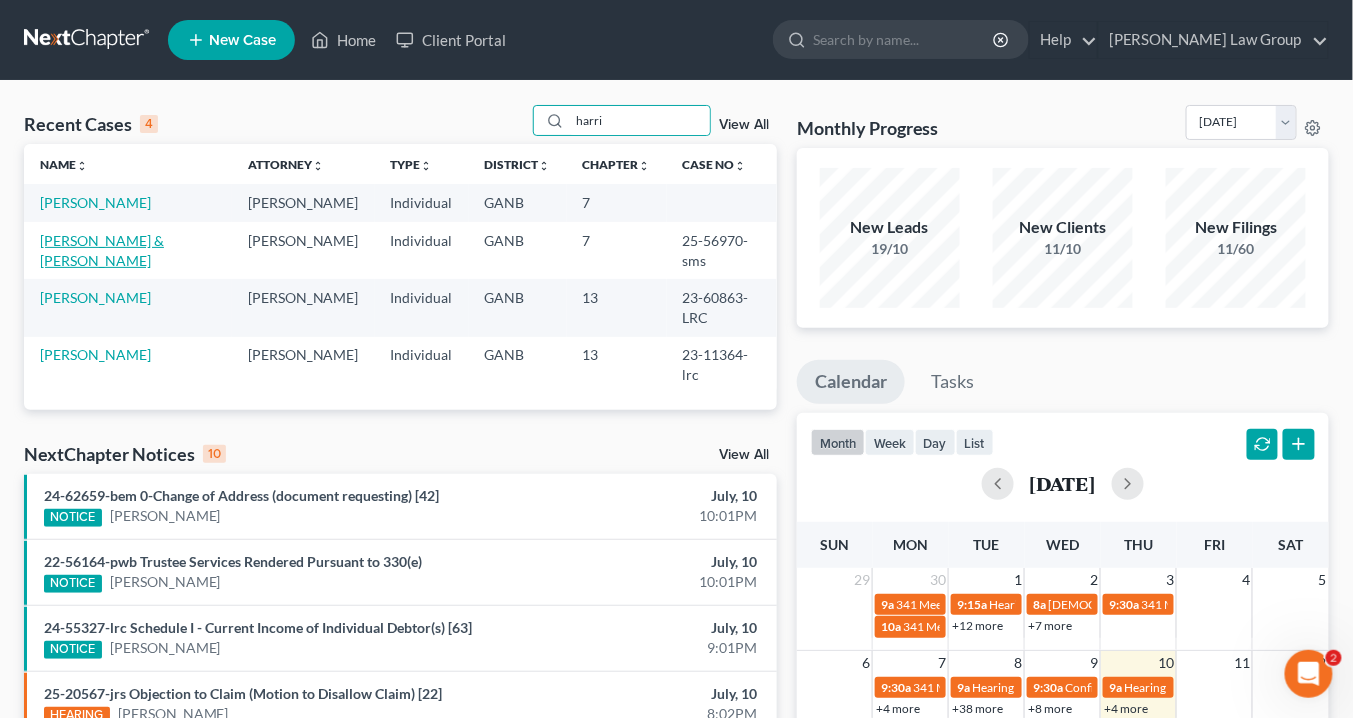 click on "[PERSON_NAME] & [PERSON_NAME]" at bounding box center [102, 250] 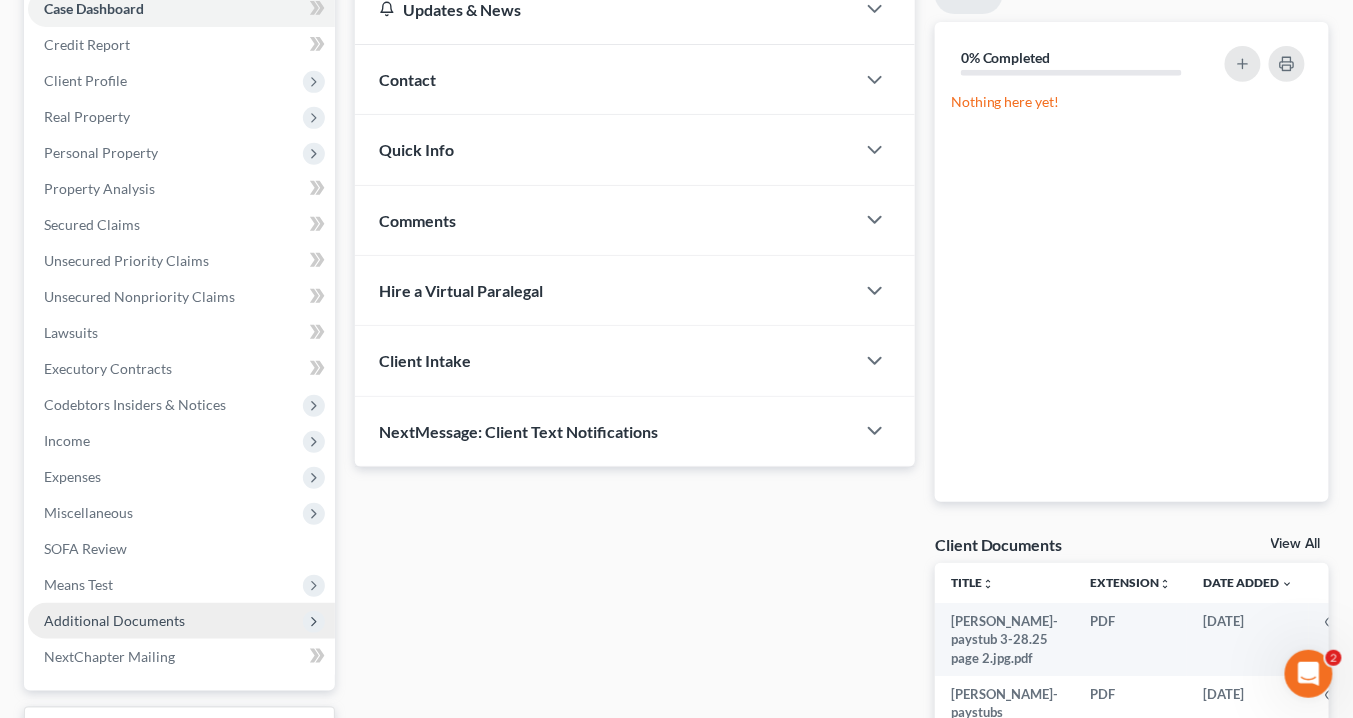scroll, scrollTop: 400, scrollLeft: 0, axis: vertical 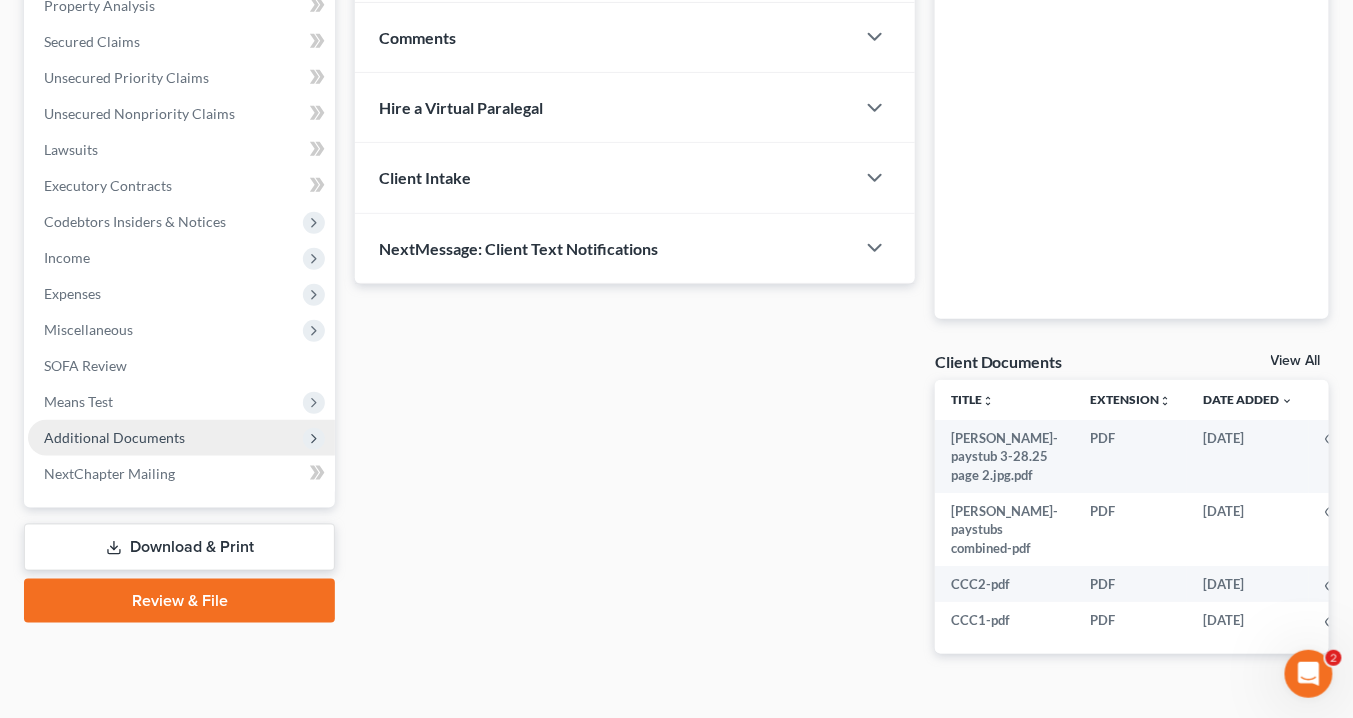 click on "Additional Documents" at bounding box center [114, 437] 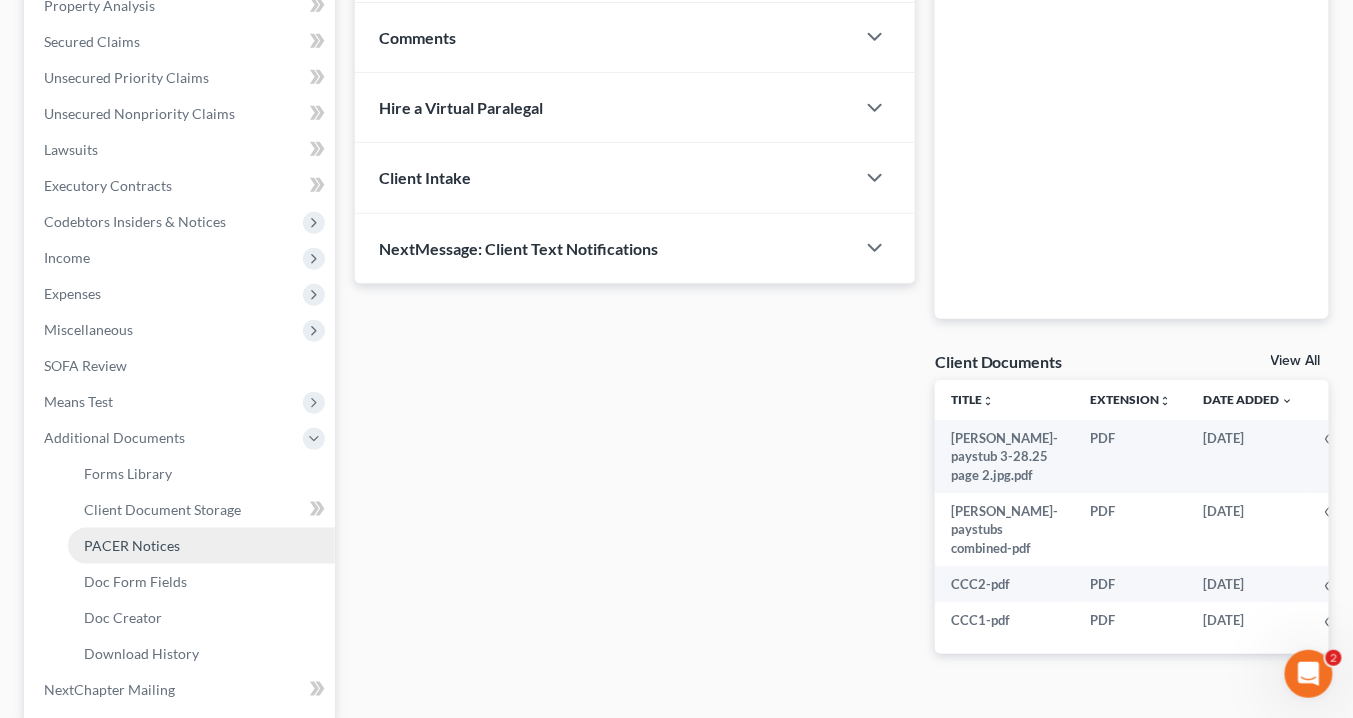click on "PACER Notices" at bounding box center (132, 545) 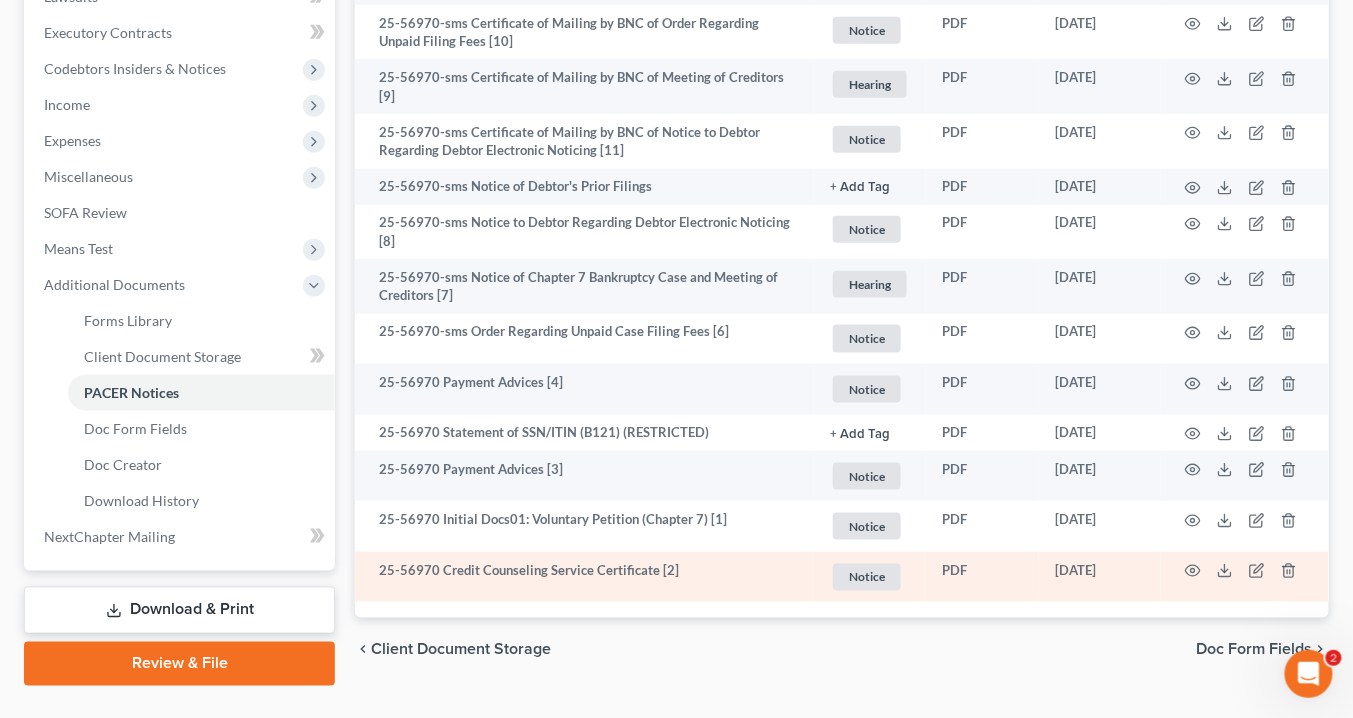 scroll, scrollTop: 594, scrollLeft: 0, axis: vertical 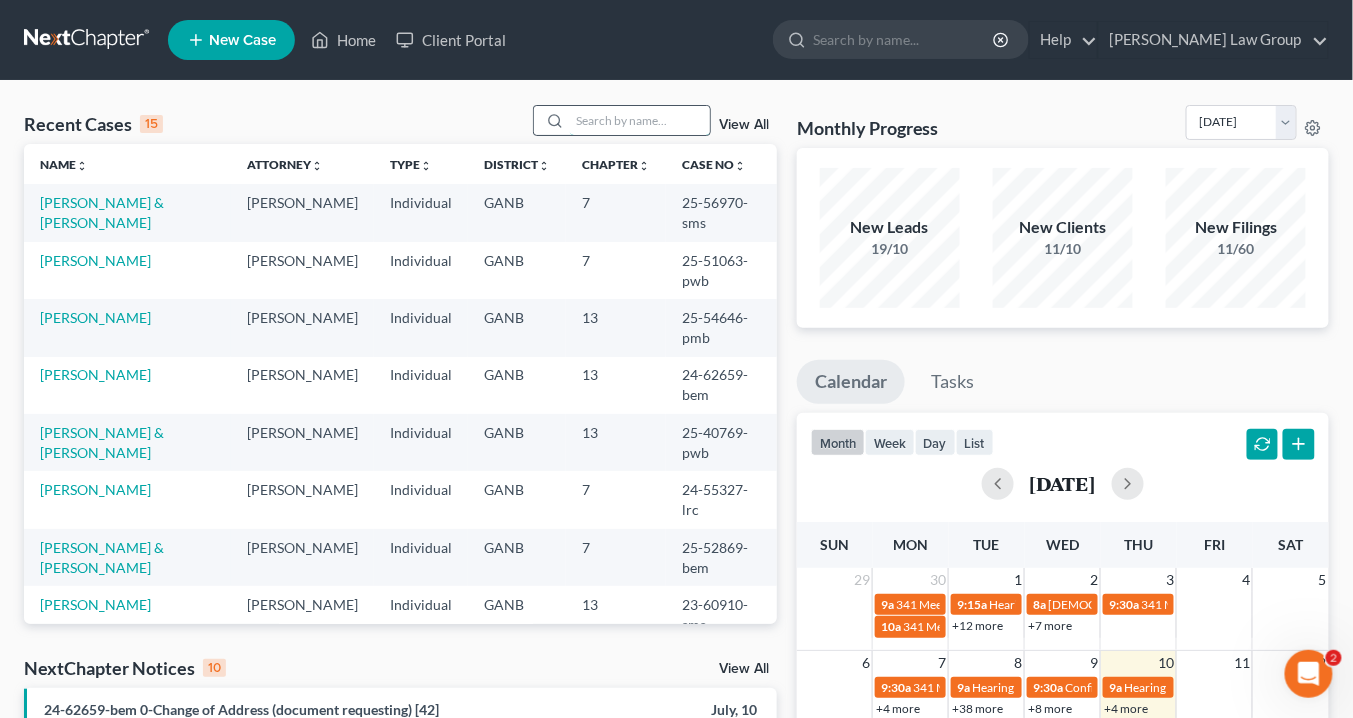 click at bounding box center [640, 120] 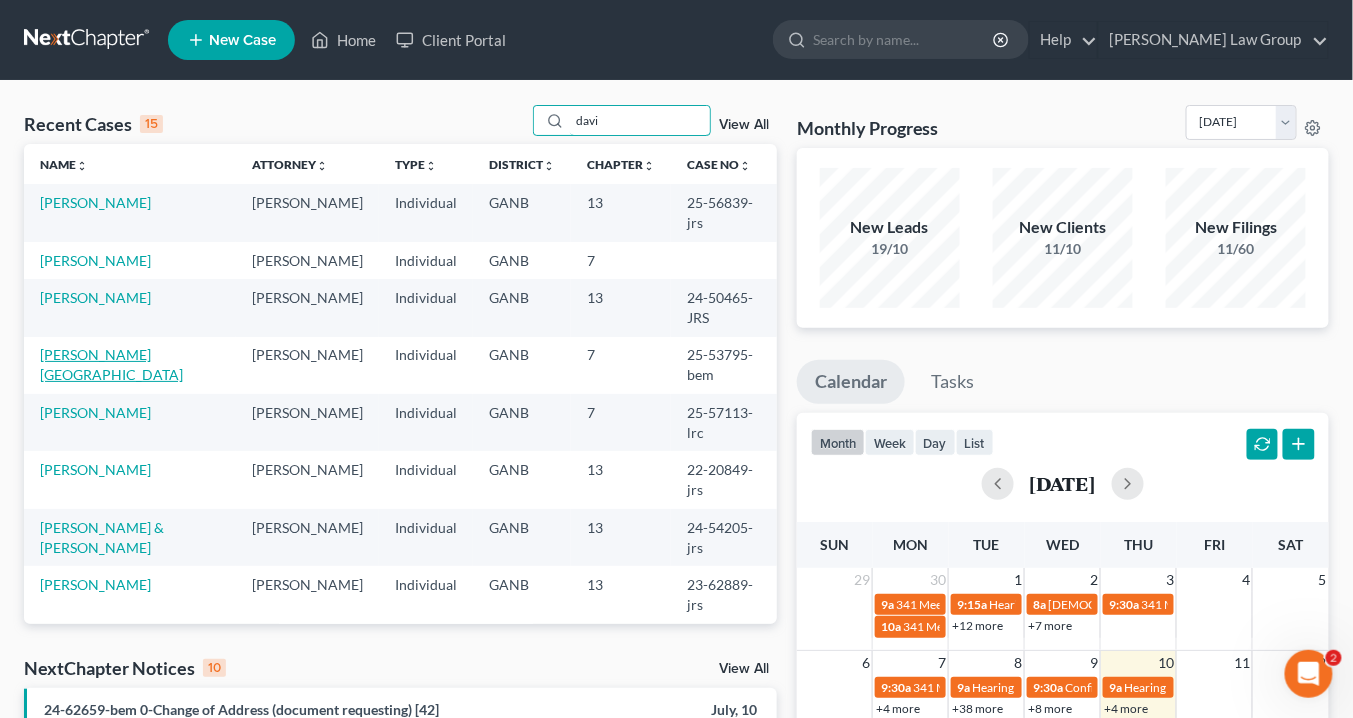 type on "davi" 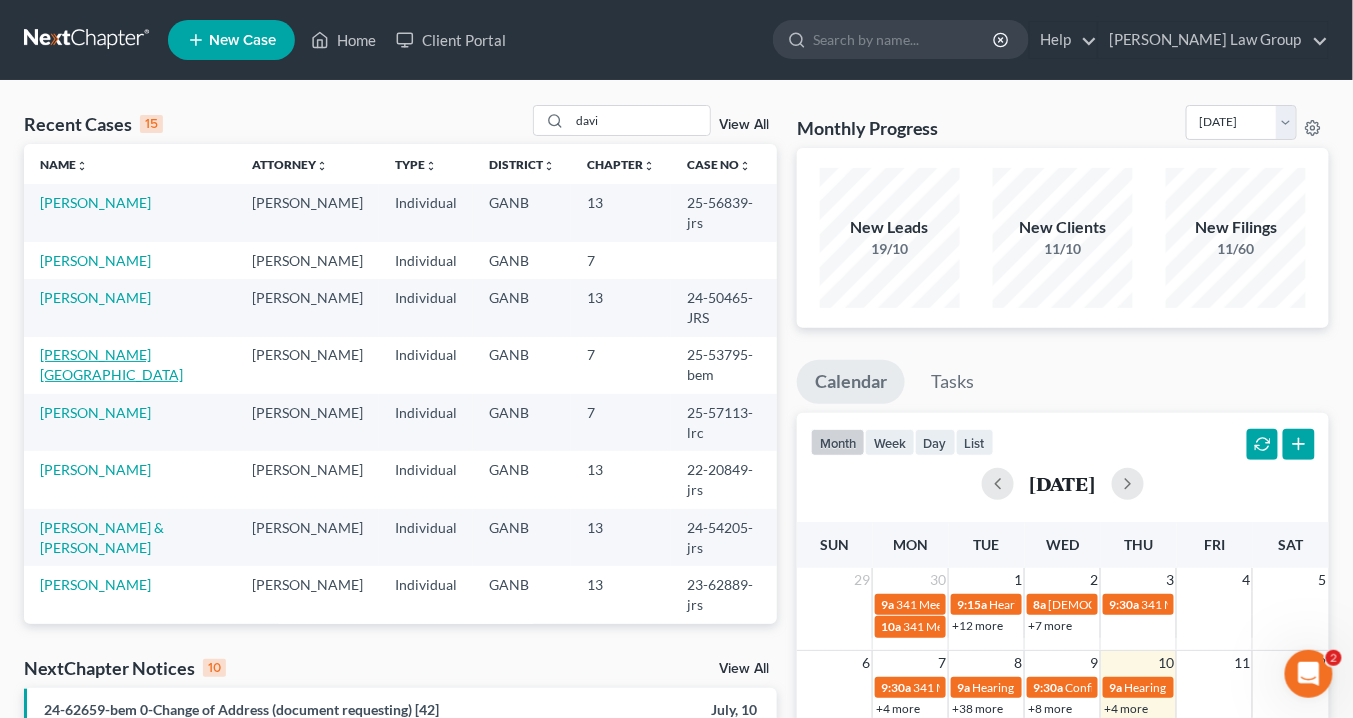 click on "[PERSON_NAME][GEOGRAPHIC_DATA]" at bounding box center (111, 364) 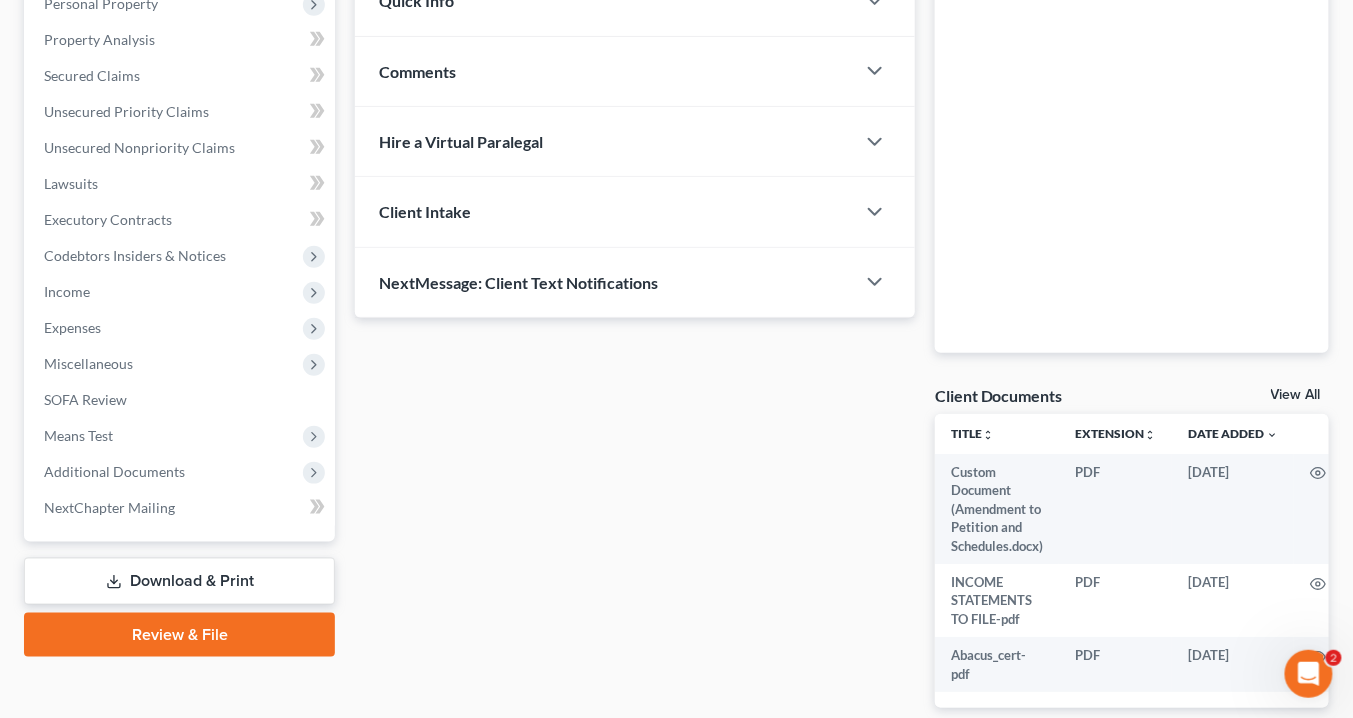 scroll, scrollTop: 474, scrollLeft: 0, axis: vertical 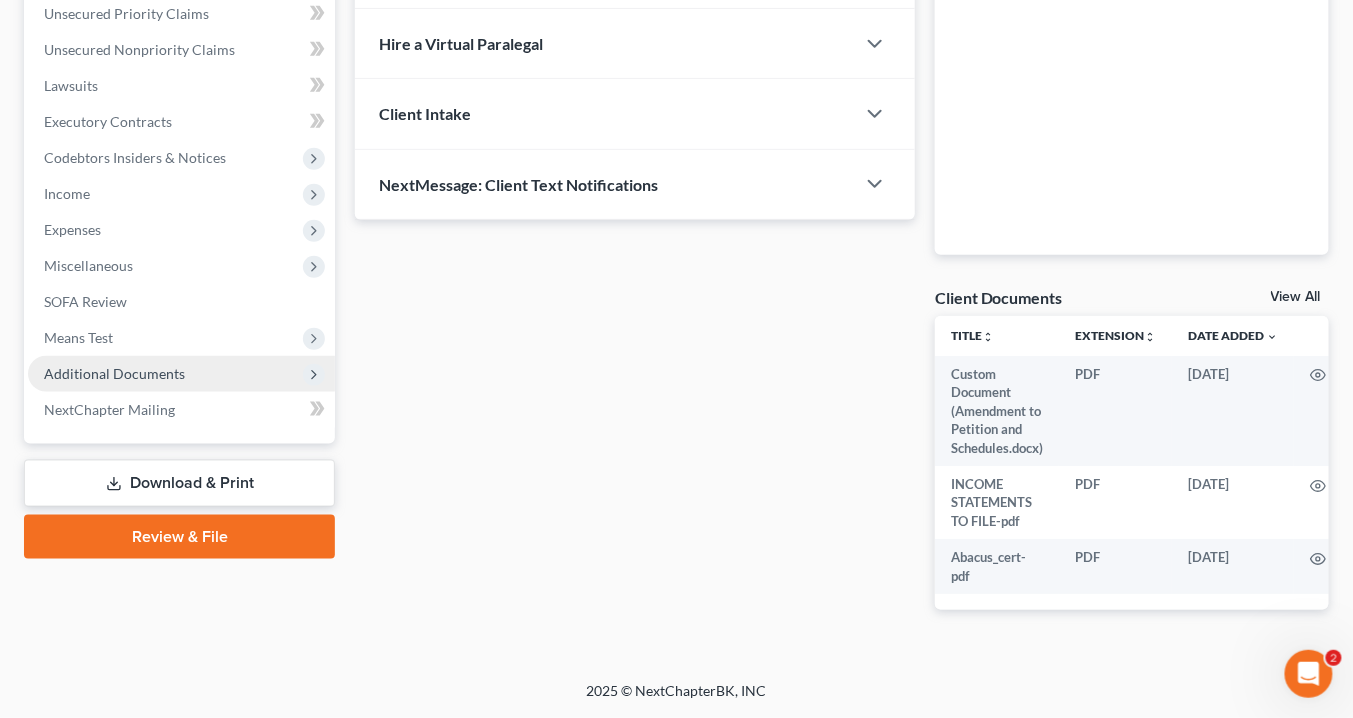 click on "Additional Documents" at bounding box center (181, 374) 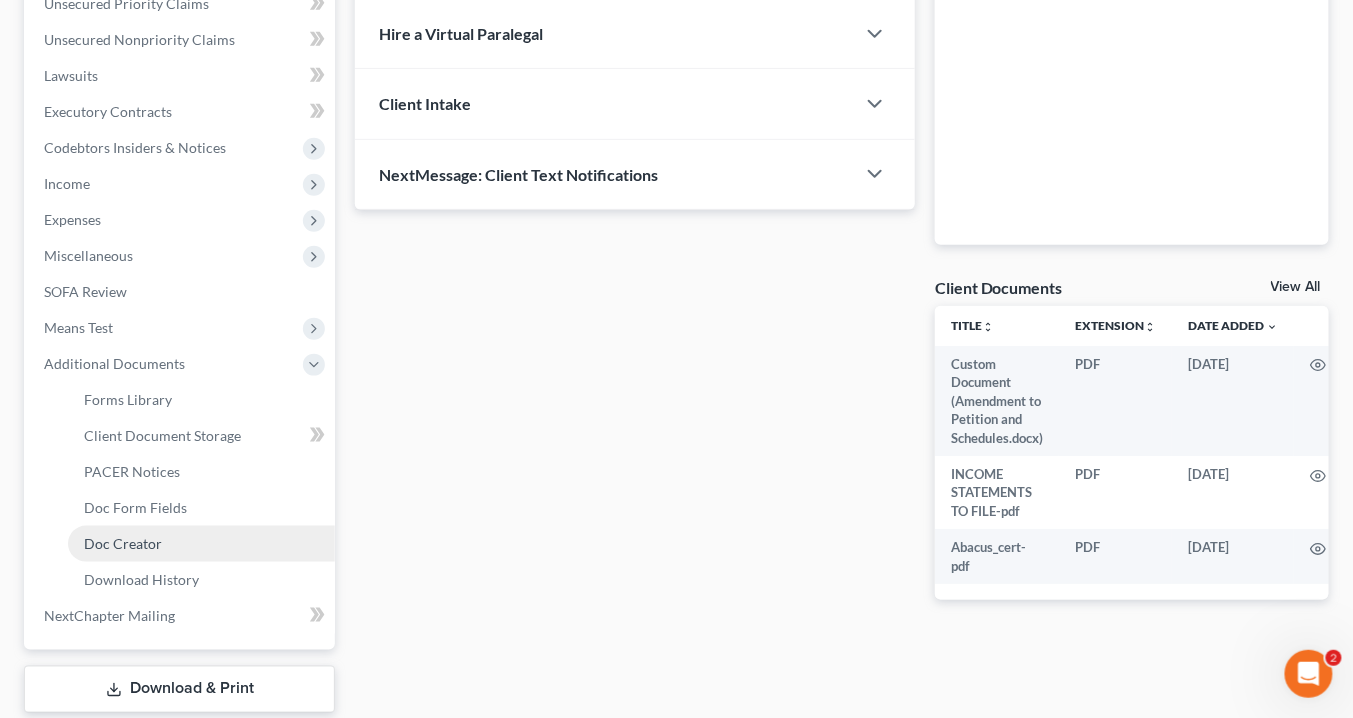 click on "Doc Creator" at bounding box center [201, 544] 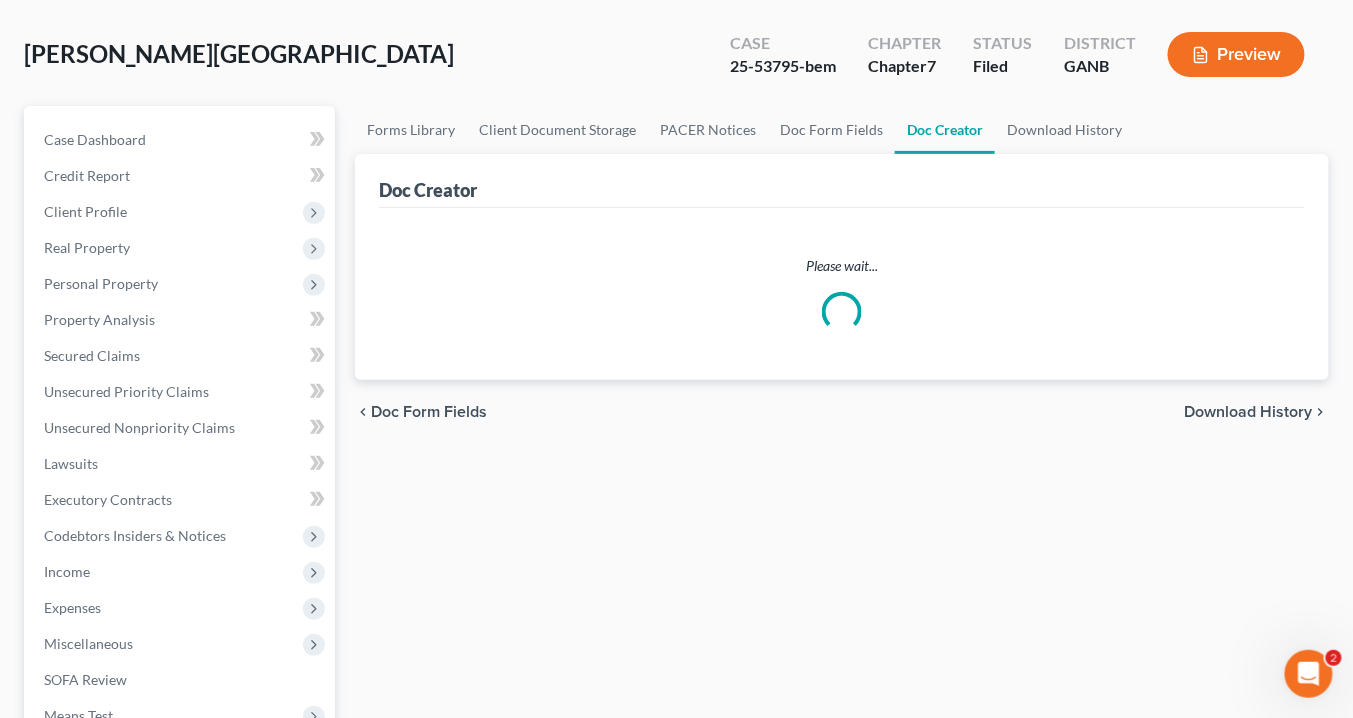 scroll, scrollTop: 0, scrollLeft: 0, axis: both 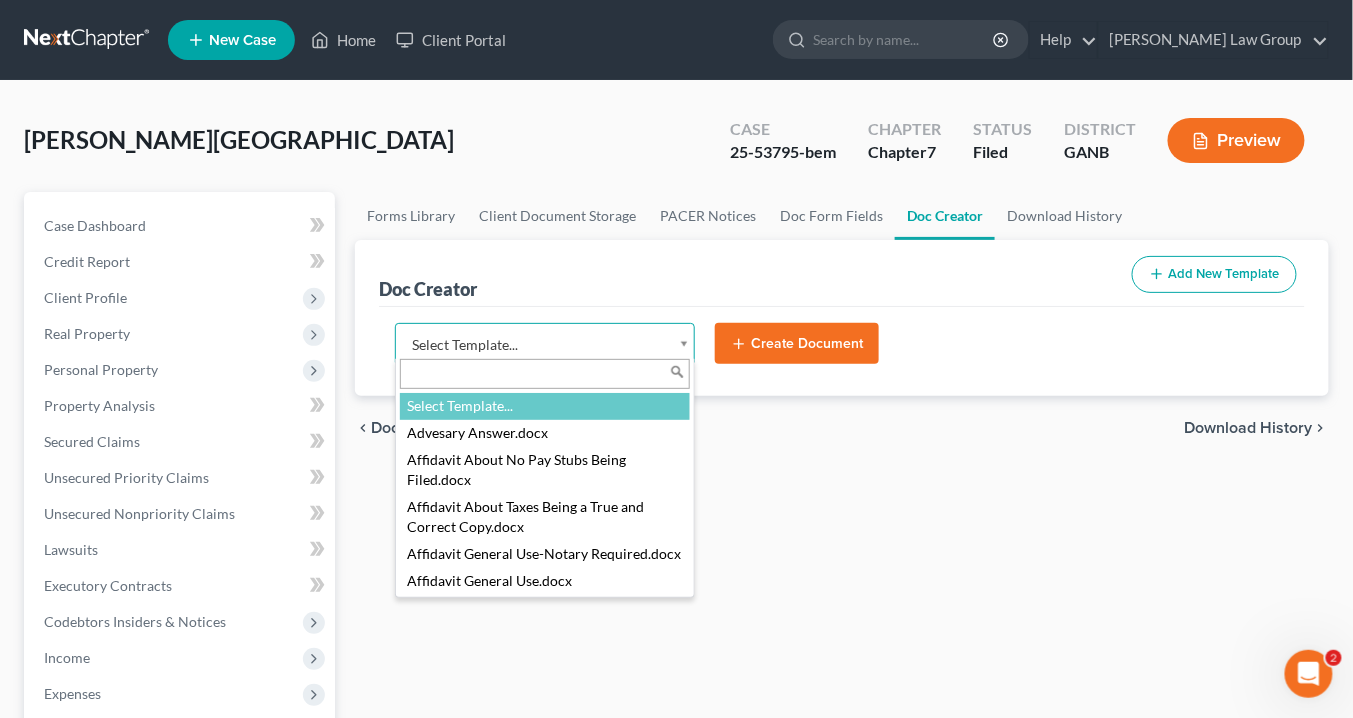 click on "Home New Case Client Portal Saedi Law Group info@saedilawgroup.com My Account Settings Plan + Billing Account Add-Ons Upgrade to Whoa Help Center Webinars Training Videos What's new Log out New Case Home Client Portal         - No Result - See all results Or Press Enter... Help Help Center Webinars Training Videos What's new Saedi Law Group Saedi Law Group info@saedilawgroup.com My Account Settings Plan + Billing Account Add-Ons Upgrade to Whoa Log out 	 Davis, Devon Upgraded Case 25-53795-bem Chapter Chapter  7 Status Filed District GANB Preview Petition Navigation
Case Dashboard
Payments
Invoices" at bounding box center (676, 657) 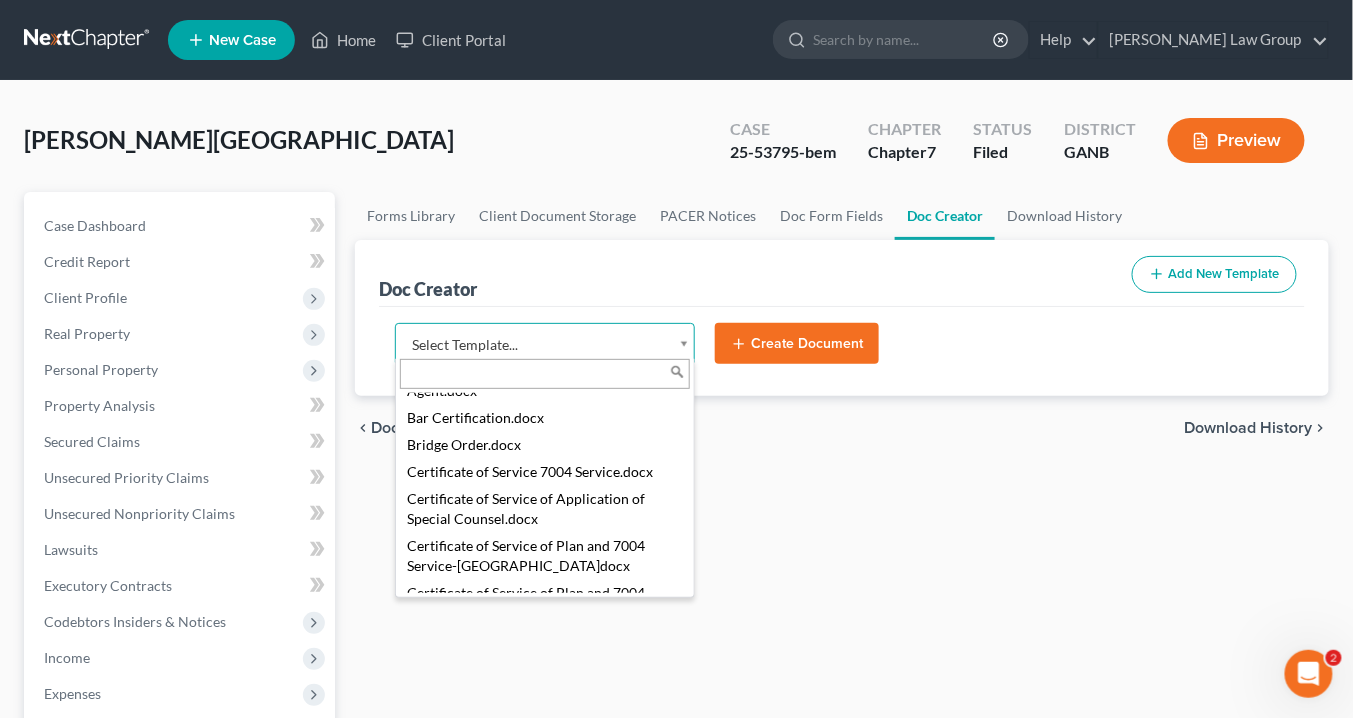 scroll, scrollTop: 557, scrollLeft: 0, axis: vertical 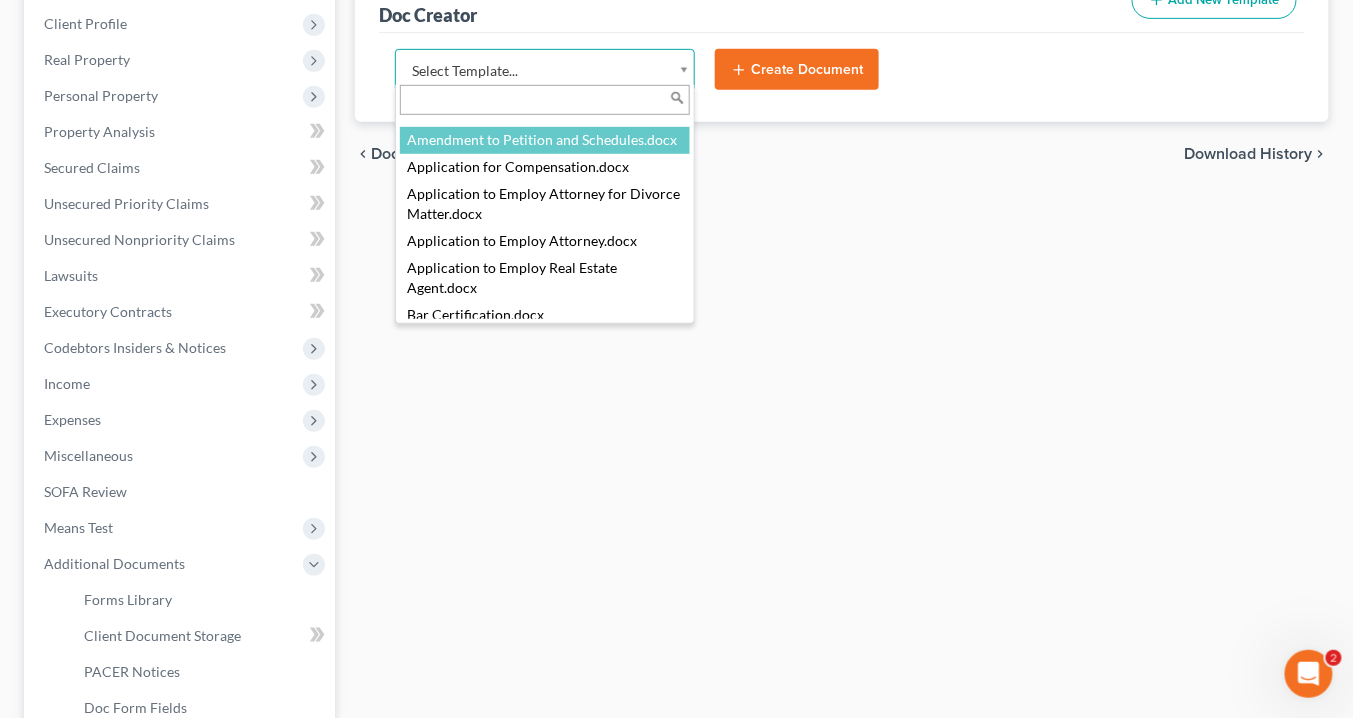 select on "110999" 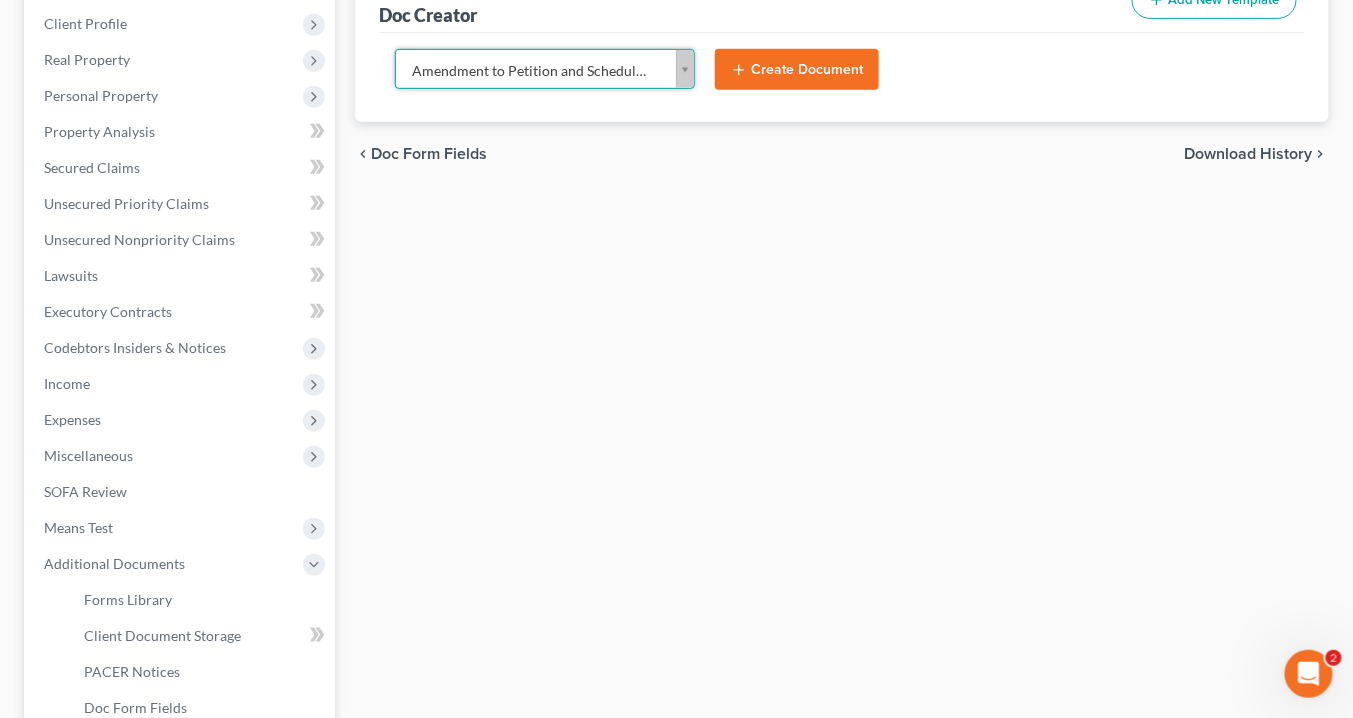click 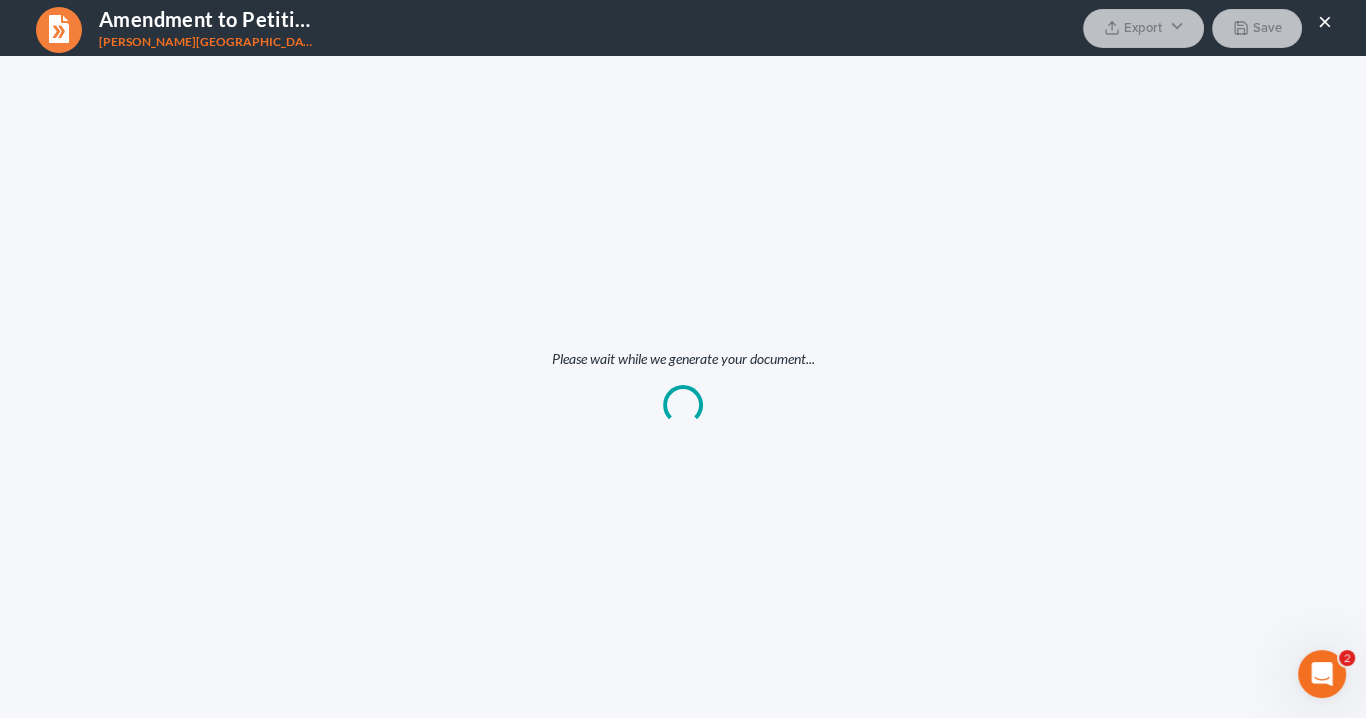 scroll, scrollTop: 0, scrollLeft: 0, axis: both 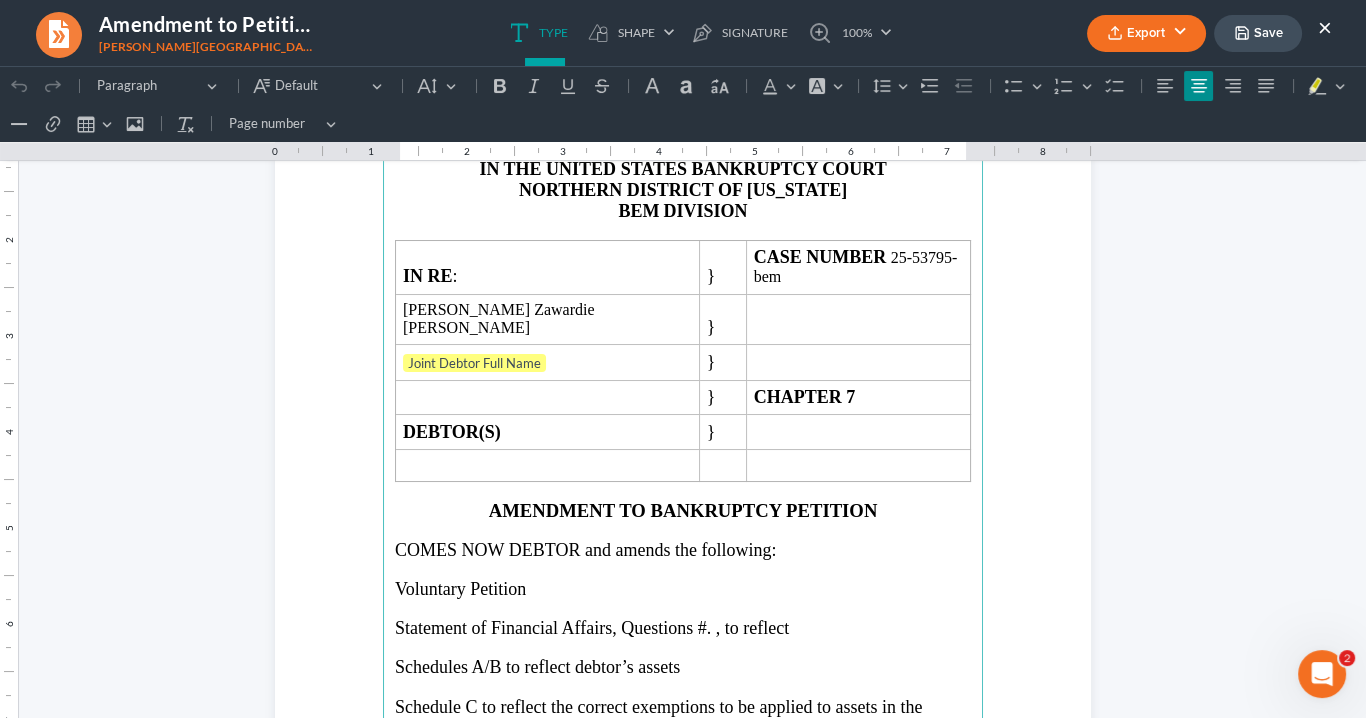 click on "BEM" at bounding box center [638, 211] 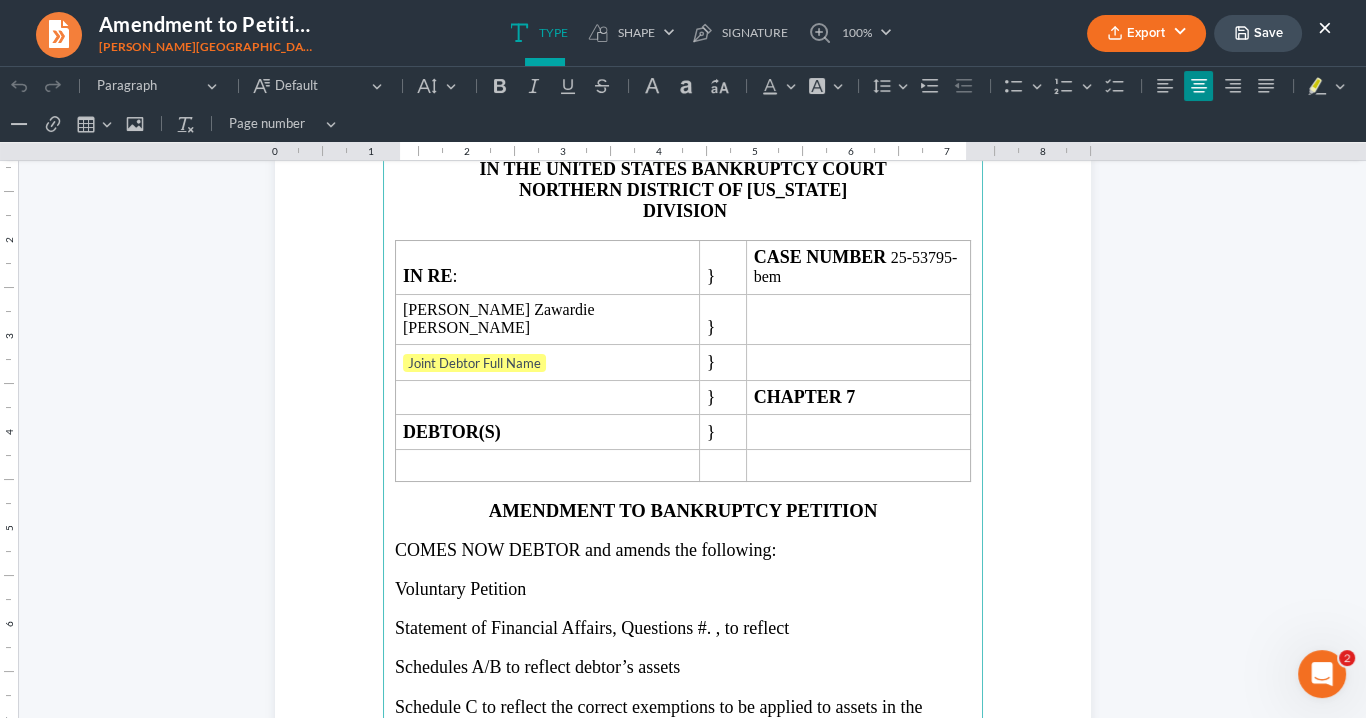 type 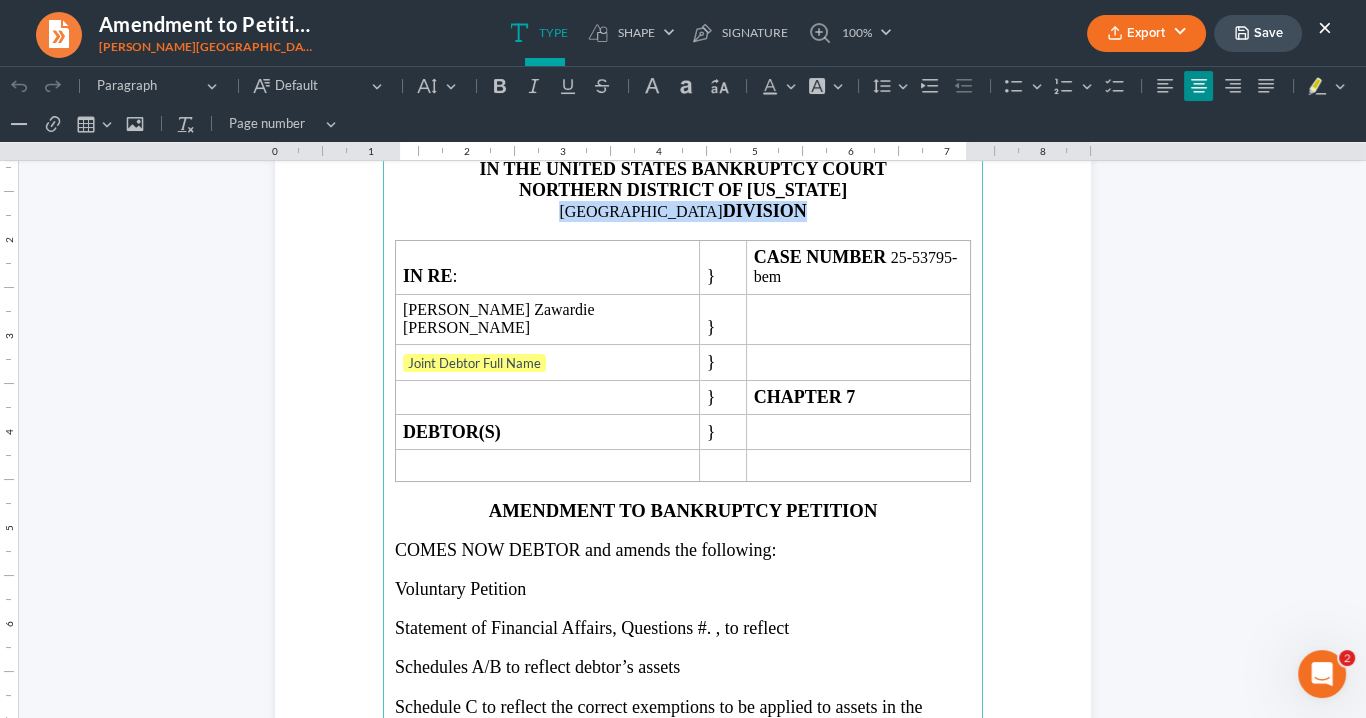 drag, startPoint x: 758, startPoint y: 202, endPoint x: 595, endPoint y: 200, distance: 163.01227 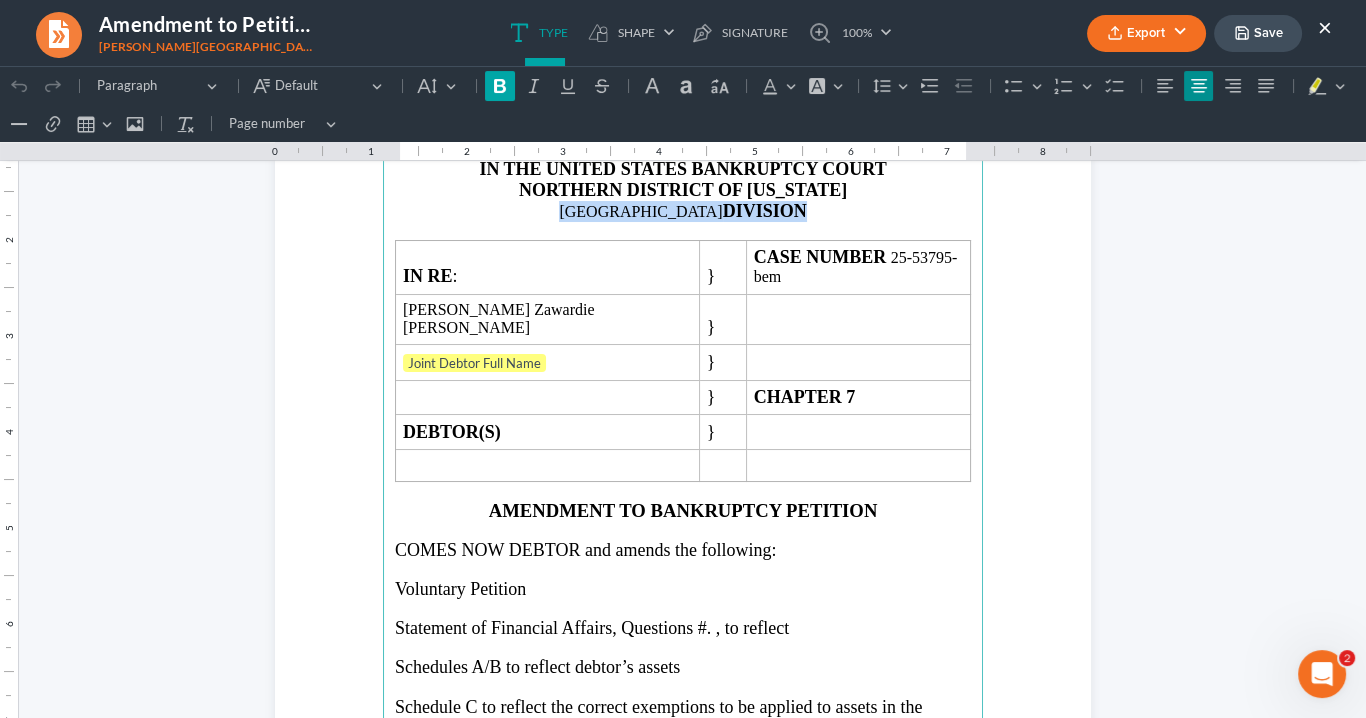 click 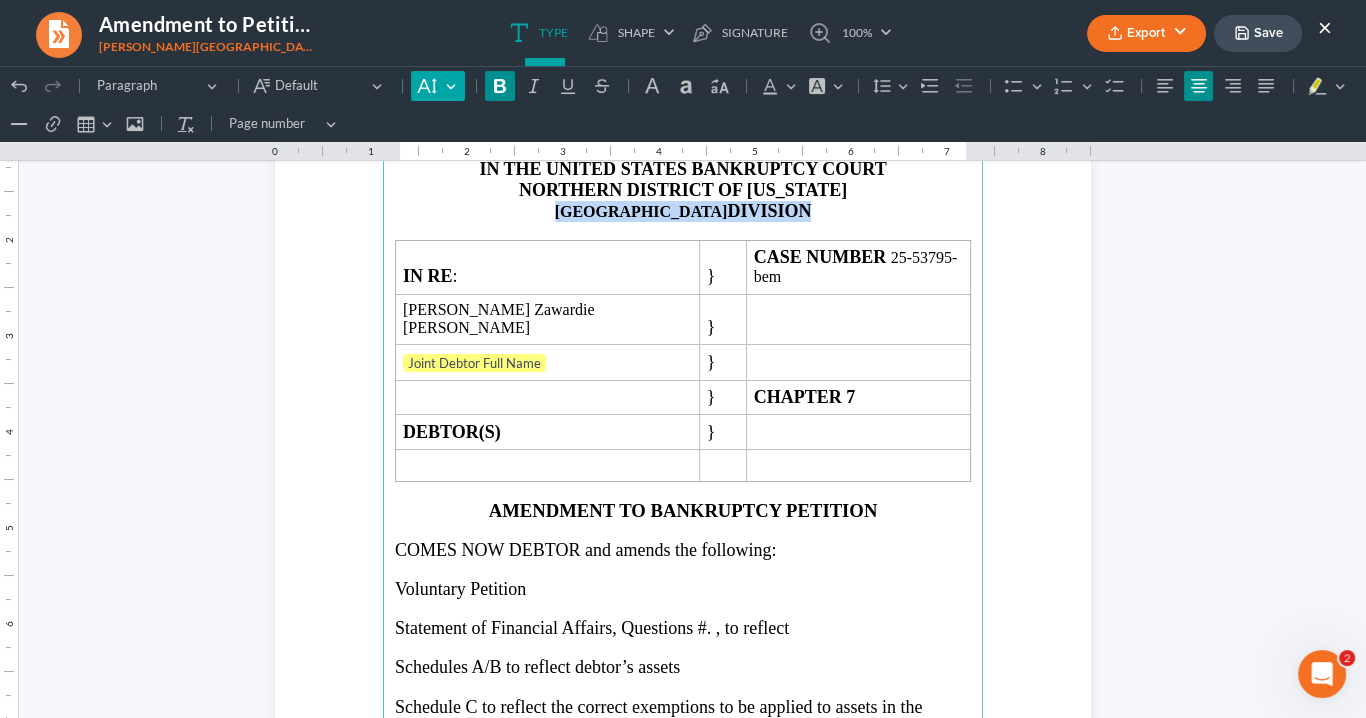 click on "Default" at bounding box center [437, 86] 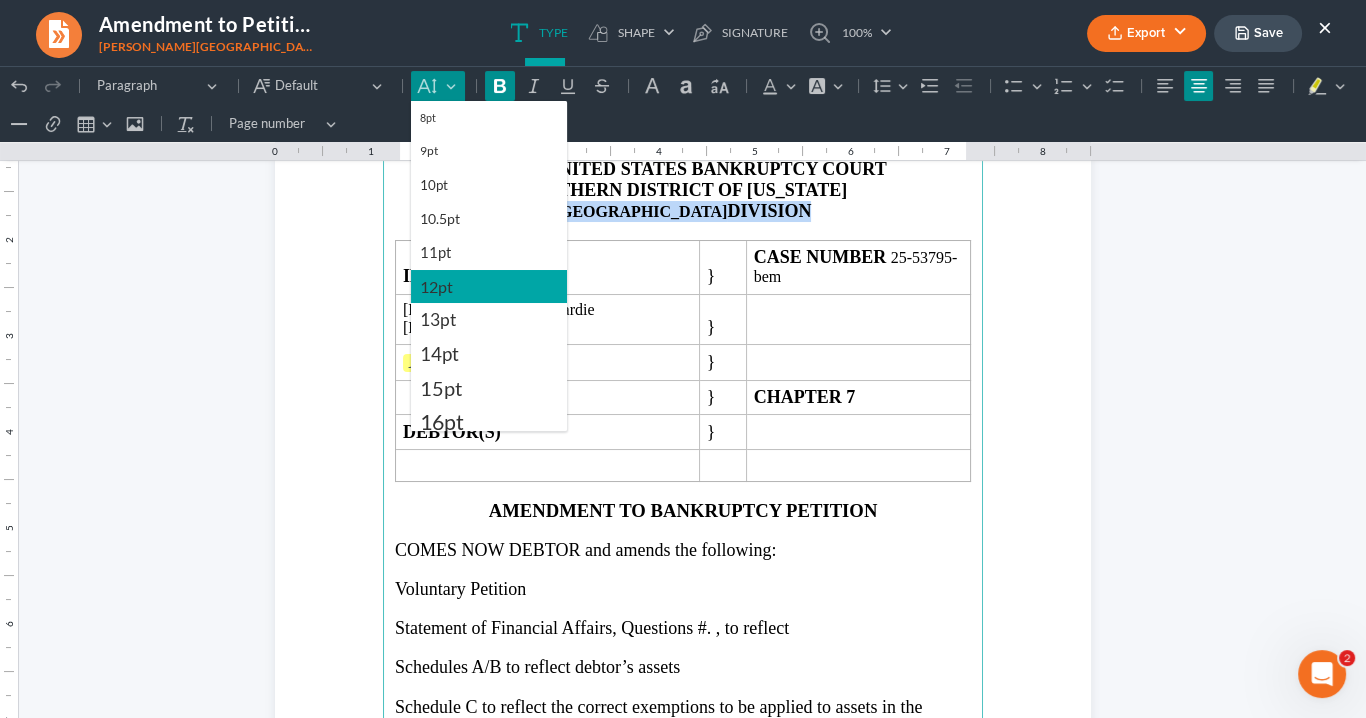 click on "12pt" at bounding box center (436, 287) 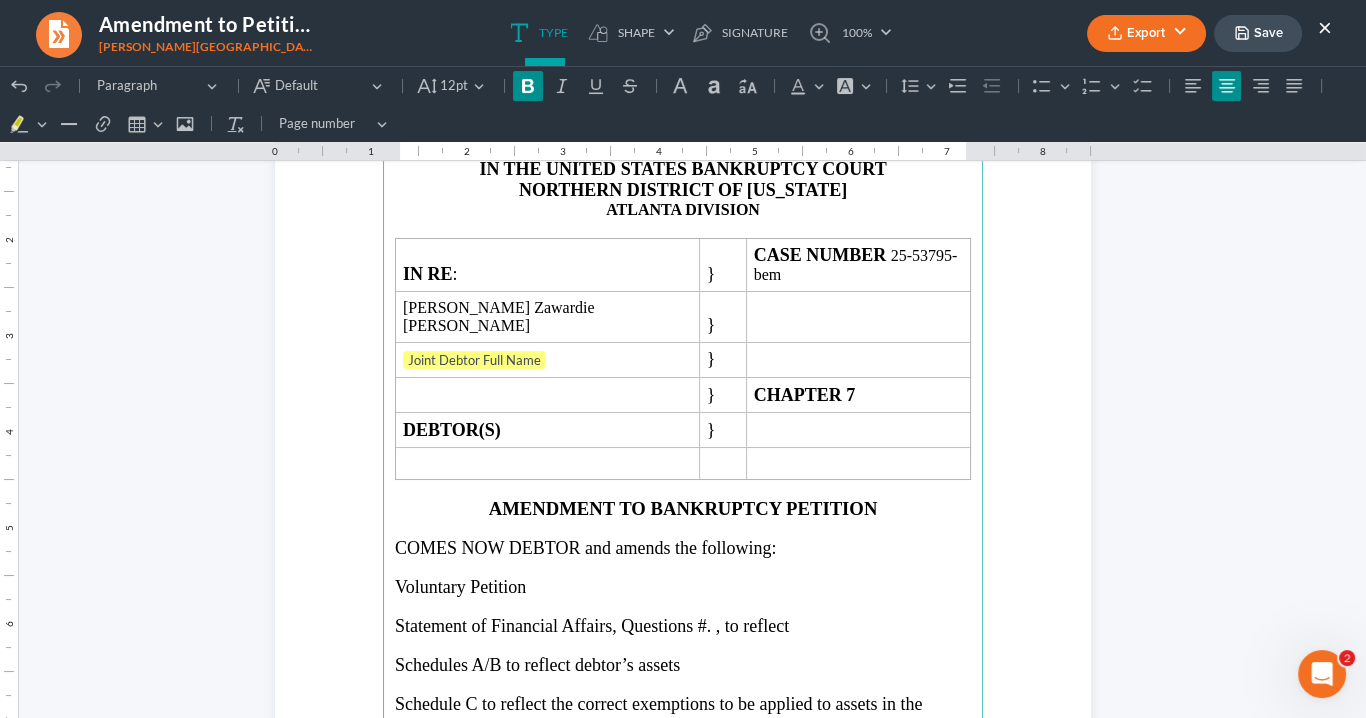 drag, startPoint x: 468, startPoint y: 85, endPoint x: 496, endPoint y: 84, distance: 28.01785 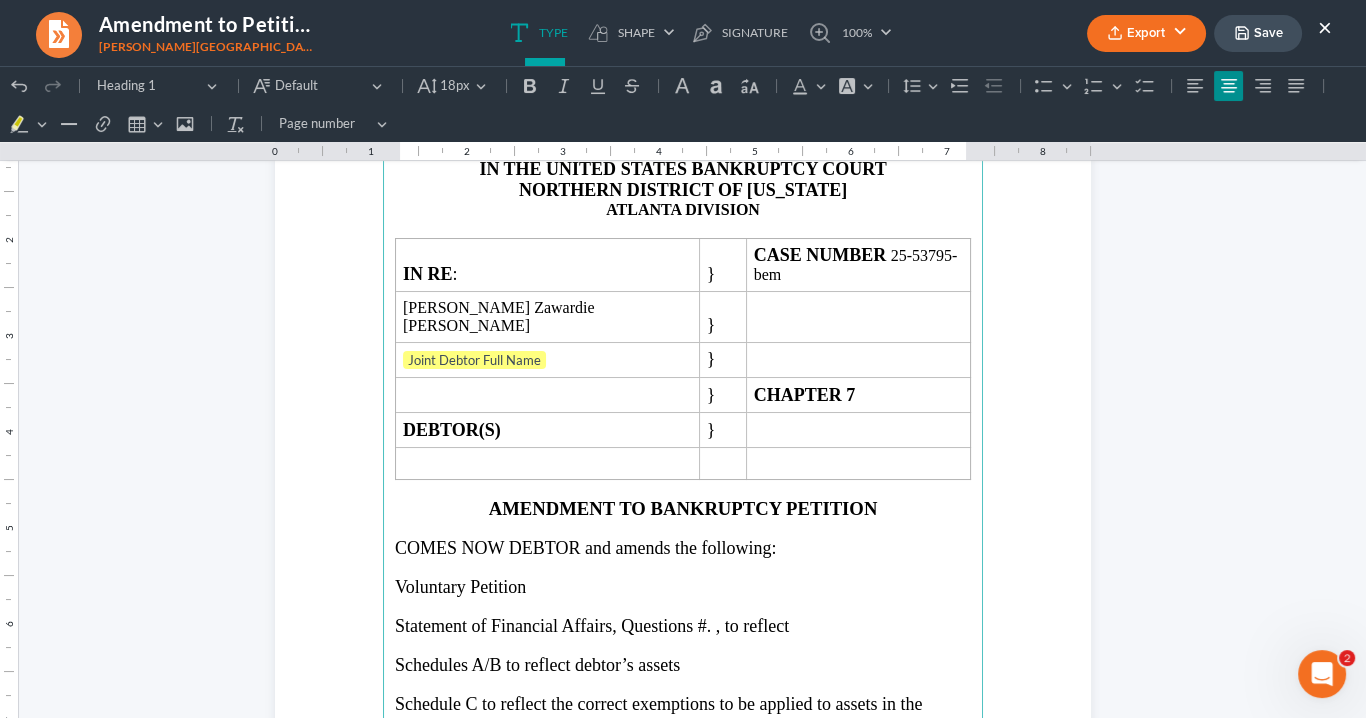 click on "NORTHERN DISTRICT OF [US_STATE]" at bounding box center [683, 190] 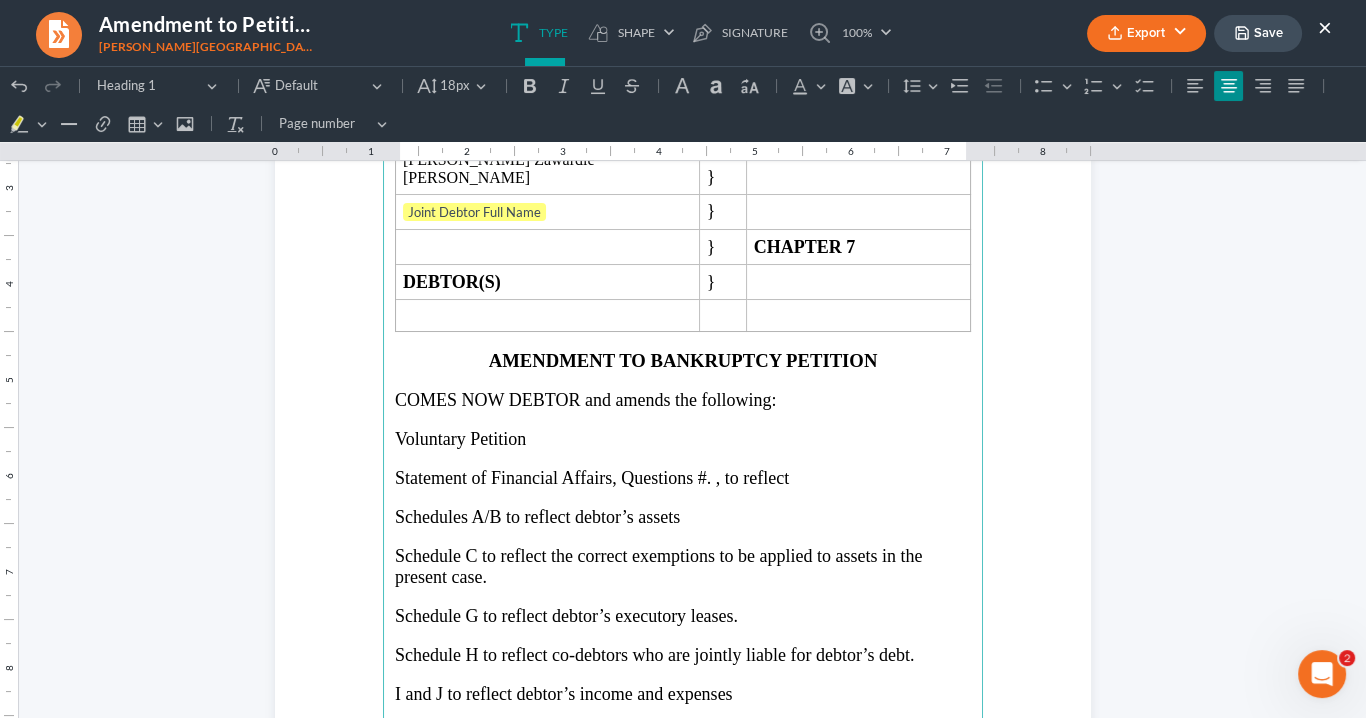 scroll, scrollTop: 320, scrollLeft: 0, axis: vertical 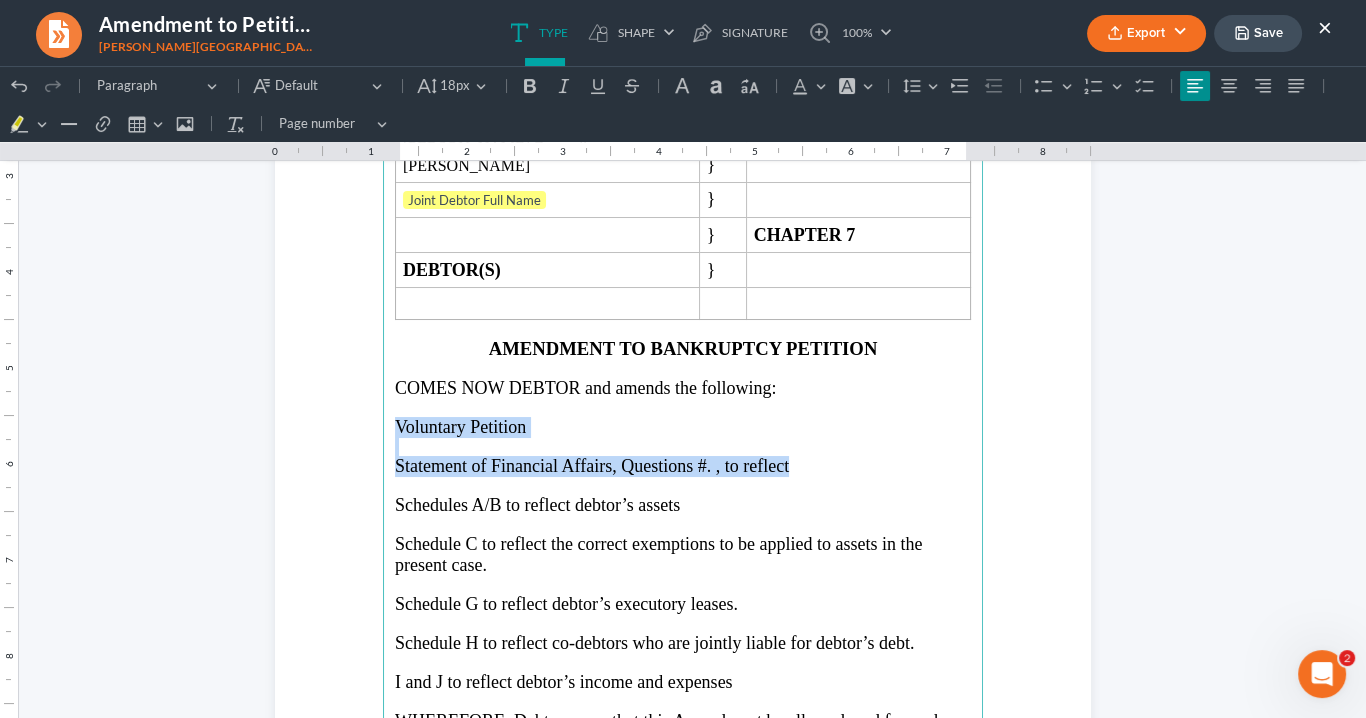 drag, startPoint x: 793, startPoint y: 420, endPoint x: 386, endPoint y: 385, distance: 408.50214 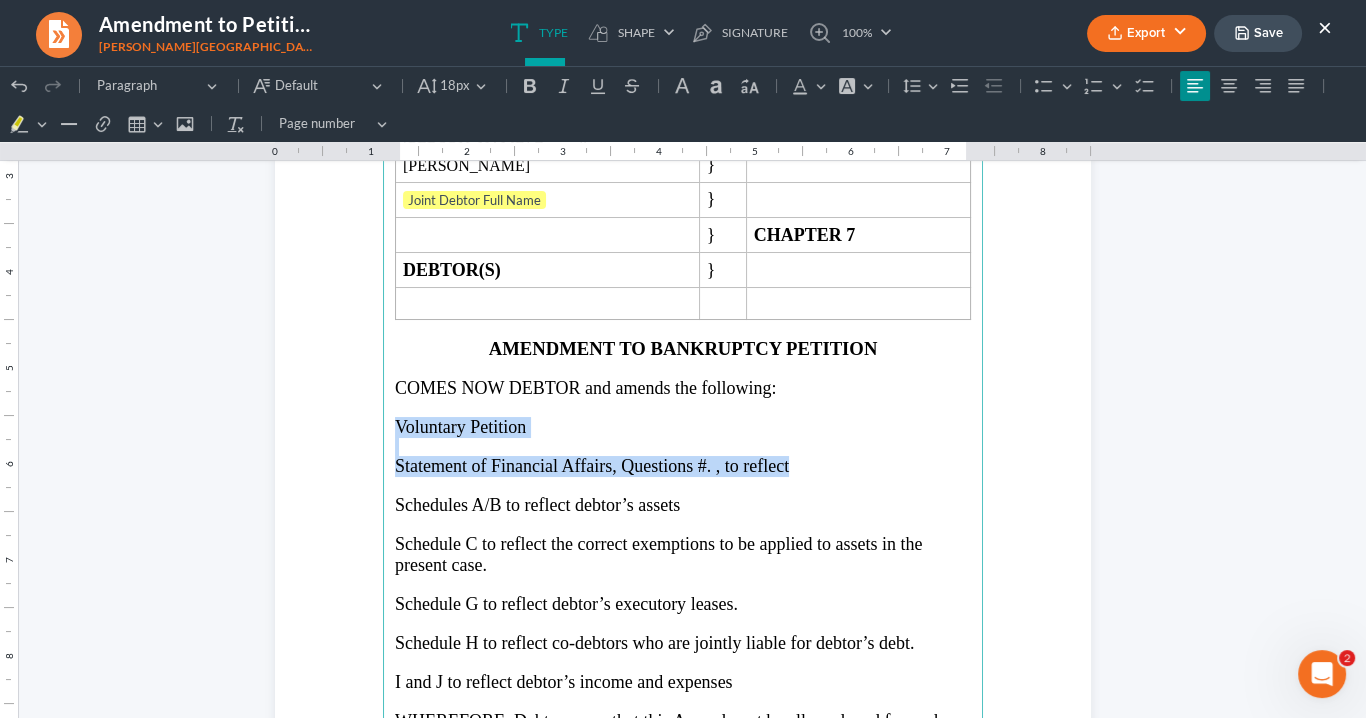 click on "IN THE UNITED STATES BANKRUPTCY COURT NORTHERN DISTRICT OF GEORGIA ATLANTA DIVISION IN RE : } CASE NUMBER   25-53795-bem Devon Leslie Zawardie Davis } Joint Debtor Full Name } } CHAPTER   7                           DEBTOR(S) } Amendment to Bankruptcy Petition COMES NOW DEBTOR and amends the following: Voluntary Petition Statement of Financial Affairs, Questions #. , to reflect Schedules A/B to reflect debtor’s assets Schedule C to reflect the correct exemptions to be applied to assets in the present case. Schedule G to reflect debtor’s executory leases. Schedule H to reflect co-debtors who are jointly liable for debtor’s debt. I and J to reflect debtor’s income and expenses WHEREFORE, Debtor prays that this Amendment be allowed, and for such other and further relief as the Court deems appropriate and just. Respectfully submitted, Dated:  07/10/2025" at bounding box center (683, 417) 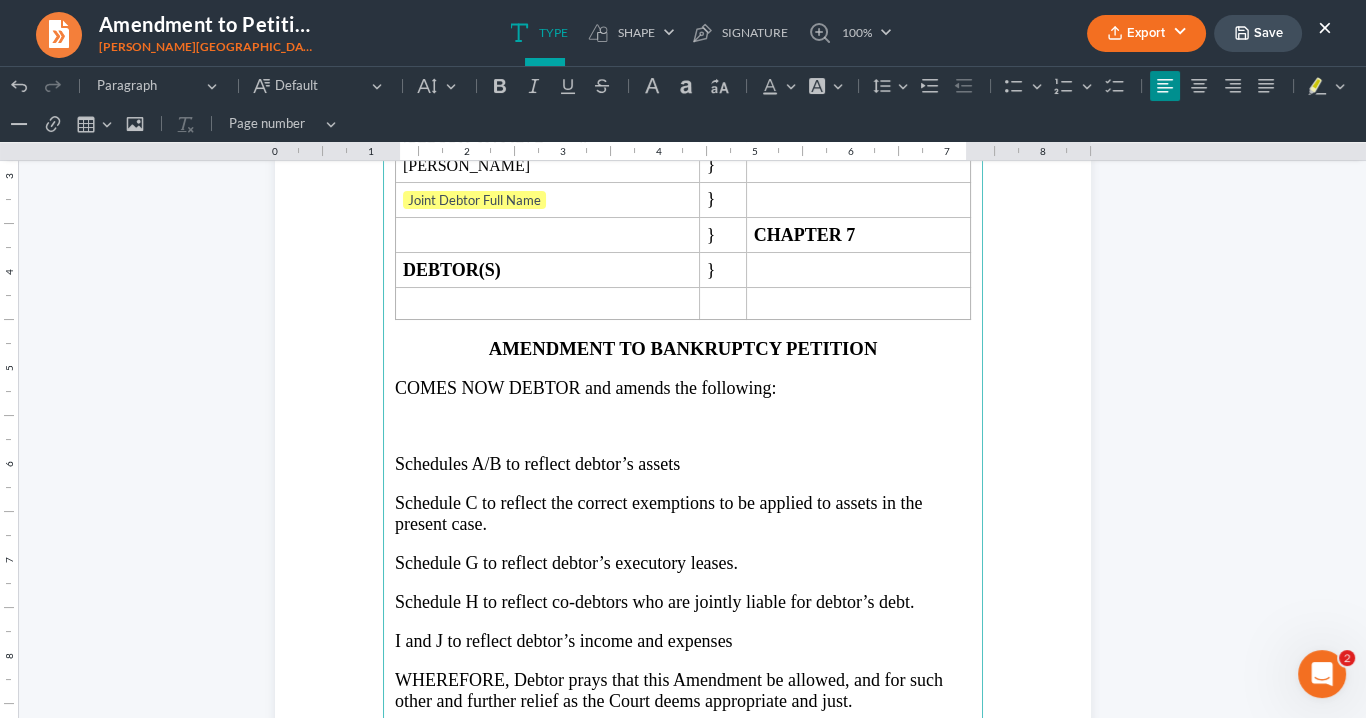 drag, startPoint x: 676, startPoint y: 421, endPoint x: 694, endPoint y: 434, distance: 22.203604 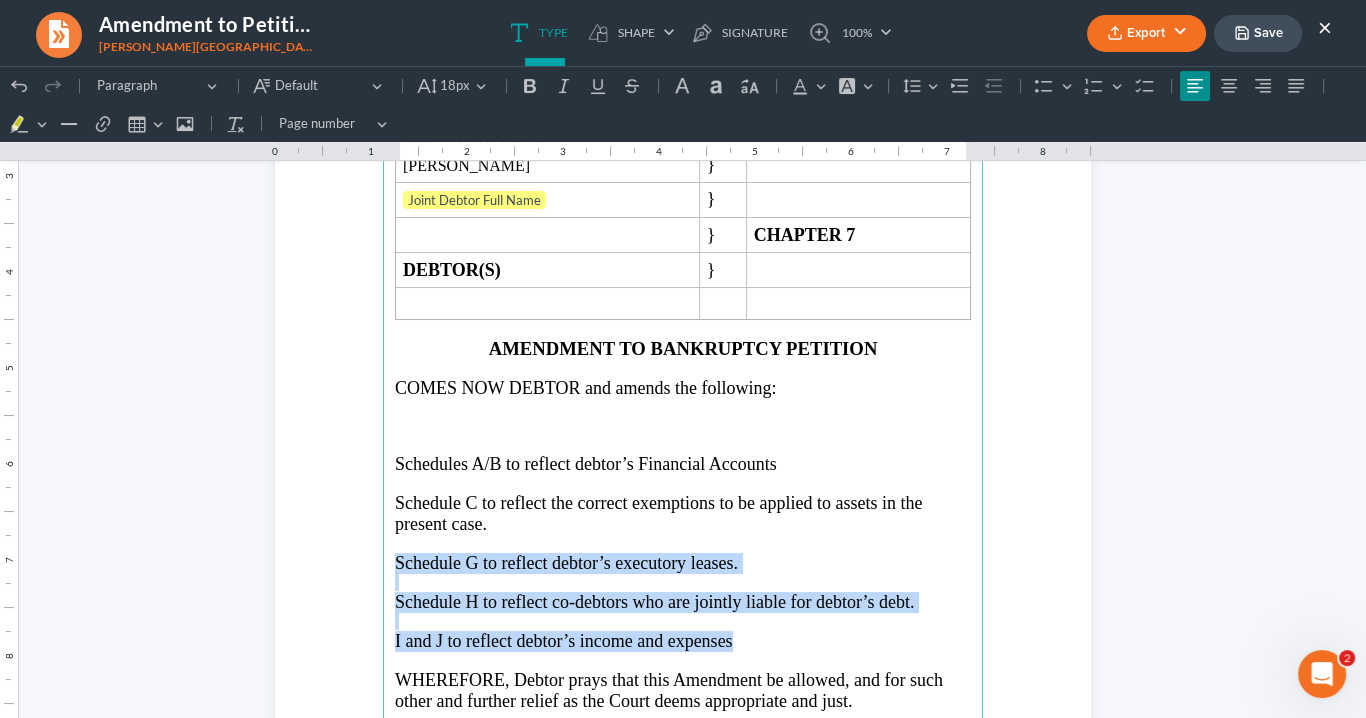 drag, startPoint x: 726, startPoint y: 603, endPoint x: 373, endPoint y: 511, distance: 364.79172 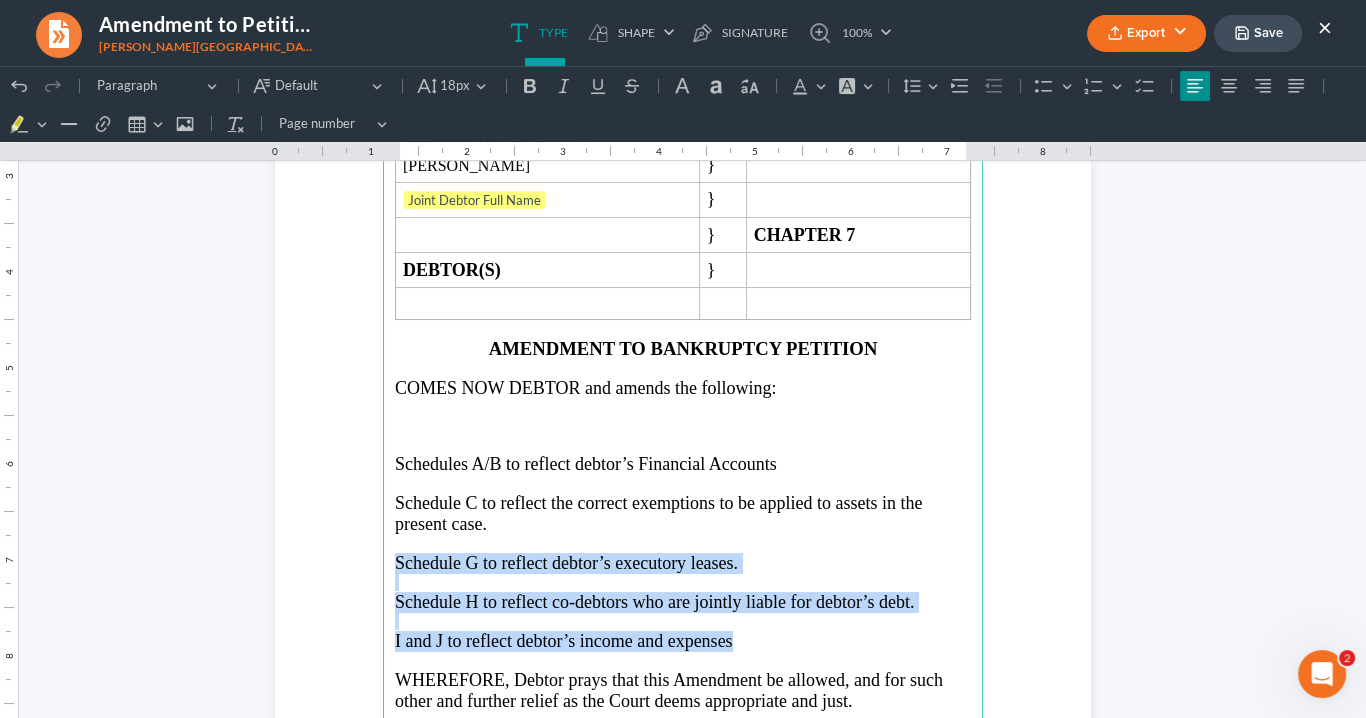 click on "IN THE UNITED STATES BANKRUPTCY COURT NORTHERN DISTRICT OF GEORGIA ATLANTA DIVISION IN RE : } CASE NUMBER   25-53795-bem Devon Leslie Zawardie Davis } Joint Debtor Full Name } } CHAPTER   7                           DEBTOR(S) } Amendment to Bankruptcy Petition COMES NOW DEBTOR and amends the following: Schedules A/B to reflect debtor’s Financial Accounts Schedule C to reflect the correct exemptions to be applied to assets in the present case. Schedule G to reflect debtor’s executory leases. Schedule H to reflect co-debtors who are jointly liable for debtor’s debt. I and J to reflect debtor’s income and expenses WHEREFORE, Debtor prays that this Amendment be allowed, and for such other and further relief as the Court deems appropriate and just. Respectfully submitted, Dated:  07/10/2025                  Saedi Law Group, LLC ______________/s/_______________" at bounding box center [683, 417] 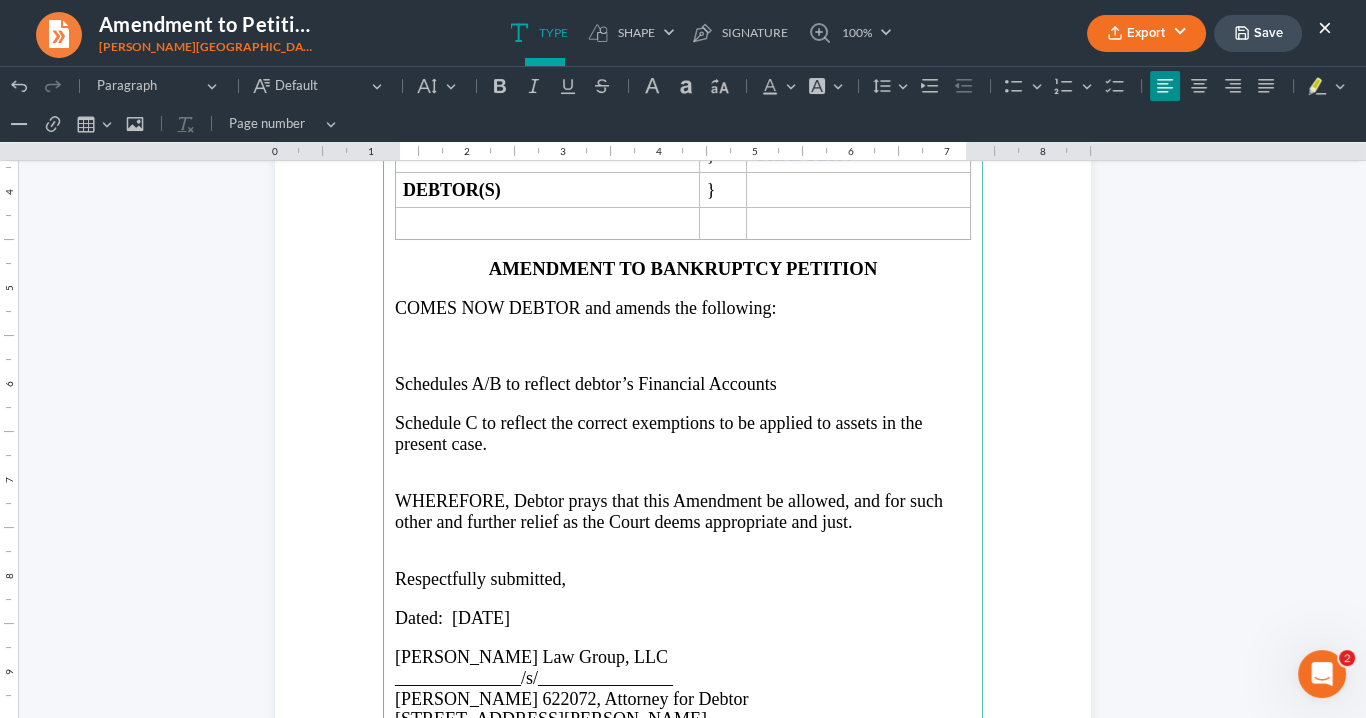 scroll, scrollTop: 240, scrollLeft: 0, axis: vertical 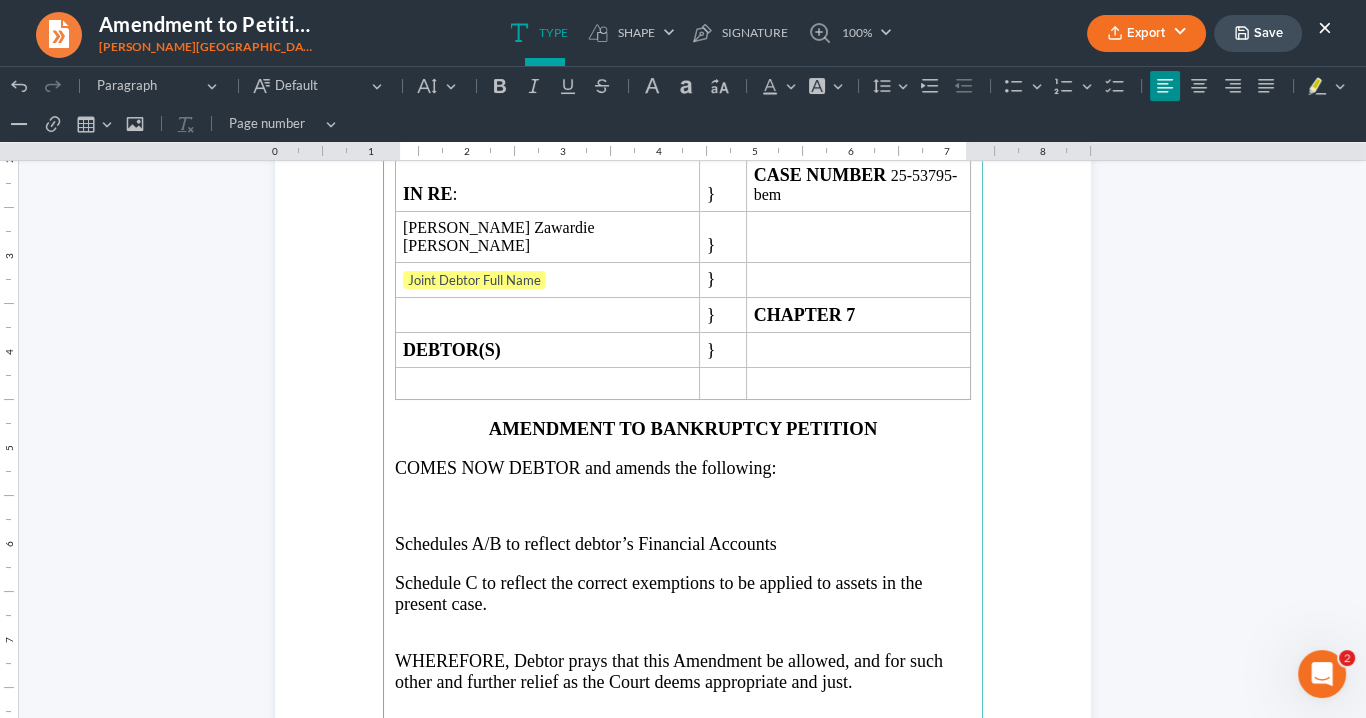 click at bounding box center [683, 524] 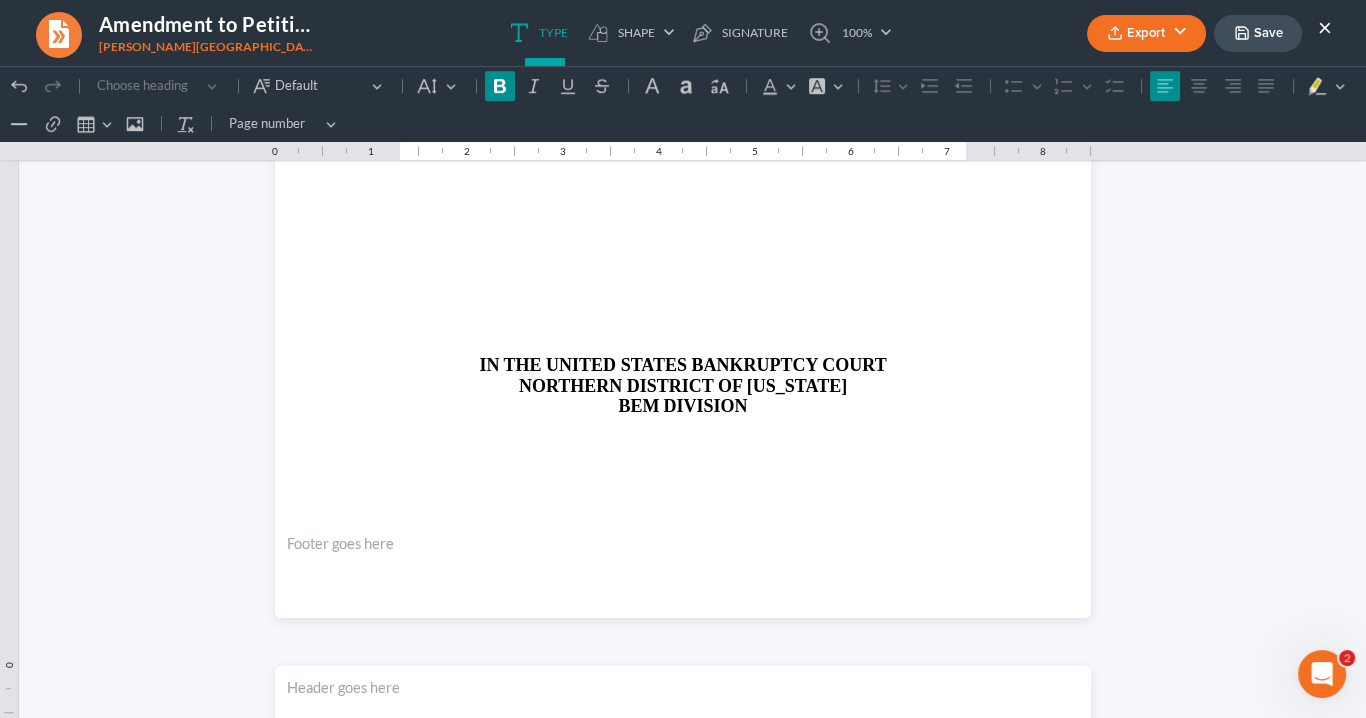 scroll, scrollTop: 1600, scrollLeft: 0, axis: vertical 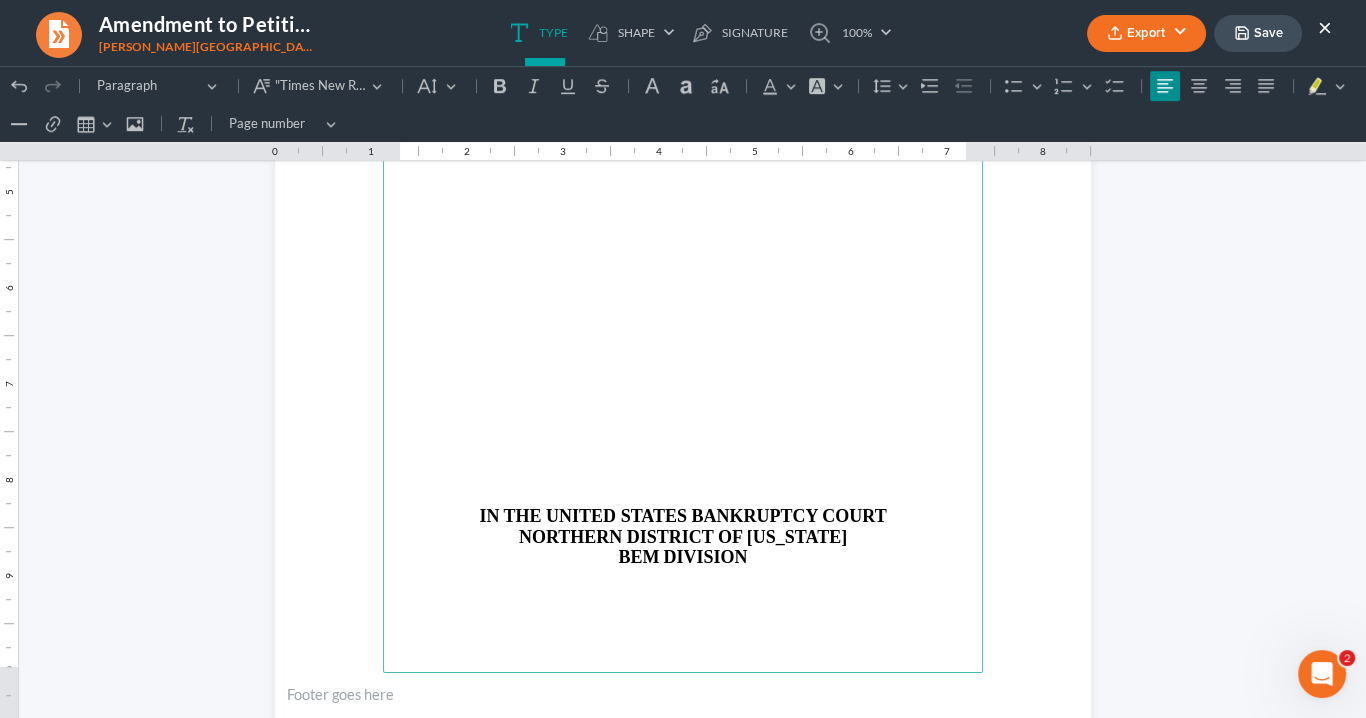 click on "IN THE UNITED STATES BANKRUPTCY COURT" at bounding box center [683, 516] 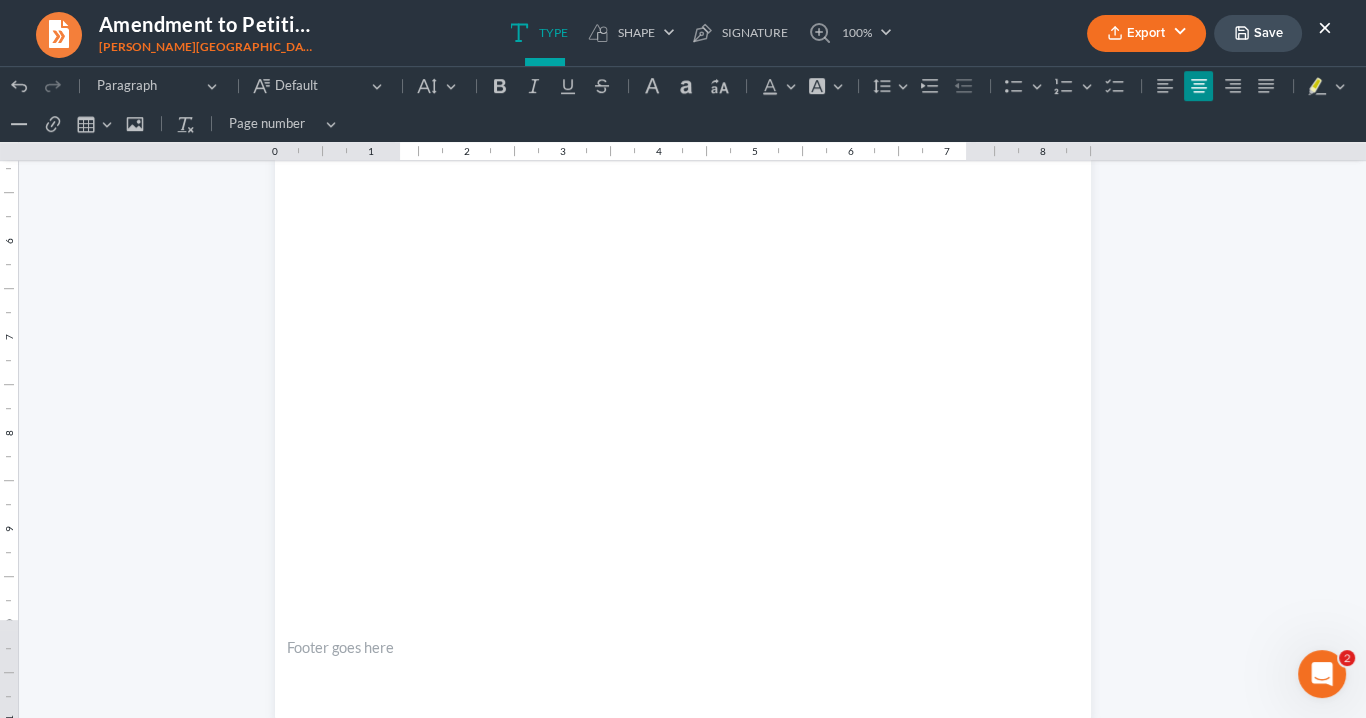 scroll, scrollTop: 1744, scrollLeft: 0, axis: vertical 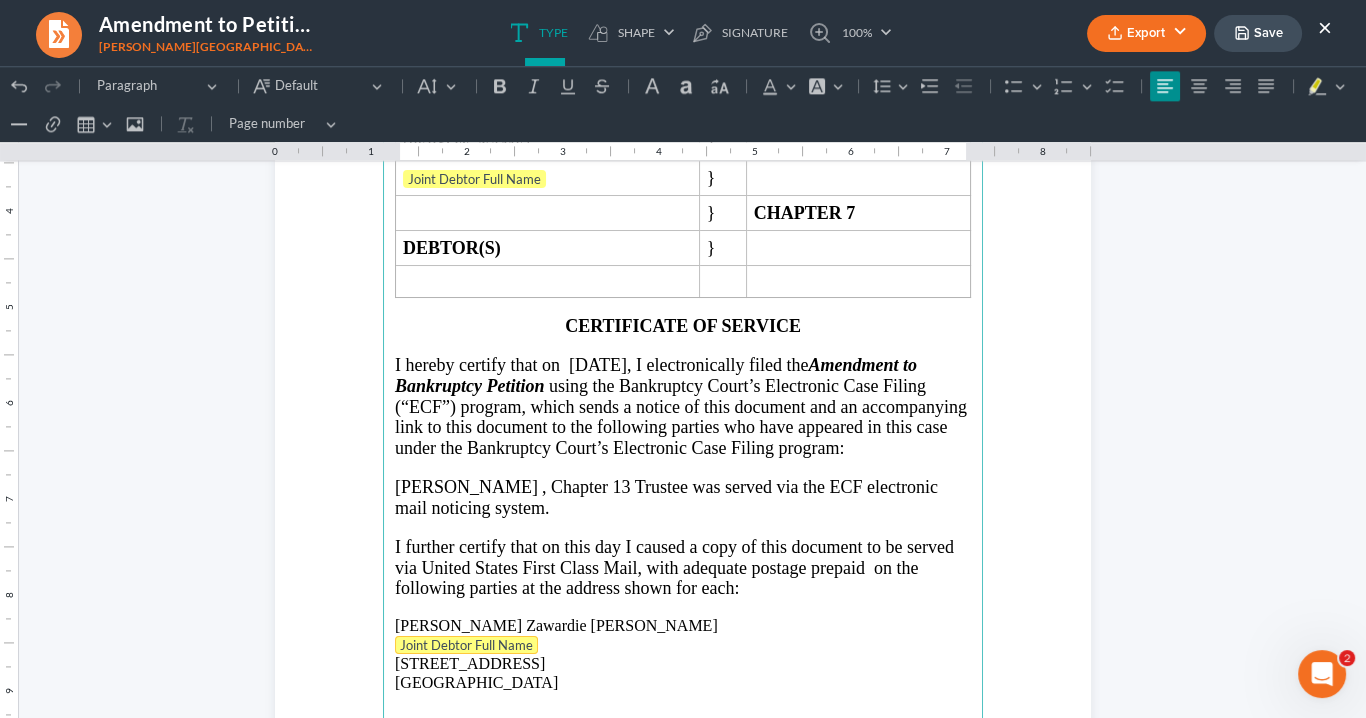 drag, startPoint x: 521, startPoint y: 598, endPoint x: 412, endPoint y: 605, distance: 109.22454 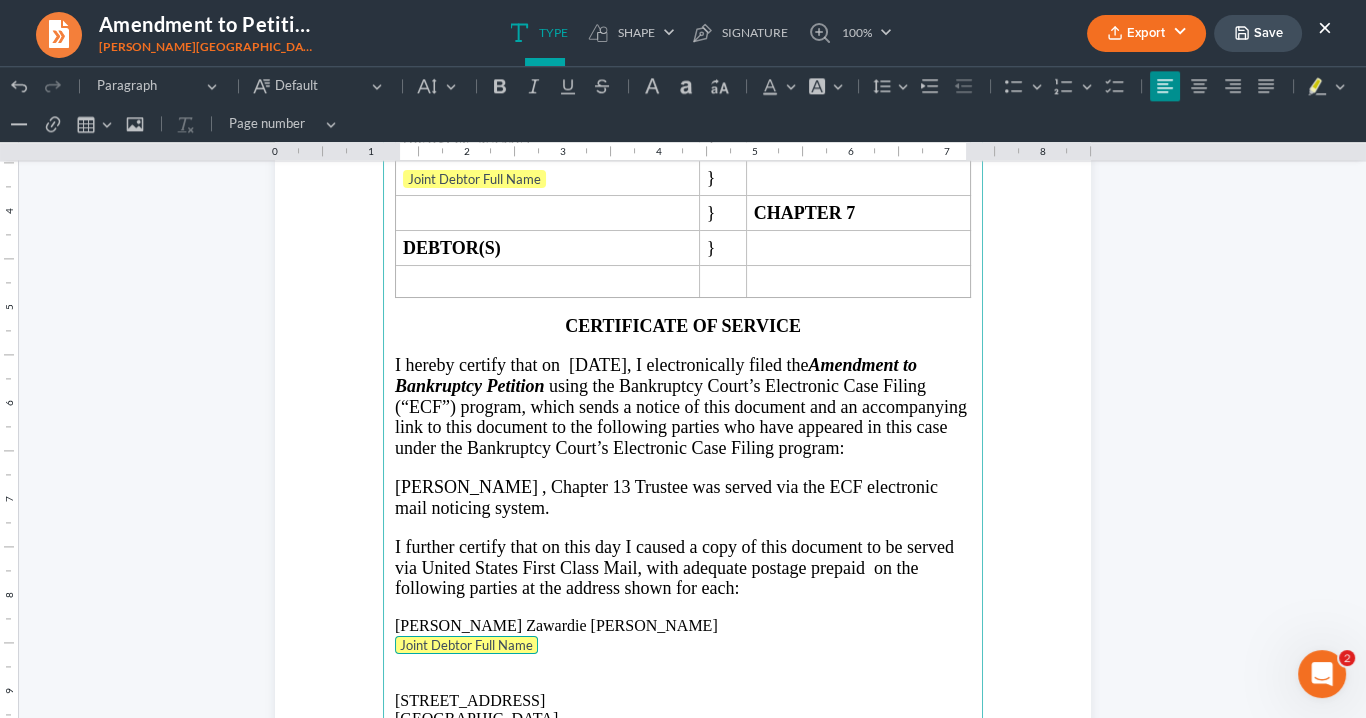 click on "Joint Debtor Full Name" at bounding box center (466, 645) 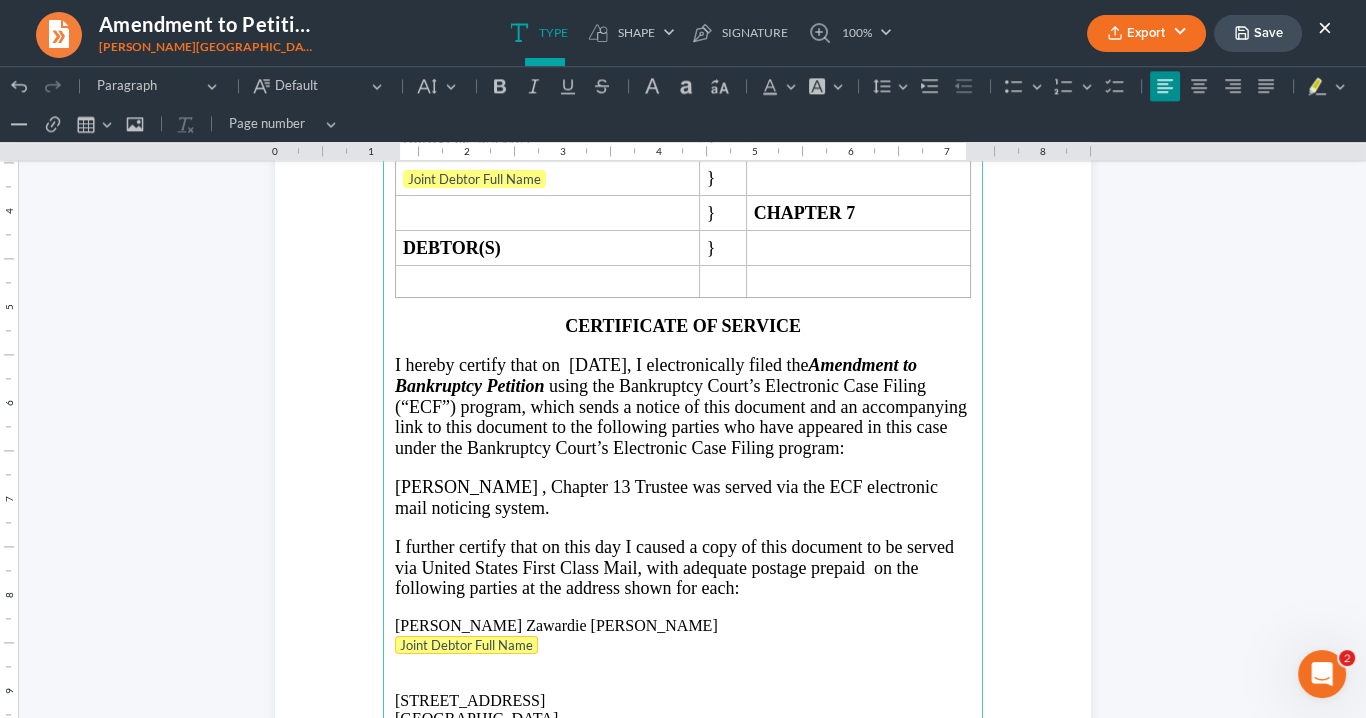 drag, startPoint x: 512, startPoint y: 602, endPoint x: 485, endPoint y: 601, distance: 27.018513 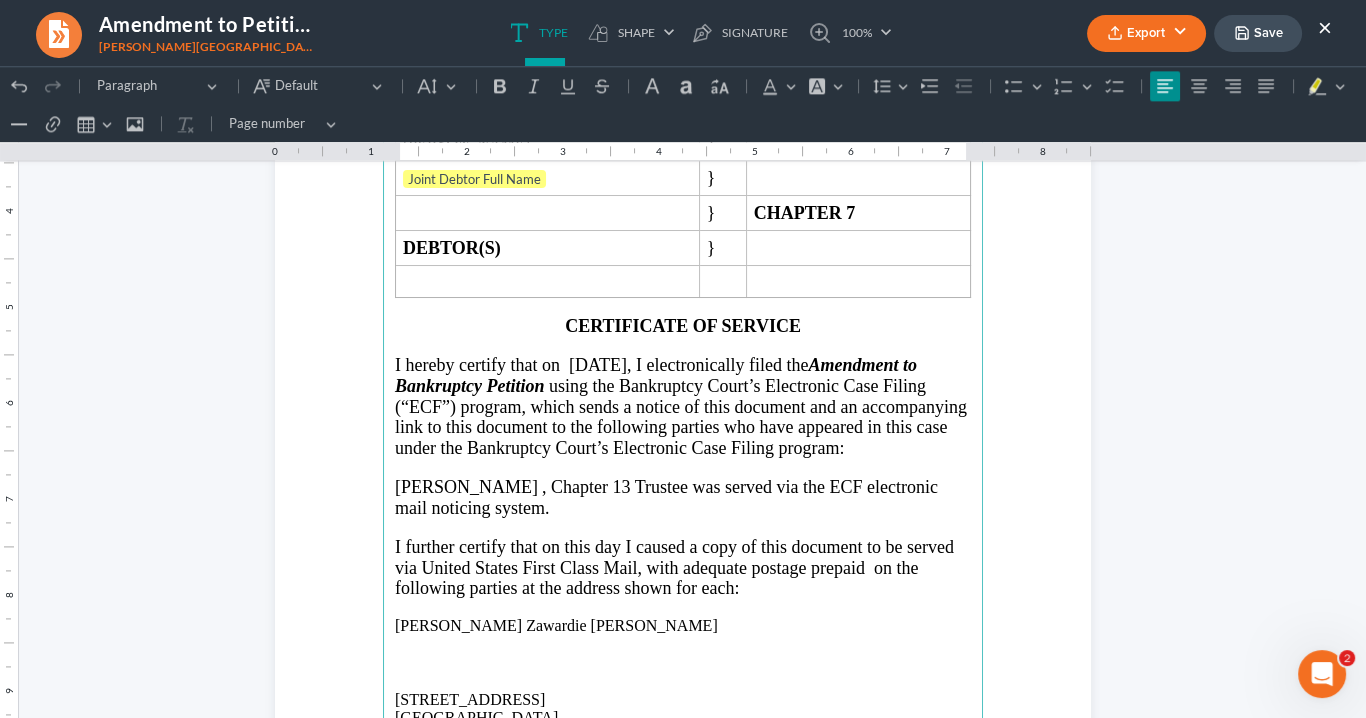click on "4205 Willow Springs Dr Loganville, GA 30052" at bounding box center (683, 709) 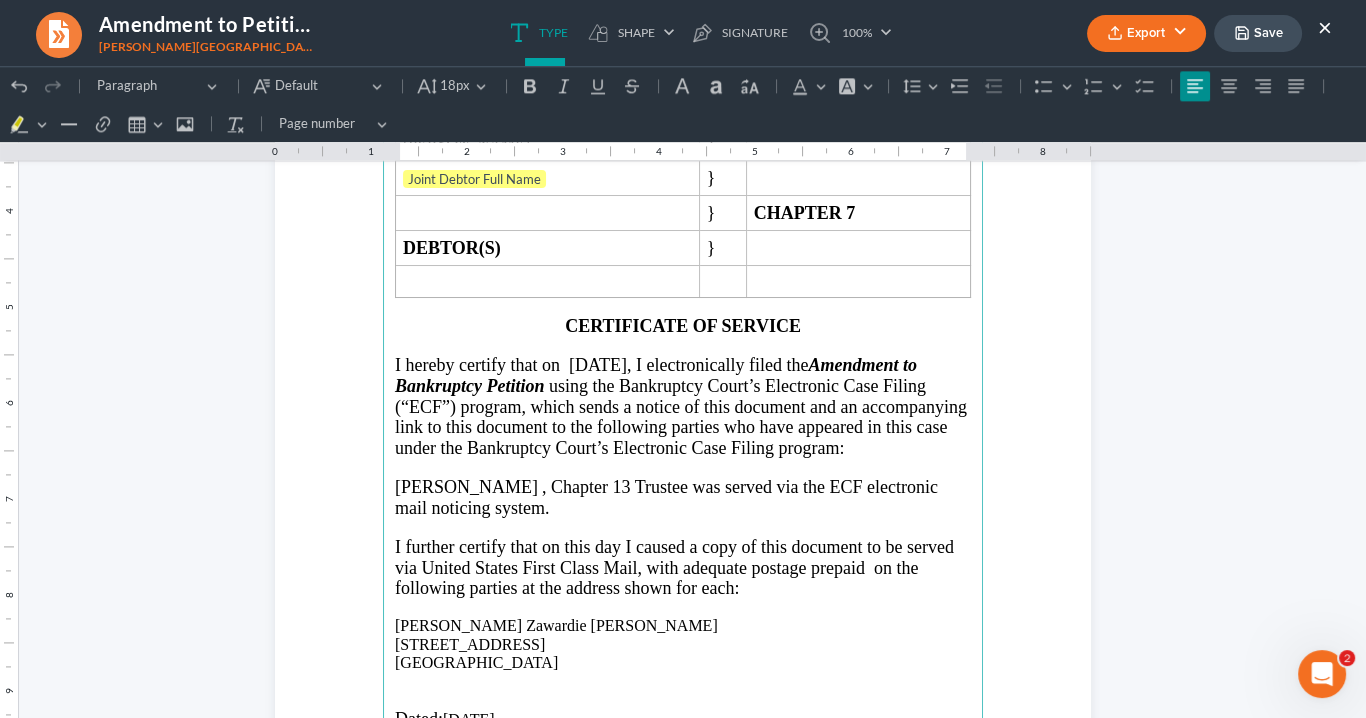 drag, startPoint x: 593, startPoint y: 442, endPoint x: 620, endPoint y: 439, distance: 27.166155 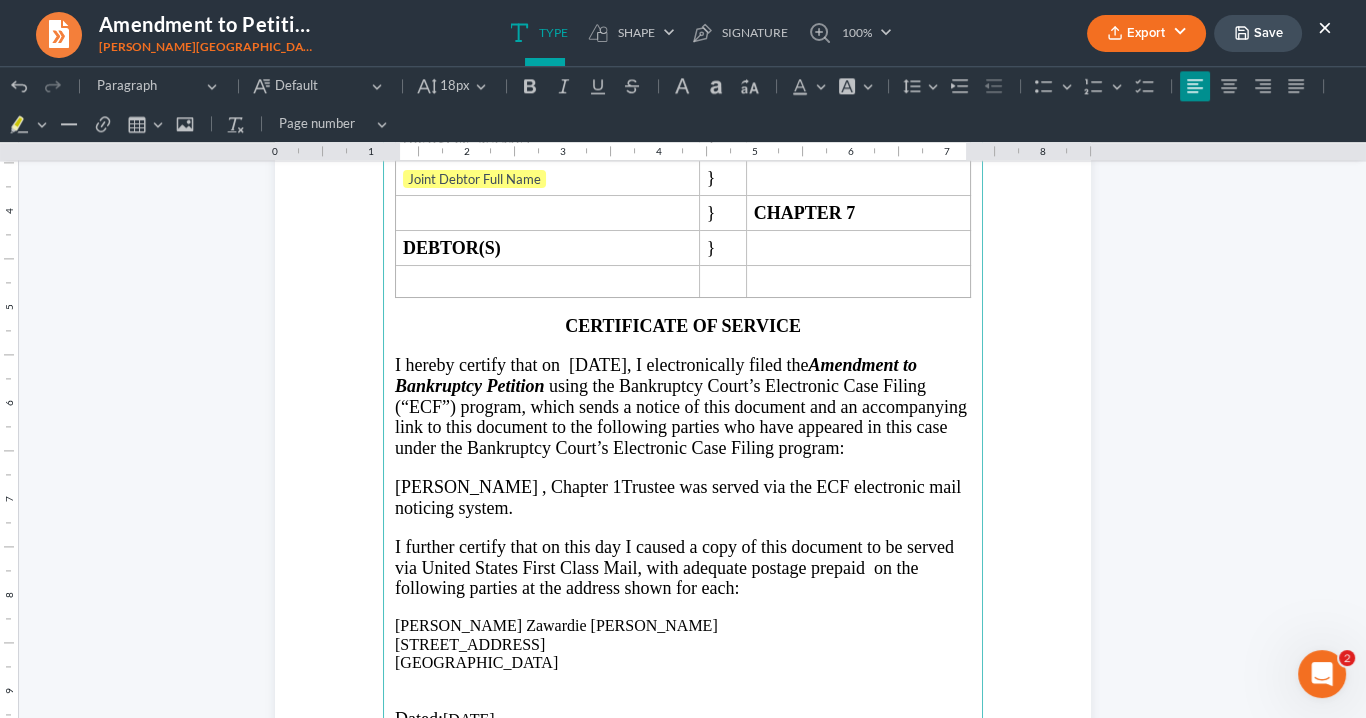 type 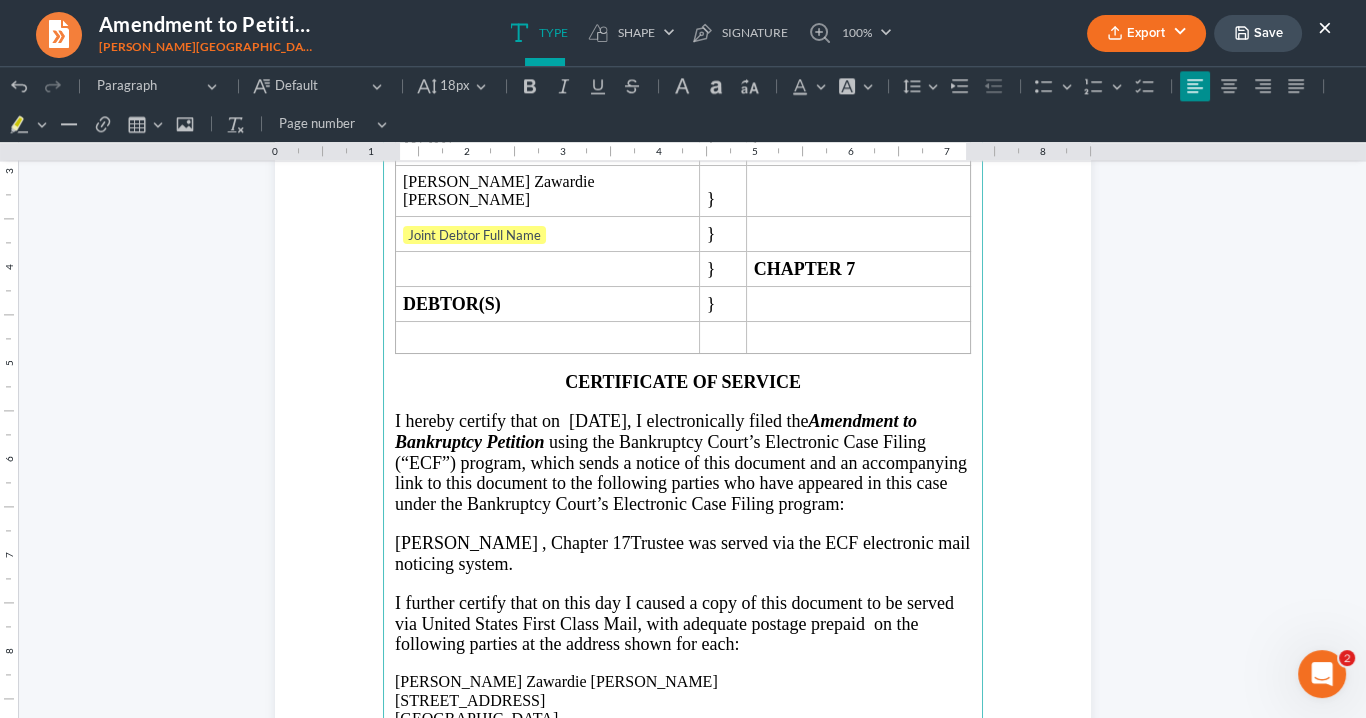 scroll, scrollTop: 3613, scrollLeft: 0, axis: vertical 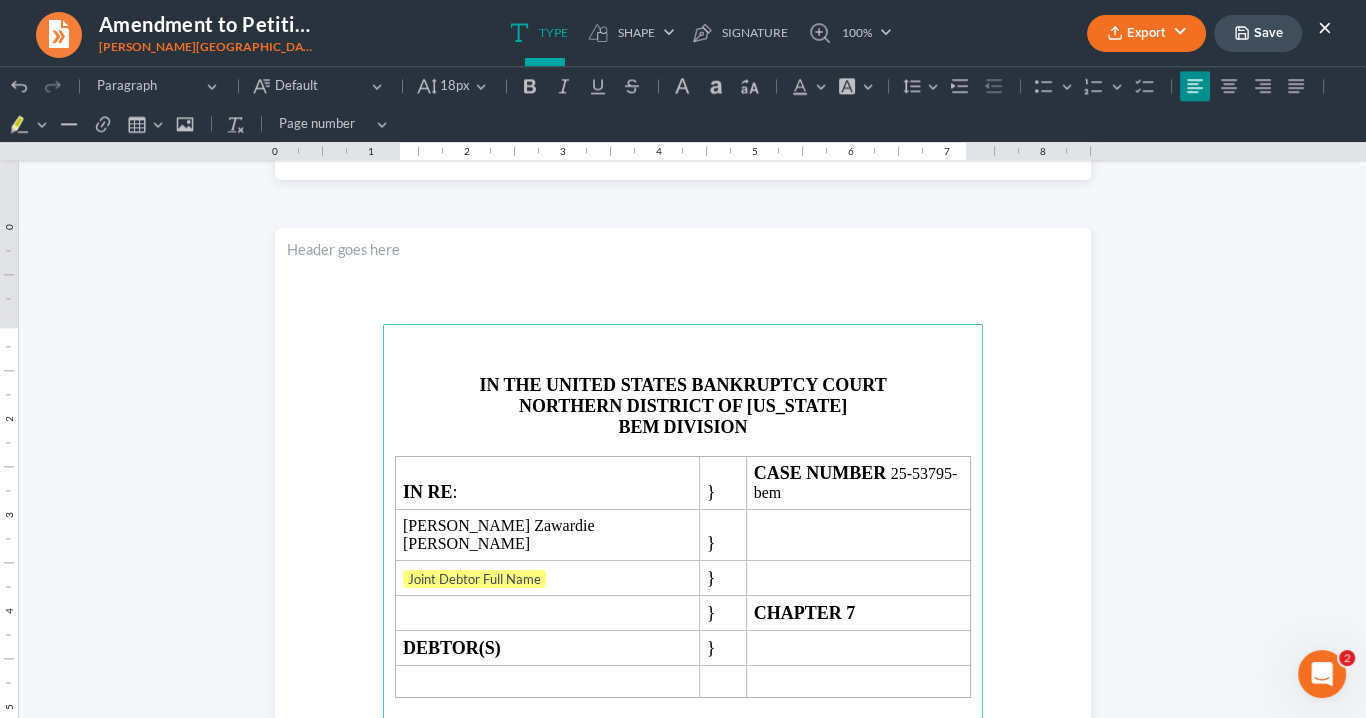 drag, startPoint x: 653, startPoint y: 425, endPoint x: 693, endPoint y: 415, distance: 41.231056 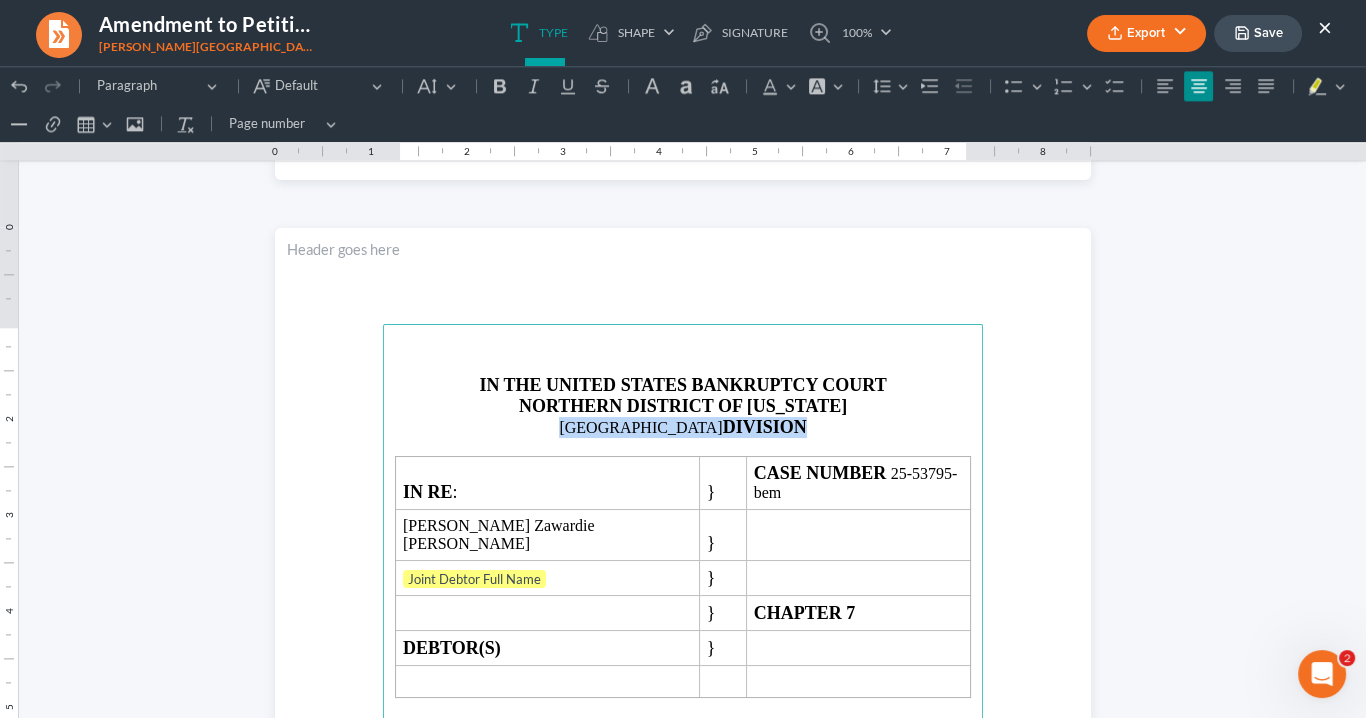 drag, startPoint x: 757, startPoint y: 421, endPoint x: 669, endPoint y: 393, distance: 92.34717 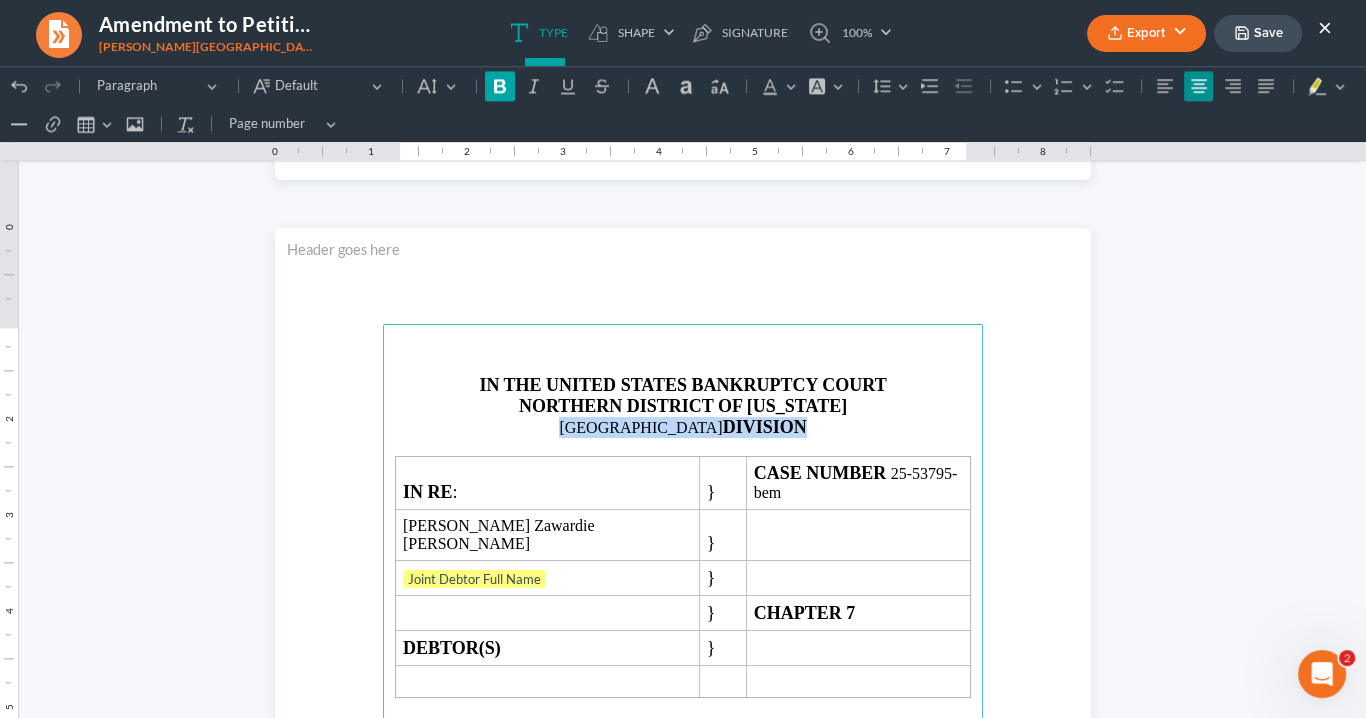 click 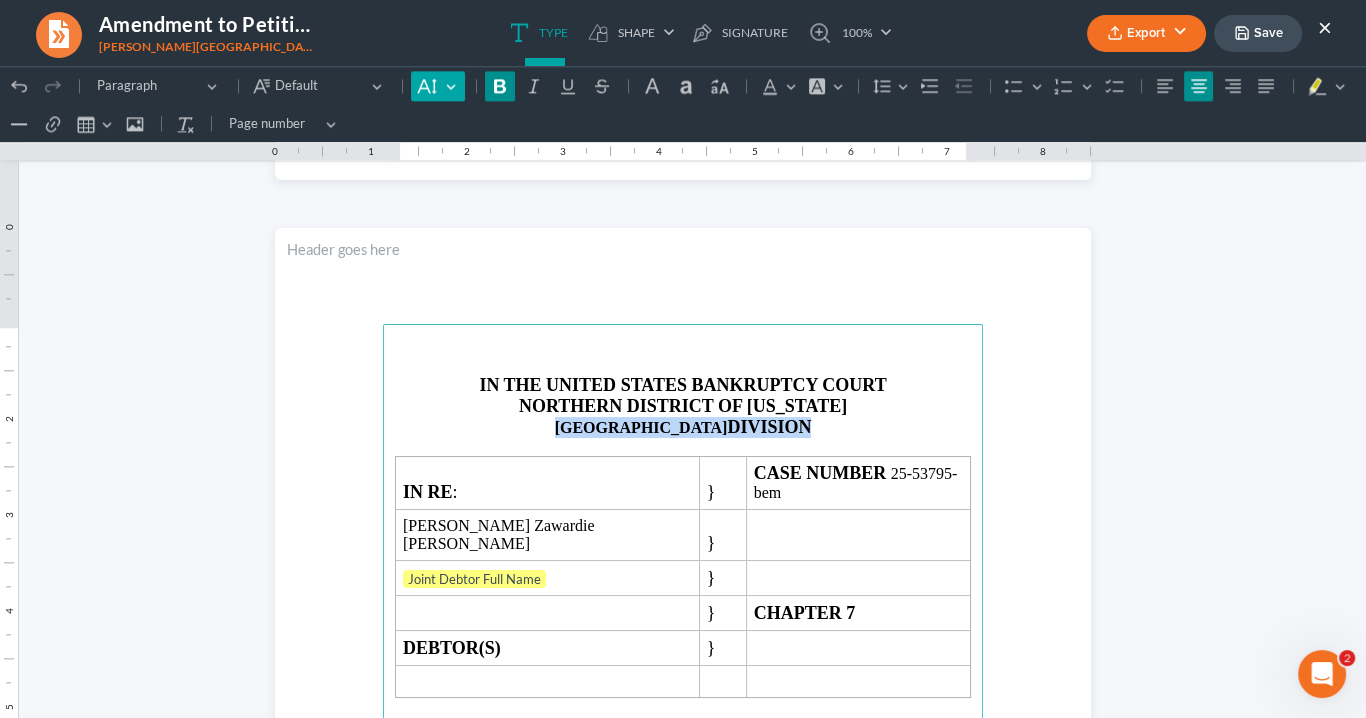 drag, startPoint x: 446, startPoint y: 87, endPoint x: 457, endPoint y: 104, distance: 20.248457 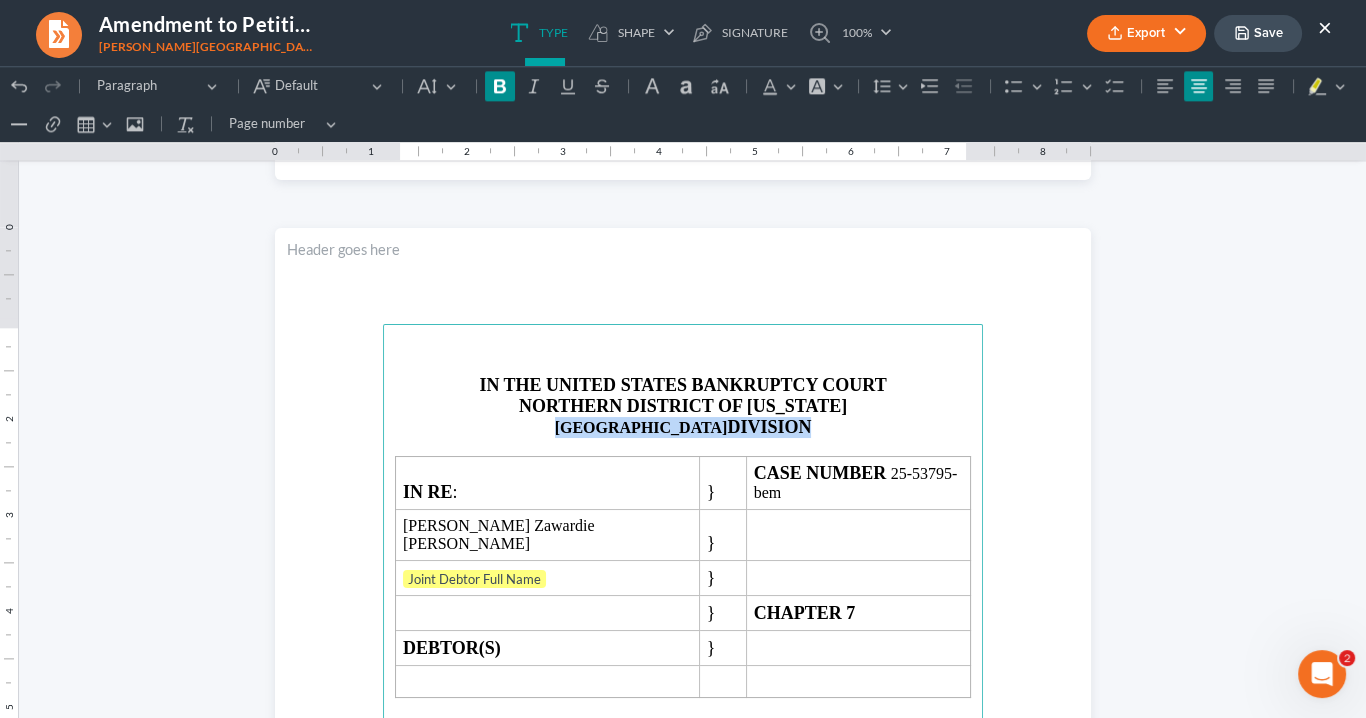 click on "Default" at bounding box center [437, 86] 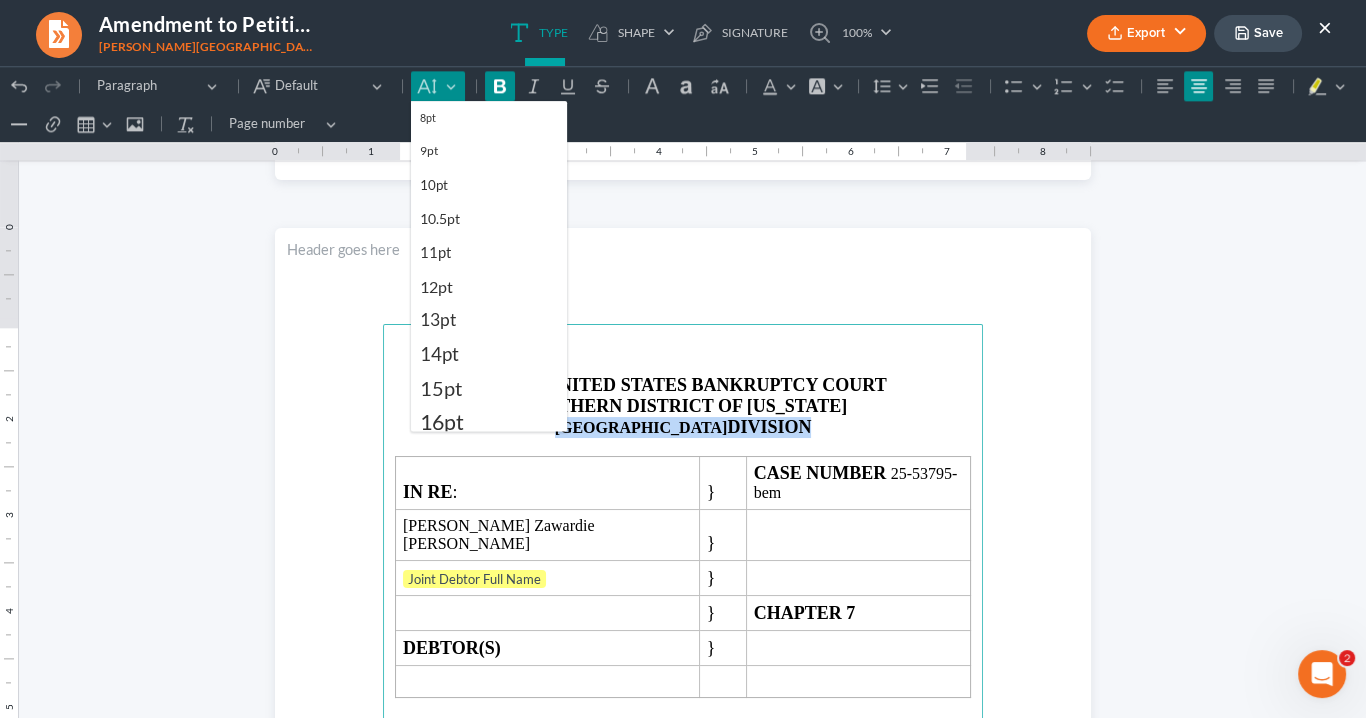 click on "12pt" at bounding box center (489, 287) 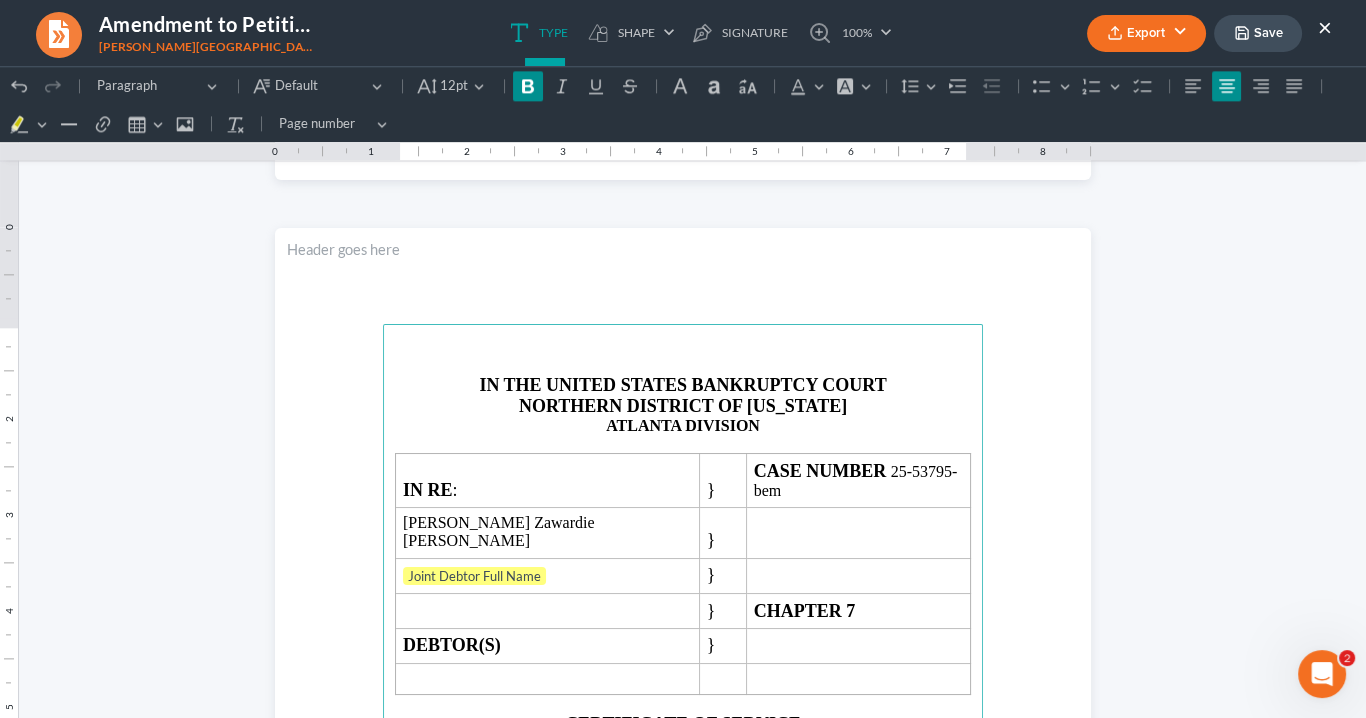drag, startPoint x: 678, startPoint y: 357, endPoint x: 696, endPoint y: 353, distance: 18.439089 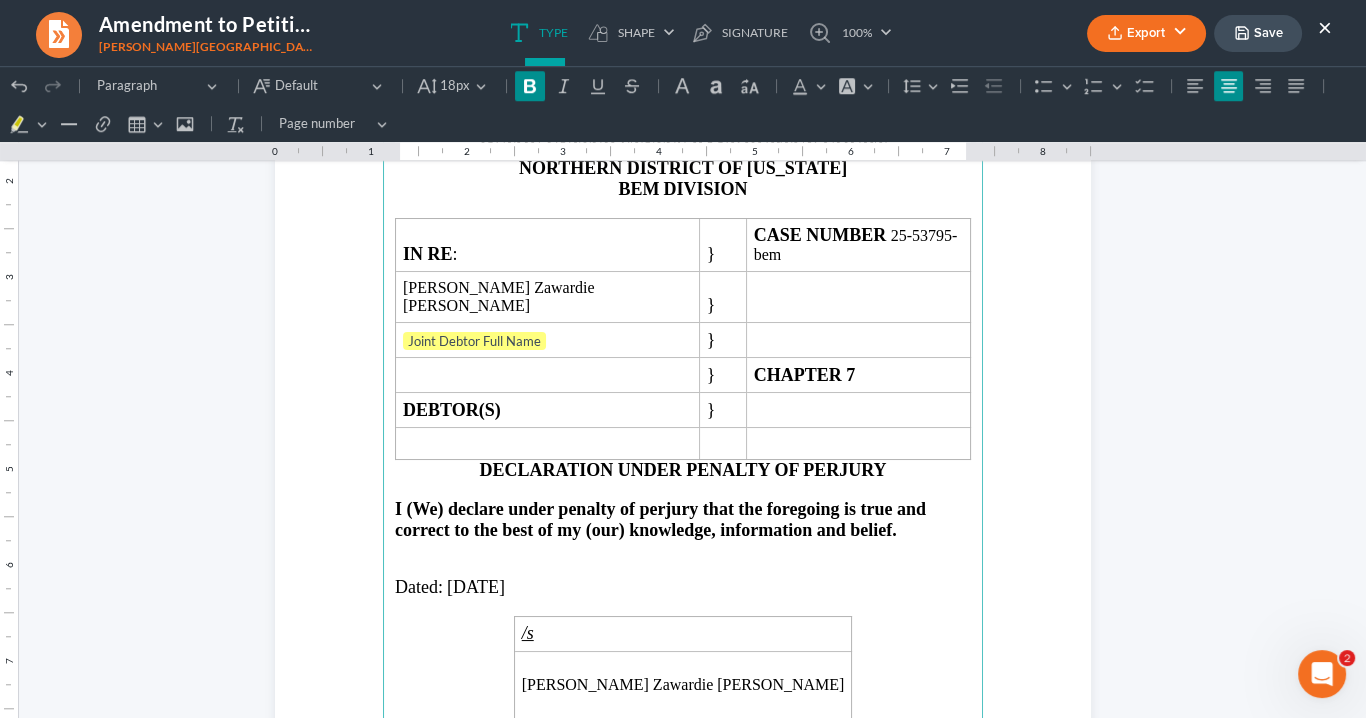 scroll, scrollTop: 2253, scrollLeft: 0, axis: vertical 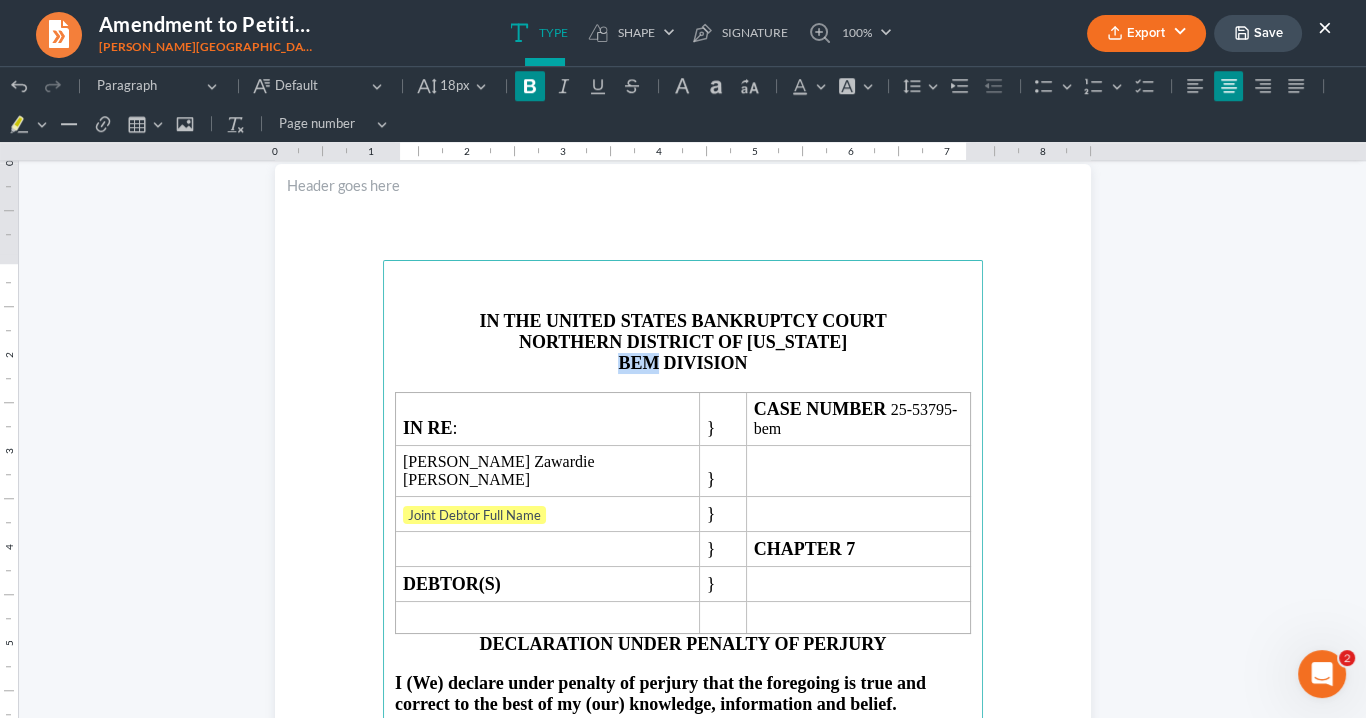 drag, startPoint x: 653, startPoint y: 364, endPoint x: 596, endPoint y: 364, distance: 57 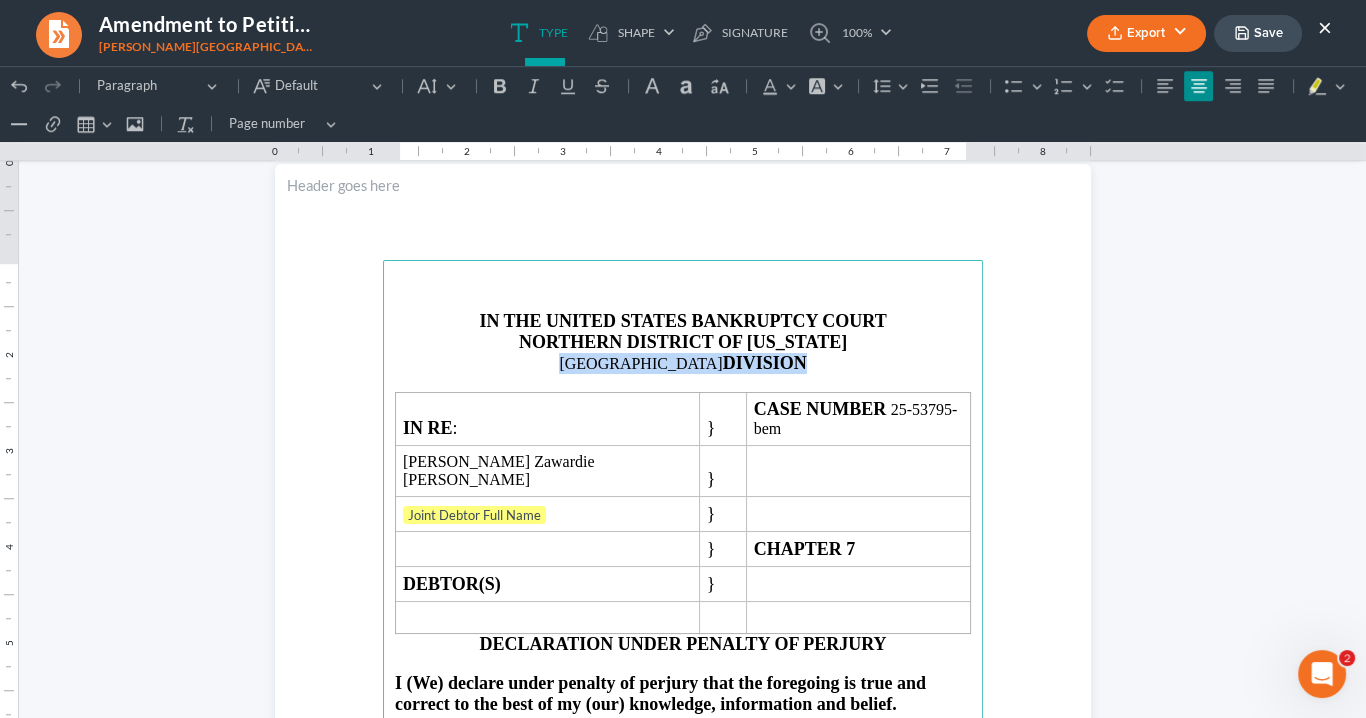 drag, startPoint x: 754, startPoint y: 354, endPoint x: 599, endPoint y: 353, distance: 155.00322 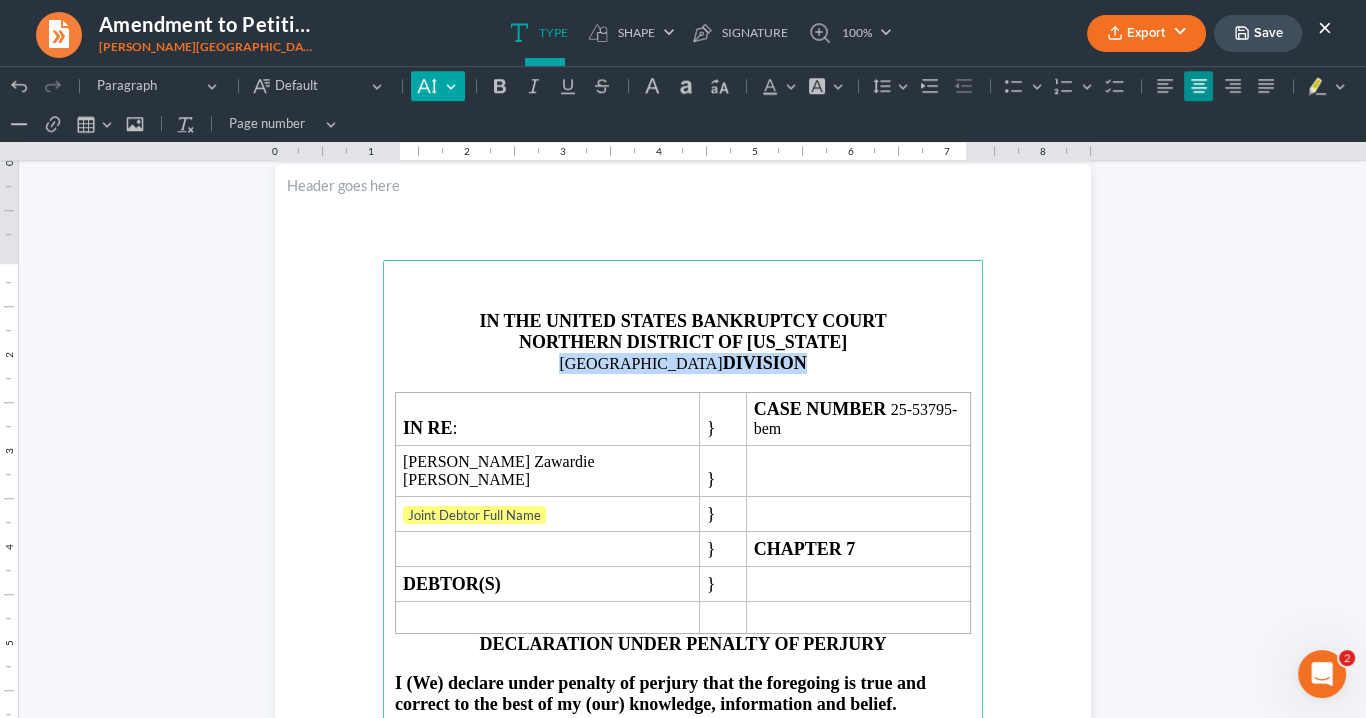 click on "Default" at bounding box center (437, 86) 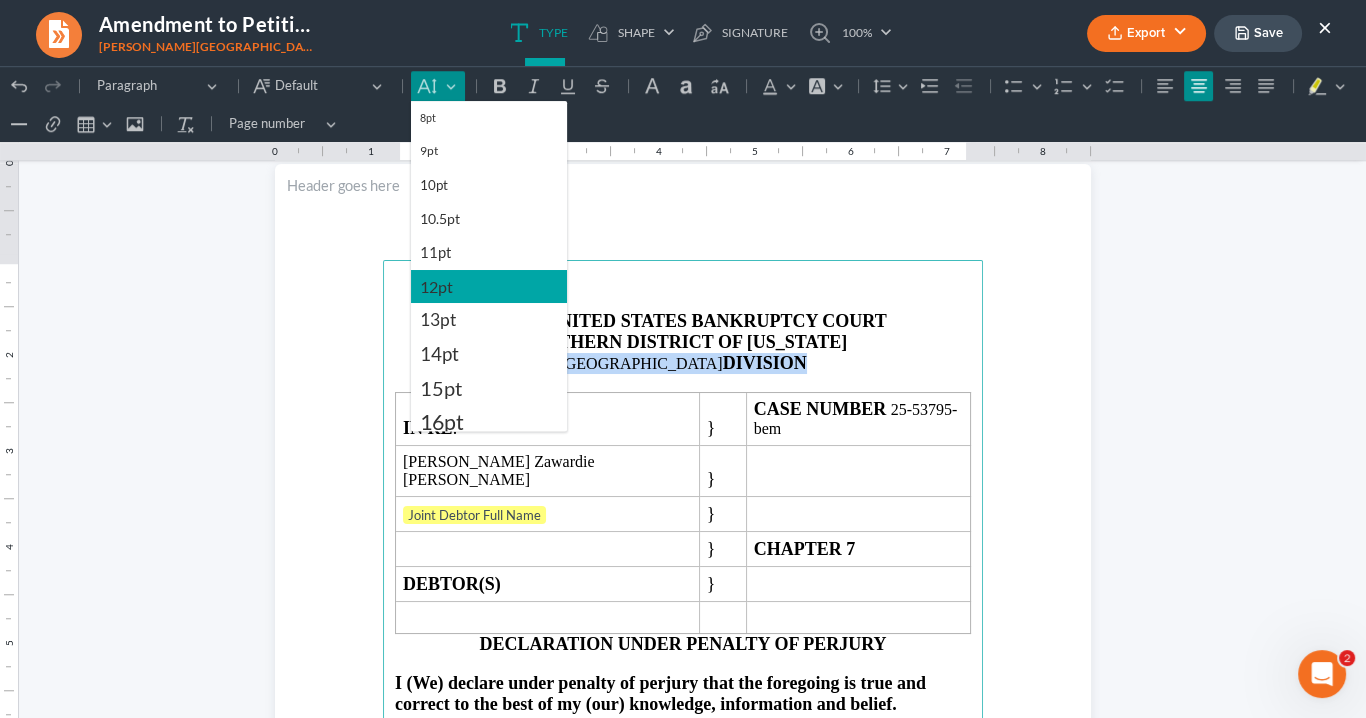click on "12pt" at bounding box center [436, 287] 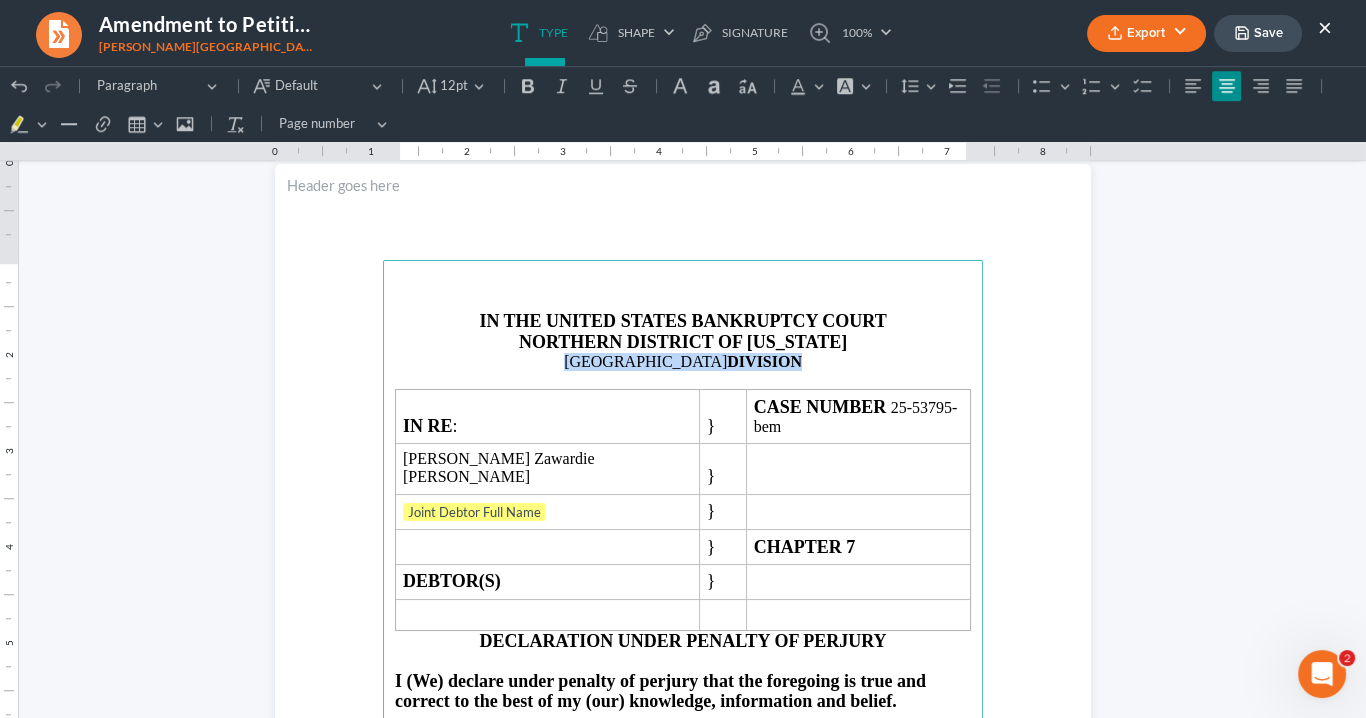 click on "ATLANTA  DIVISION" at bounding box center [683, 362] 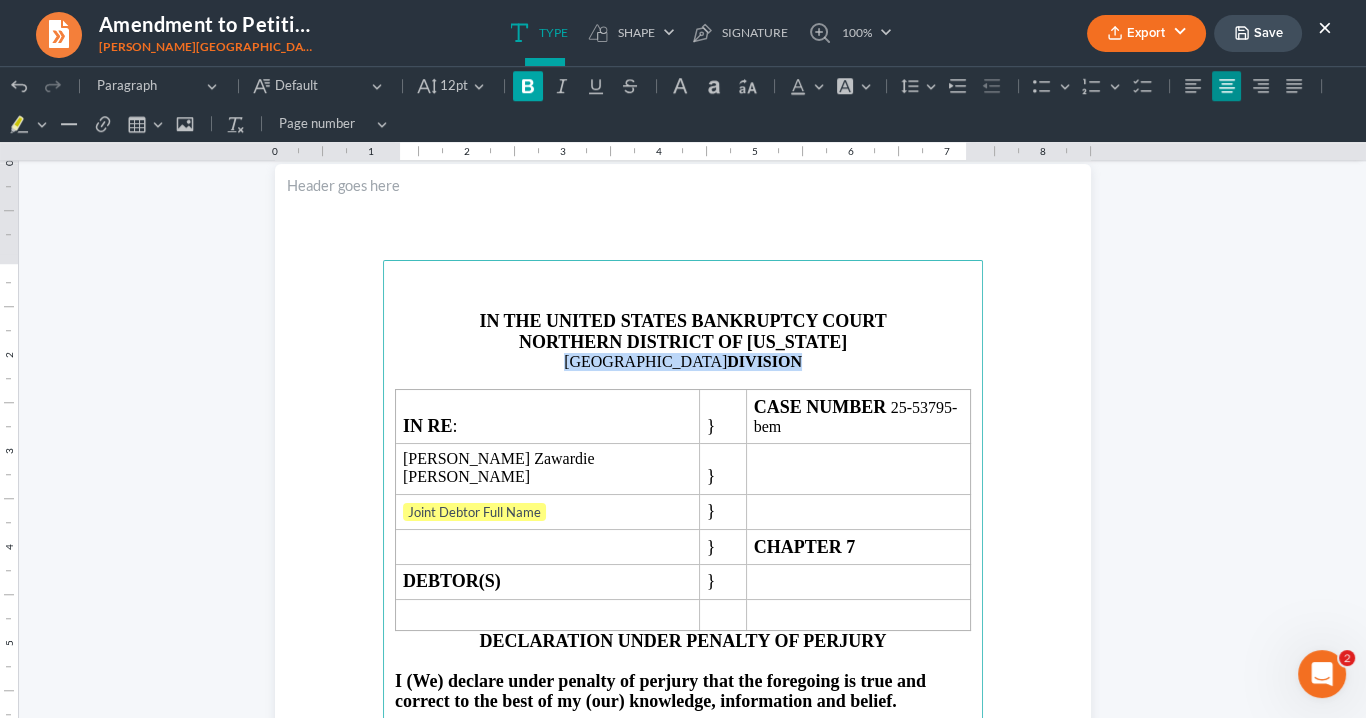 click 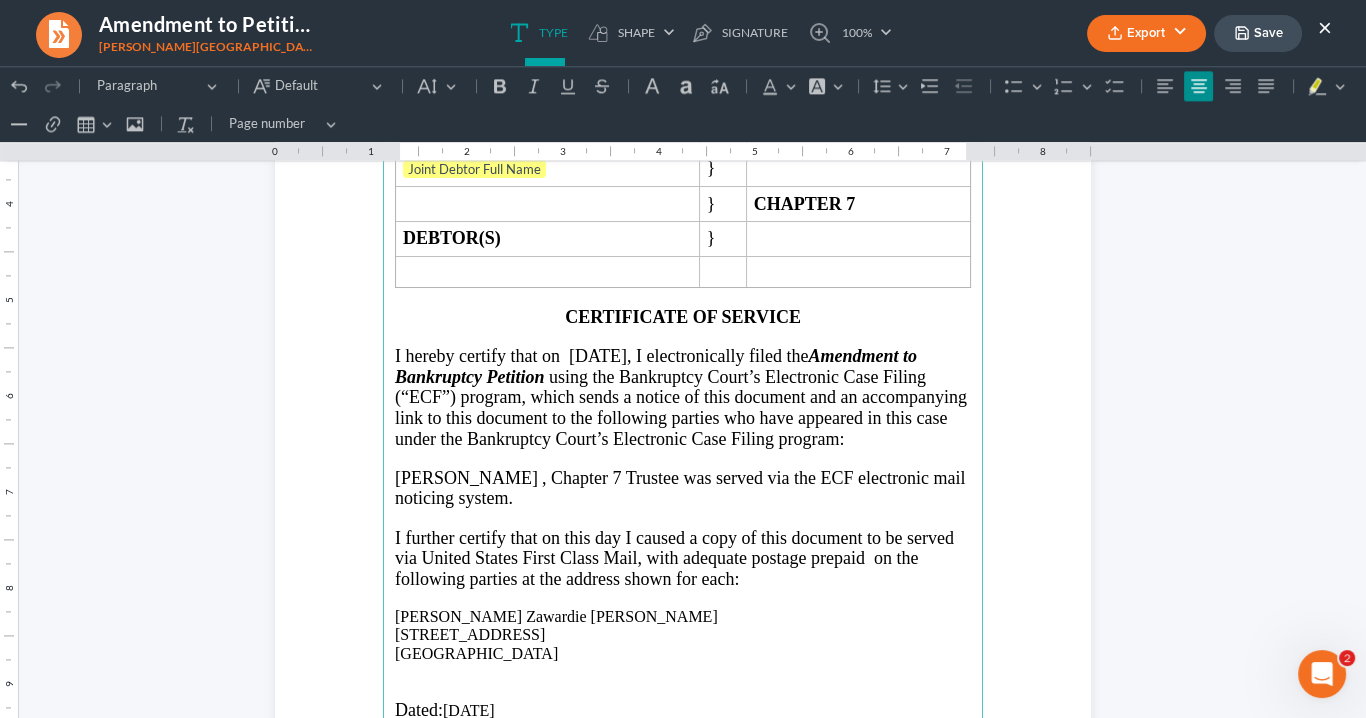scroll, scrollTop: 3773, scrollLeft: 0, axis: vertical 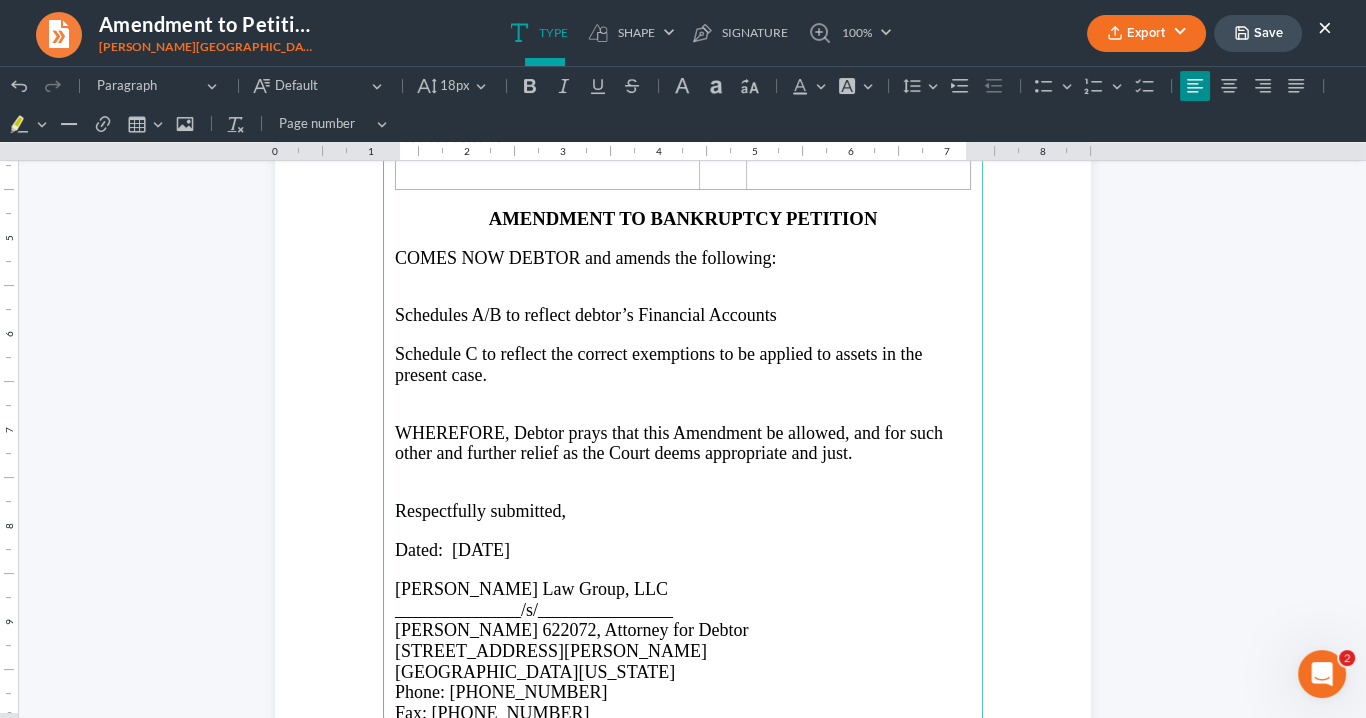 click on "WHEREFORE, Debtor prays that this Amendment be allowed, and for such other and further relief as the Court deems appropriate and just." at bounding box center [669, 443] 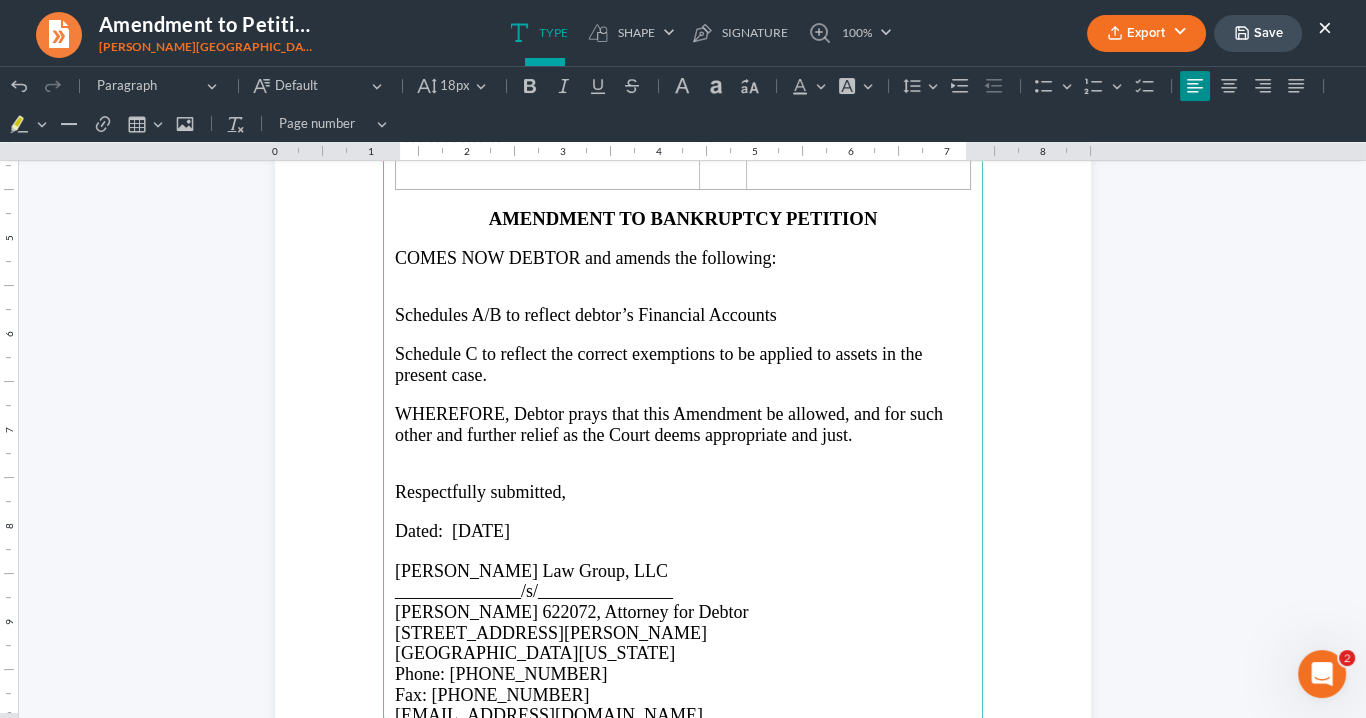 click on "Respectfully submitted," at bounding box center [480, 492] 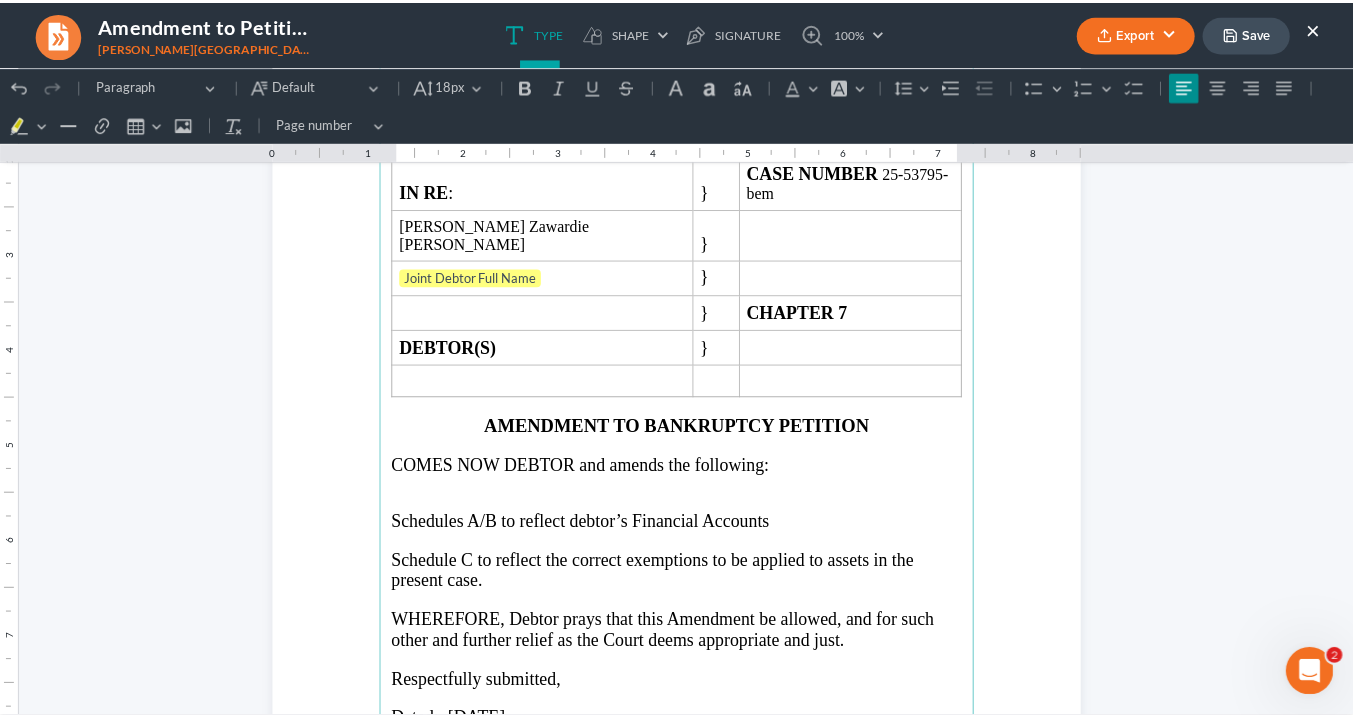scroll, scrollTop: 130, scrollLeft: 0, axis: vertical 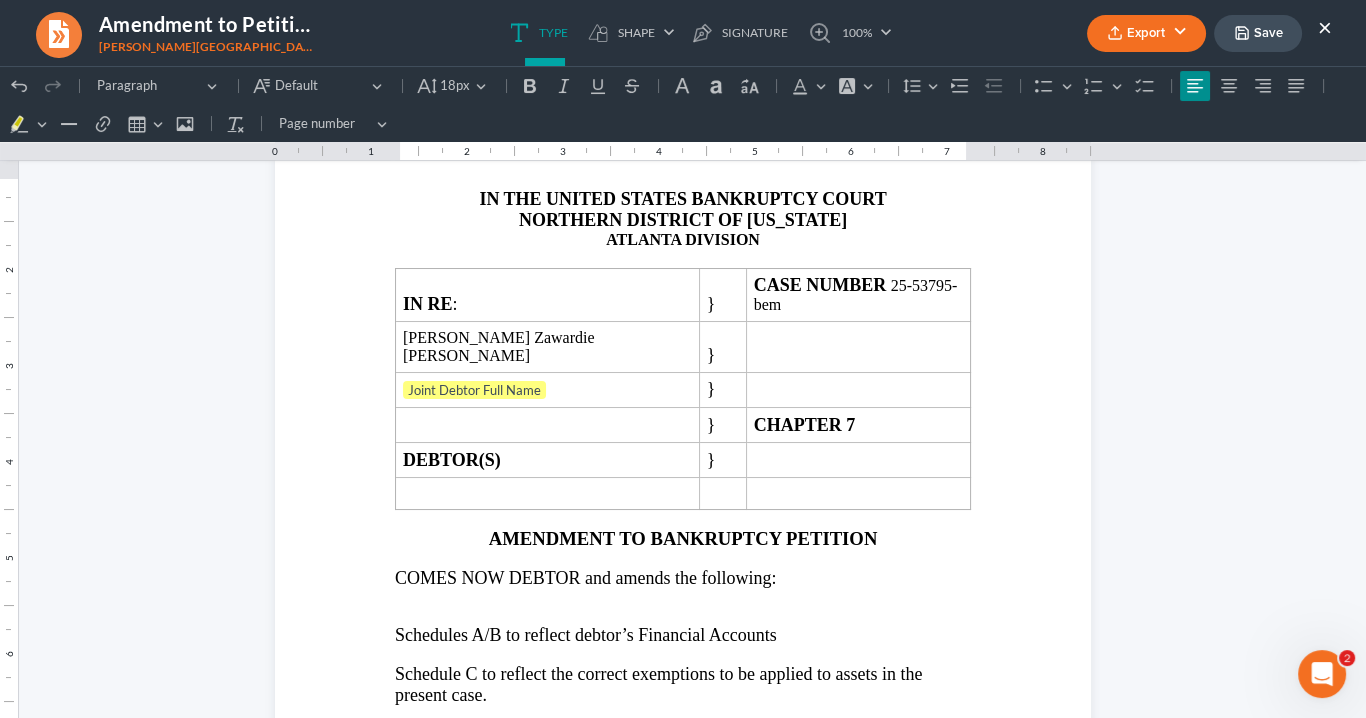 click on "Export" at bounding box center (1146, 33) 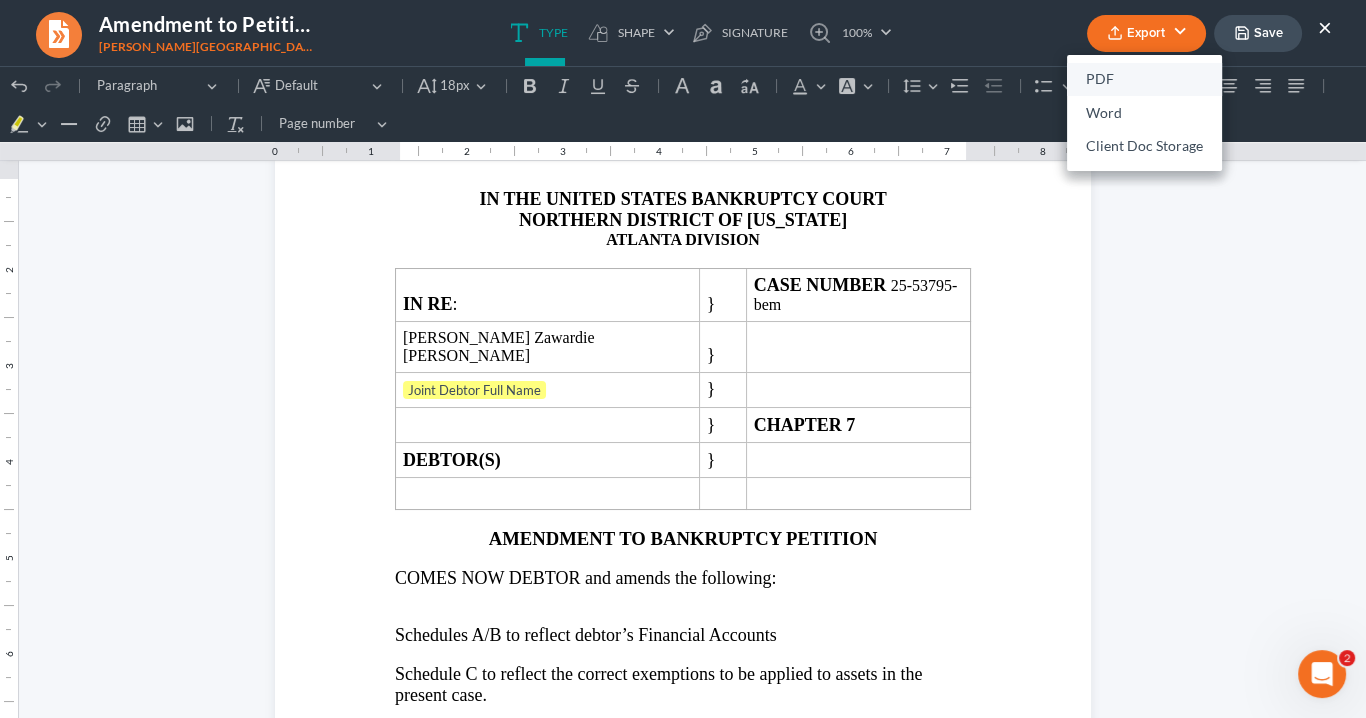 click on "PDF" at bounding box center (1144, 80) 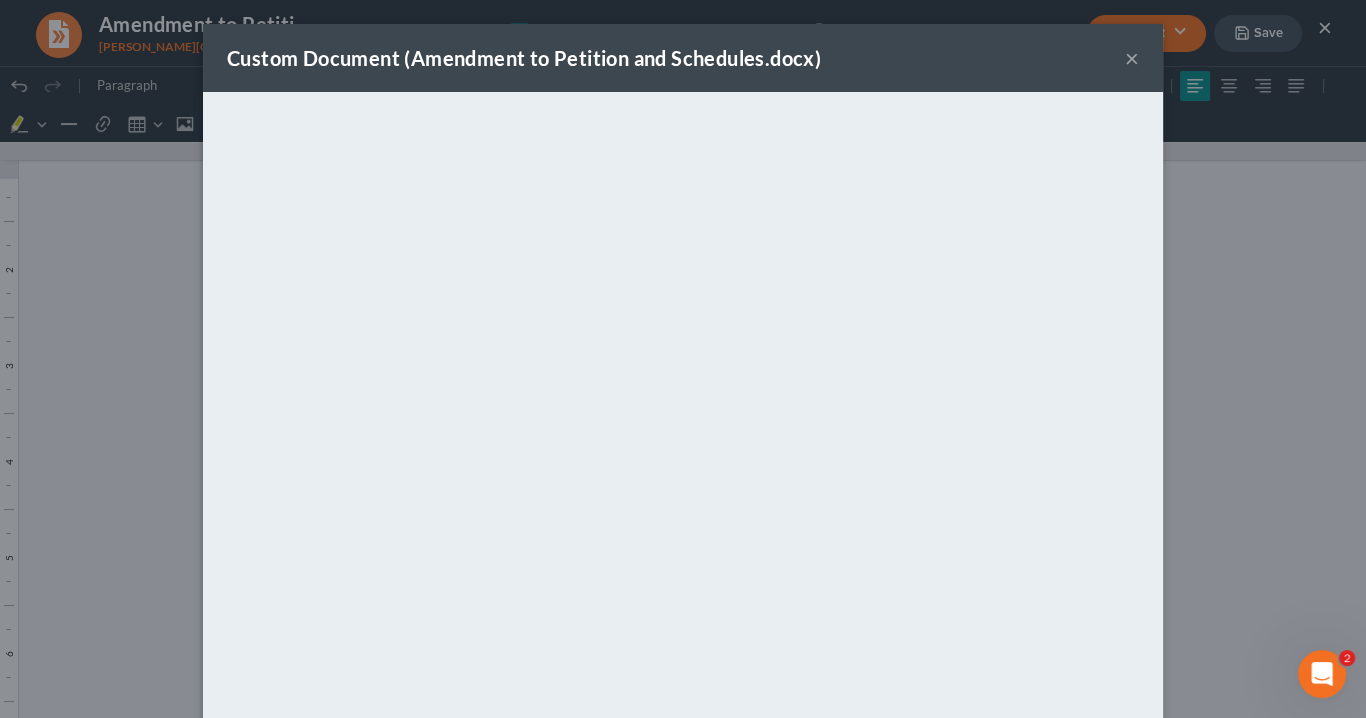 click on "×" at bounding box center (1132, 58) 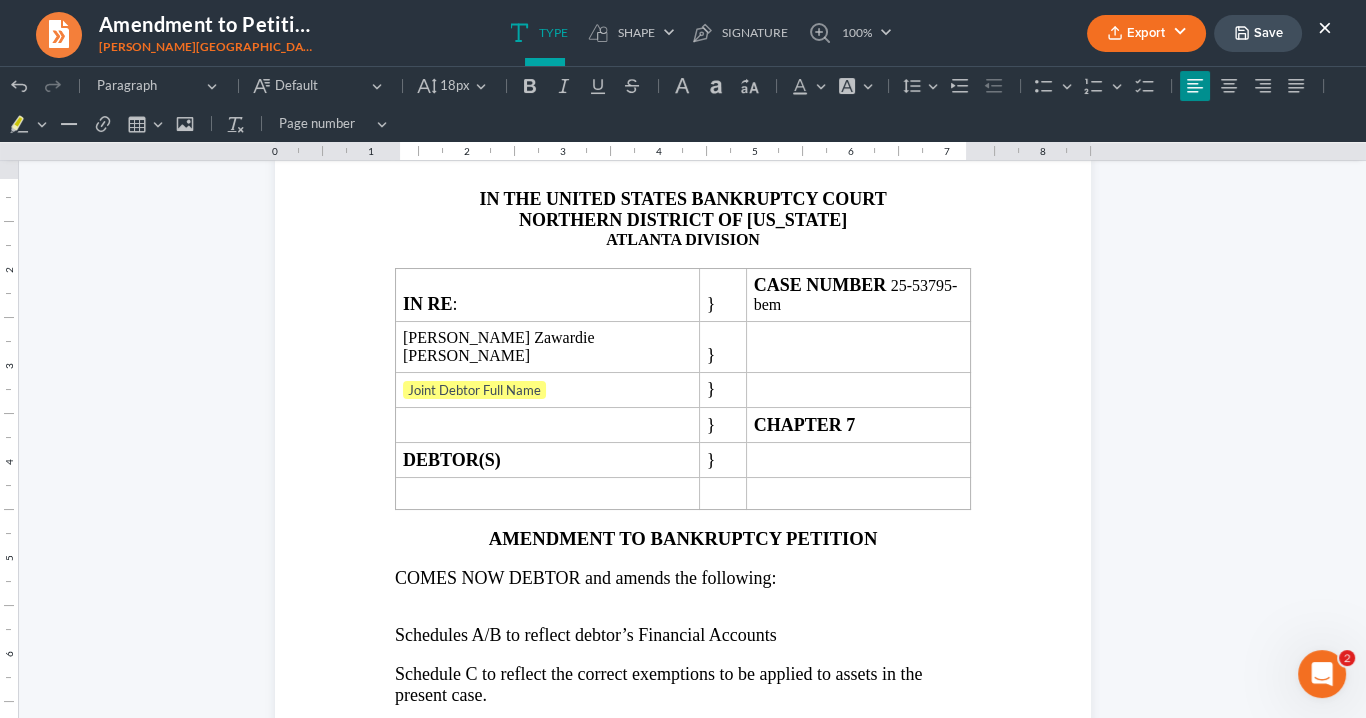 click on "×" at bounding box center (1325, 27) 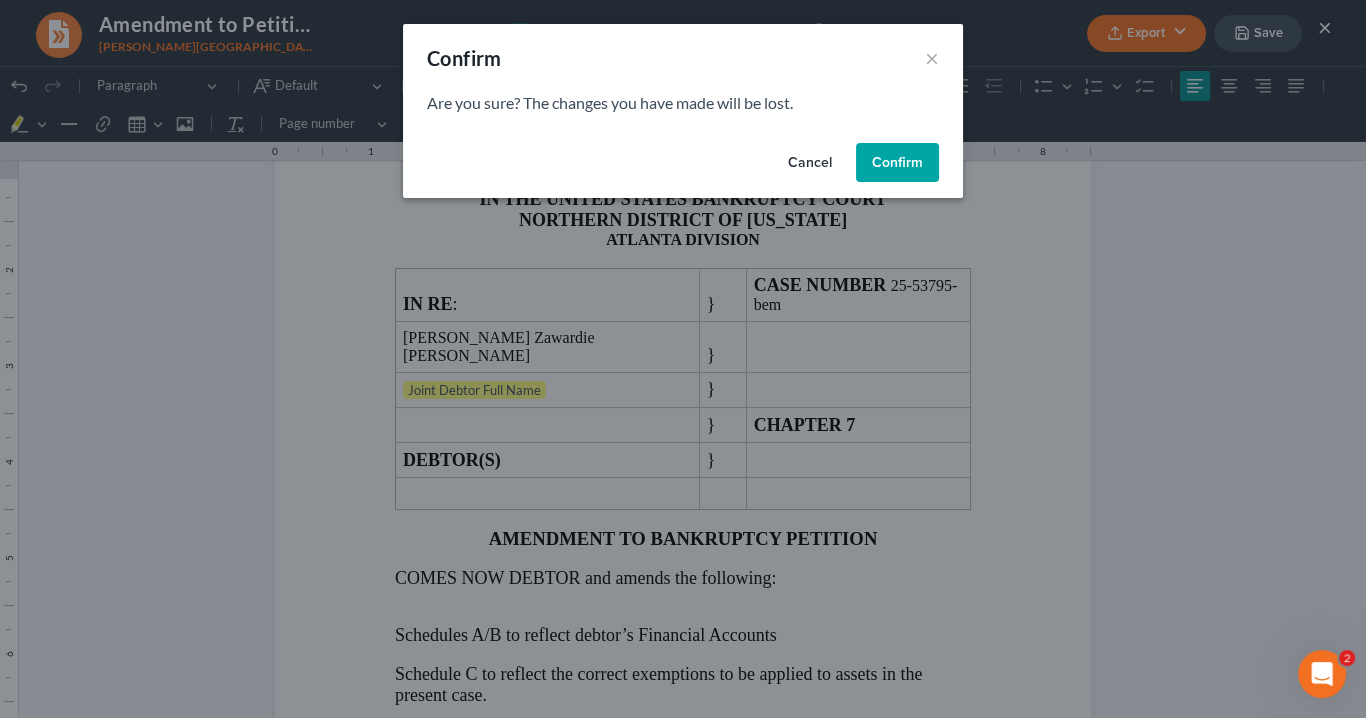 drag, startPoint x: 912, startPoint y: 155, endPoint x: 387, endPoint y: 202, distance: 527.0996 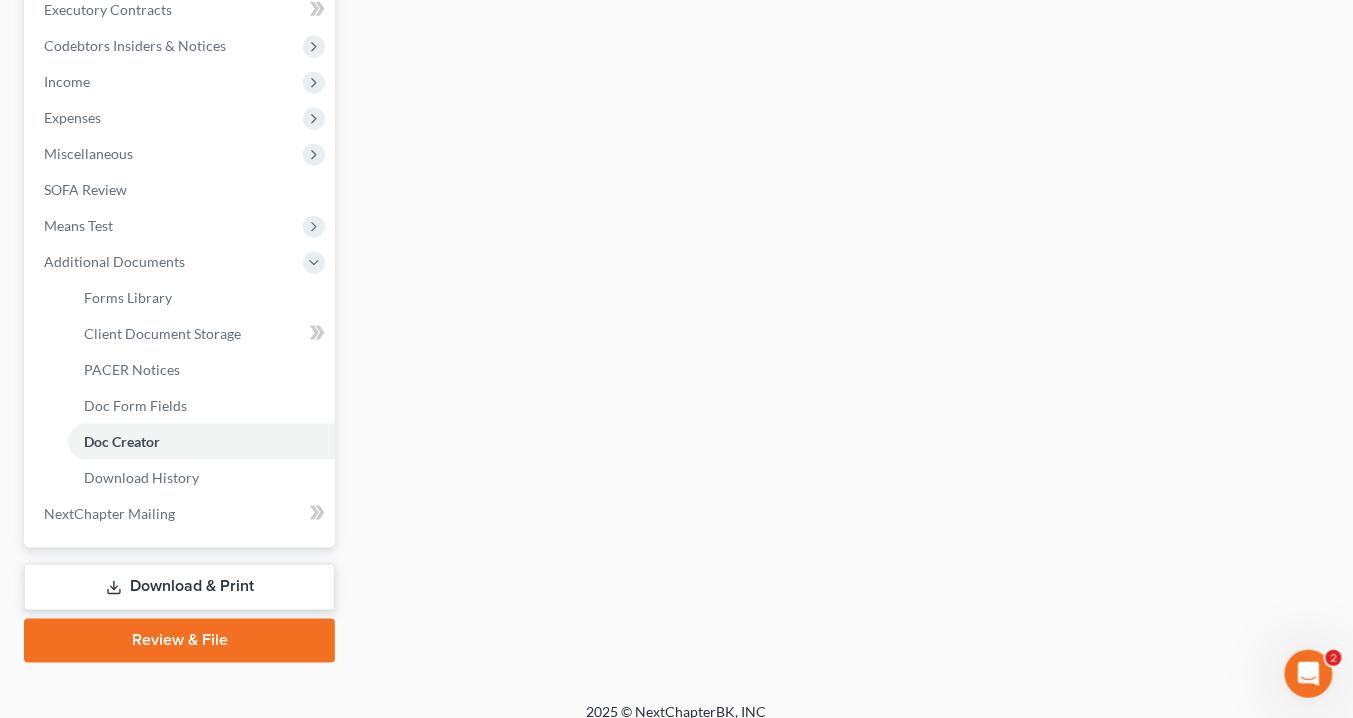 scroll, scrollTop: 594, scrollLeft: 0, axis: vertical 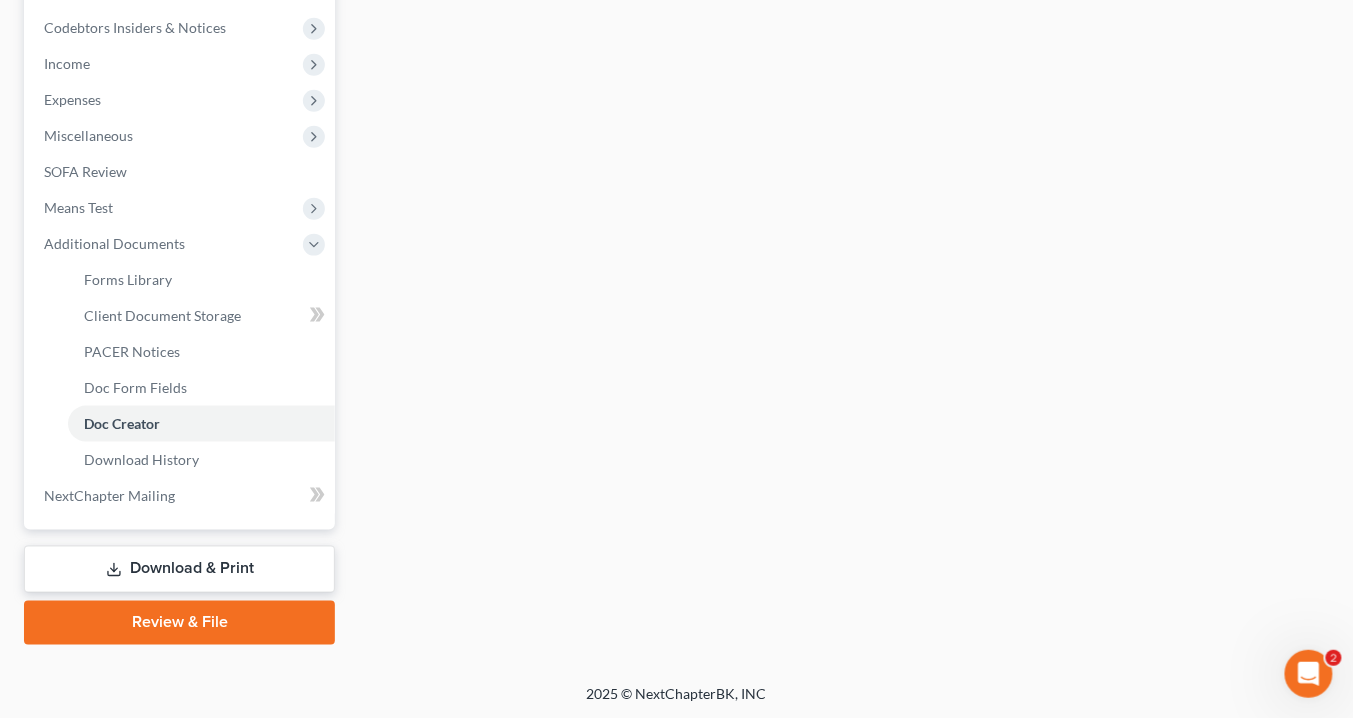 click on "Download & Print" at bounding box center [179, 569] 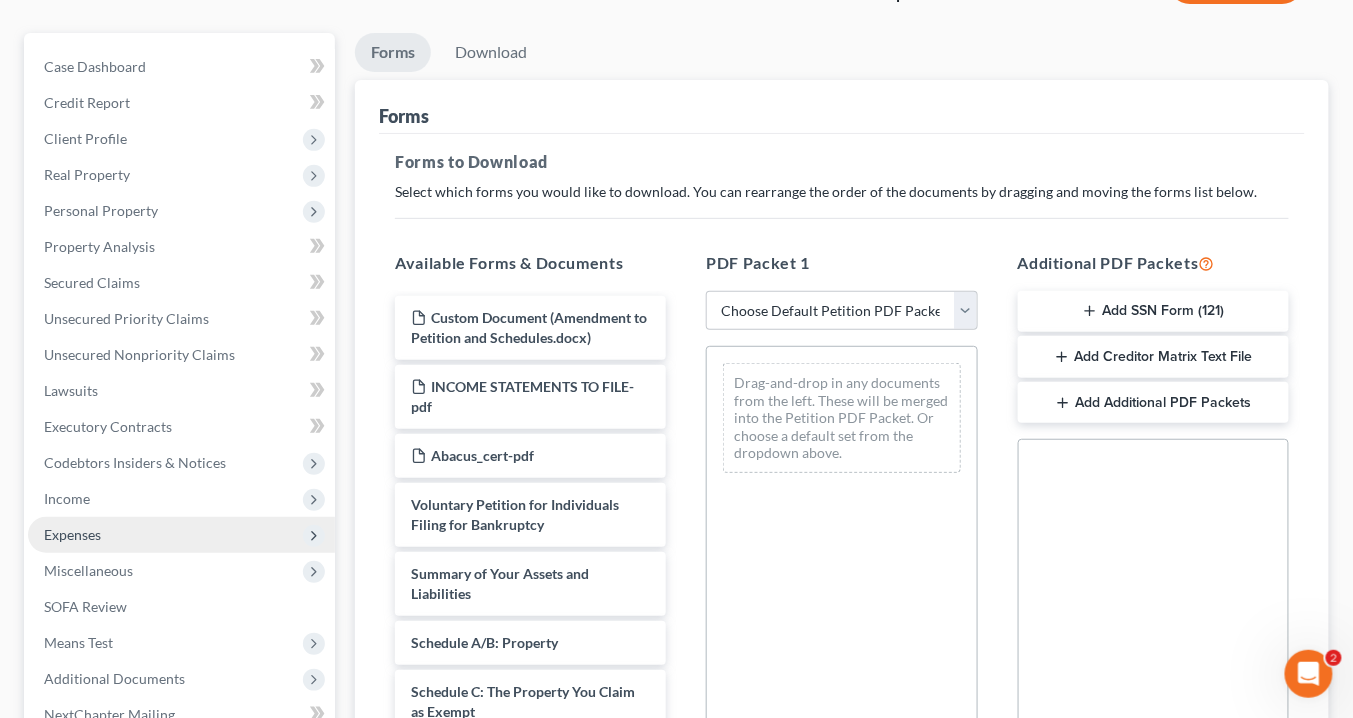 scroll, scrollTop: 160, scrollLeft: 0, axis: vertical 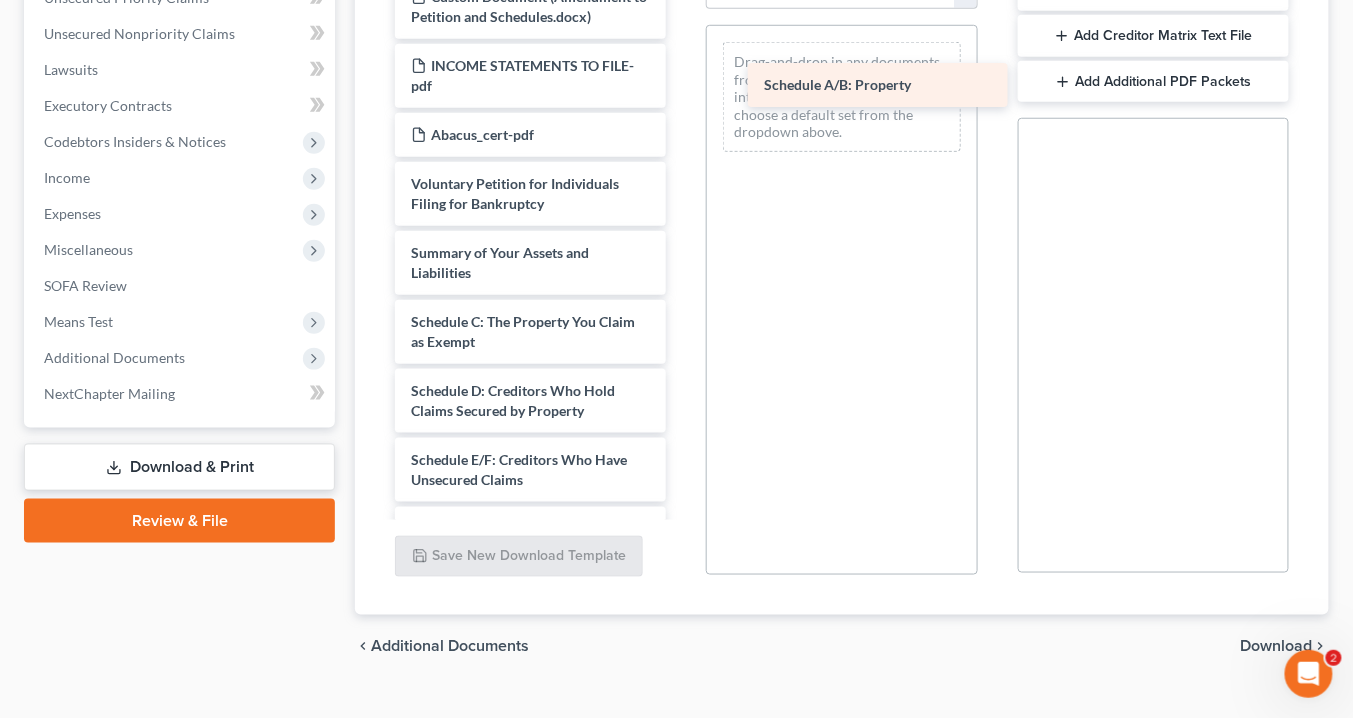 drag, startPoint x: 541, startPoint y: 318, endPoint x: 880, endPoint y: 85, distance: 411.35144 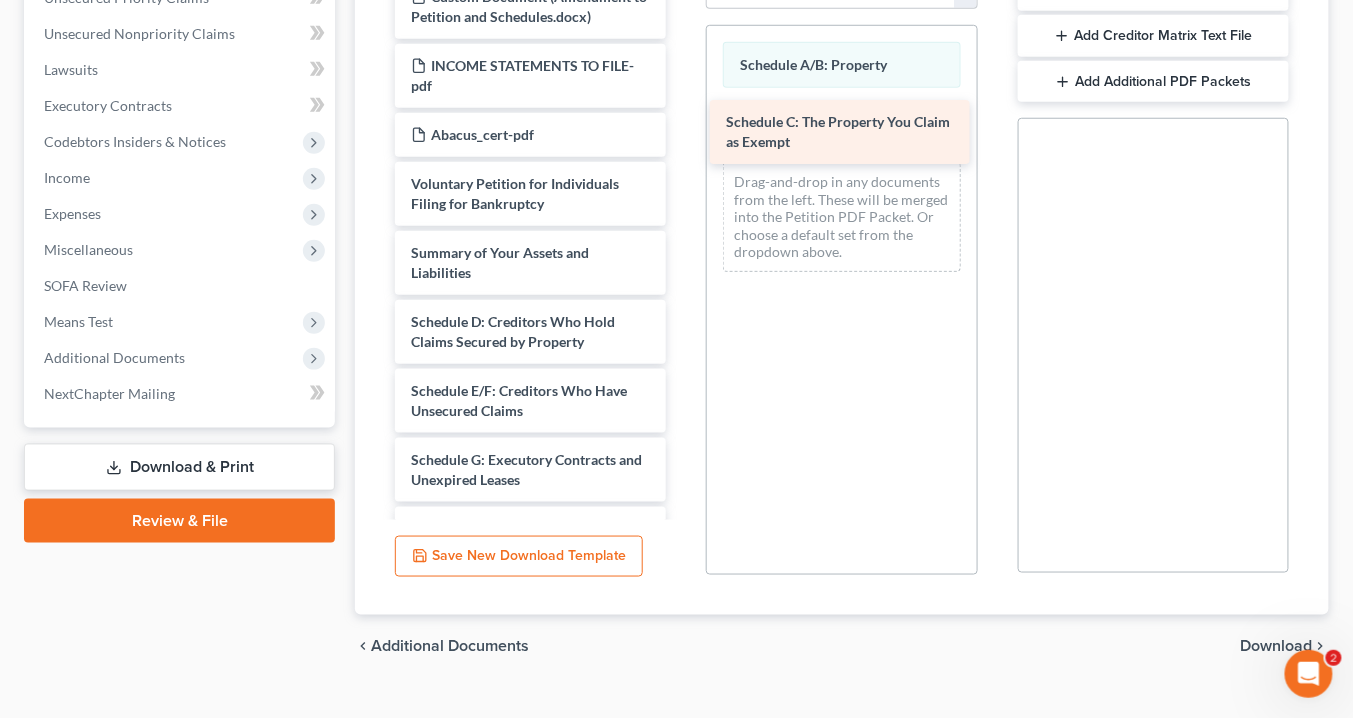 drag, startPoint x: 536, startPoint y: 332, endPoint x: 852, endPoint y: 134, distance: 372.9075 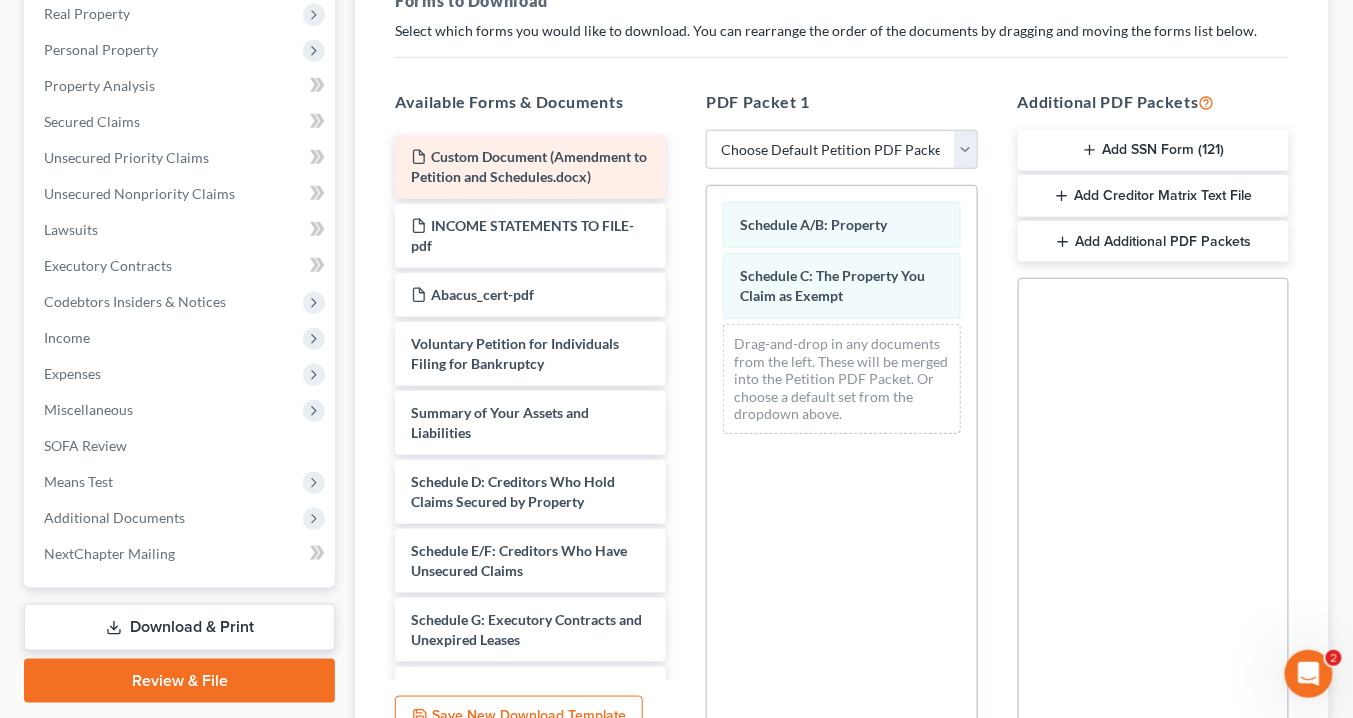 scroll, scrollTop: 320, scrollLeft: 0, axis: vertical 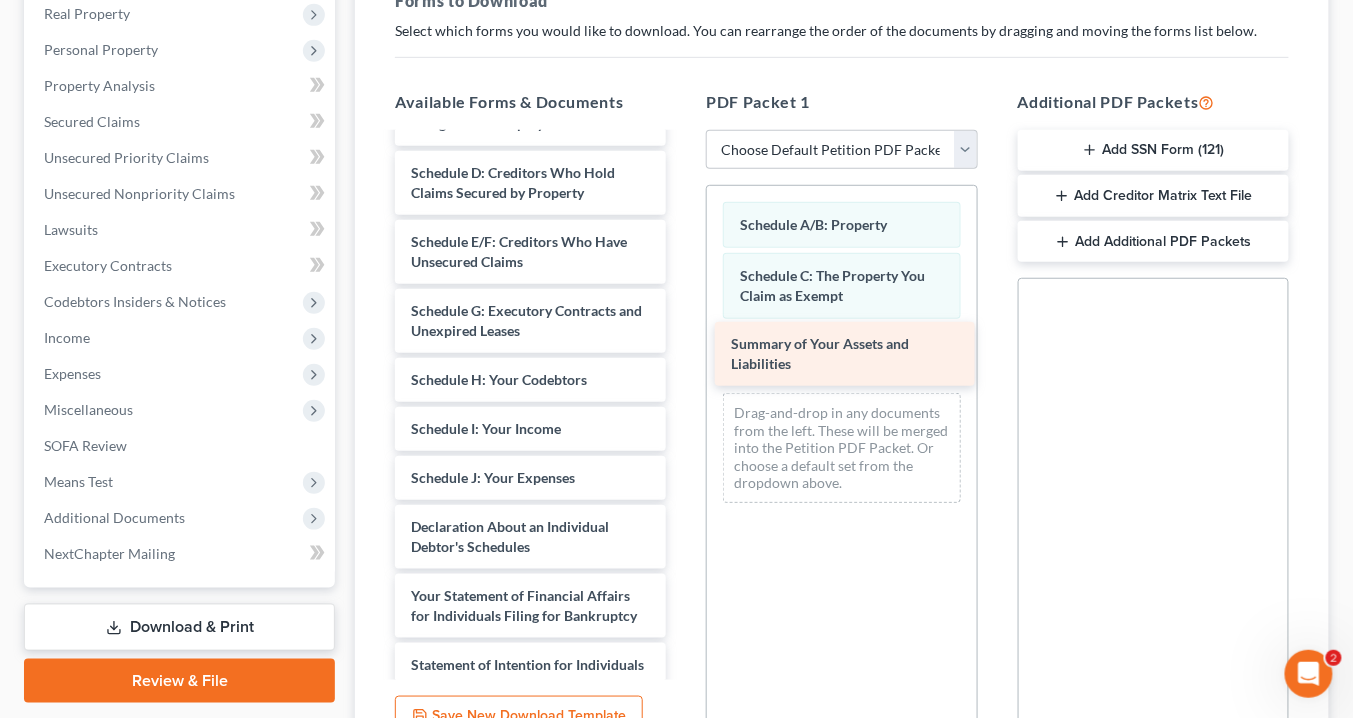 drag, startPoint x: 476, startPoint y: 175, endPoint x: 796, endPoint y: 348, distance: 363.77054 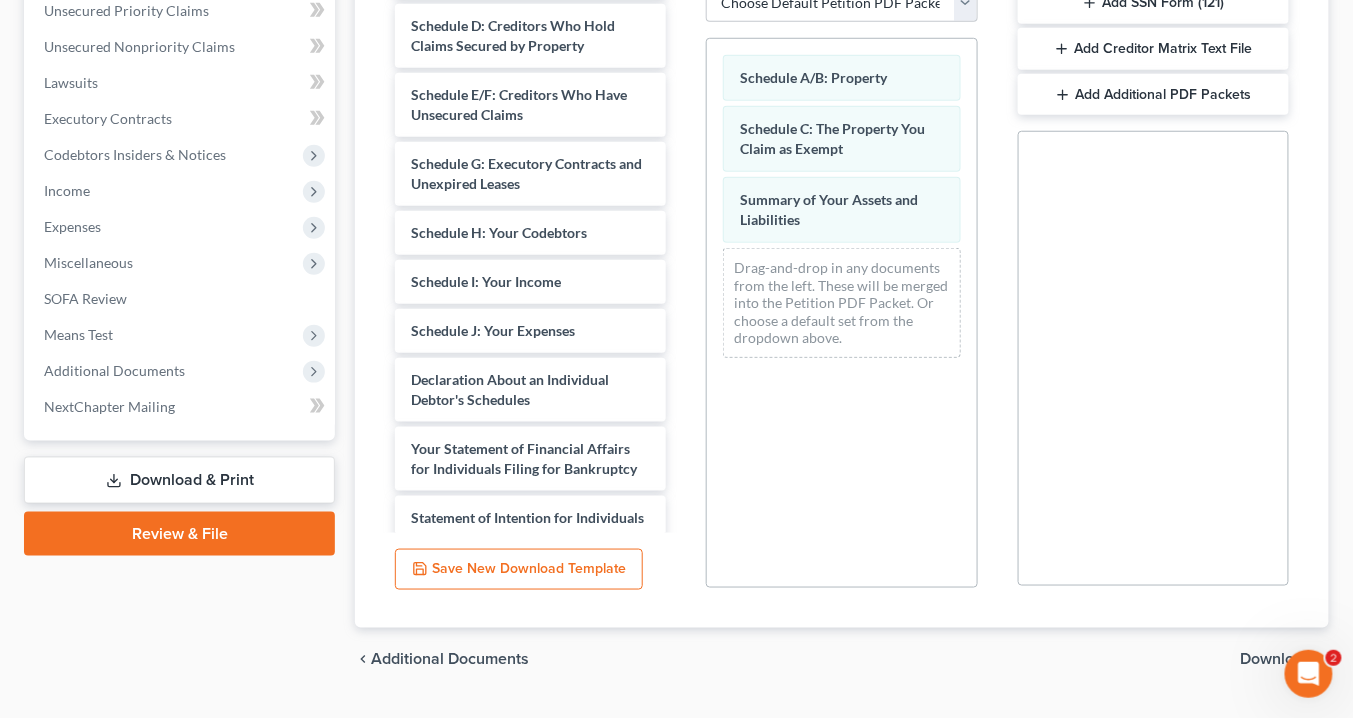 scroll, scrollTop: 514, scrollLeft: 0, axis: vertical 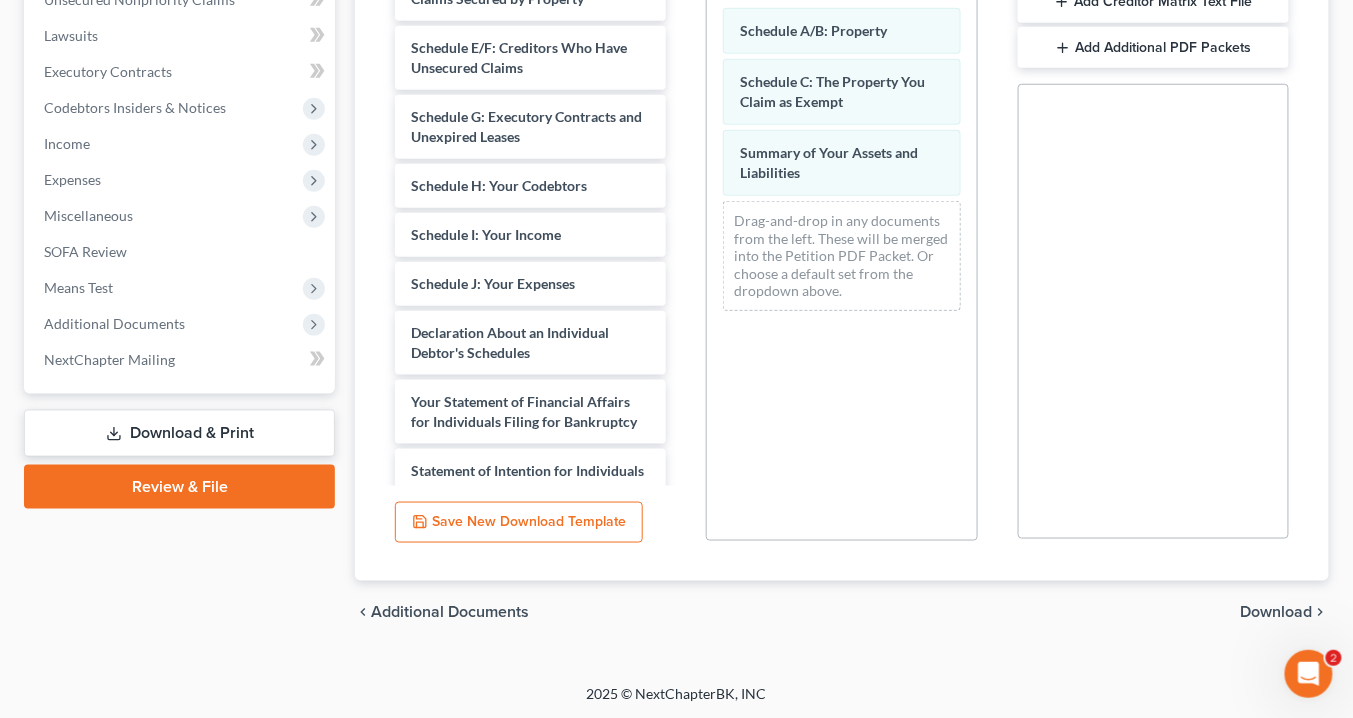 click on "Download" at bounding box center [1277, 613] 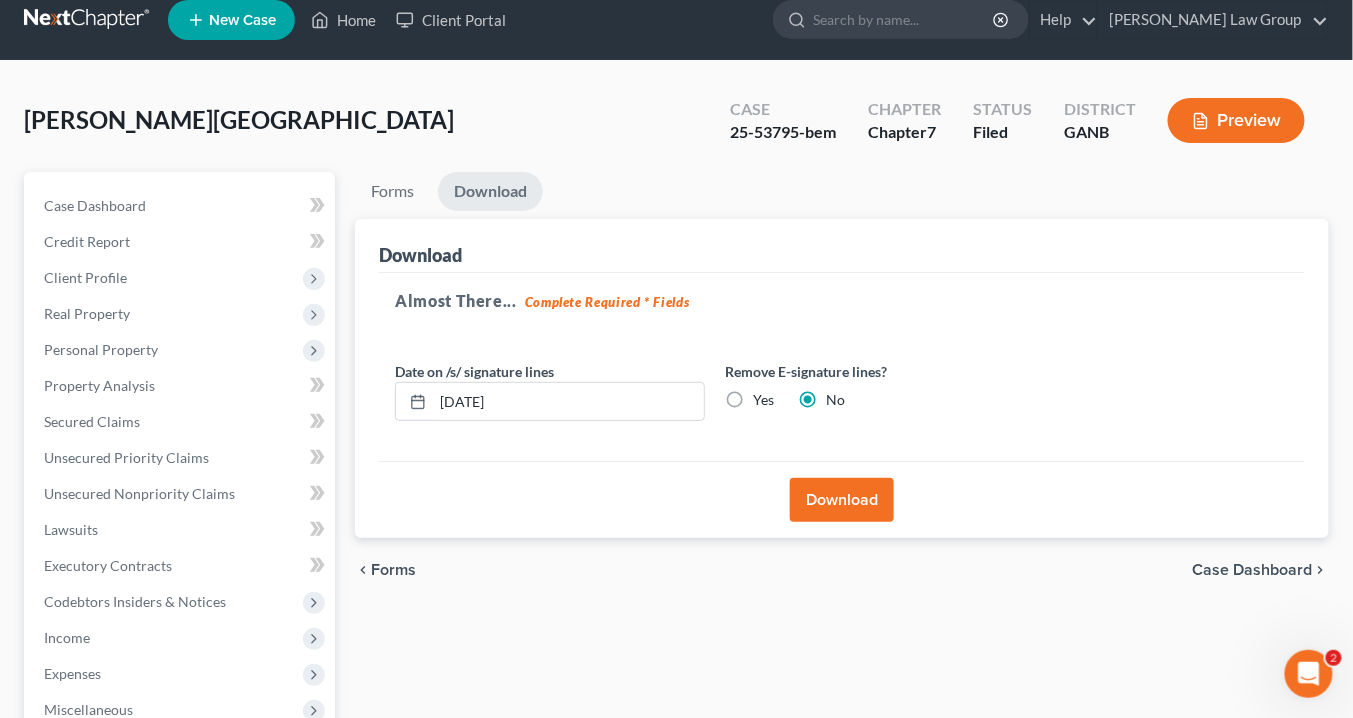 scroll, scrollTop: 0, scrollLeft: 0, axis: both 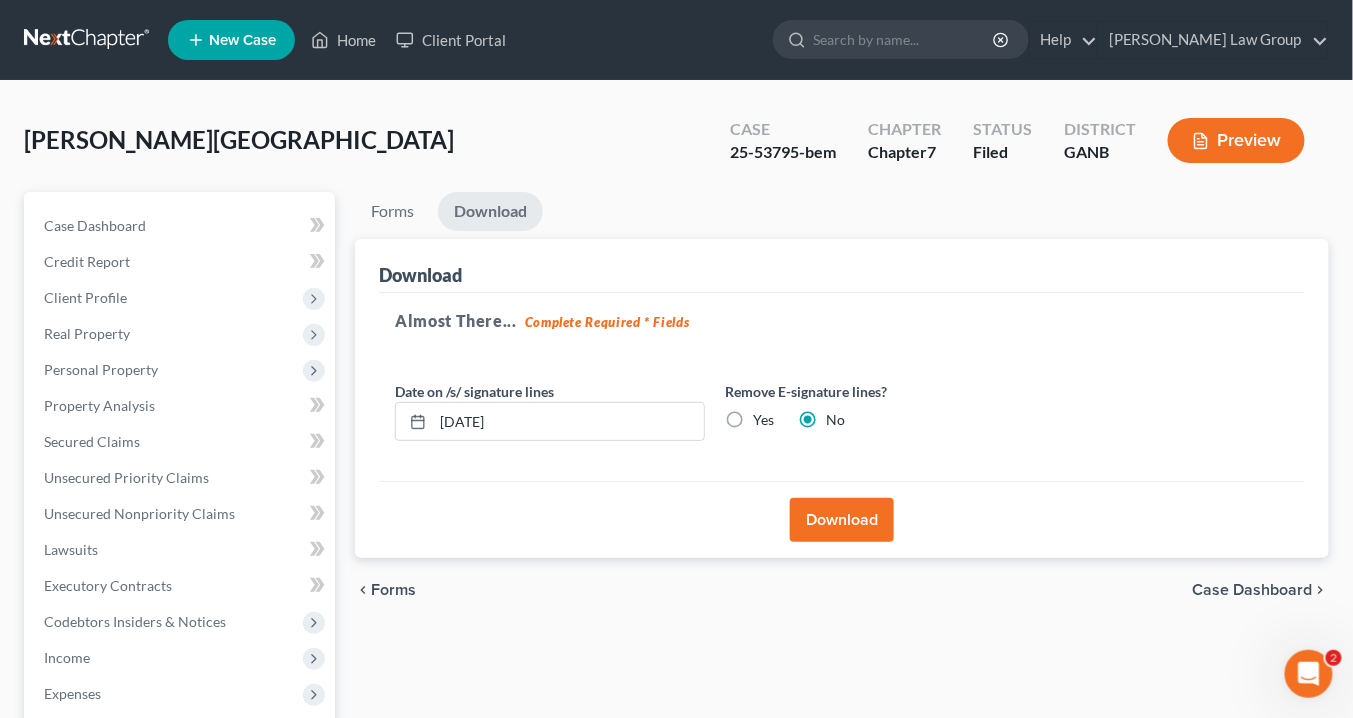 click on "Download" at bounding box center [842, 520] 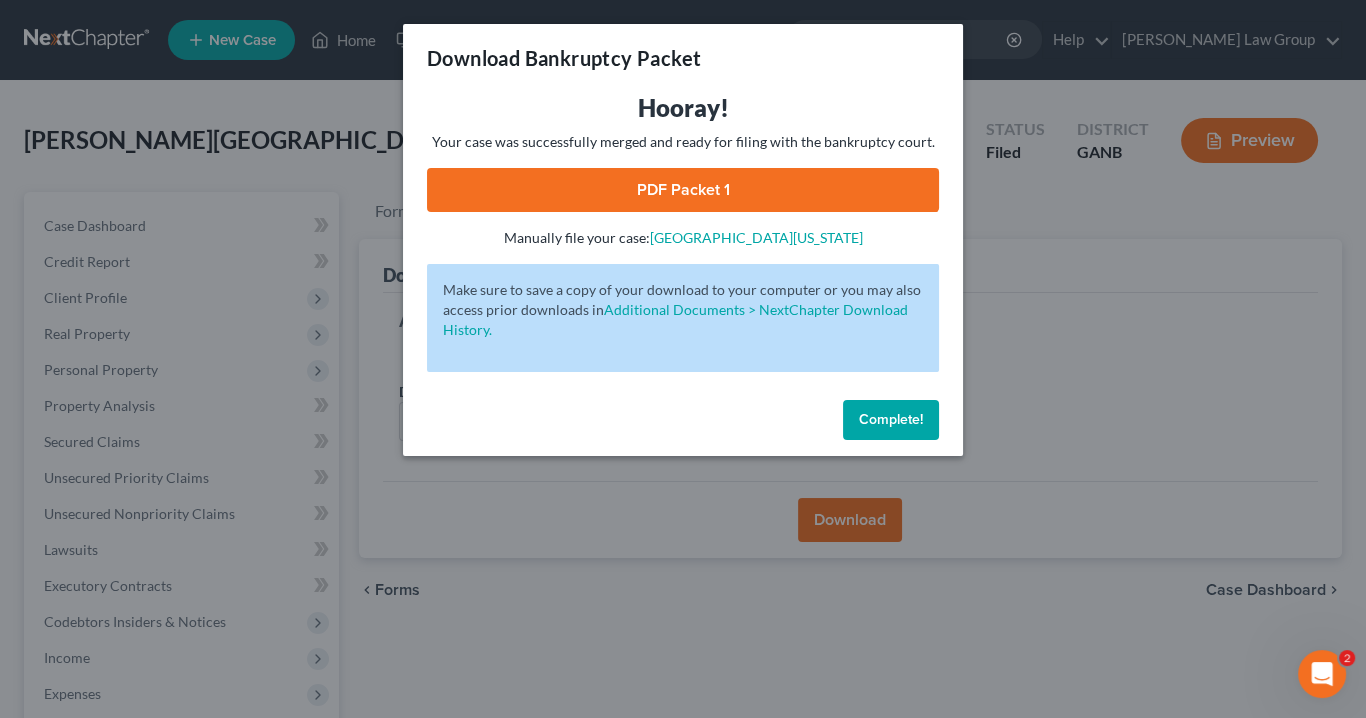 click on "PDF Packet 1" at bounding box center [683, 190] 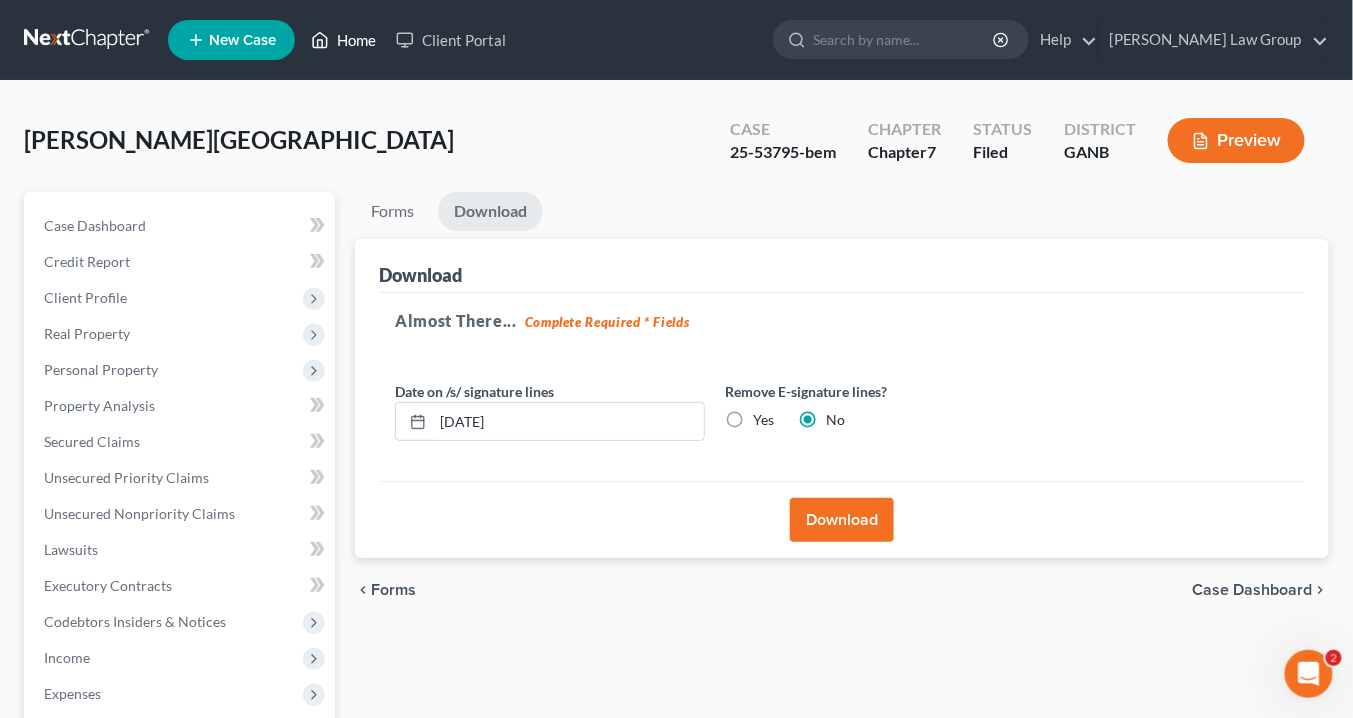 click on "Home" at bounding box center (343, 40) 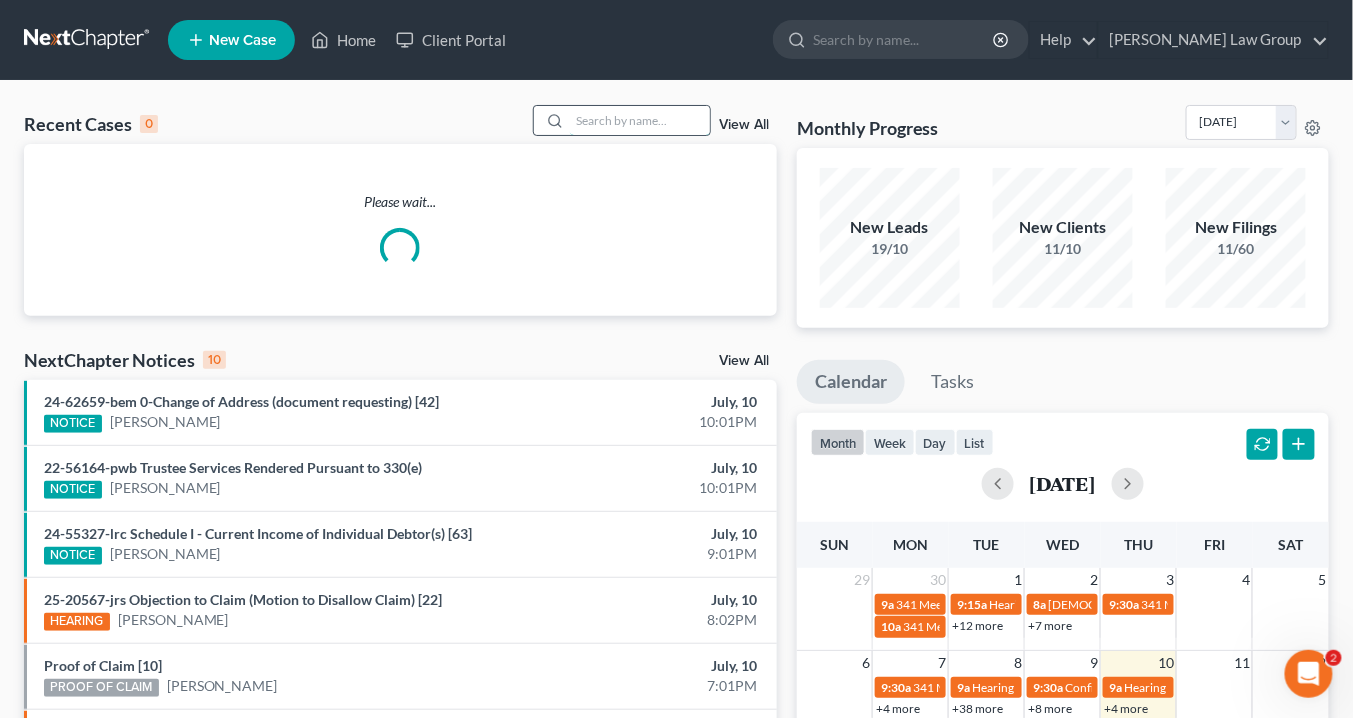 click at bounding box center (640, 120) 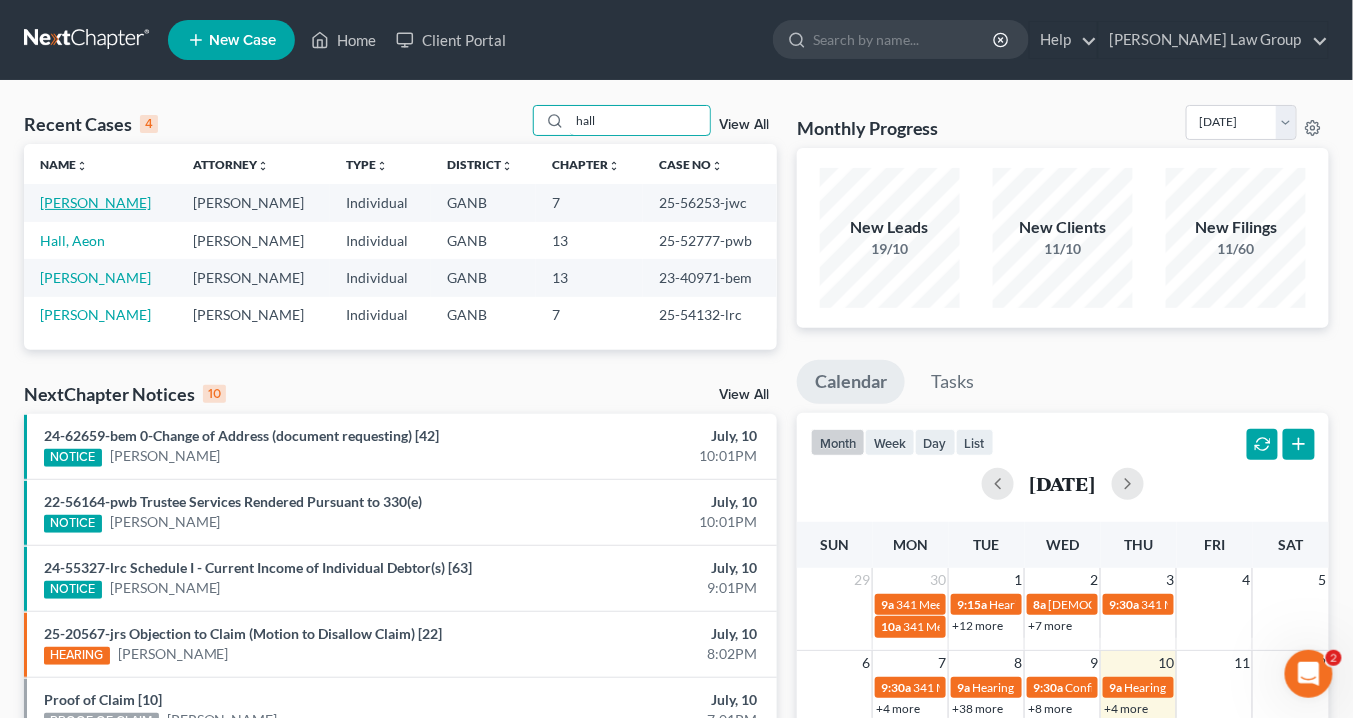 type on "hall" 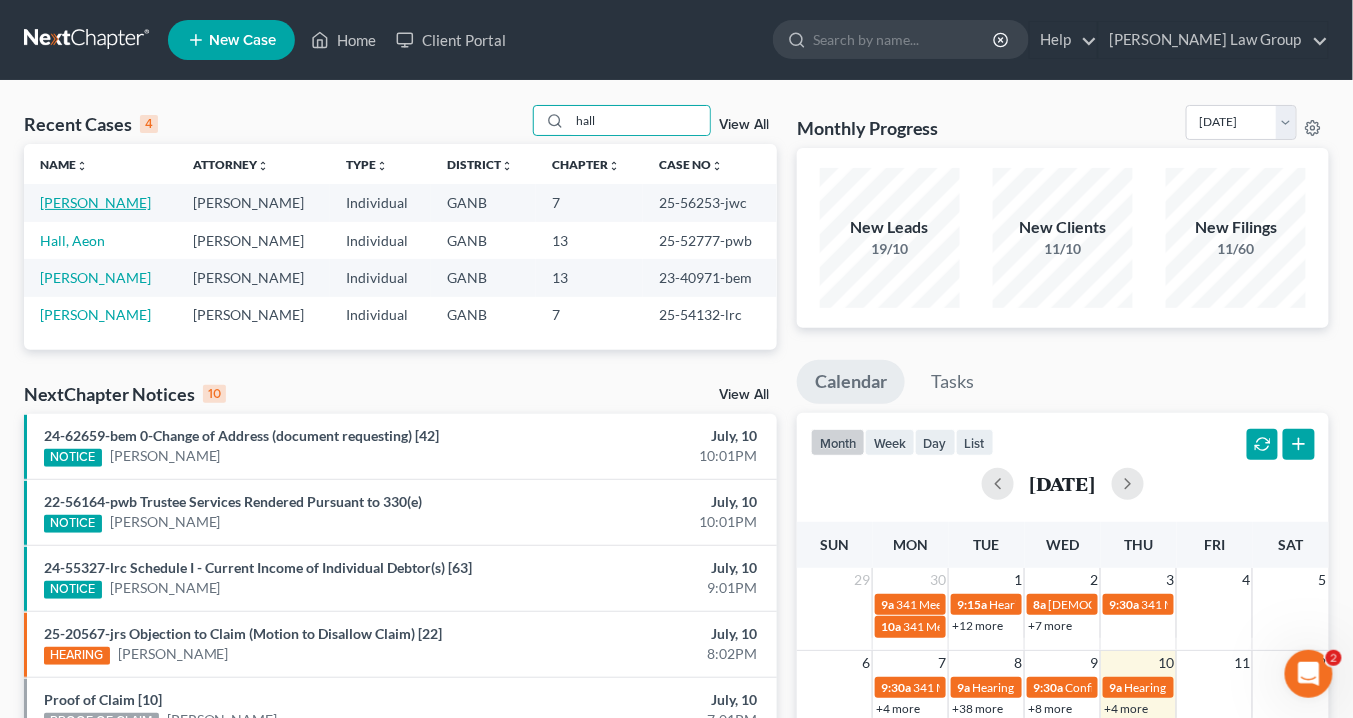 click on "[PERSON_NAME]" at bounding box center (95, 202) 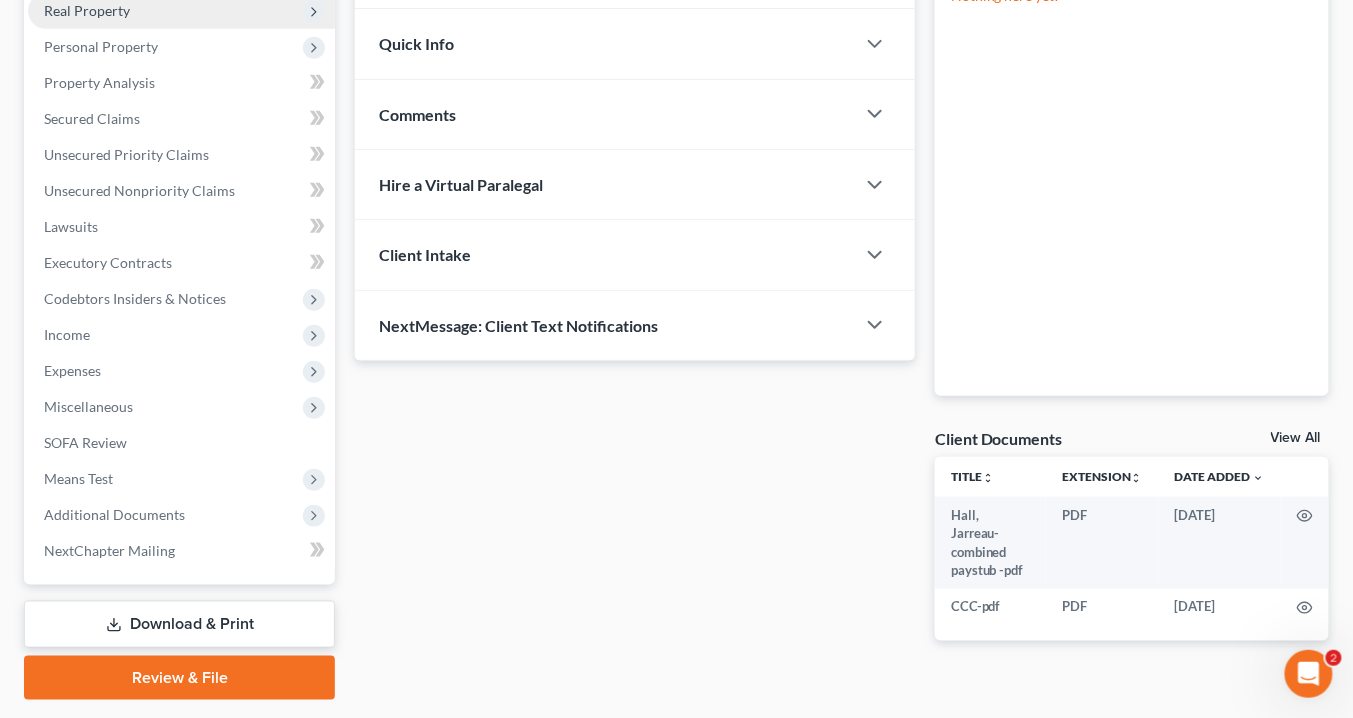 scroll, scrollTop: 298, scrollLeft: 0, axis: vertical 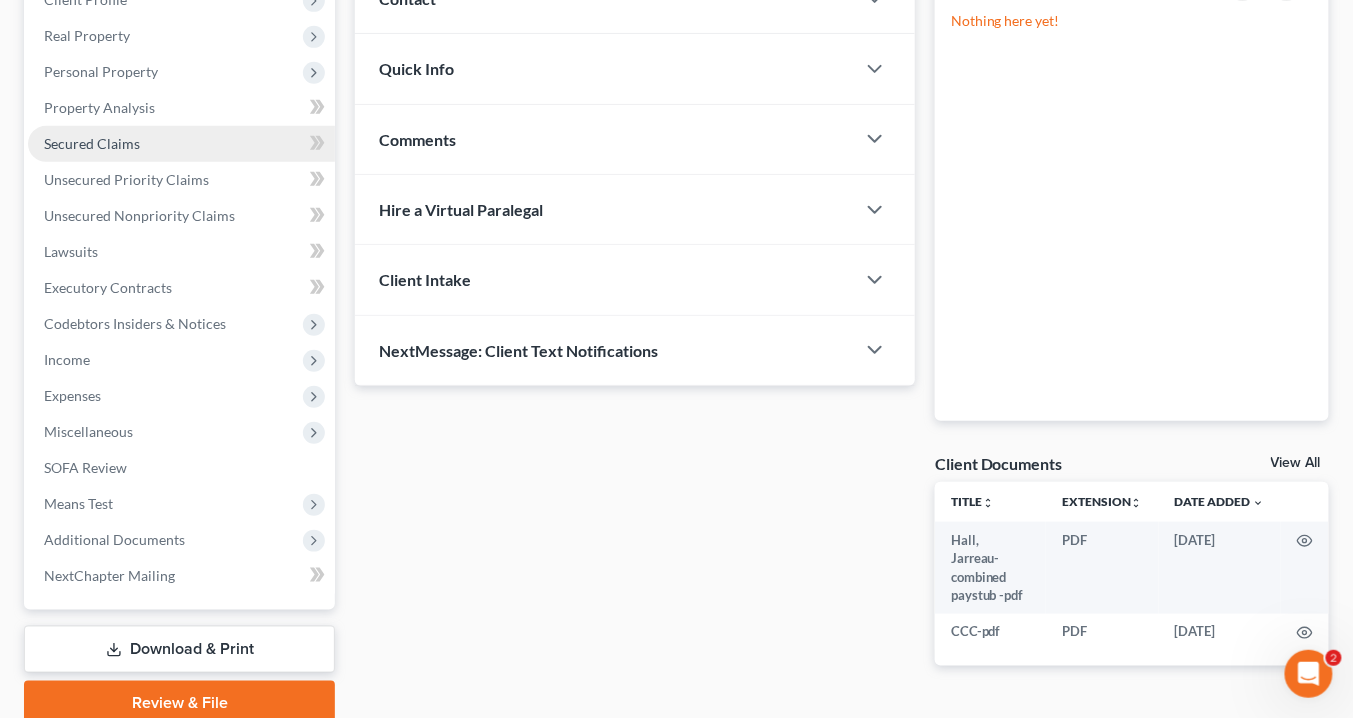 click on "Secured Claims" at bounding box center [92, 143] 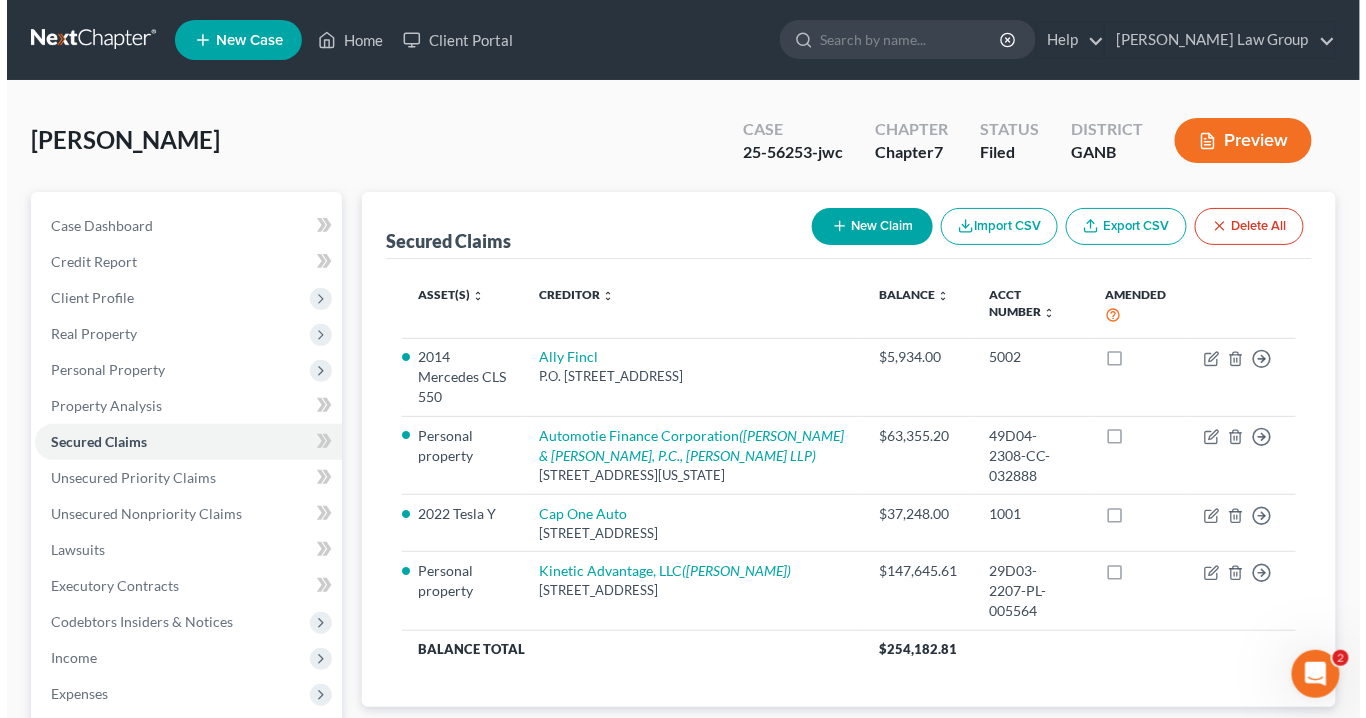 scroll, scrollTop: 0, scrollLeft: 0, axis: both 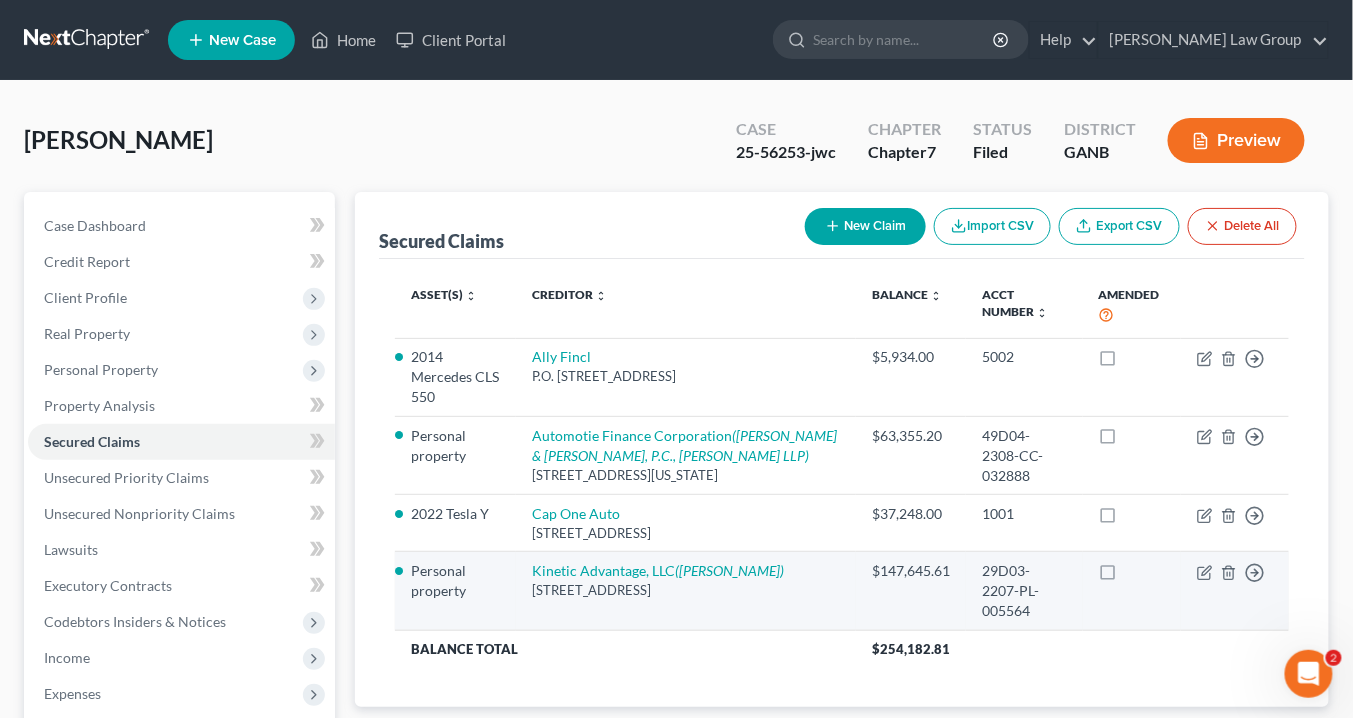 drag, startPoint x: 681, startPoint y: 586, endPoint x: 674, endPoint y: 533, distance: 53.460266 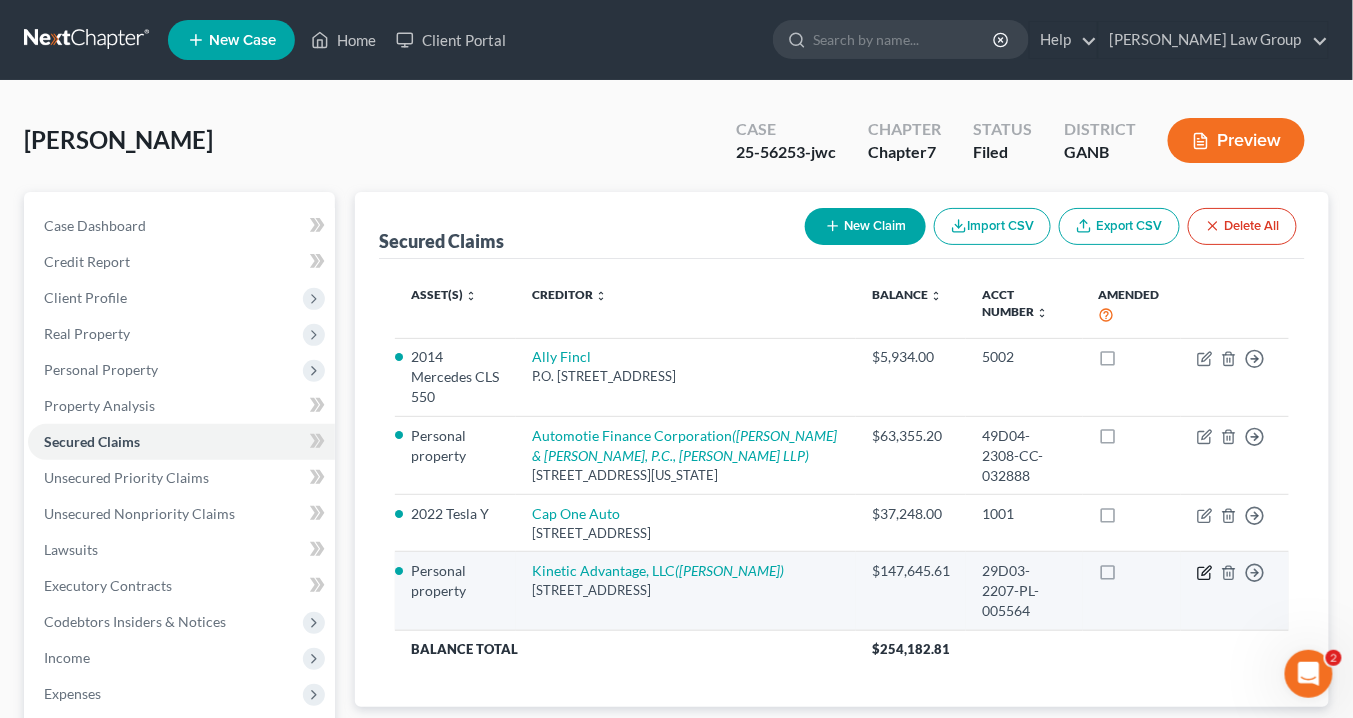 click 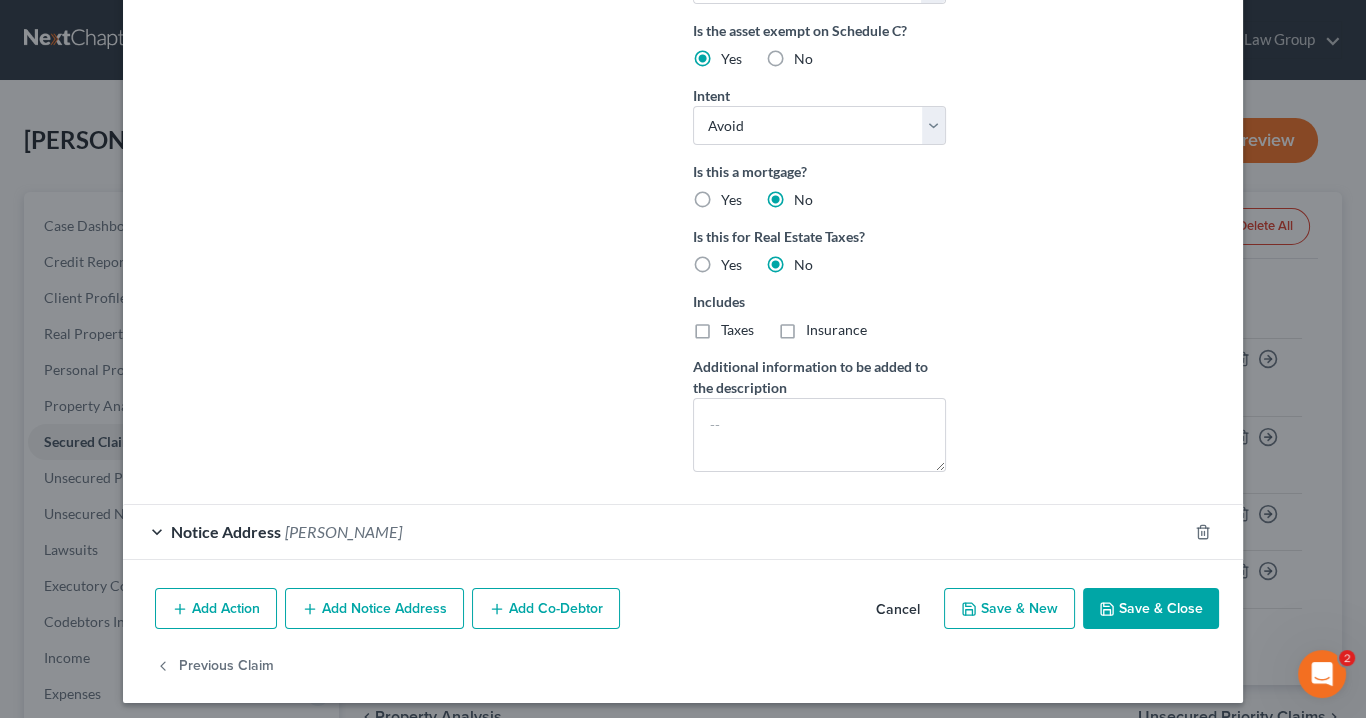 scroll, scrollTop: 561, scrollLeft: 0, axis: vertical 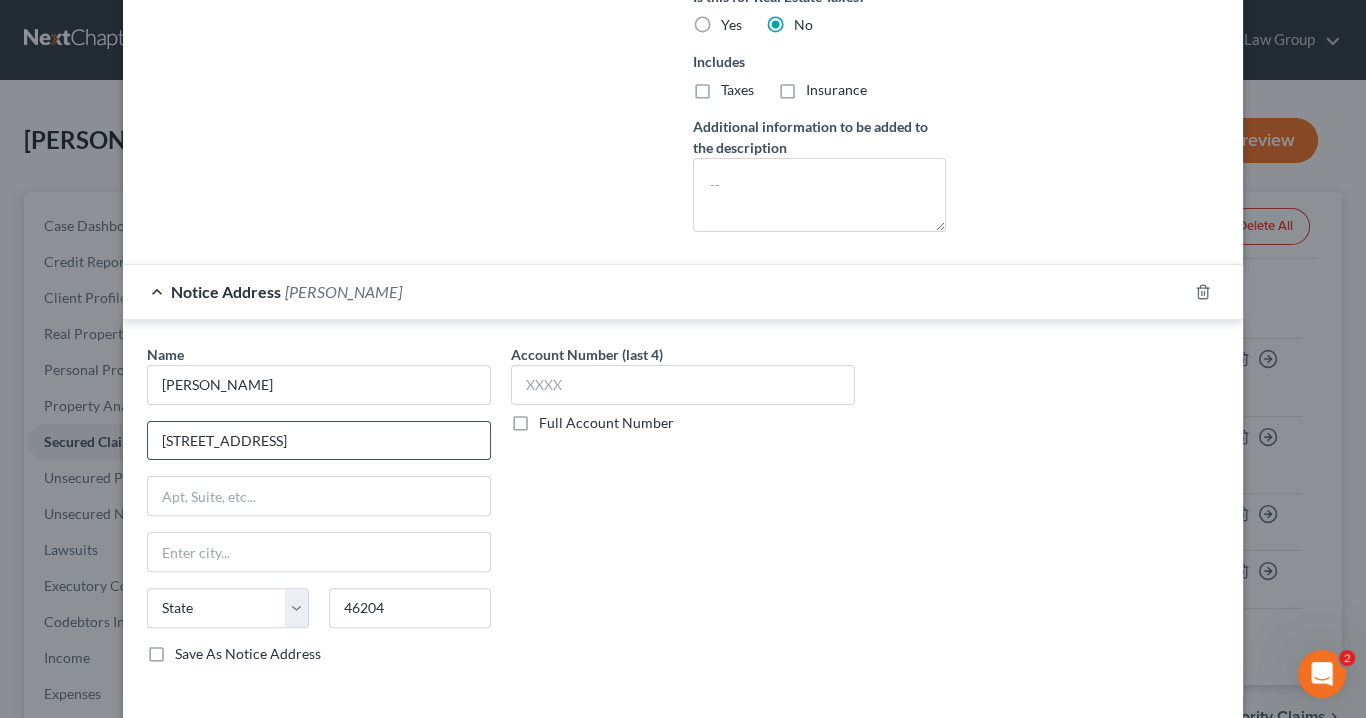 drag, startPoint x: 400, startPoint y: 432, endPoint x: 142, endPoint y: 426, distance: 258.06976 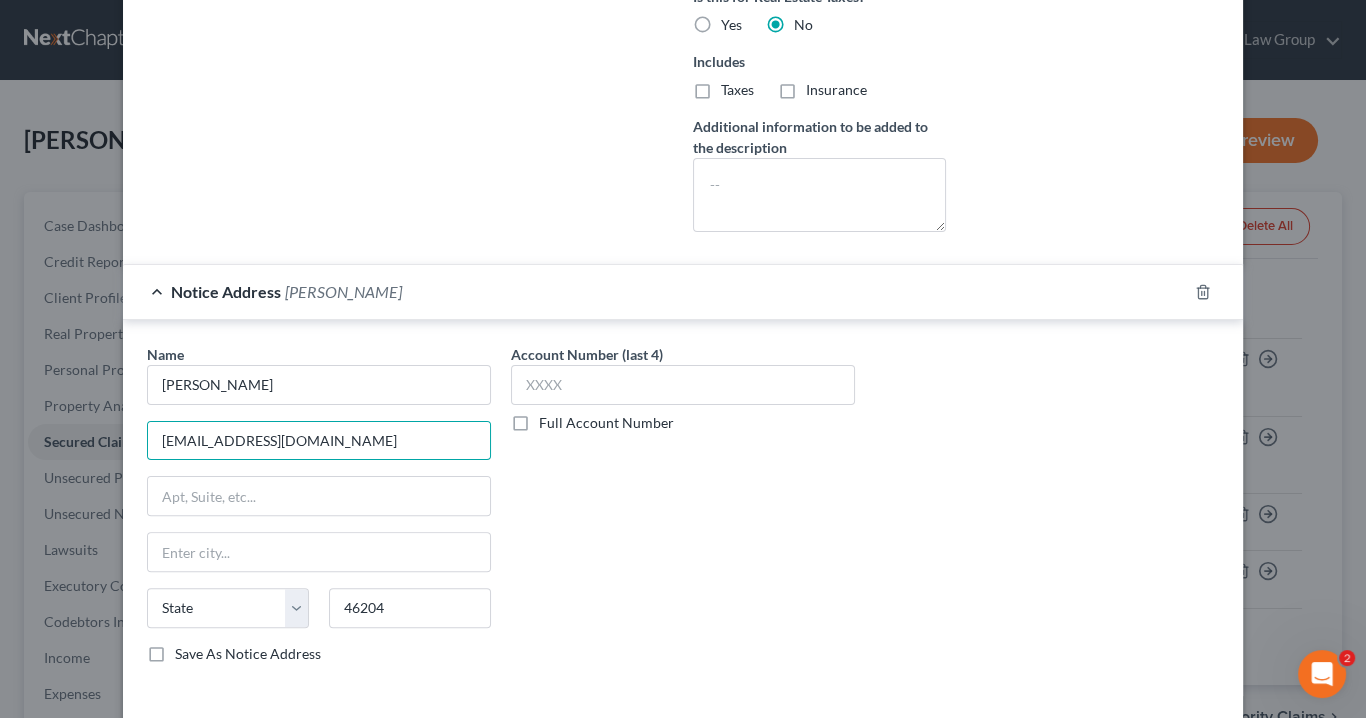type on "devondavis53@gmail.com" 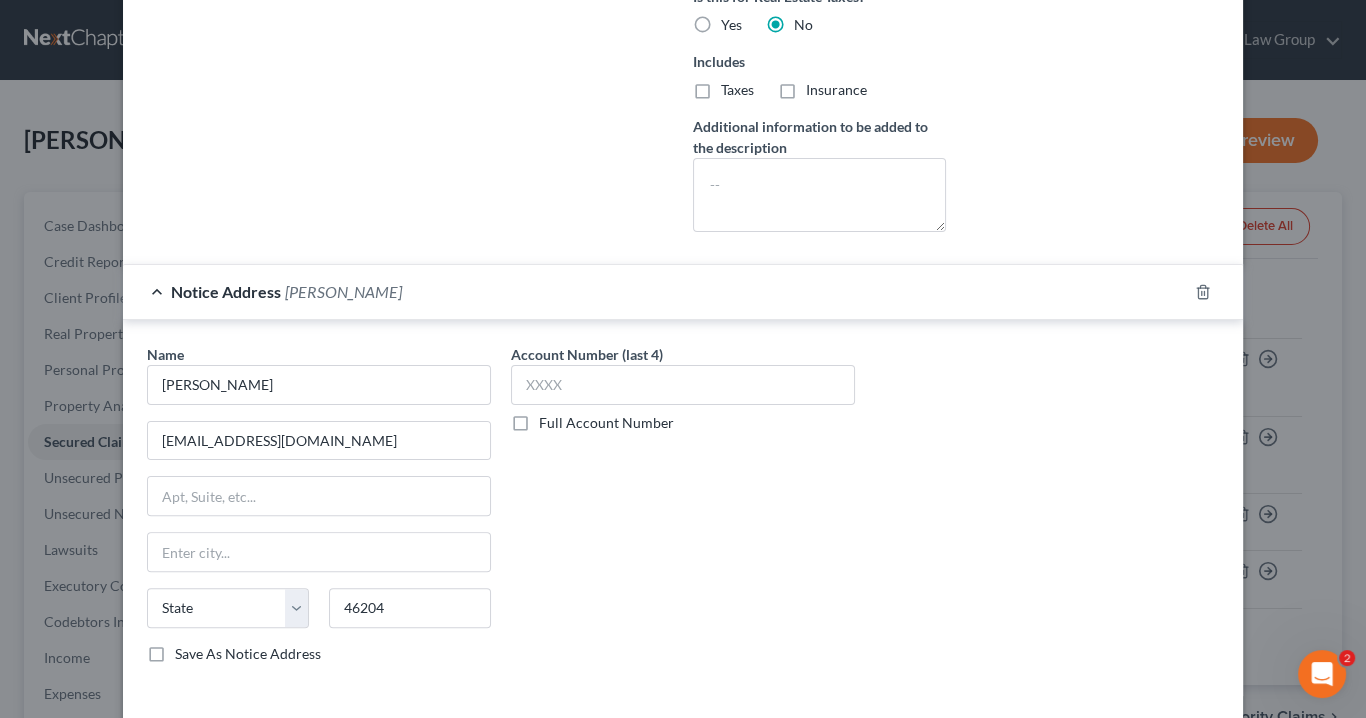 click on "Account Number (last 4)
Full Account Number" at bounding box center (683, 512) 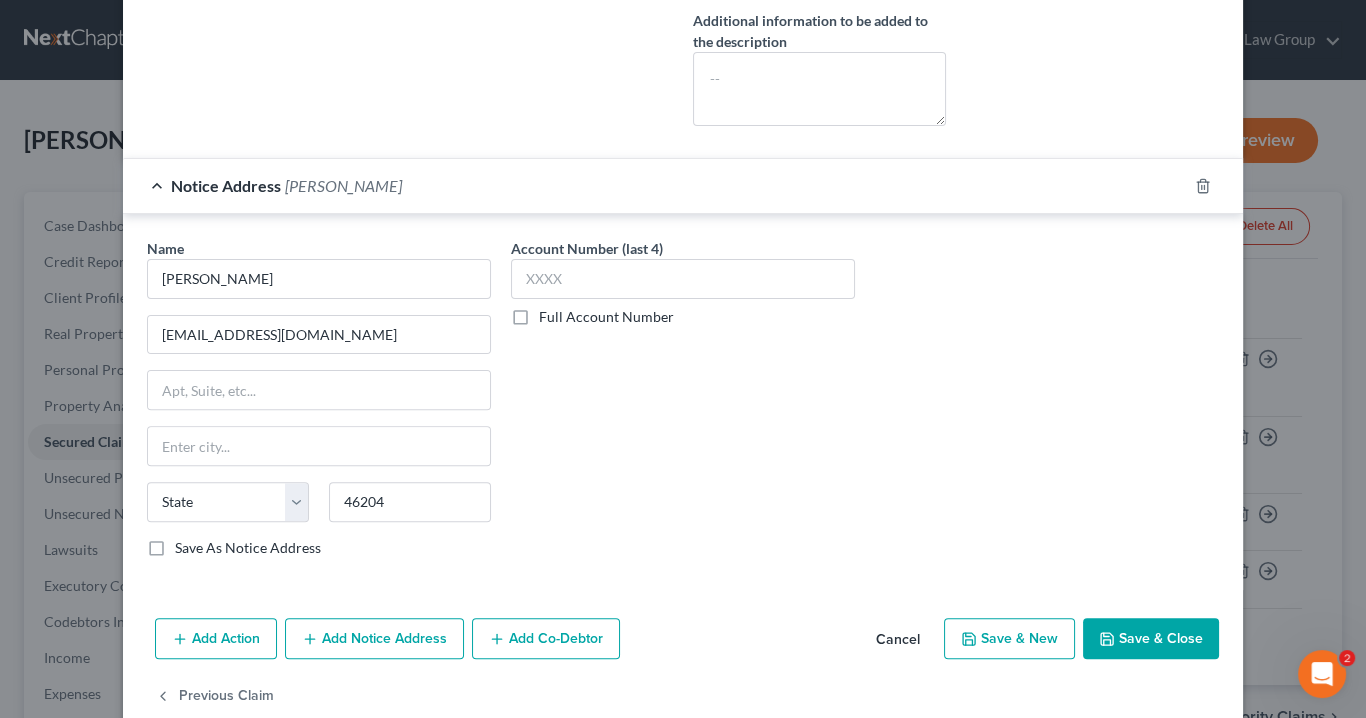 scroll, scrollTop: 932, scrollLeft: 0, axis: vertical 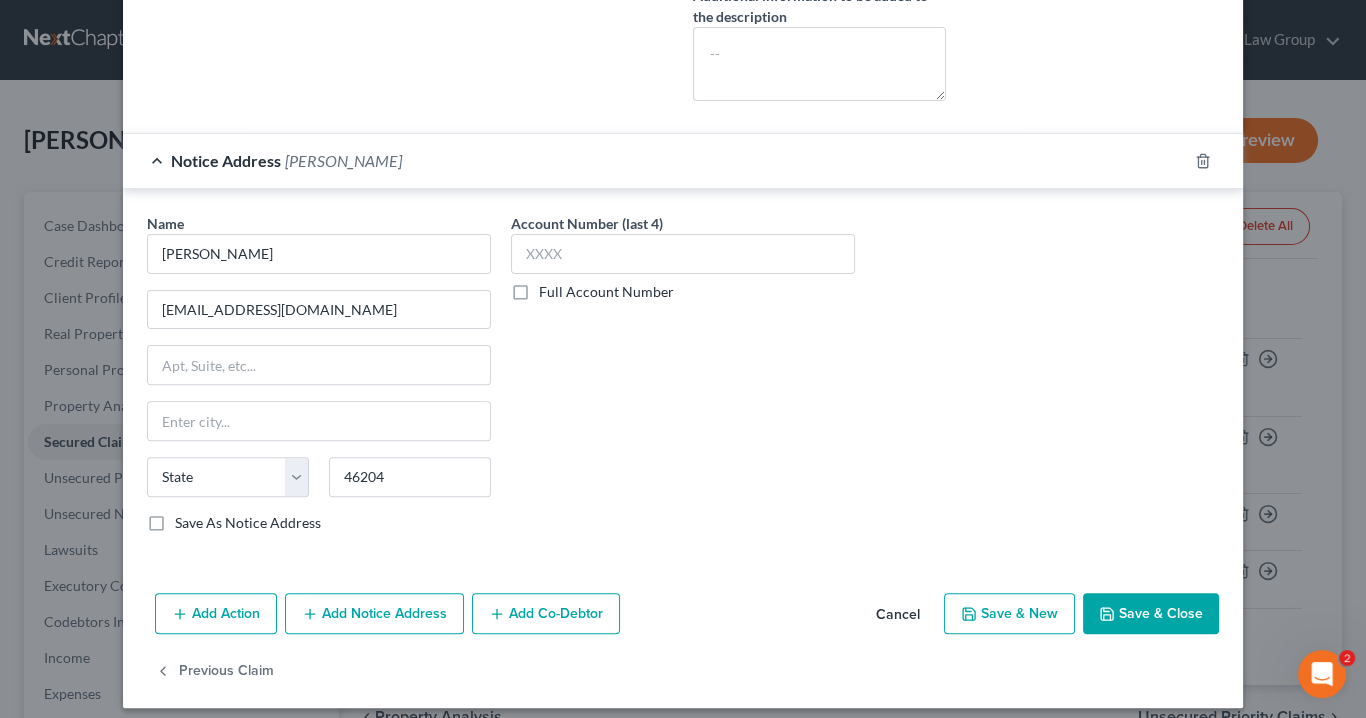 click on "Cancel" at bounding box center [898, 615] 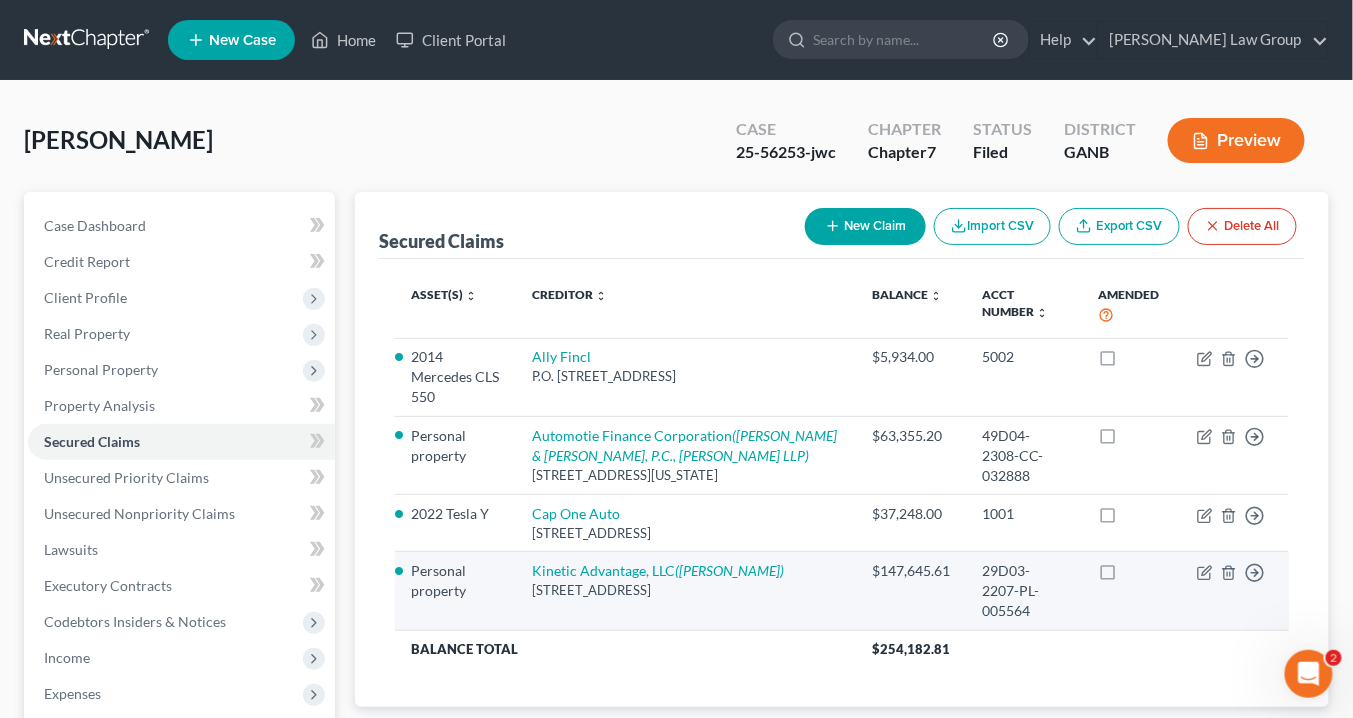 drag, startPoint x: 685, startPoint y: 589, endPoint x: 553, endPoint y: 551, distance: 137.36084 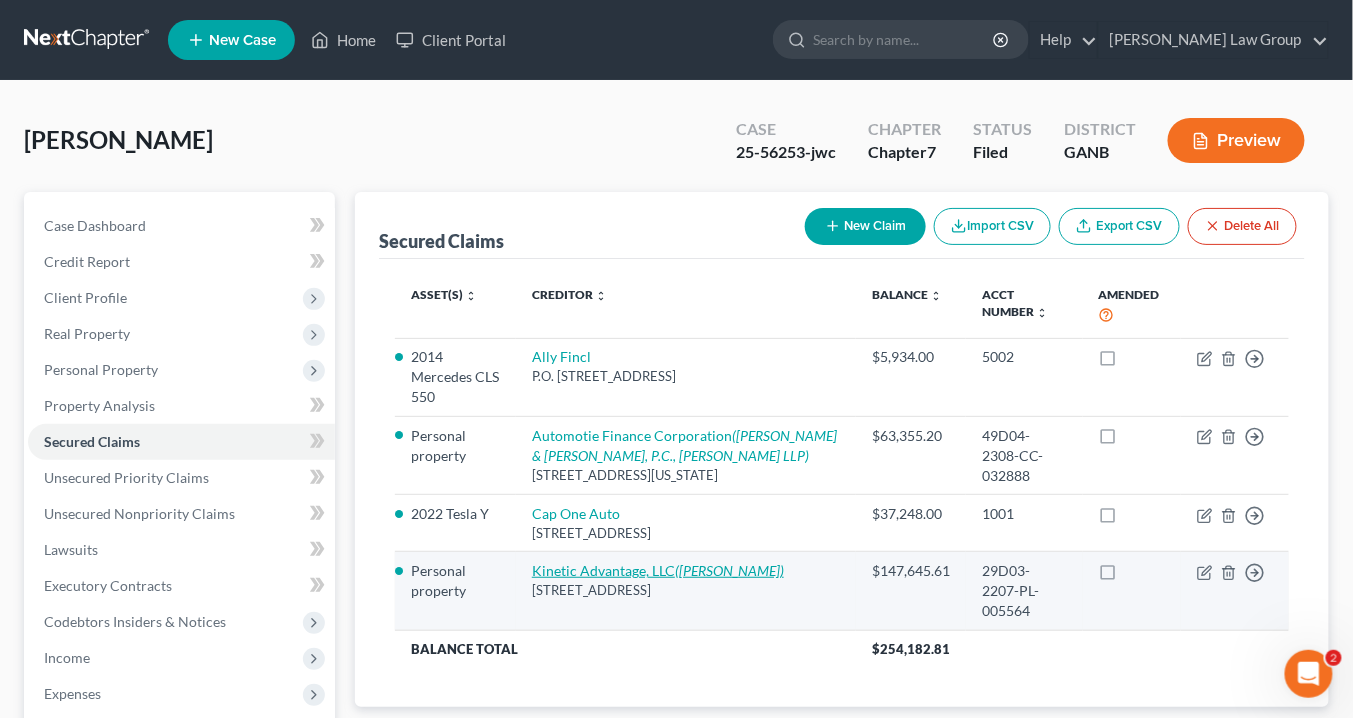 click on "Kinetic Advantage, LLC  (Keith R Hagain) 10333 N. Meridian Street, Suite 400, Indianapolis, IN 46290" at bounding box center (686, 591) 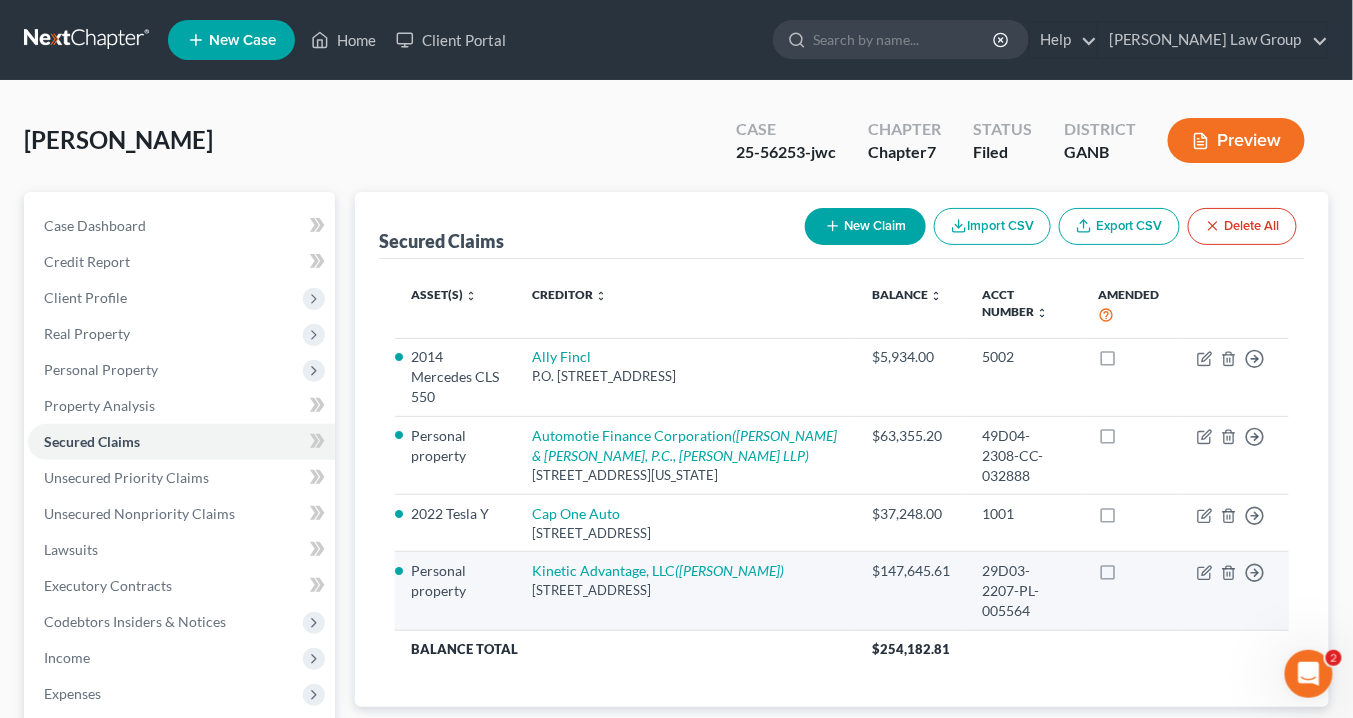 copy on "Kinetic Advantage, LLC  (Keith R Hagain) 10333 N. Meridian Street, Suite 400, Indianapolis, IN 46290" 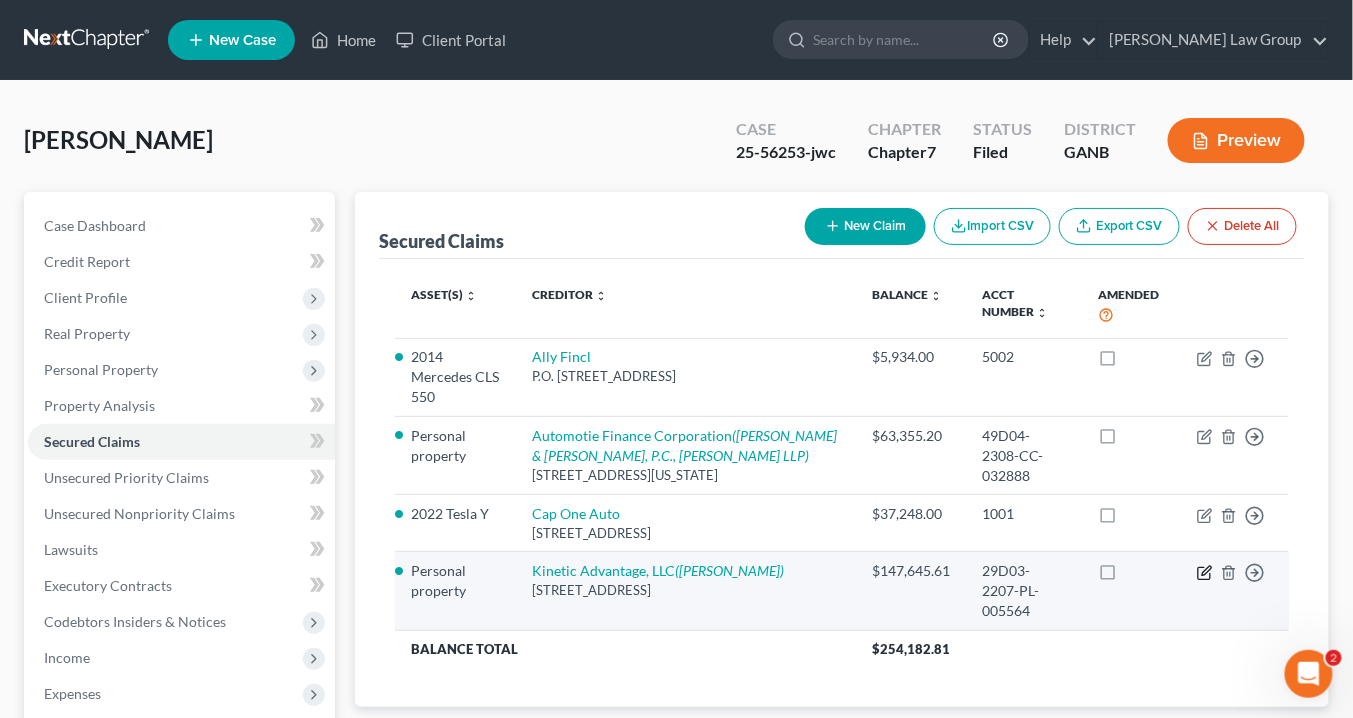 click 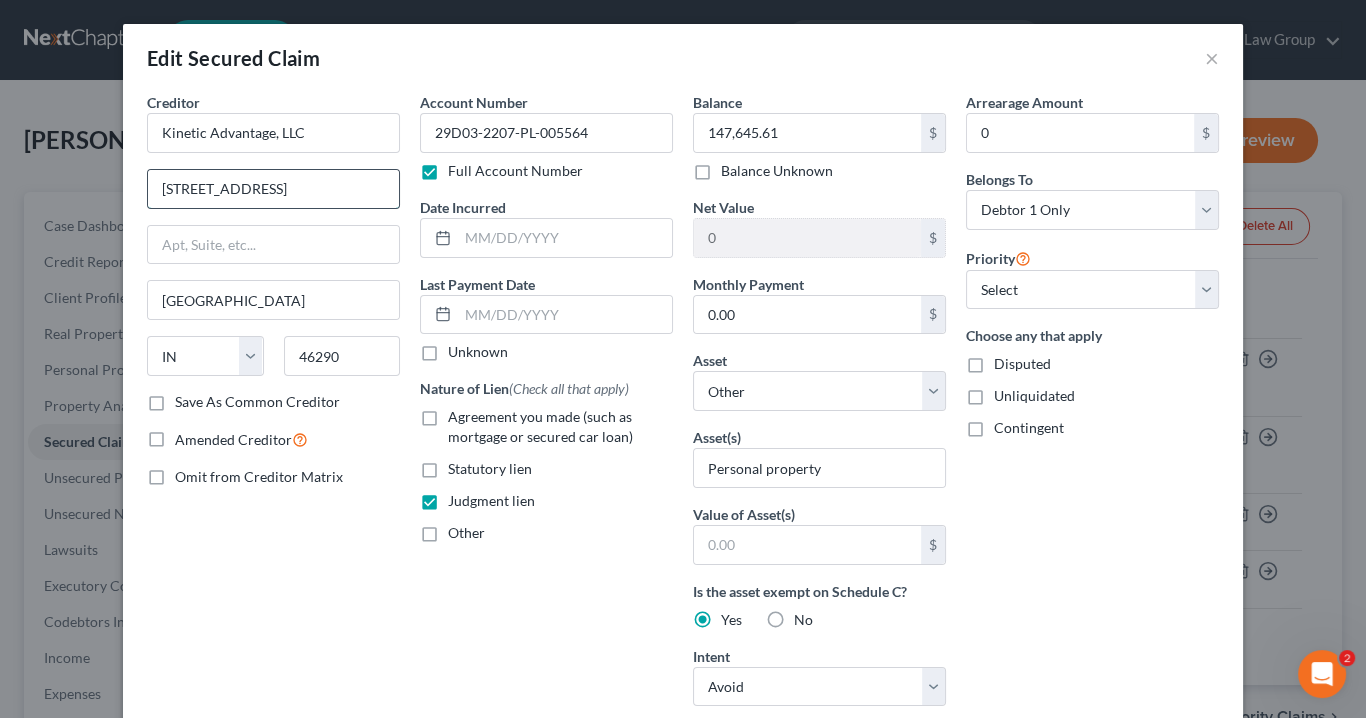 drag, startPoint x: 377, startPoint y: 186, endPoint x: 159, endPoint y: 186, distance: 218 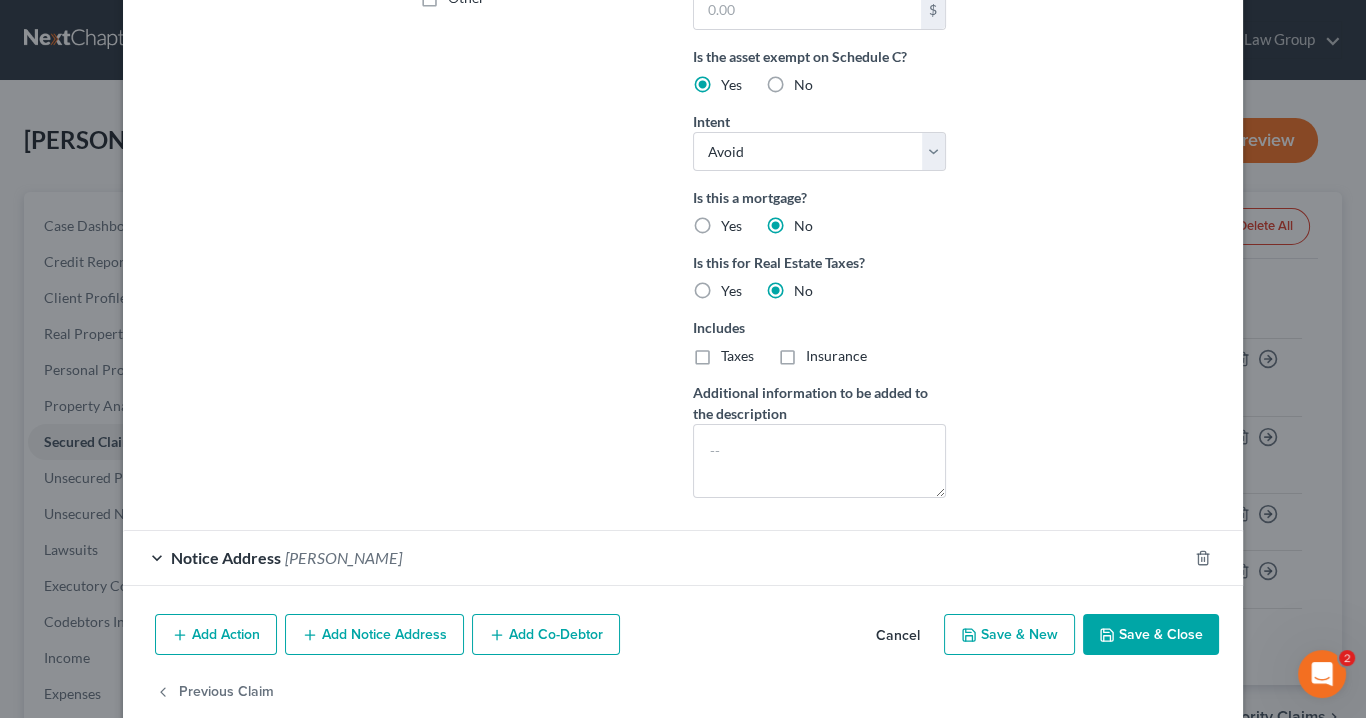 scroll, scrollTop: 561, scrollLeft: 0, axis: vertical 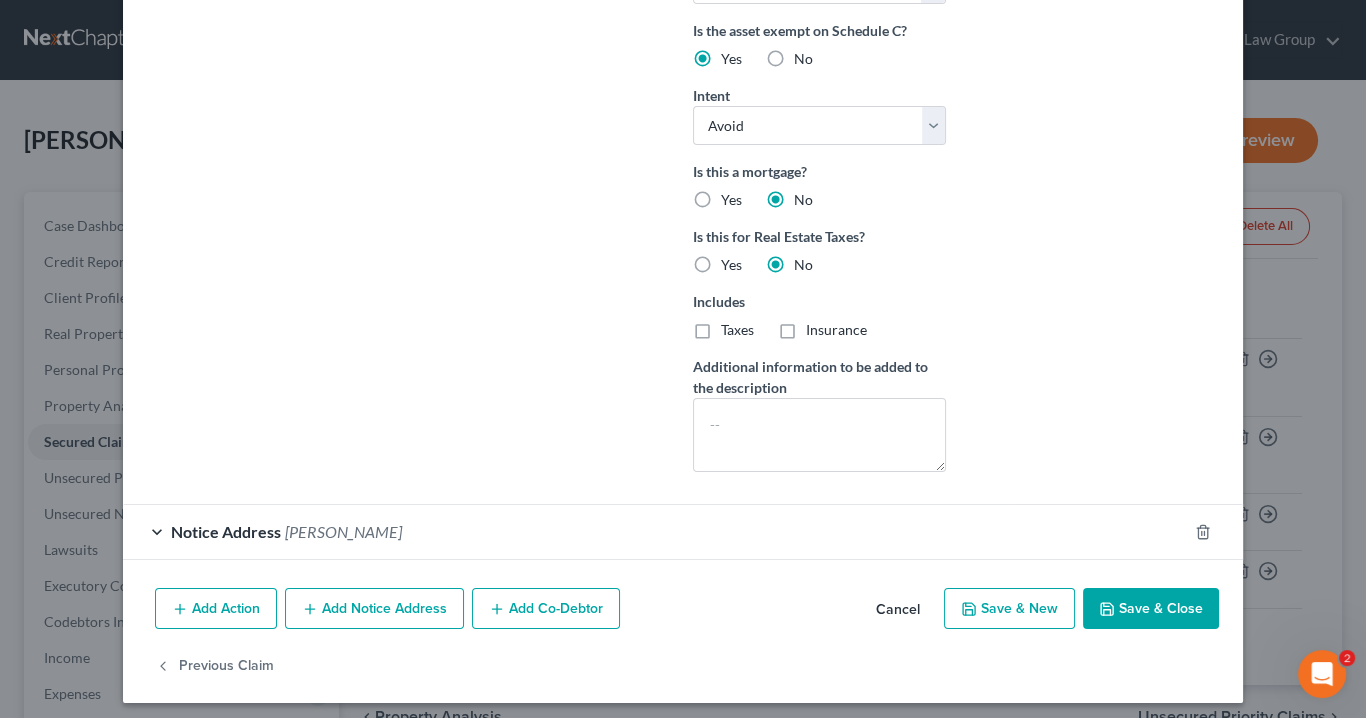 click on "Keith R Hagain" at bounding box center (343, 531) 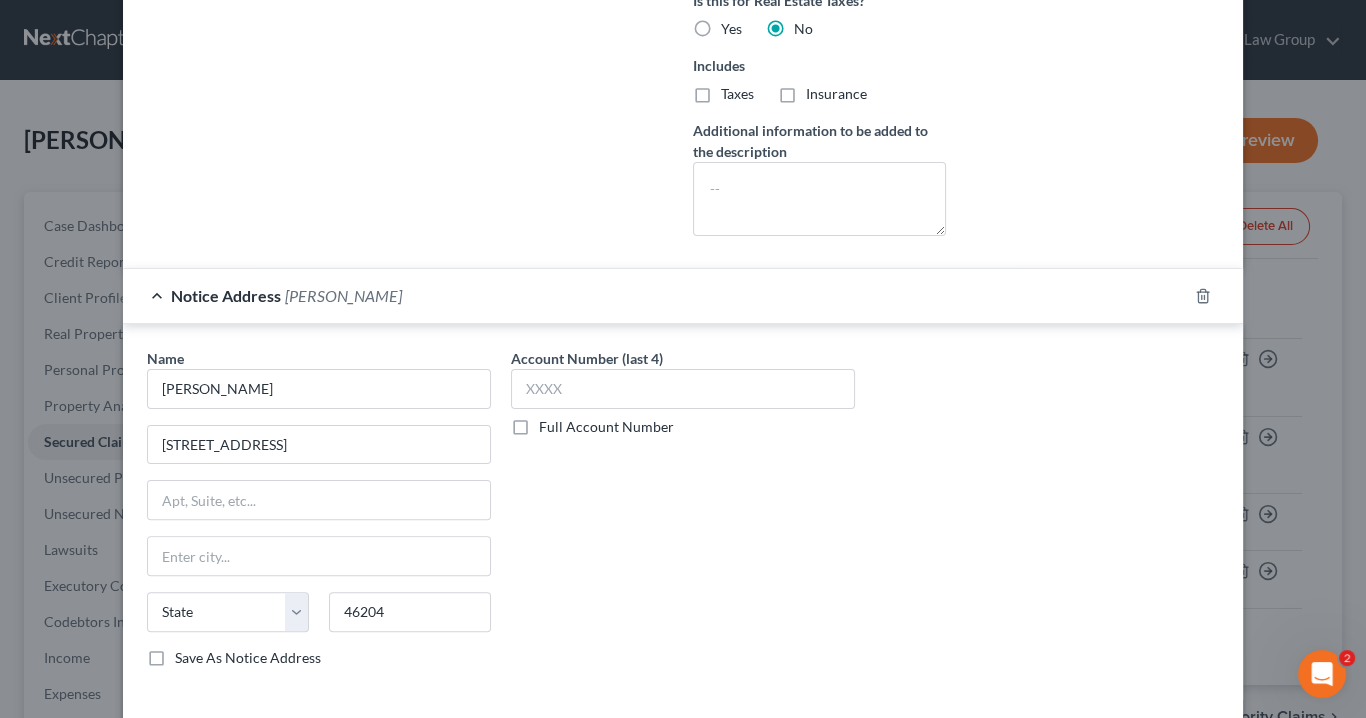 scroll, scrollTop: 881, scrollLeft: 0, axis: vertical 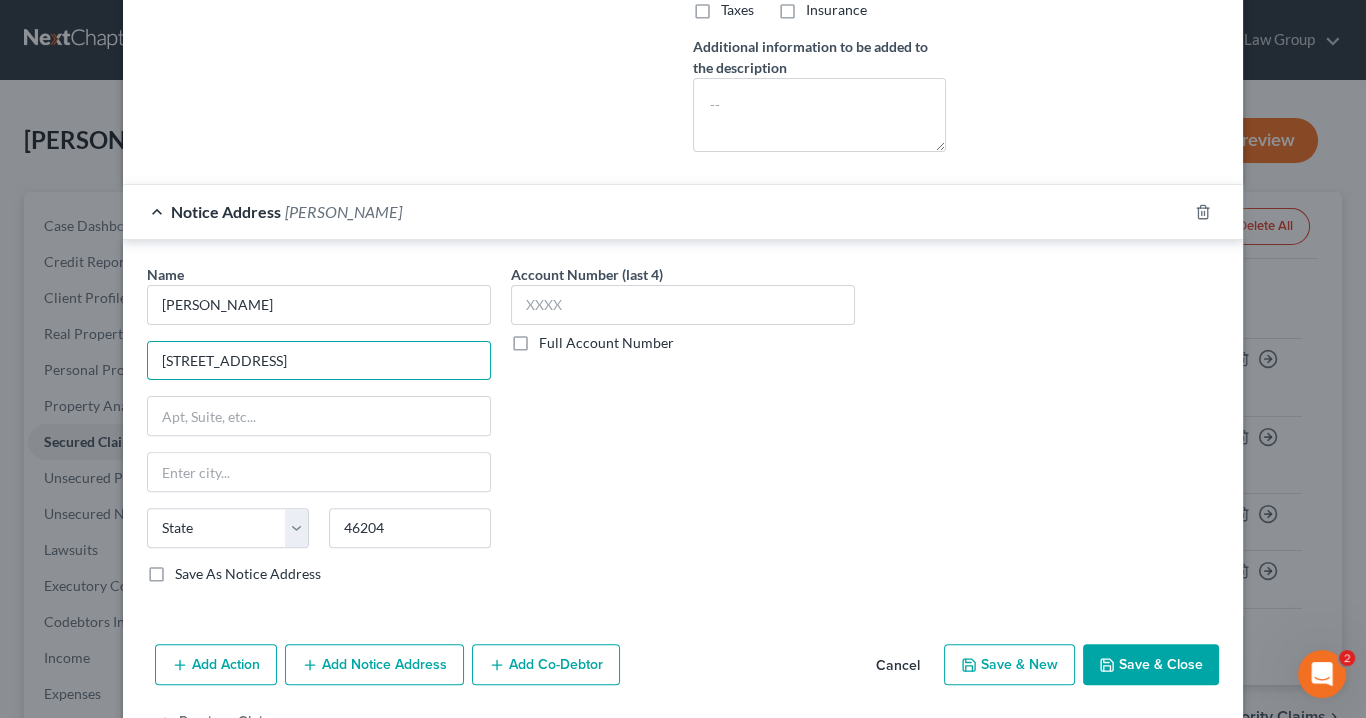 drag, startPoint x: 411, startPoint y: 352, endPoint x: 149, endPoint y: 348, distance: 262.03052 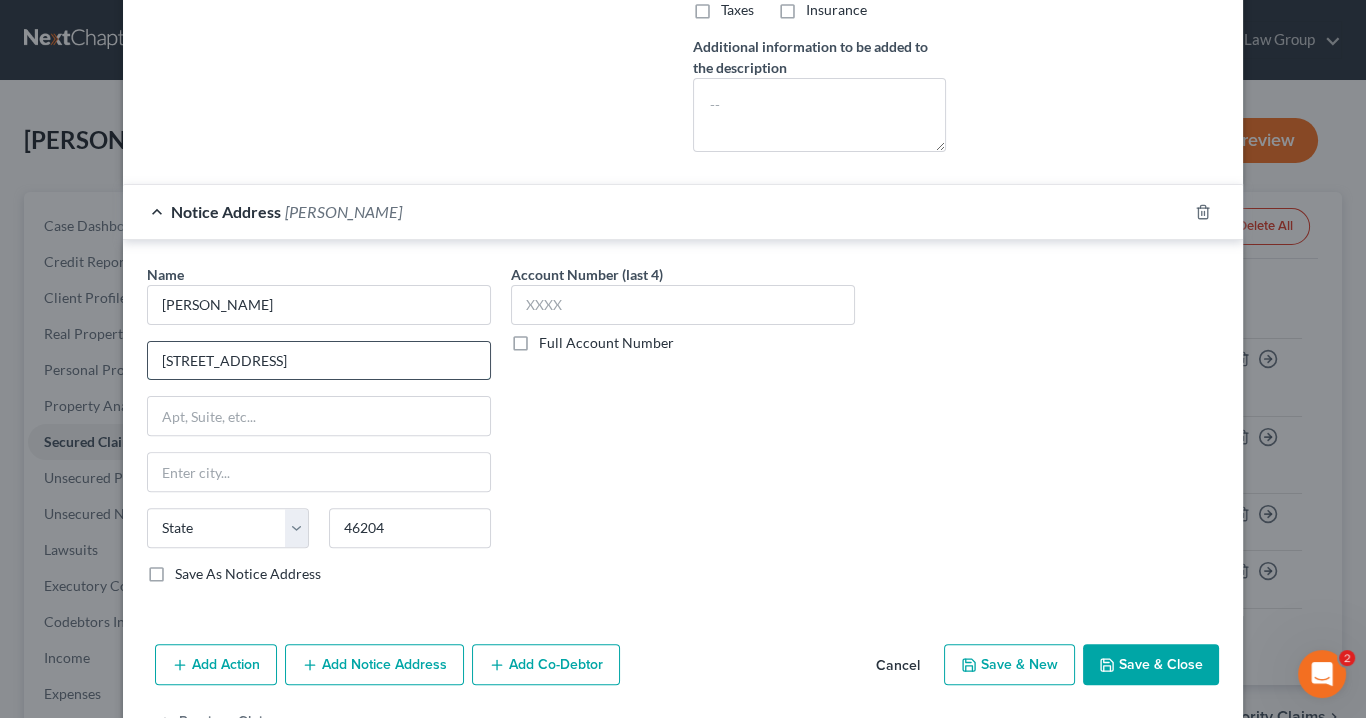 click on "Edit Secured Claim  × Creditor *    Kinetic Advantage, LLC                      10333 N. Meridian Street, Suite 400 Indianapolis State AL AK AR AZ CA CO CT DE DC FL GA GU HI ID IL IN IA KS KY LA ME MD MA MI MN MS MO MT NC ND NE NV NH NJ NM NY OH OK OR PA PR RI SC SD TN TX UT VI VA VT WA WV WI WY 46290 Save As Common Creditor Amended Creditor  Omit from Creditor Matrix
Account Number
29D03-2207-PL-005564
Full Account Number
Date Incurred         Last Payment Date         Unknown Nature of Lien  (Check all that apply) Agreement you made (such as mortgage or secured car loan) Statutory lien Judgment lien Other Balance
147,645.61 $
Balance Unknown
Balance Undetermined
147,645.61 $
Balance Unknown
Net Value 0 $ Monthly Payment 0.00 $
Asset
*
Select Other Multiple Assets Jewelry - Jewelry - $150.0 Clothing - Clothing - $500.0 2022 Tesla Y - $26200.0 $" at bounding box center [683, 359] 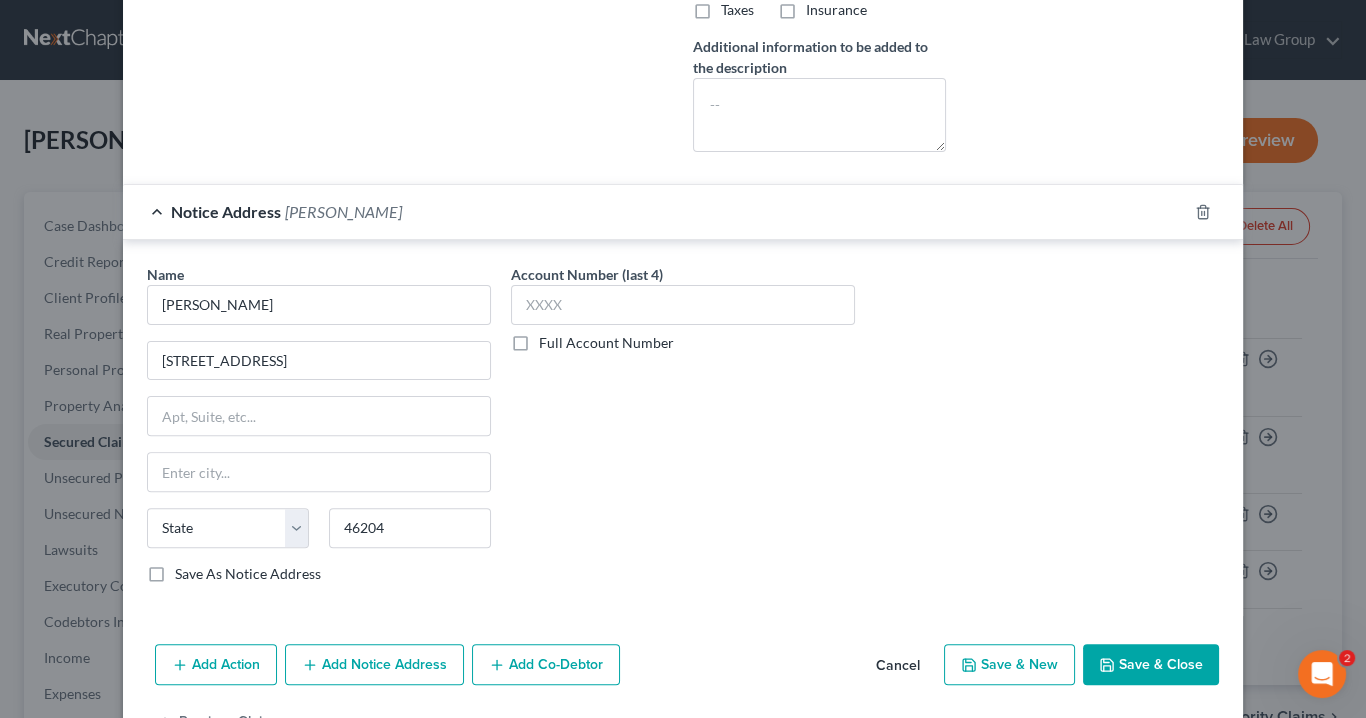 click on "Save & Close" at bounding box center [1151, 665] 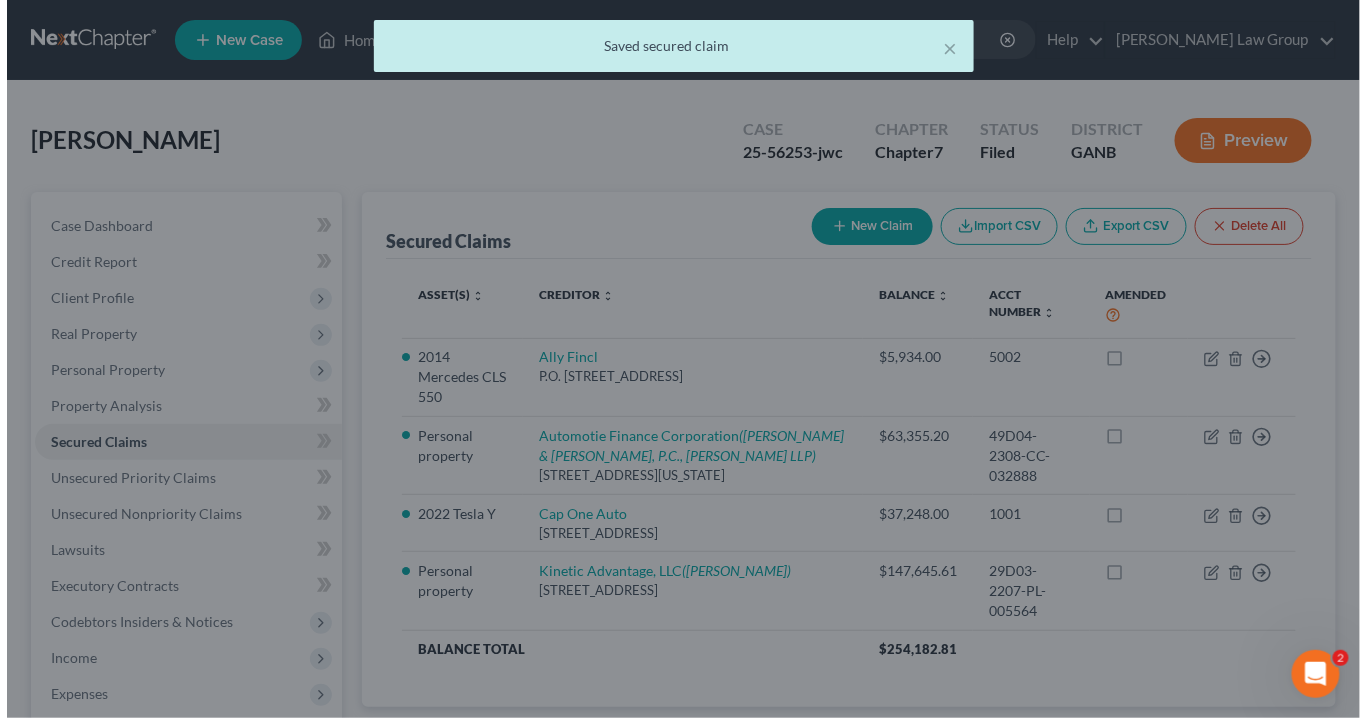 scroll, scrollTop: 0, scrollLeft: 0, axis: both 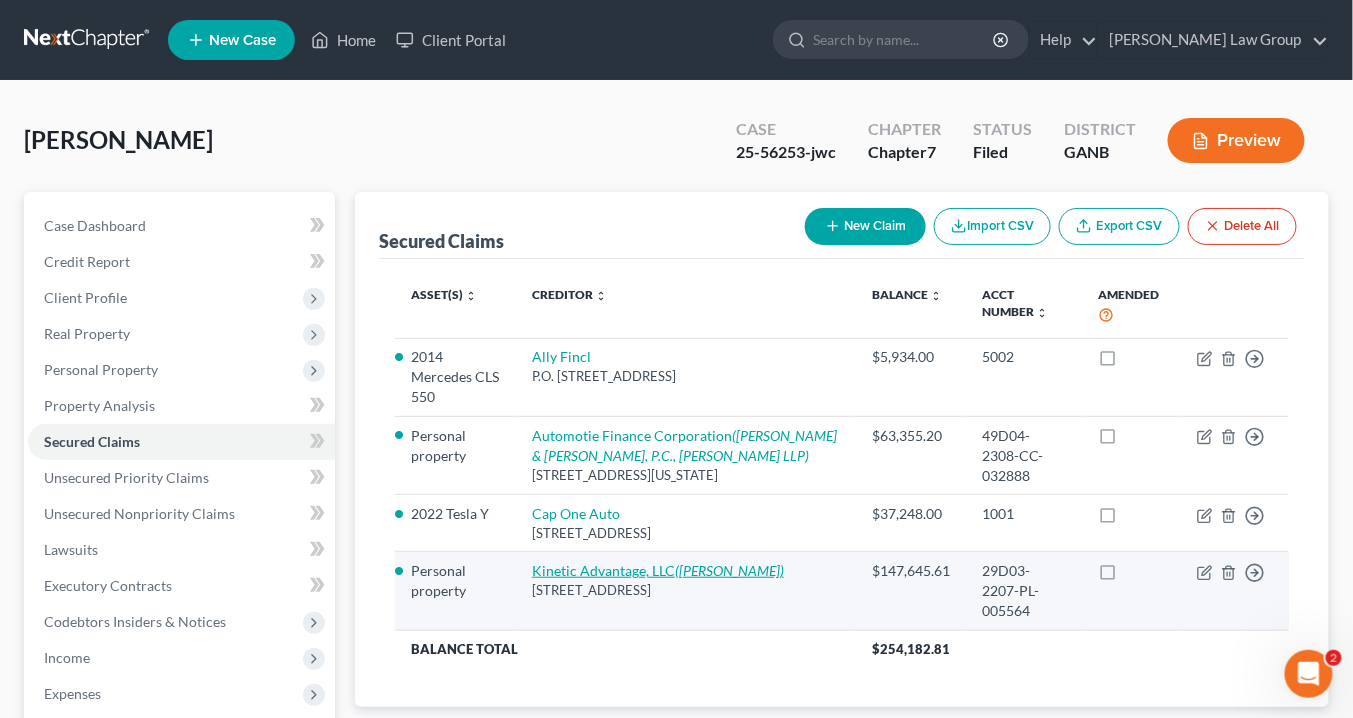 click on "([PERSON_NAME])" at bounding box center [729, 570] 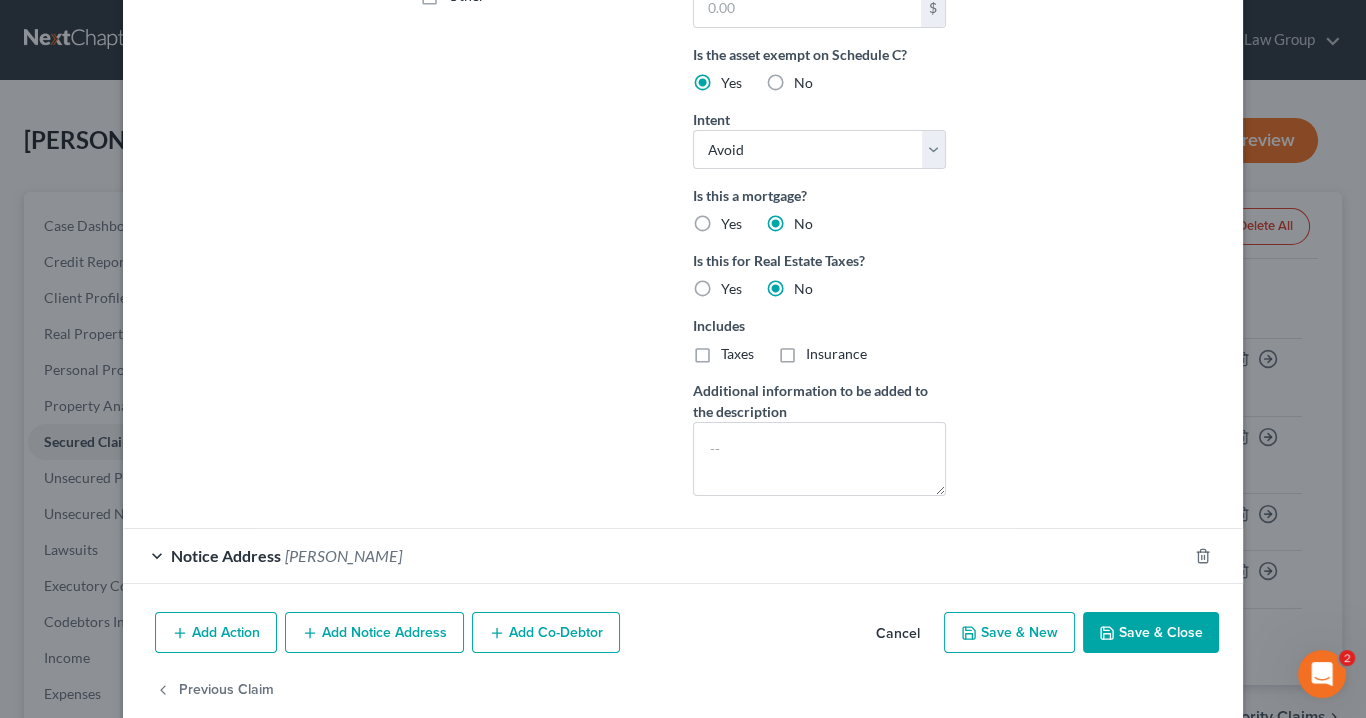 scroll, scrollTop: 561, scrollLeft: 0, axis: vertical 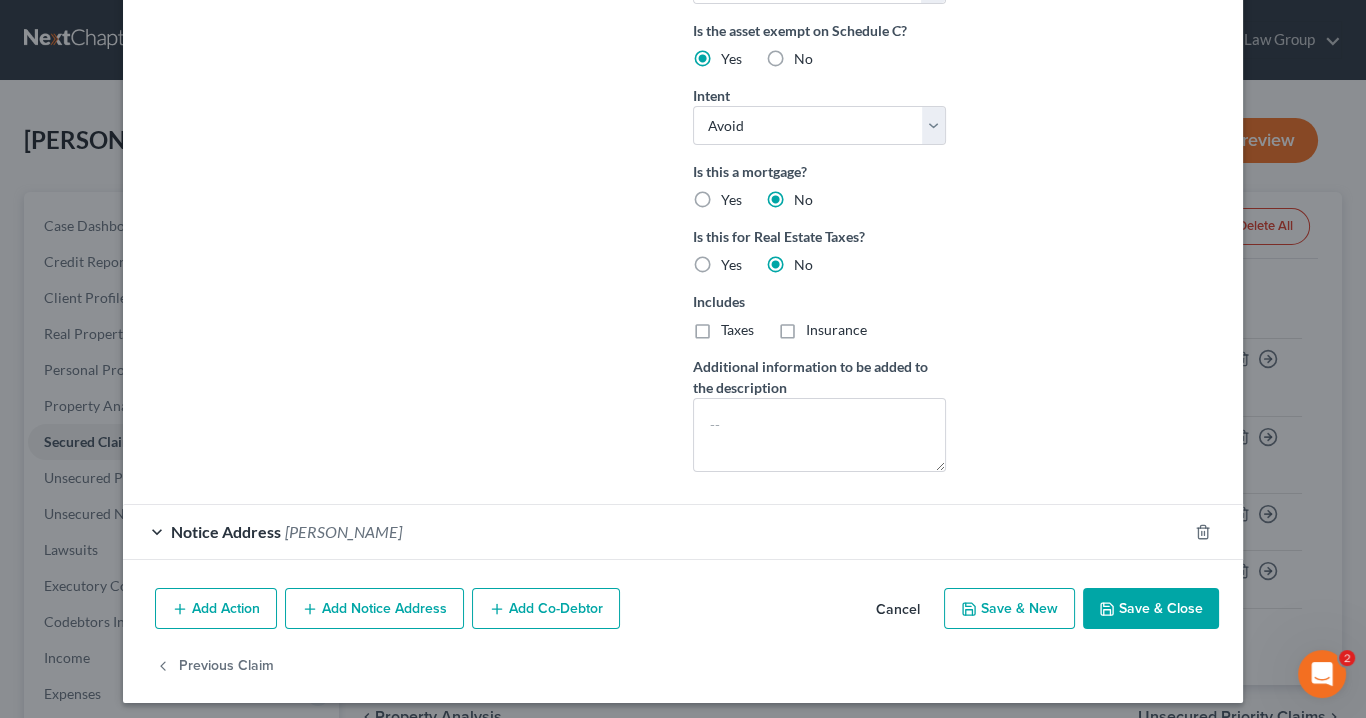 click on "Keith R Hagain" at bounding box center (343, 531) 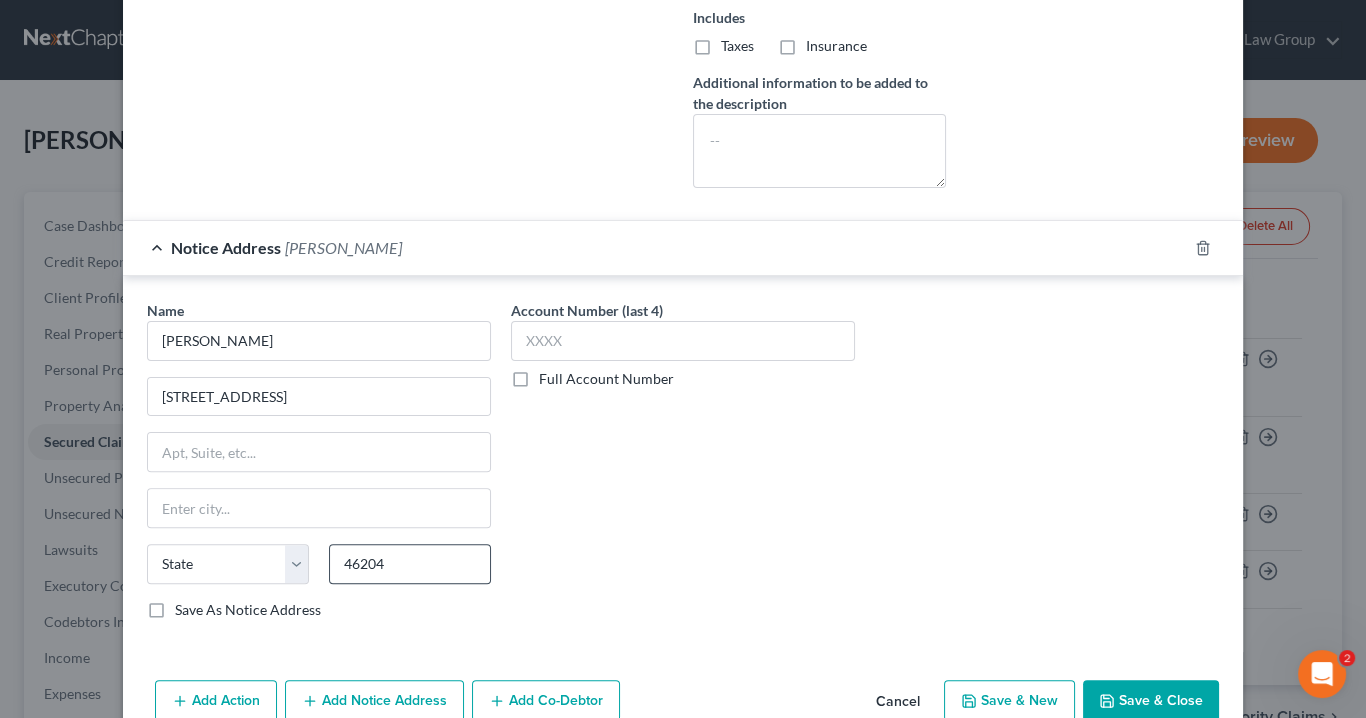 scroll, scrollTop: 881, scrollLeft: 0, axis: vertical 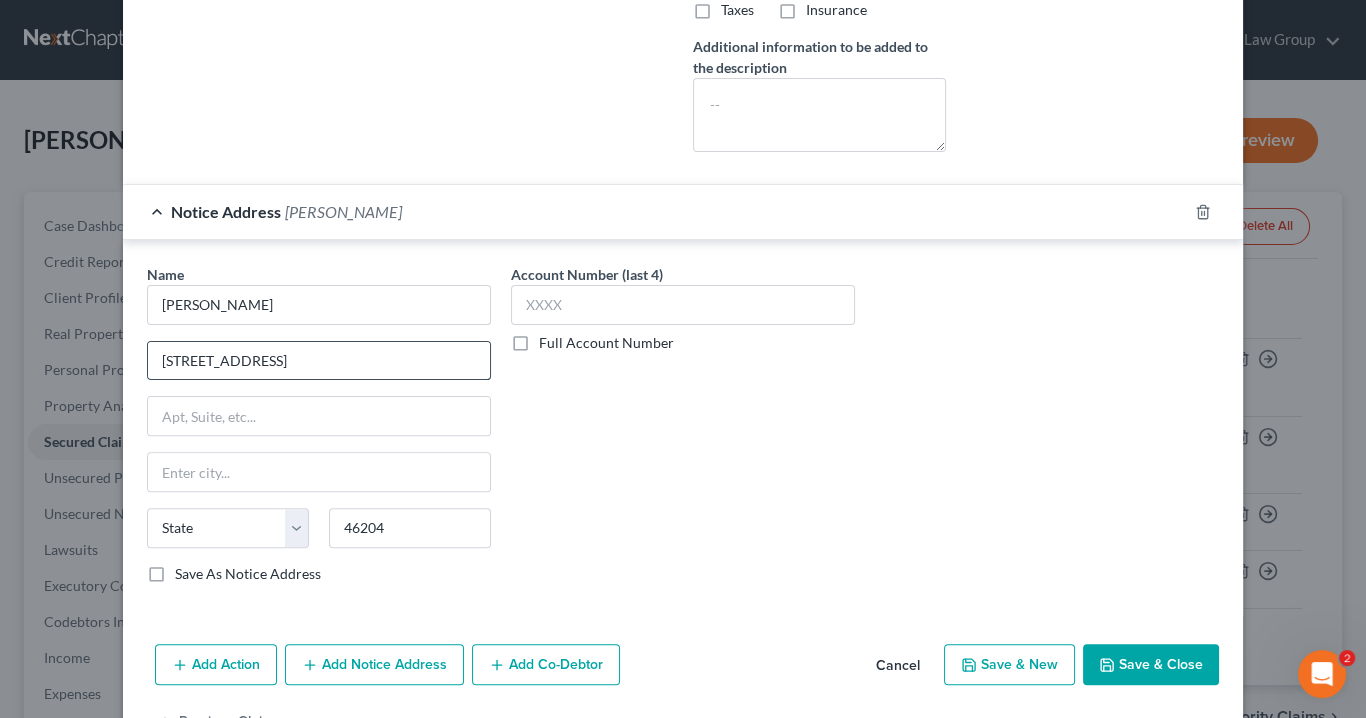 drag, startPoint x: 391, startPoint y: 353, endPoint x: 169, endPoint y: 361, distance: 222.1441 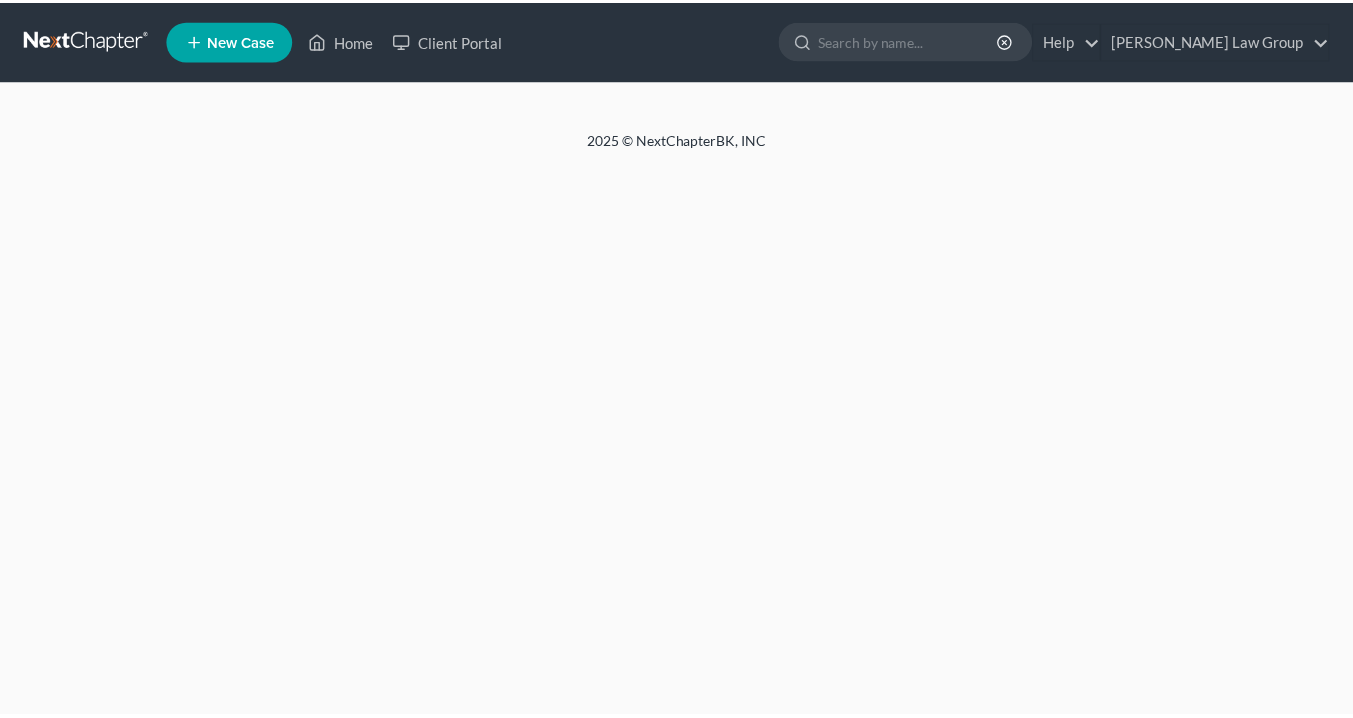 scroll, scrollTop: 0, scrollLeft: 0, axis: both 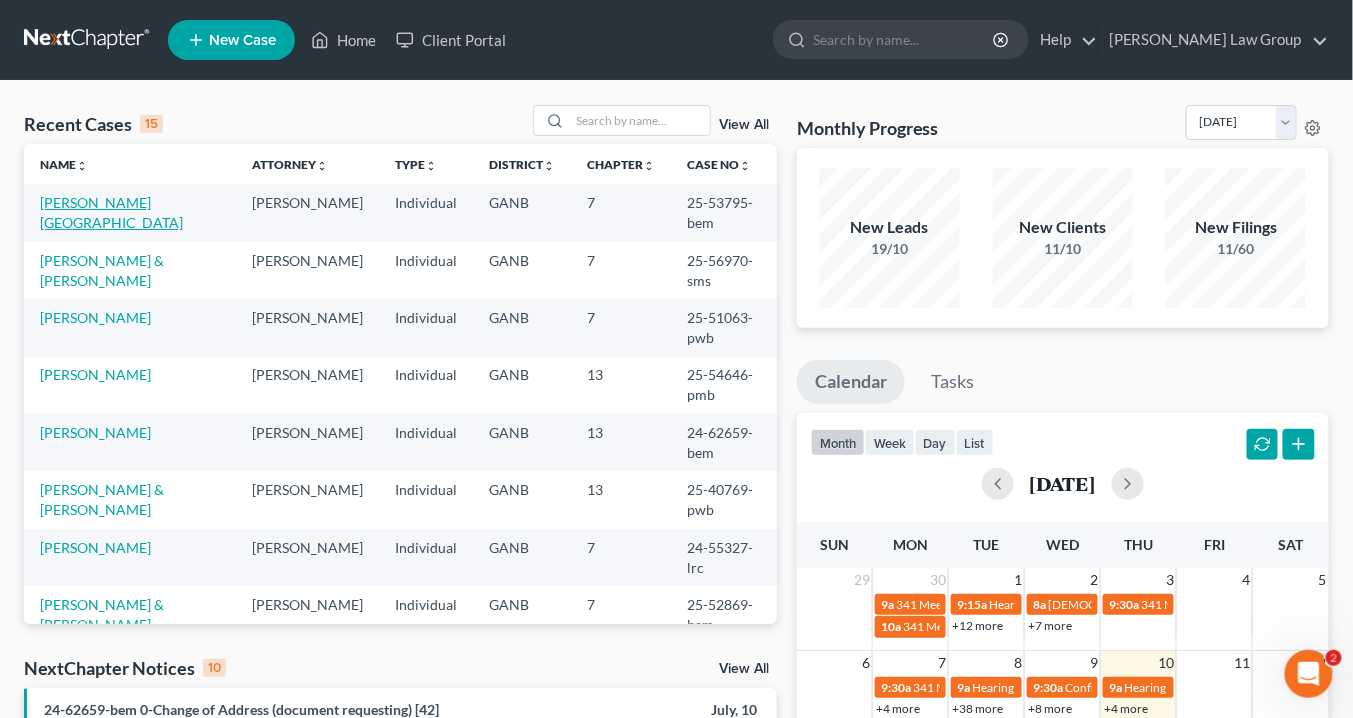 click on "[PERSON_NAME][GEOGRAPHIC_DATA]" at bounding box center [111, 212] 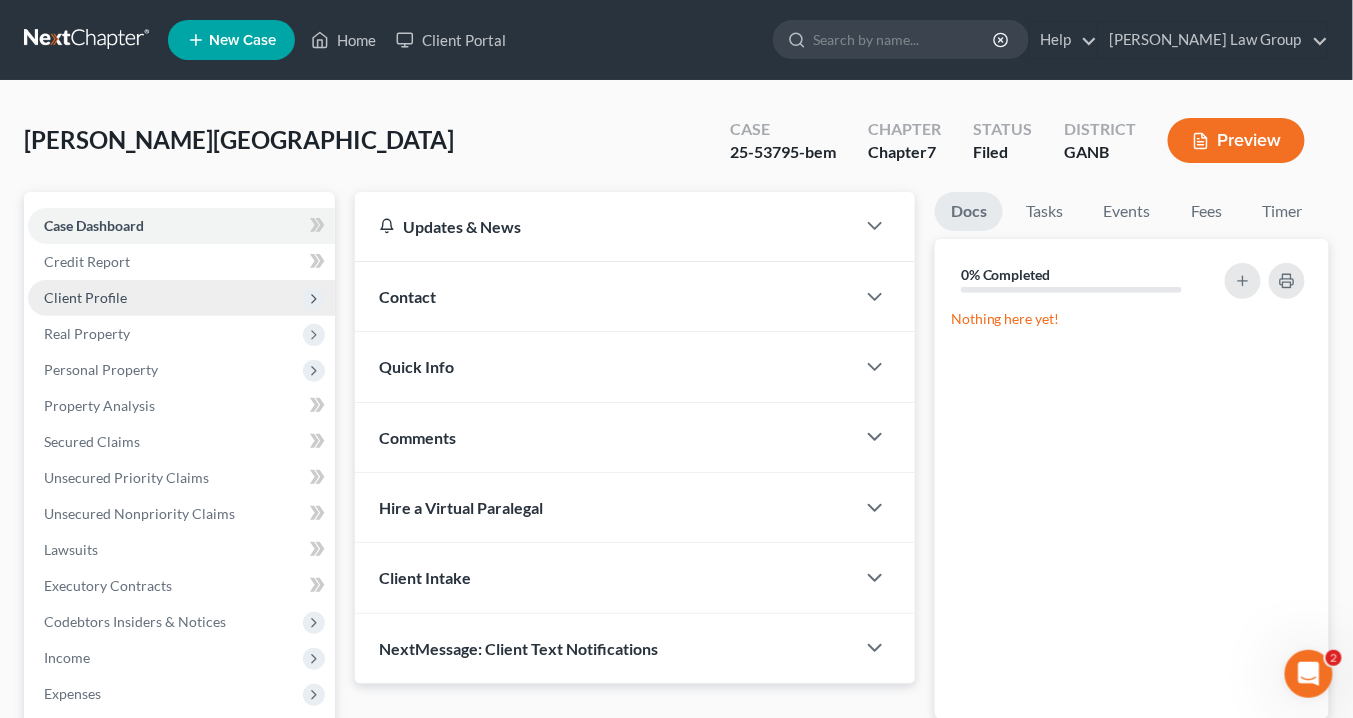 click on "Client Profile" at bounding box center [85, 297] 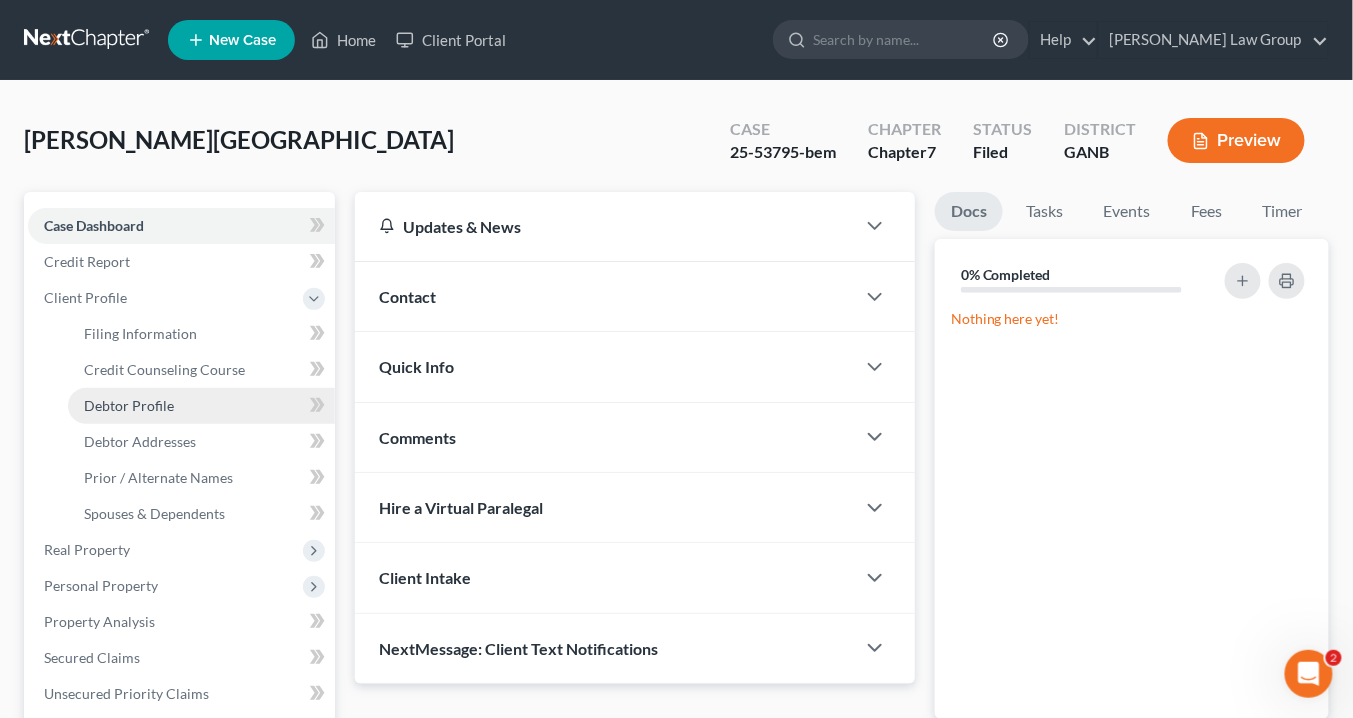 click on "Debtor Profile" at bounding box center (129, 405) 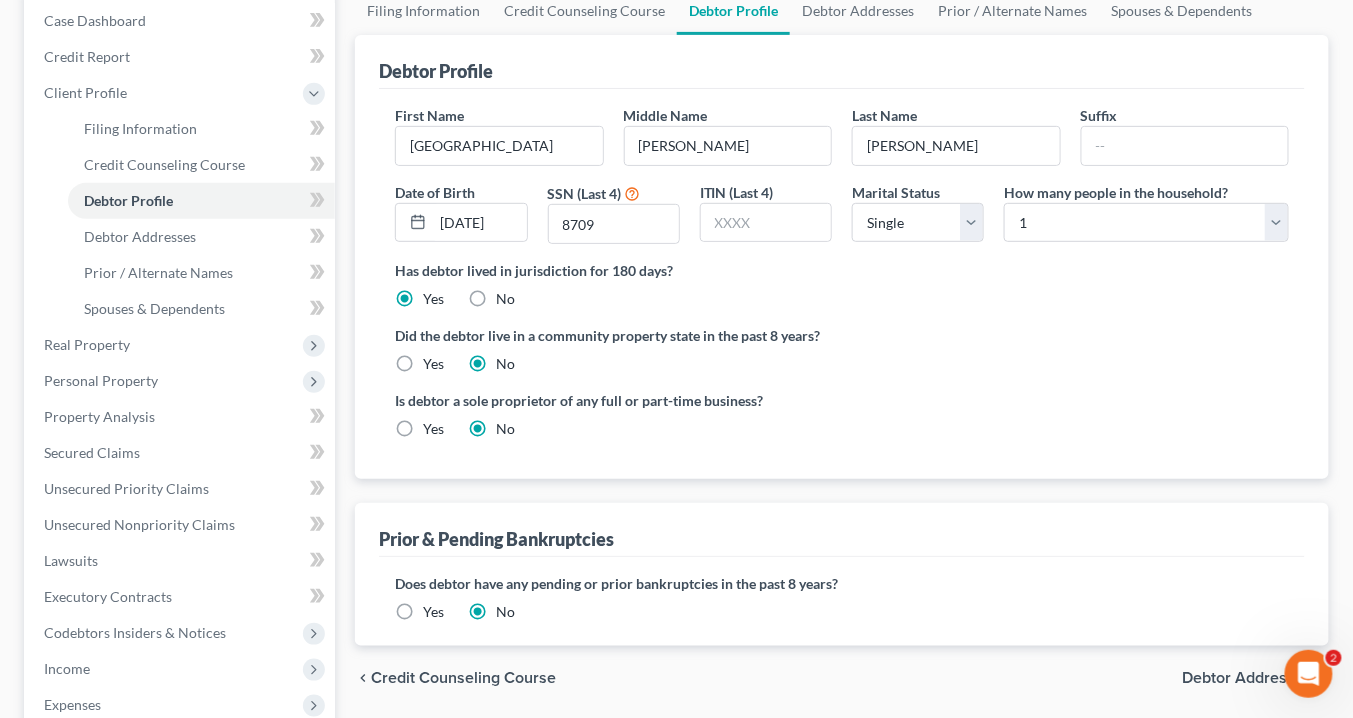 scroll, scrollTop: 240, scrollLeft: 0, axis: vertical 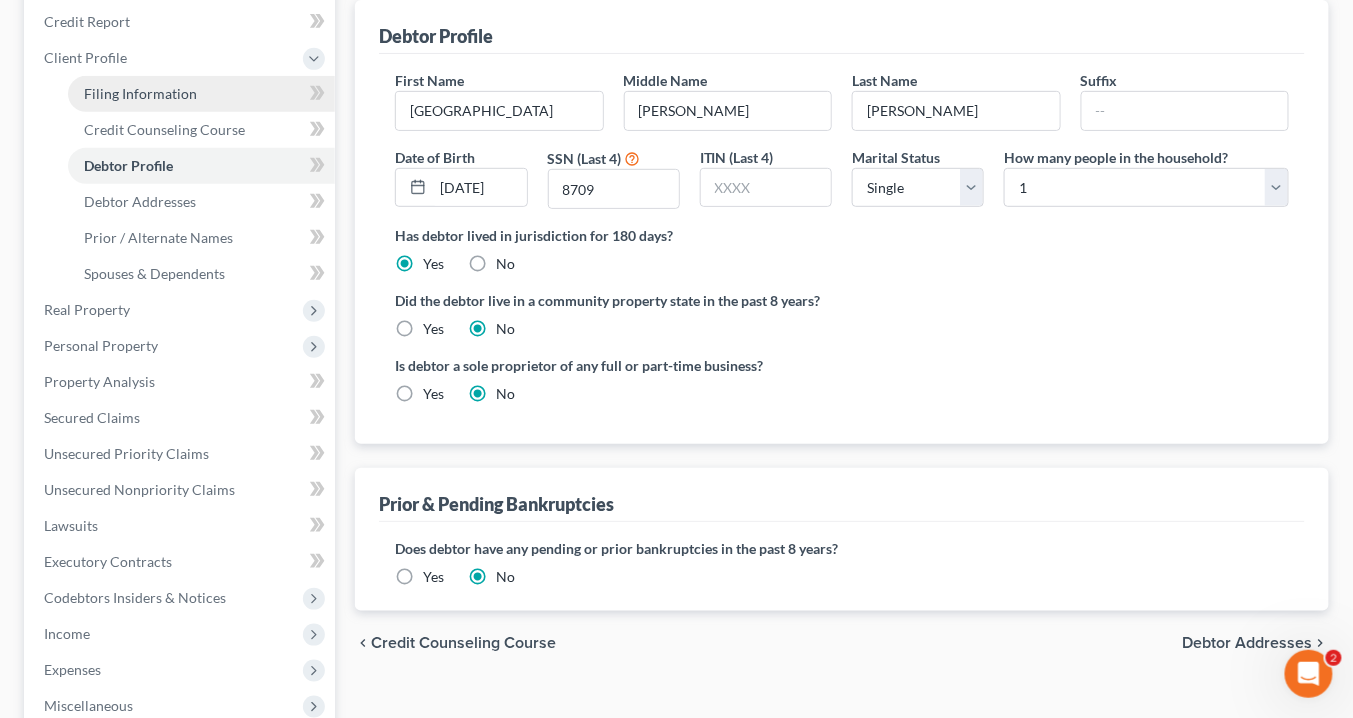 click on "Filing Information" at bounding box center [201, 94] 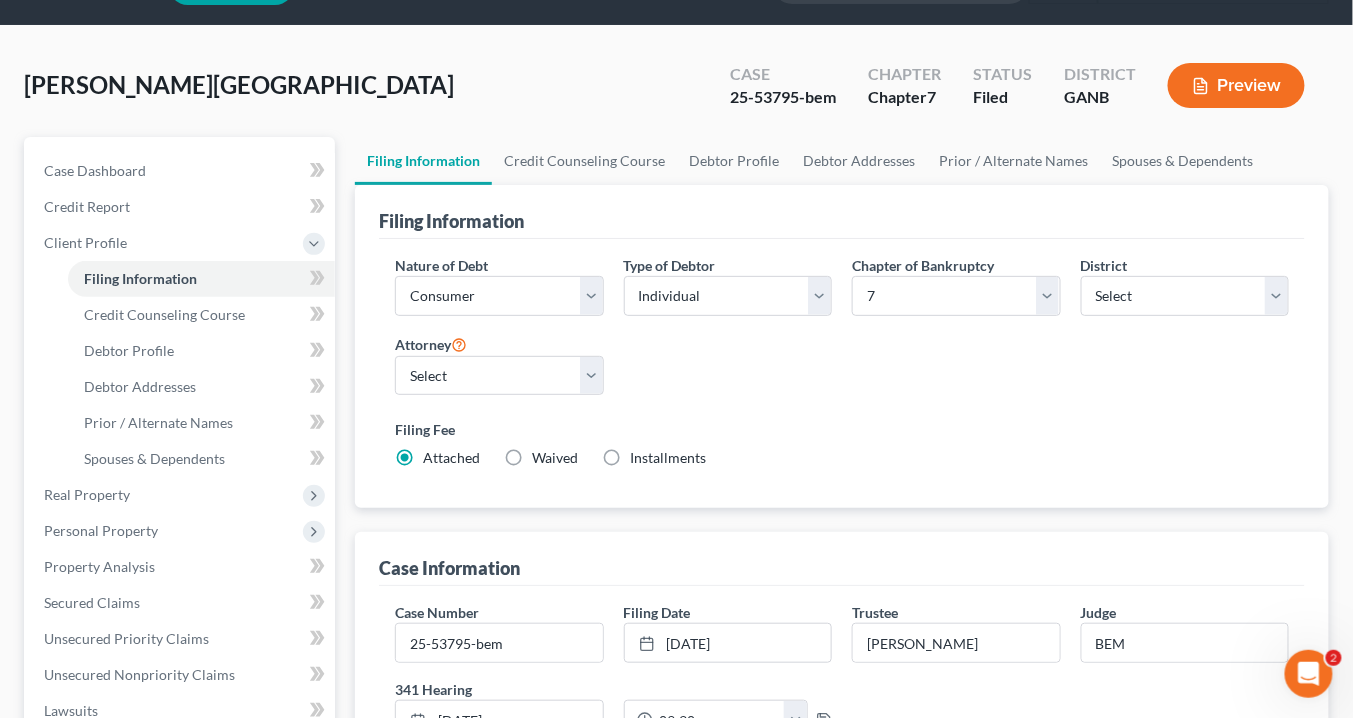 scroll, scrollTop: 80, scrollLeft: 0, axis: vertical 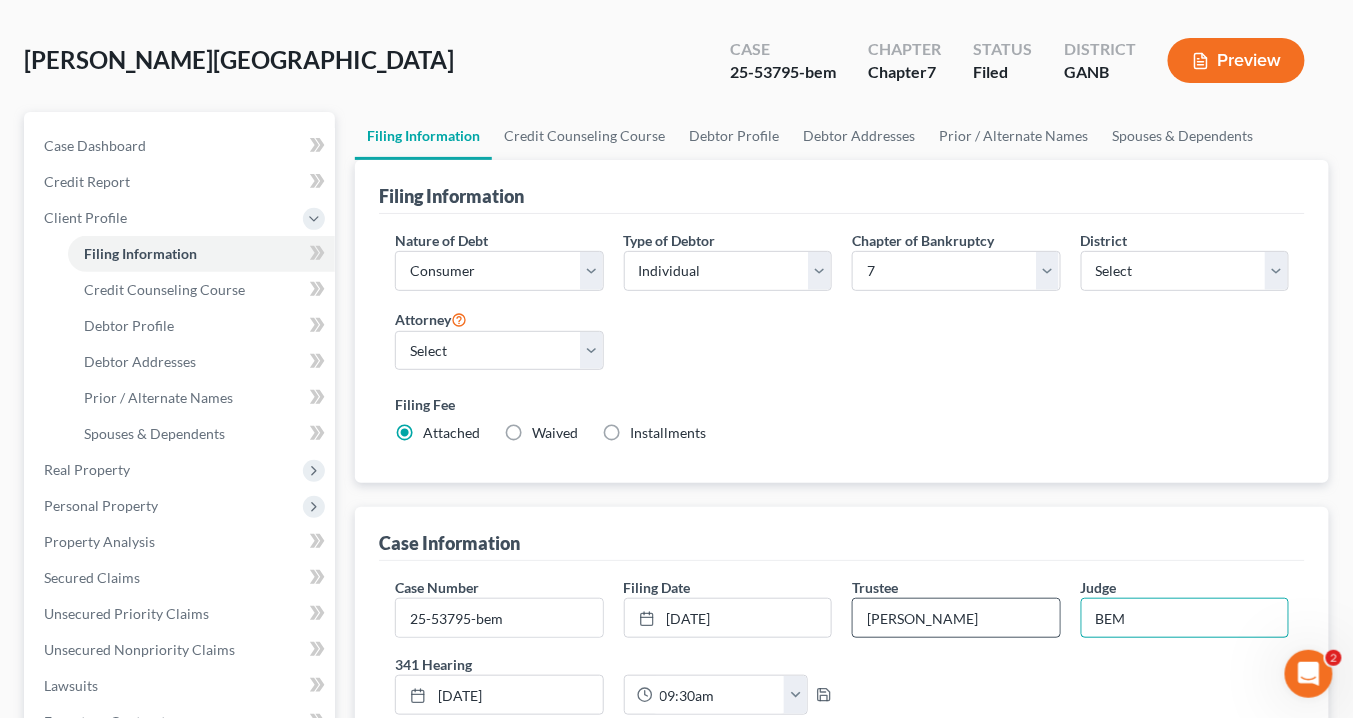 drag, startPoint x: 1150, startPoint y: 606, endPoint x: 1055, endPoint y: 608, distance: 95.02105 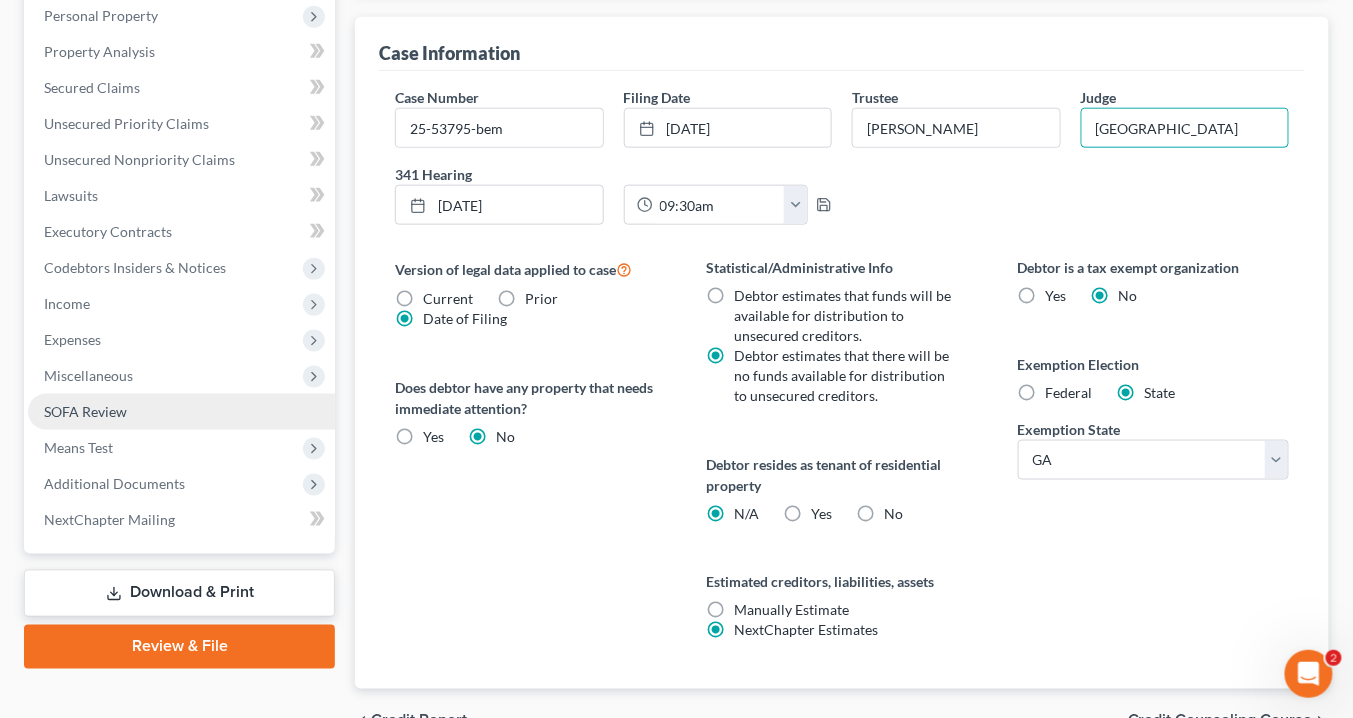 scroll, scrollTop: 640, scrollLeft: 0, axis: vertical 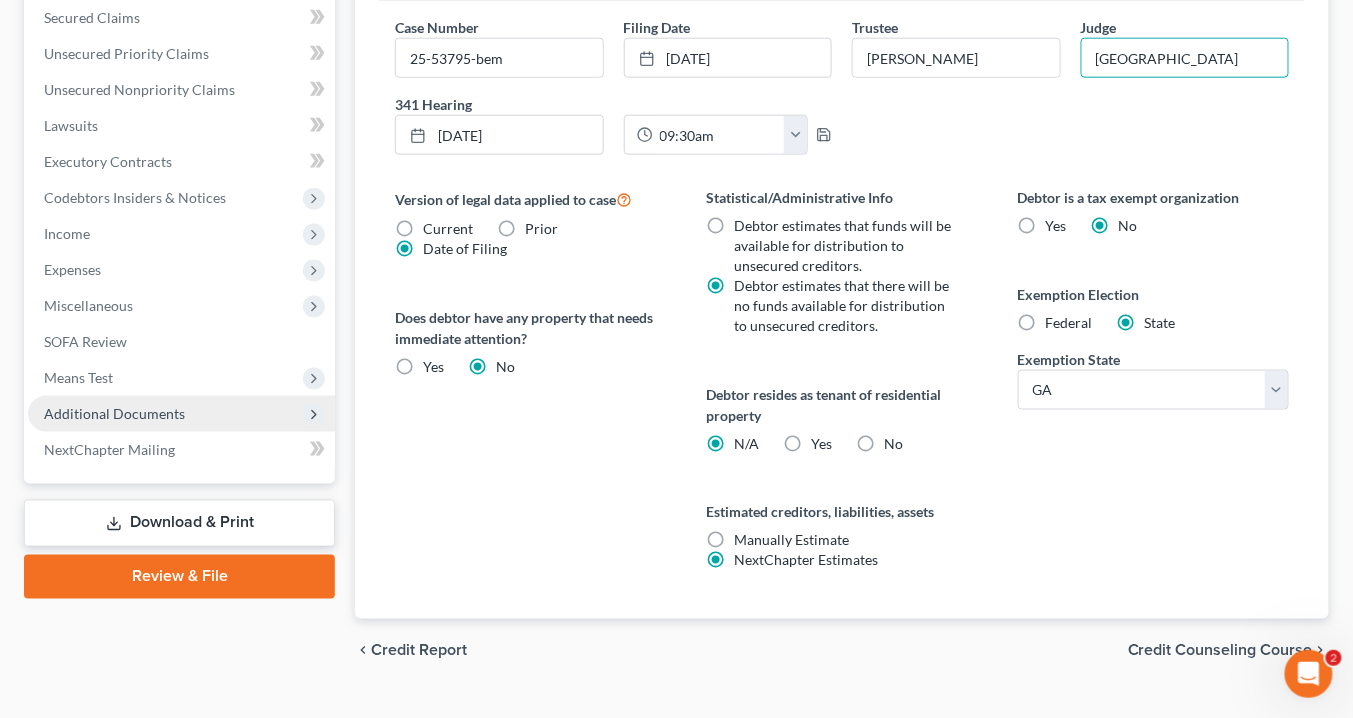 type on "ATLANTA" 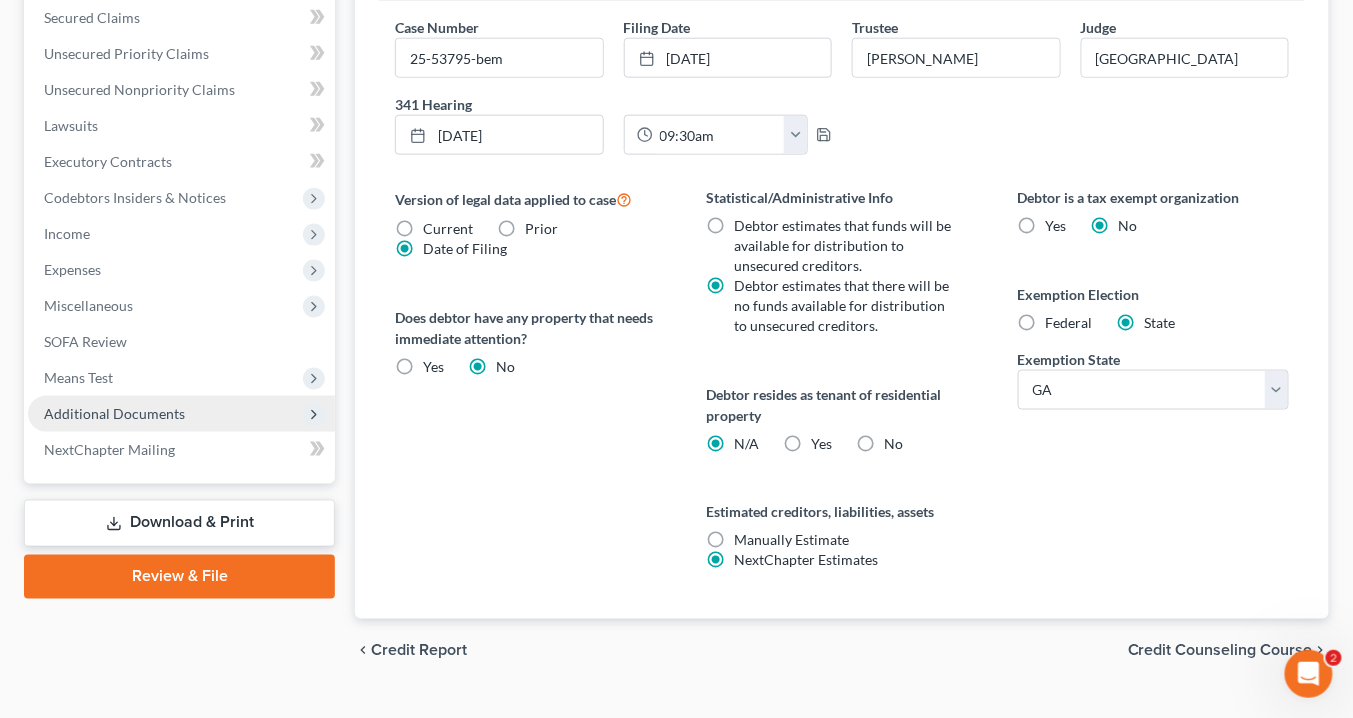 click on "Additional Documents" at bounding box center (181, 414) 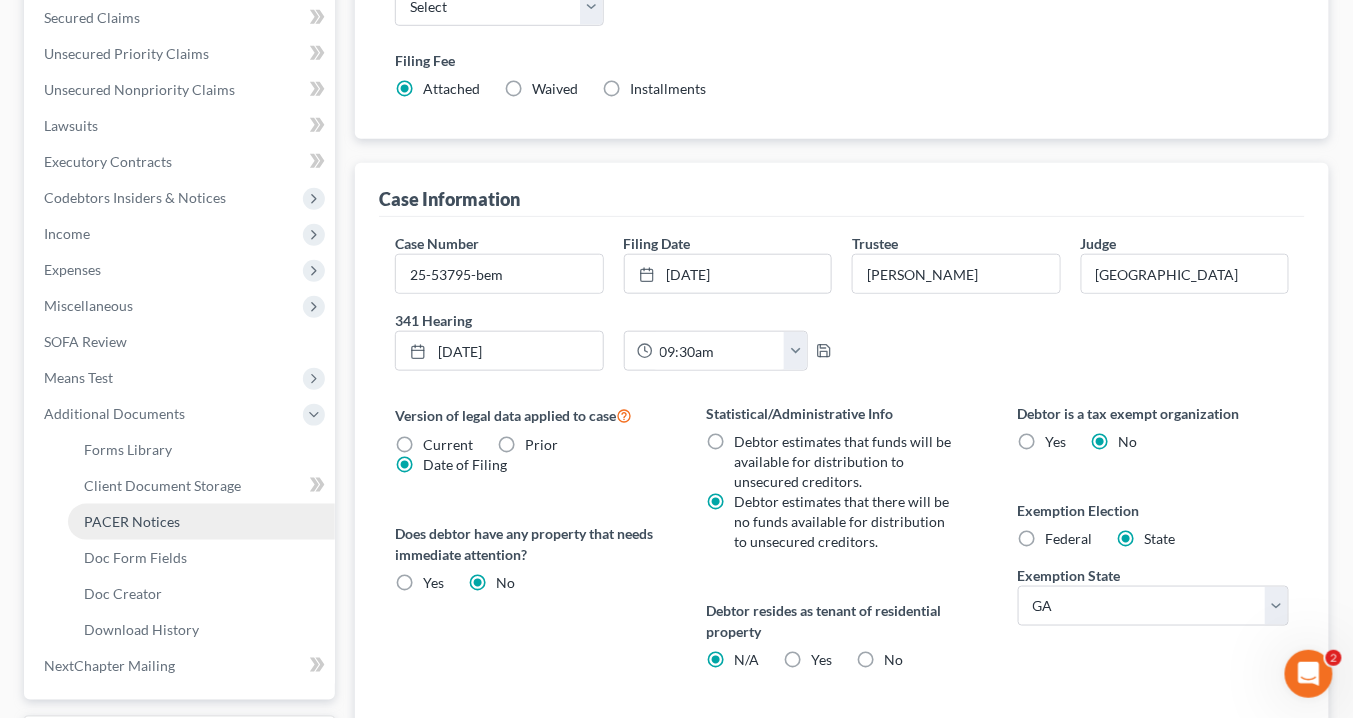 click on "PACER Notices" at bounding box center [201, 522] 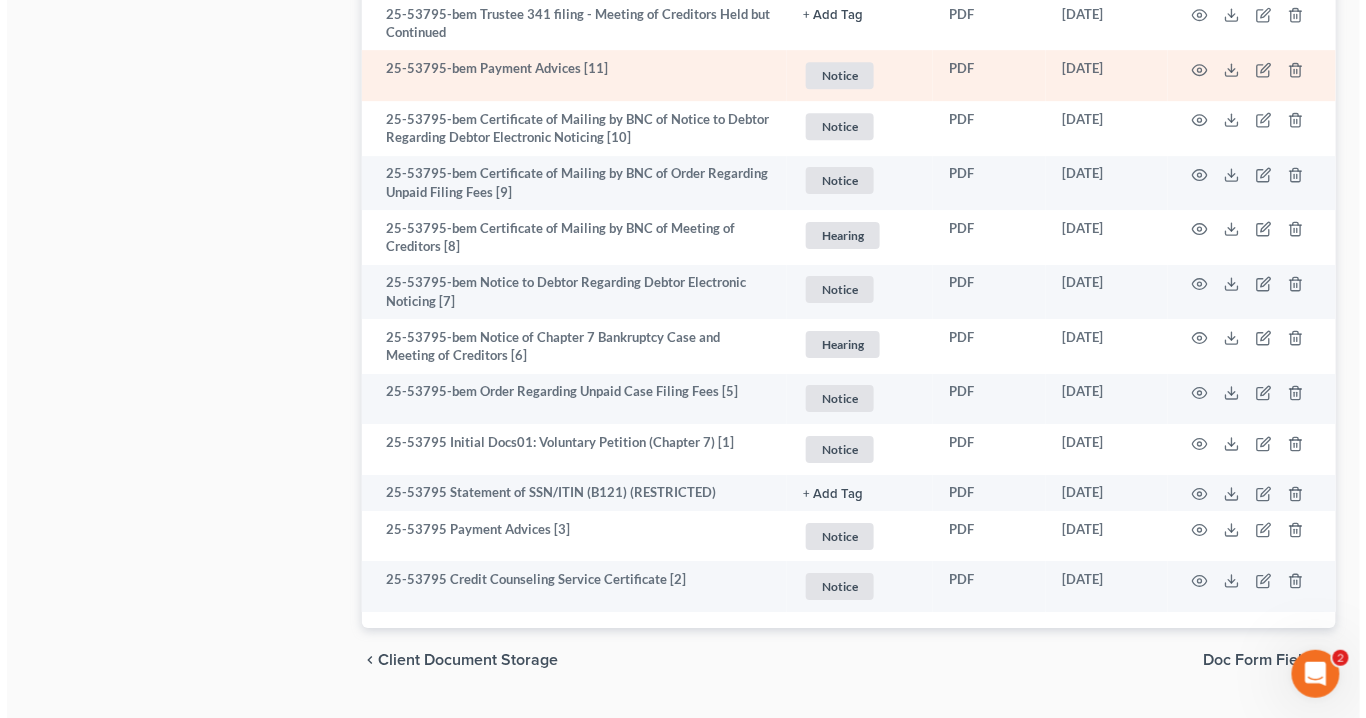 scroll, scrollTop: 1840, scrollLeft: 0, axis: vertical 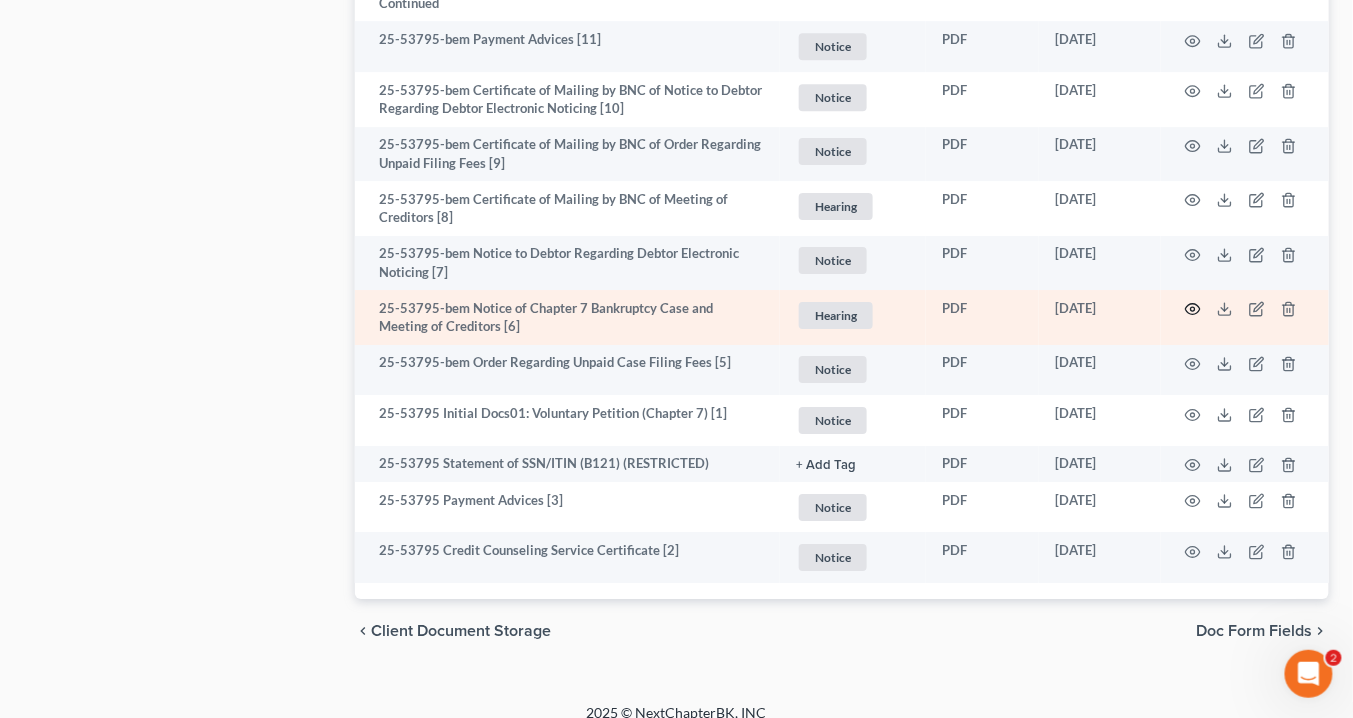 click 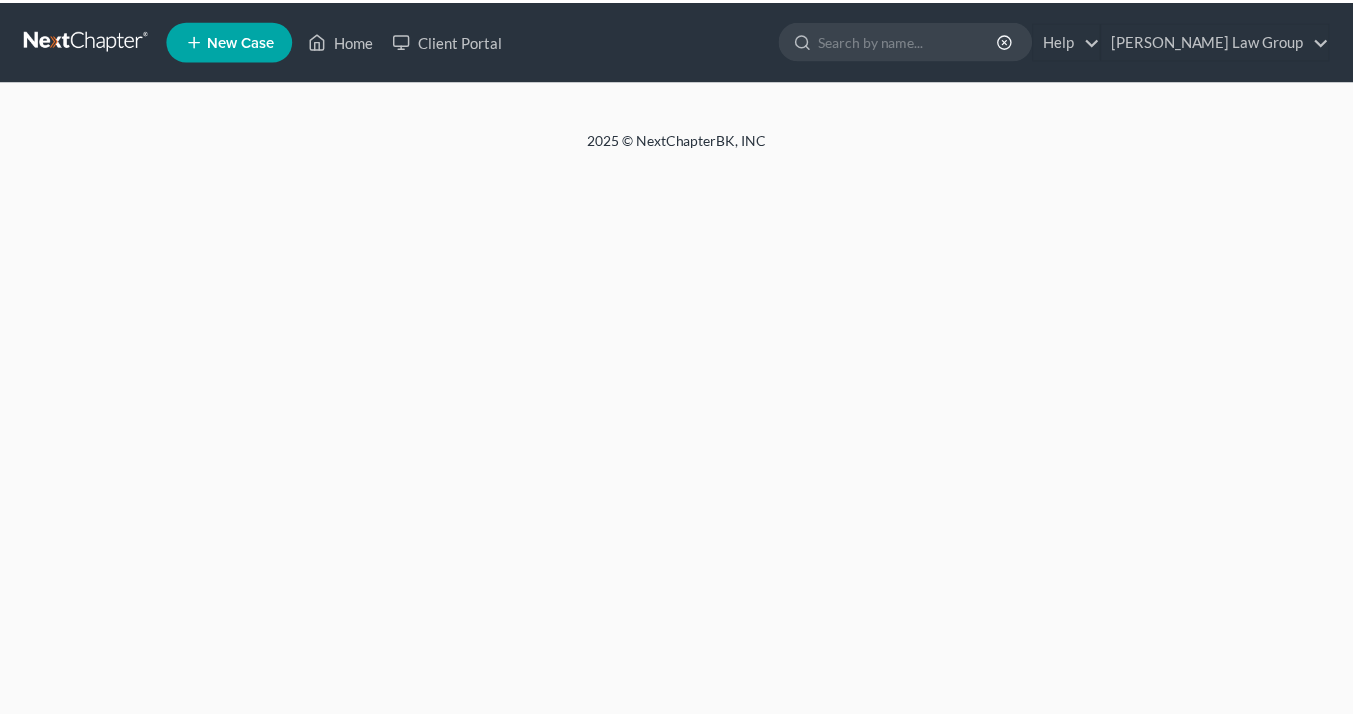 scroll, scrollTop: 0, scrollLeft: 0, axis: both 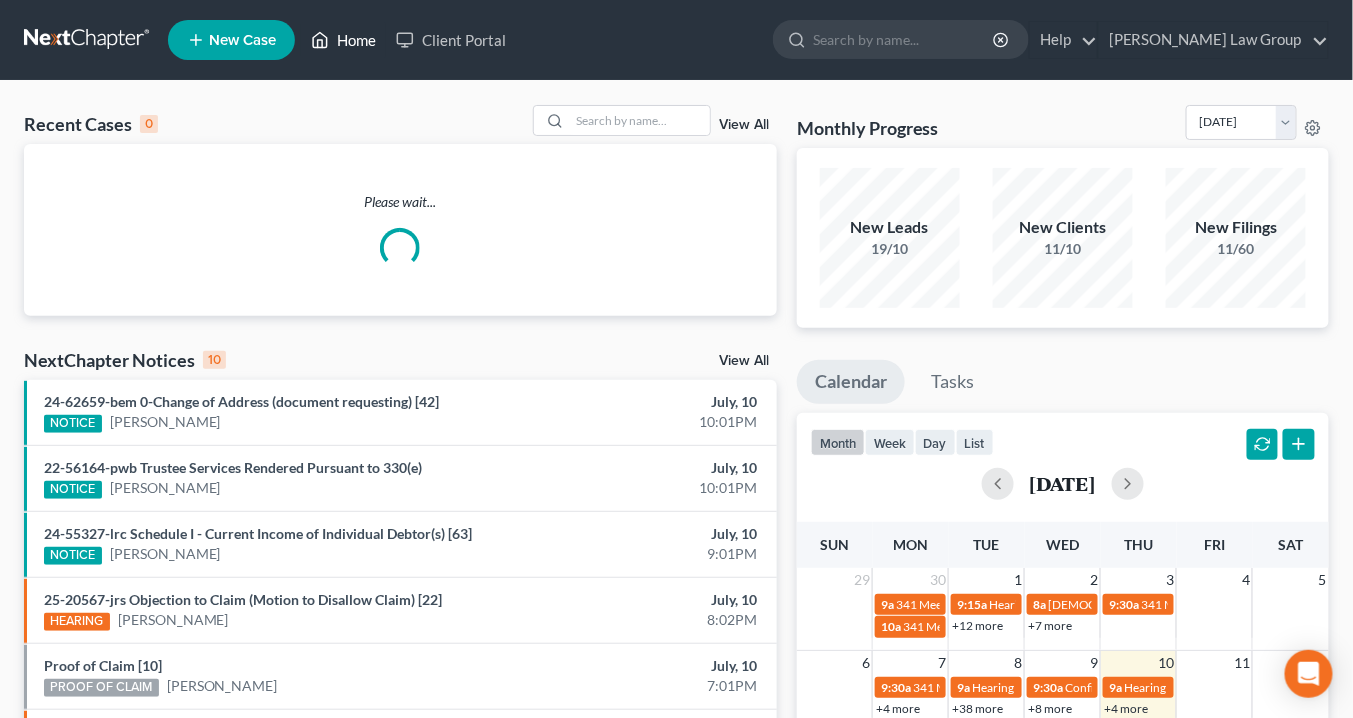 click on "Home" at bounding box center (343, 40) 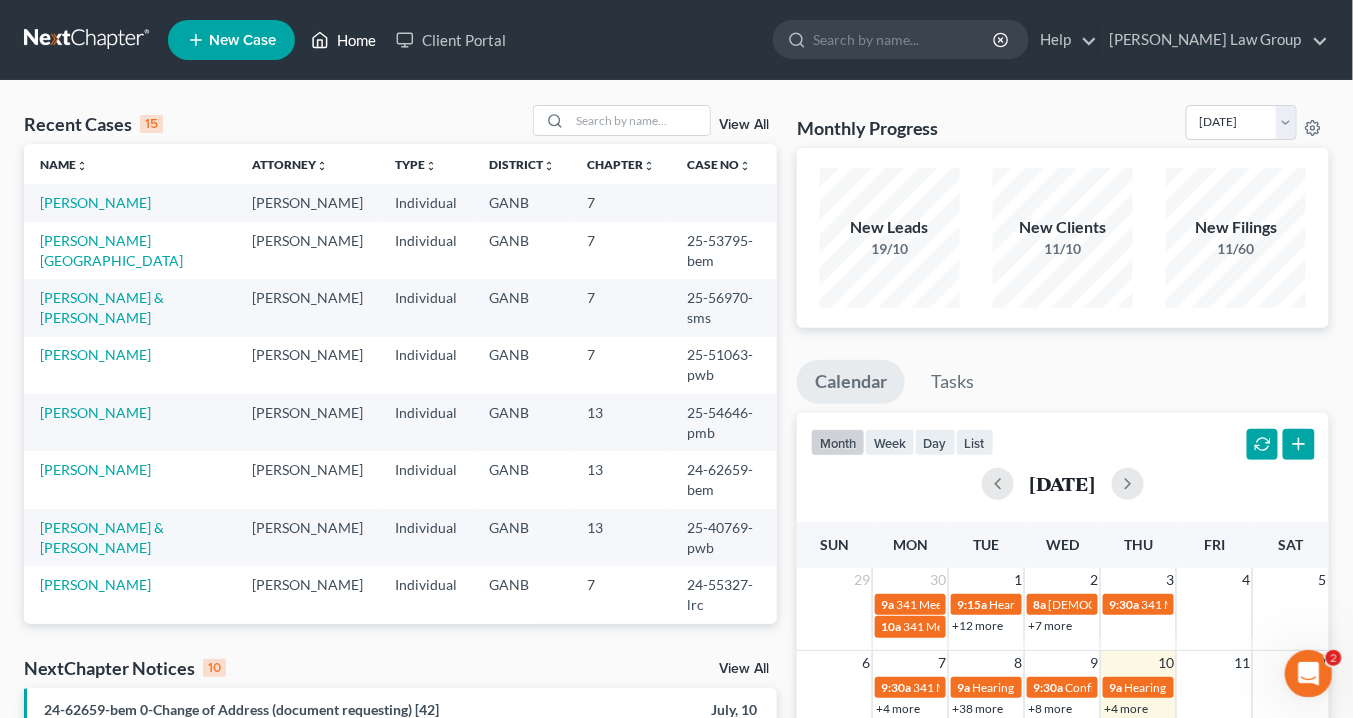 scroll, scrollTop: 0, scrollLeft: 0, axis: both 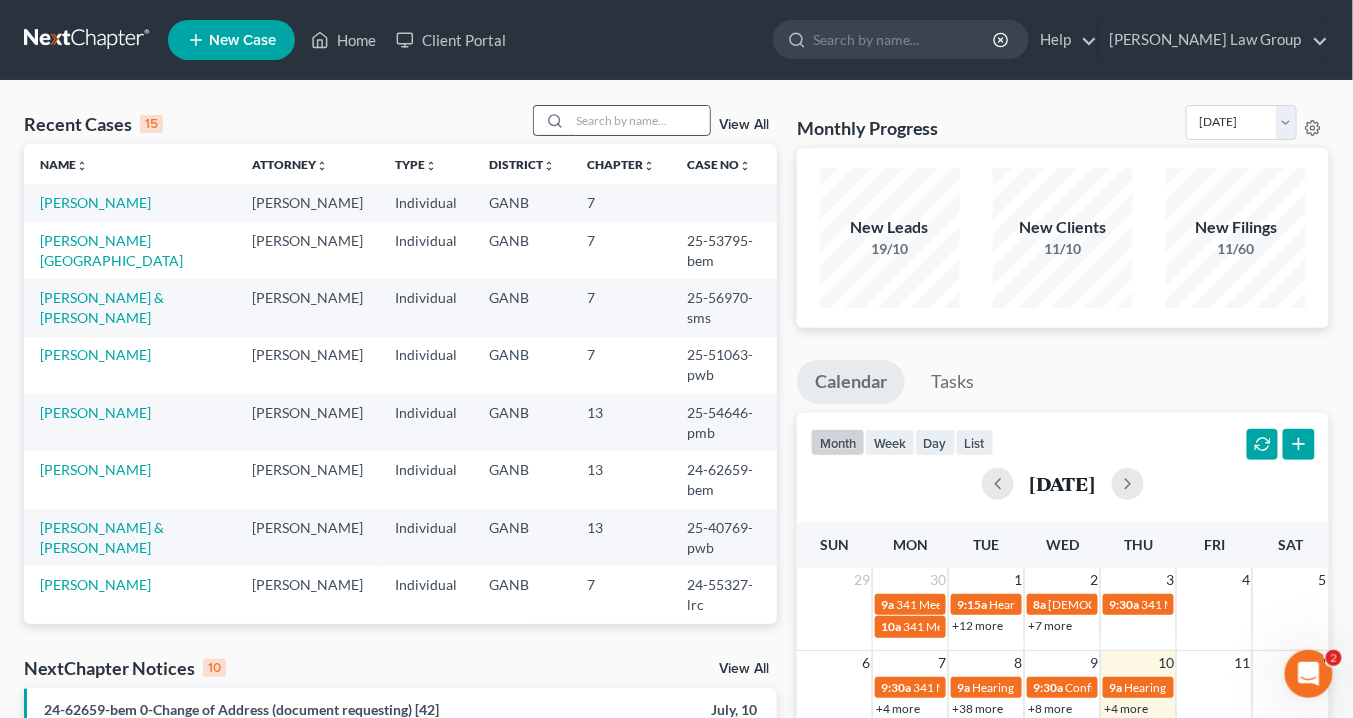drag, startPoint x: 581, startPoint y: 115, endPoint x: 620, endPoint y: 124, distance: 40.024994 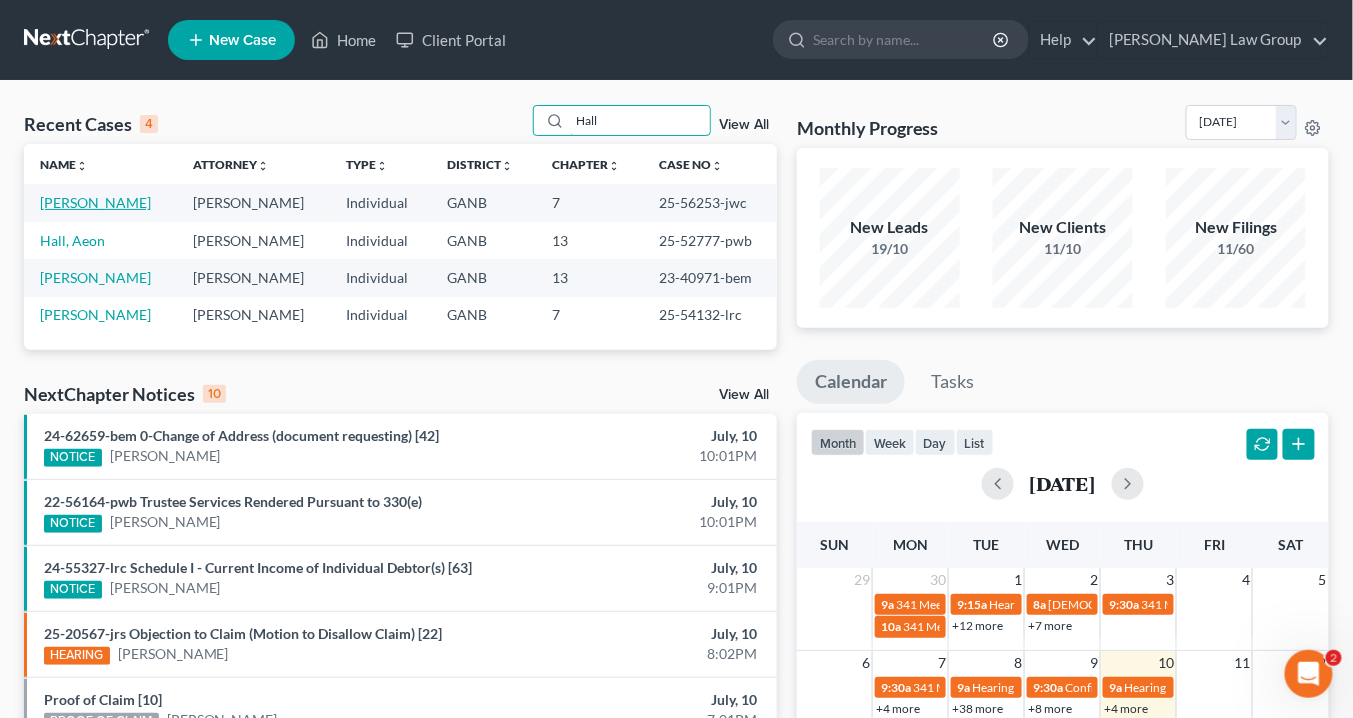 type on "Hall" 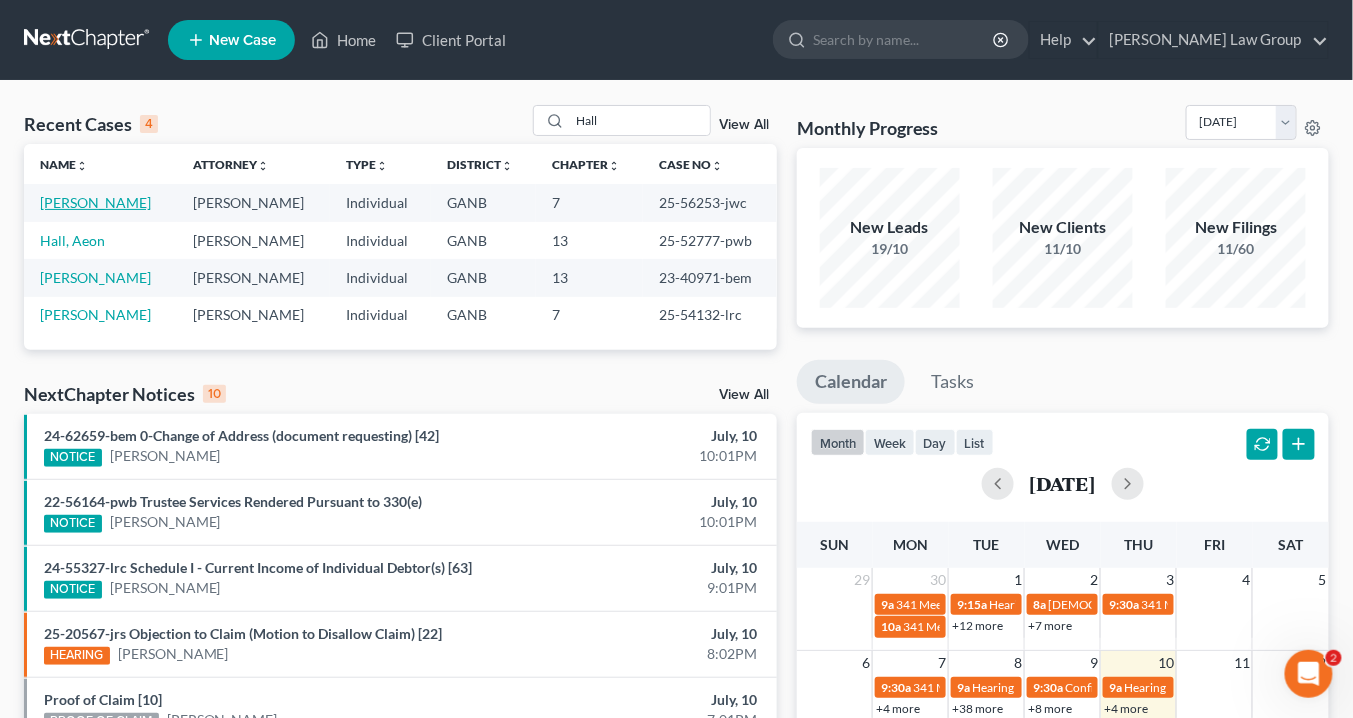 click on "[PERSON_NAME]" at bounding box center (95, 202) 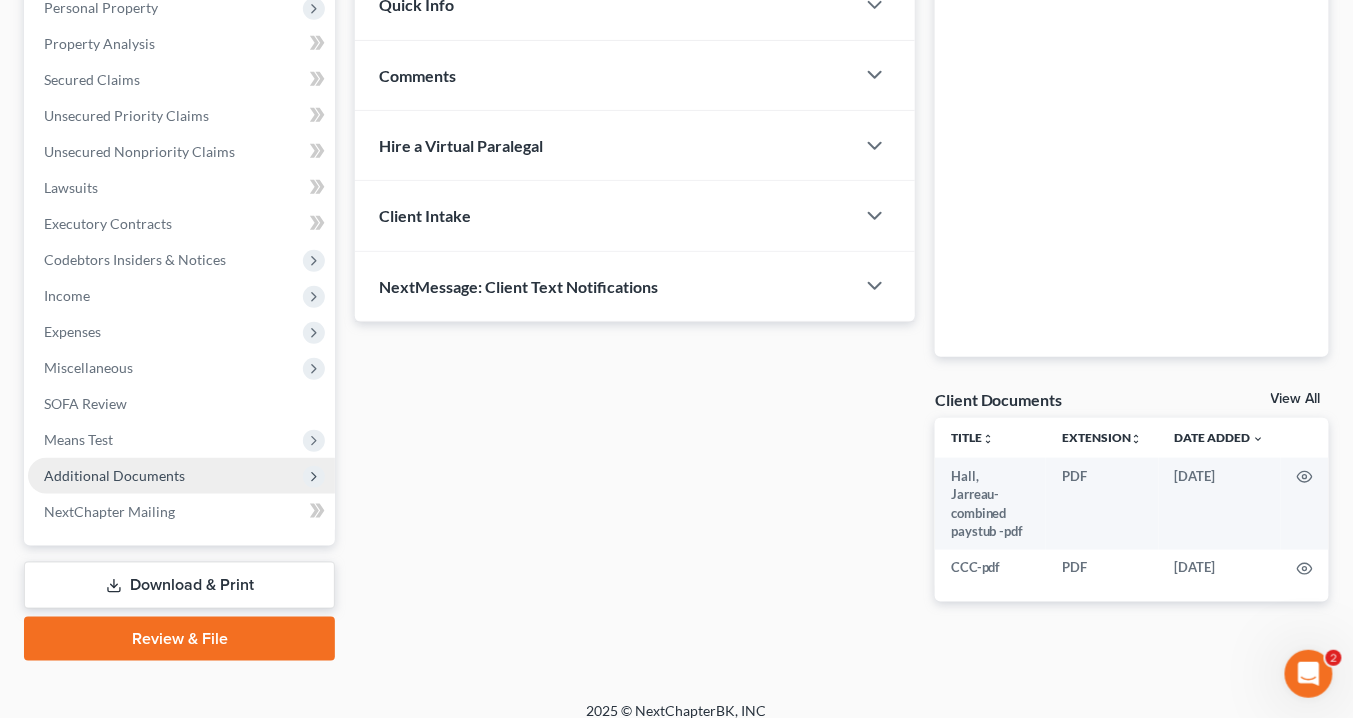 scroll, scrollTop: 378, scrollLeft: 0, axis: vertical 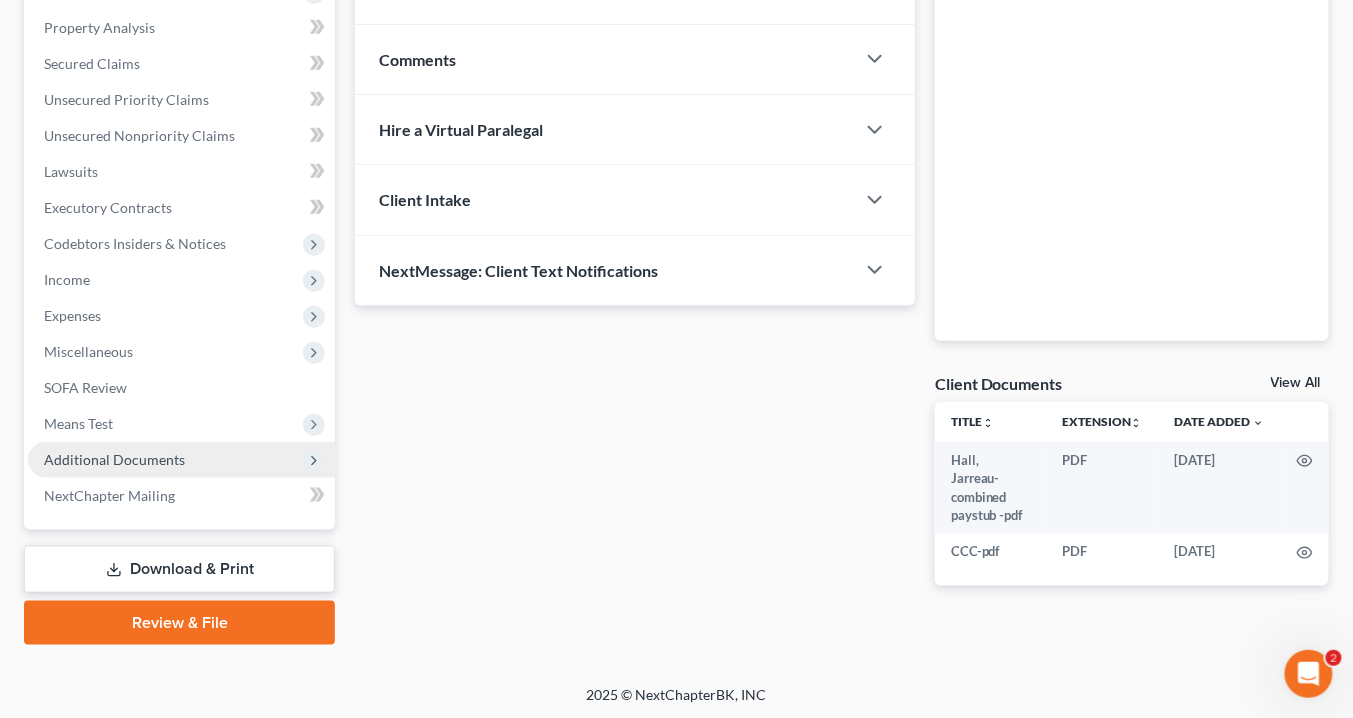 click on "Additional Documents" at bounding box center [114, 459] 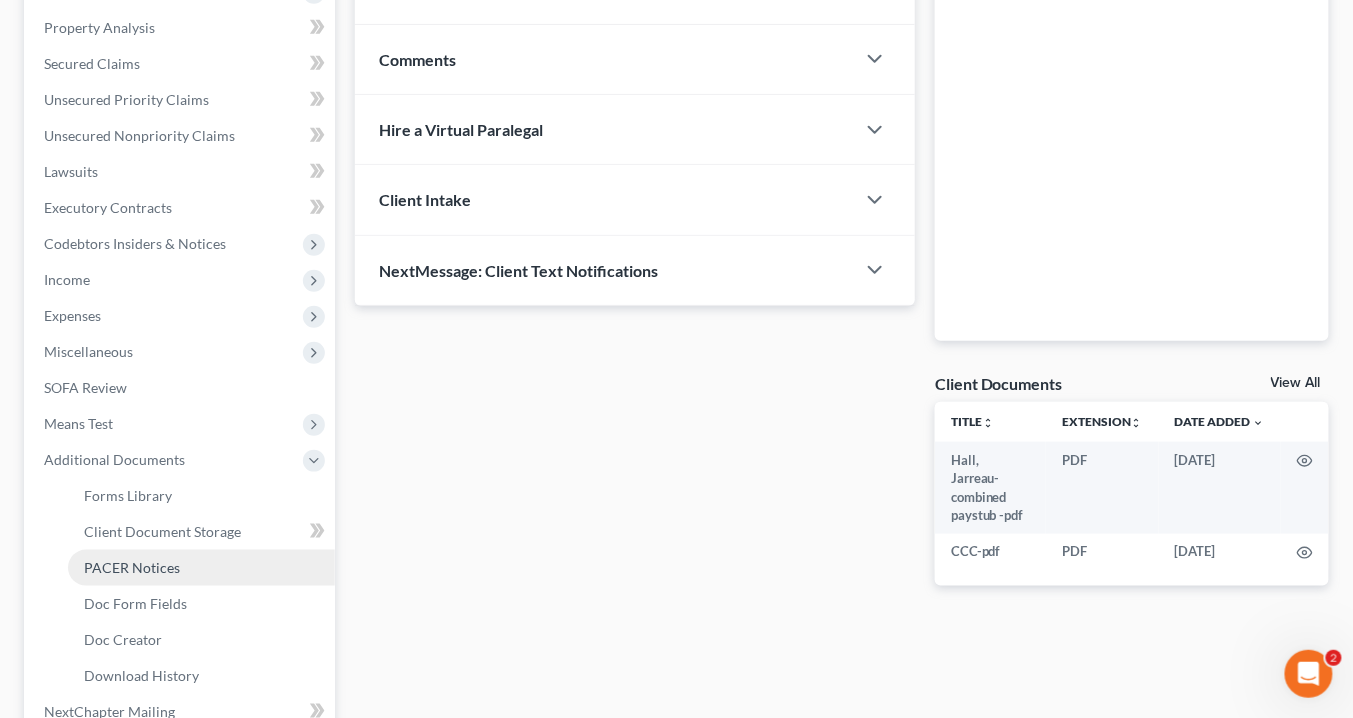 click on "PACER Notices" at bounding box center [132, 567] 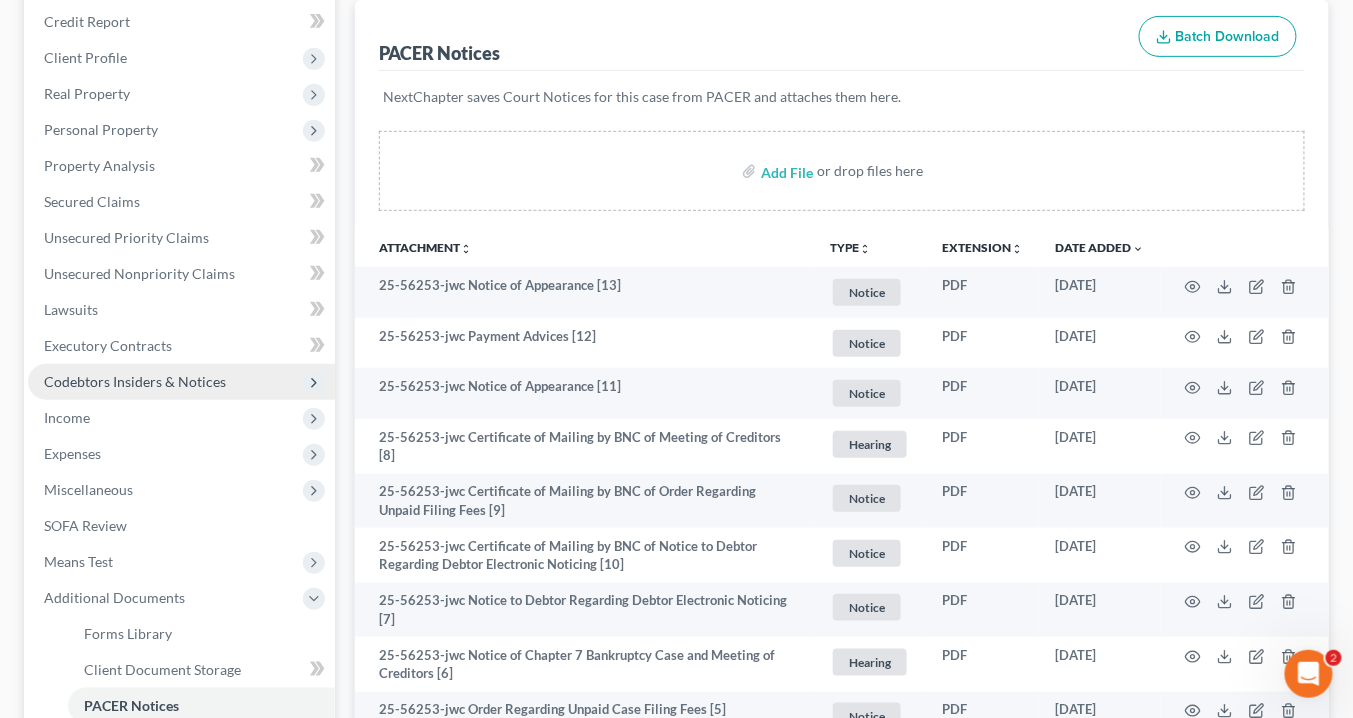 scroll, scrollTop: 560, scrollLeft: 0, axis: vertical 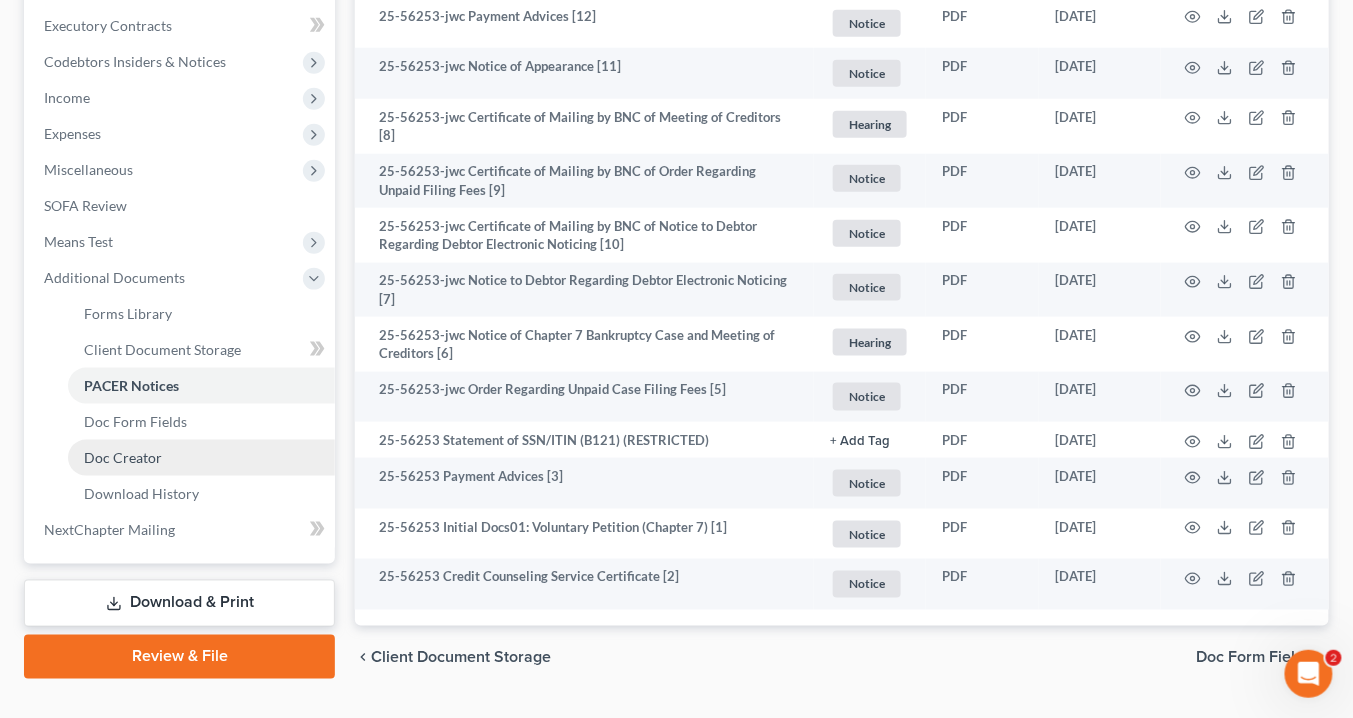 click on "Doc Creator" at bounding box center [123, 457] 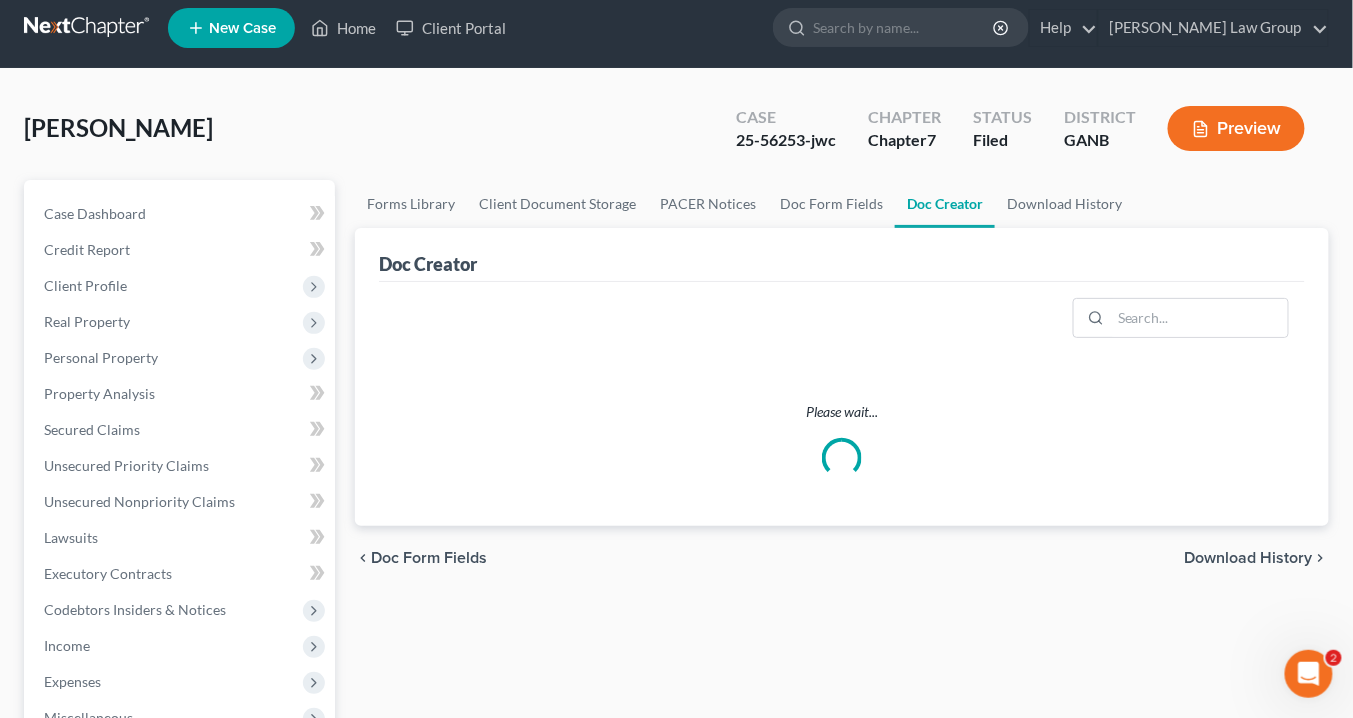 scroll, scrollTop: 0, scrollLeft: 0, axis: both 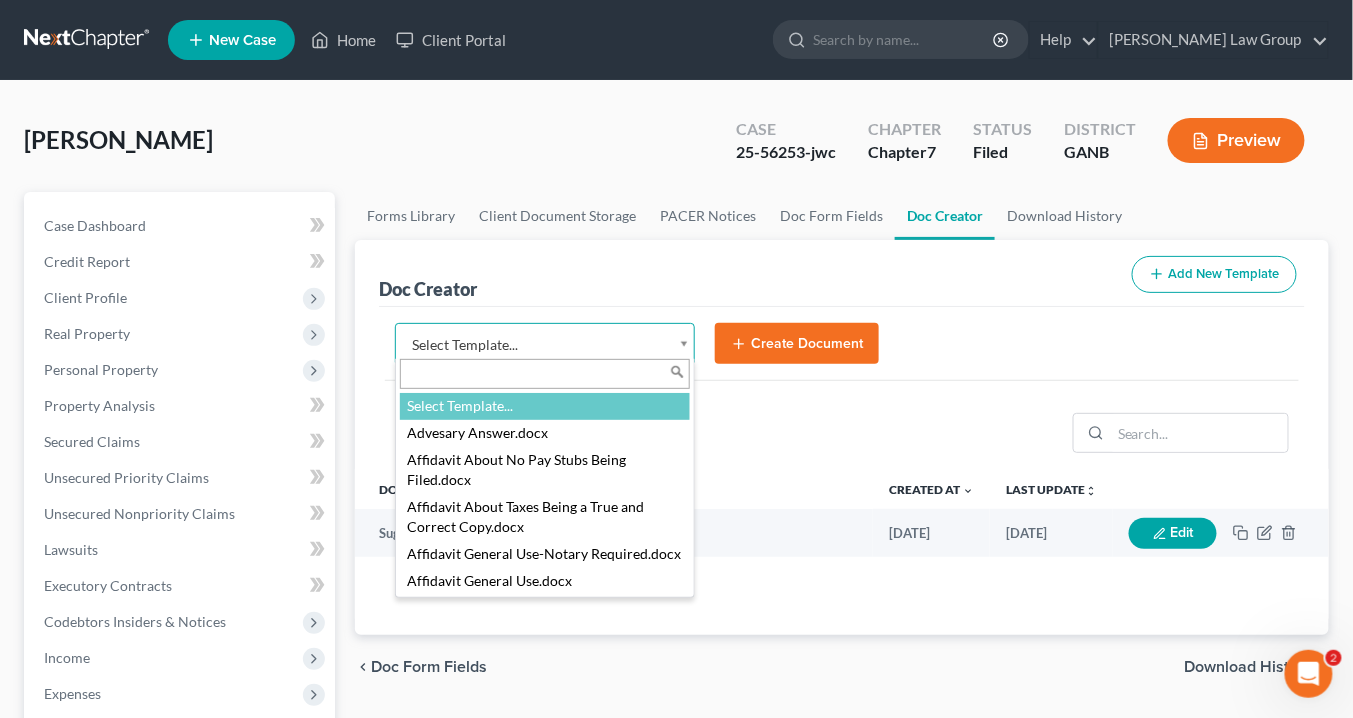 click on "Home New Case Client Portal [PERSON_NAME] Law Group [EMAIL_ADDRESS][DOMAIN_NAME] My Account Settings Plan + Billing Account Add-Ons Upgrade to Whoa Help Center Webinars Training Videos What's new Log out New Case Home Client Portal         - No Result - See all results Or Press Enter... Help Help Center Webinars Training Videos What's new [PERSON_NAME] Law Group [PERSON_NAME] Law Group [EMAIL_ADDRESS][DOMAIN_NAME] My Account Settings Plan + Billing Account Add-Ons Upgrade to Whoa Log out 	 Hall, Jarreau Upgraded Case 25-56253-jwc Chapter Chapter  7 Status Filed District GANB Preview Petition Navigation
Case Dashboard
Payments
Invoices" at bounding box center (676, 657) 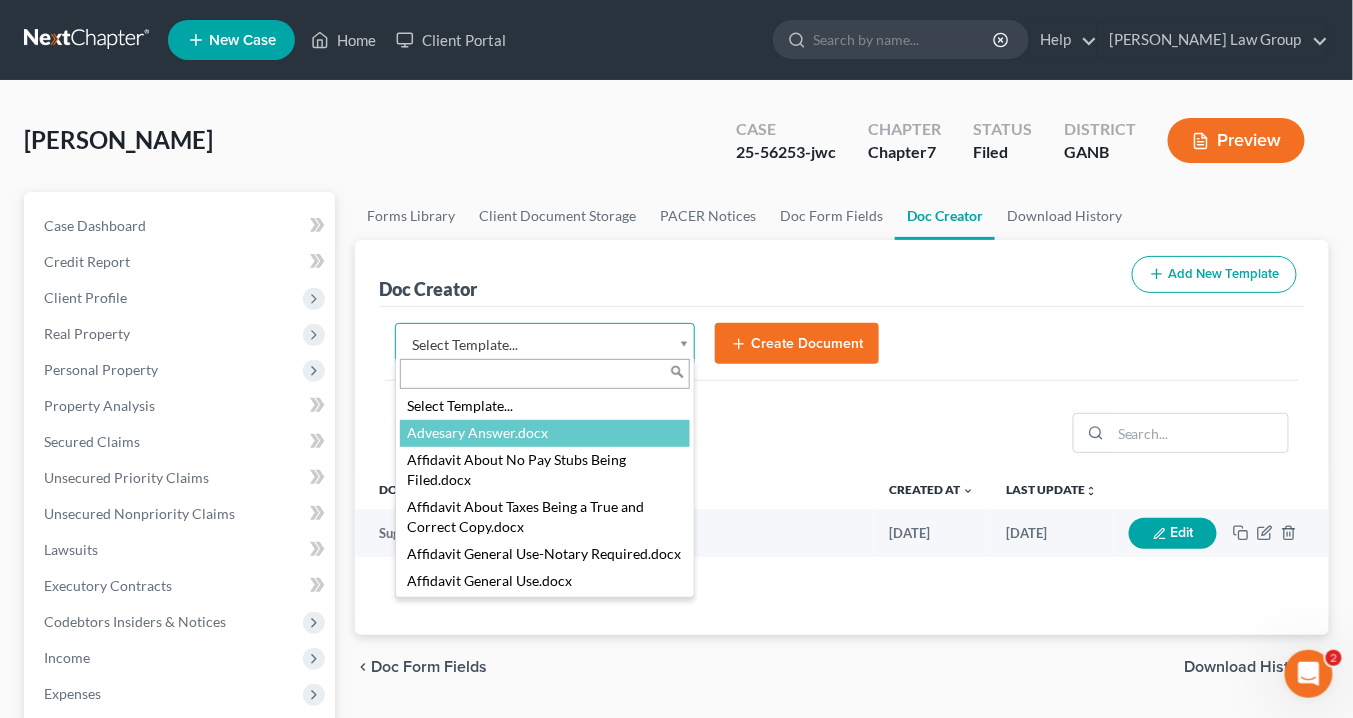 drag, startPoint x: 516, startPoint y: 444, endPoint x: 530, endPoint y: 444, distance: 14 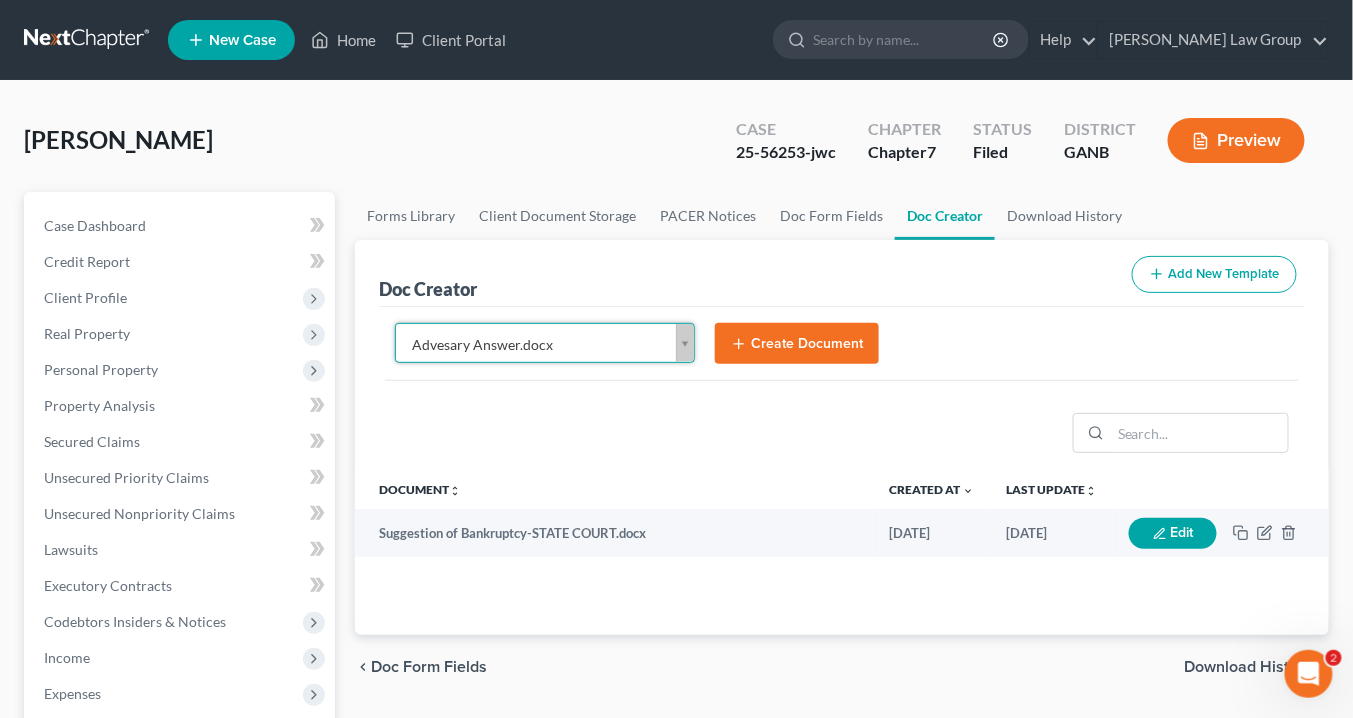 type on "m" 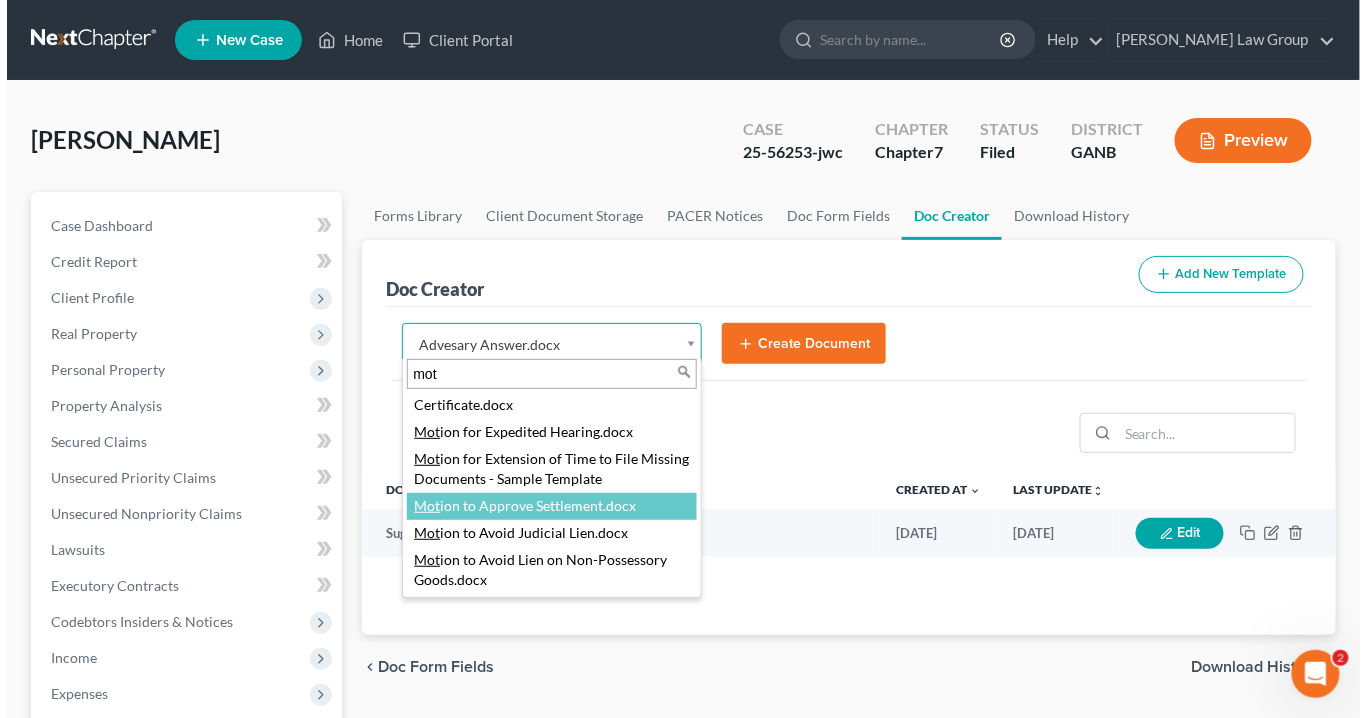 scroll, scrollTop: 240, scrollLeft: 0, axis: vertical 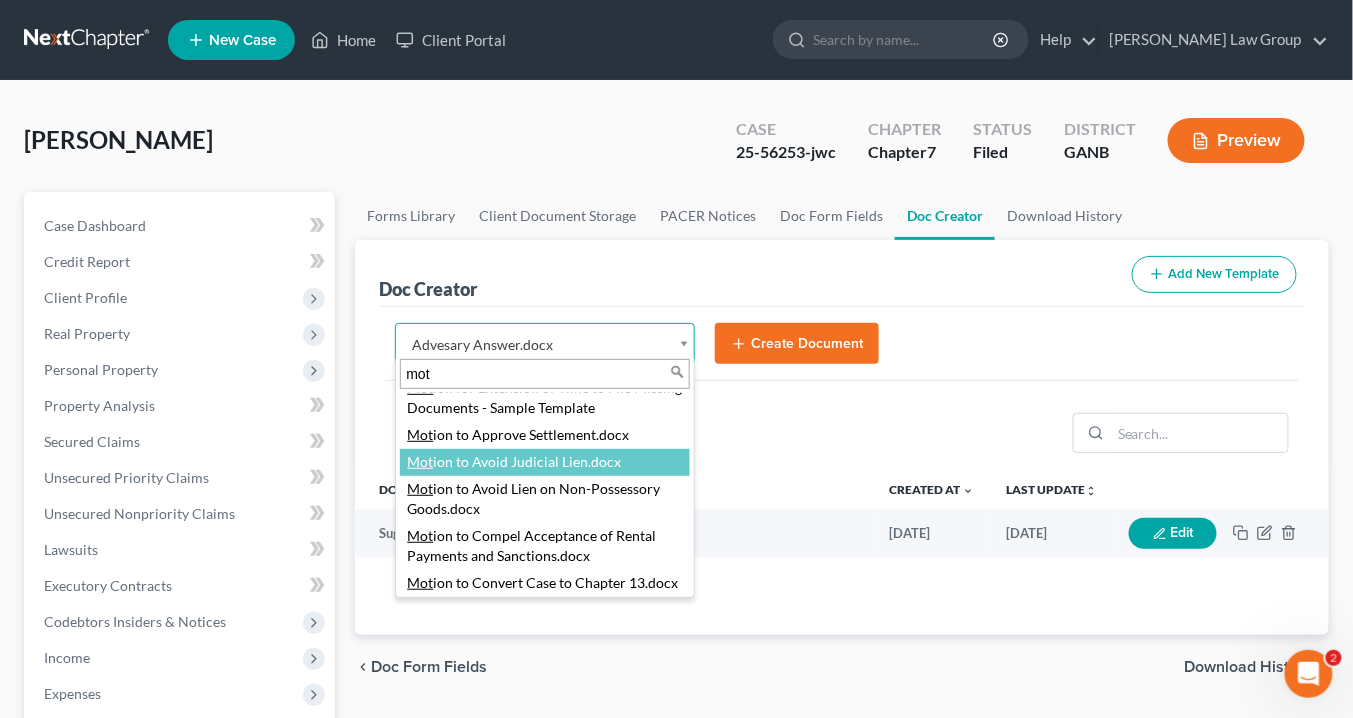 type on "mot" 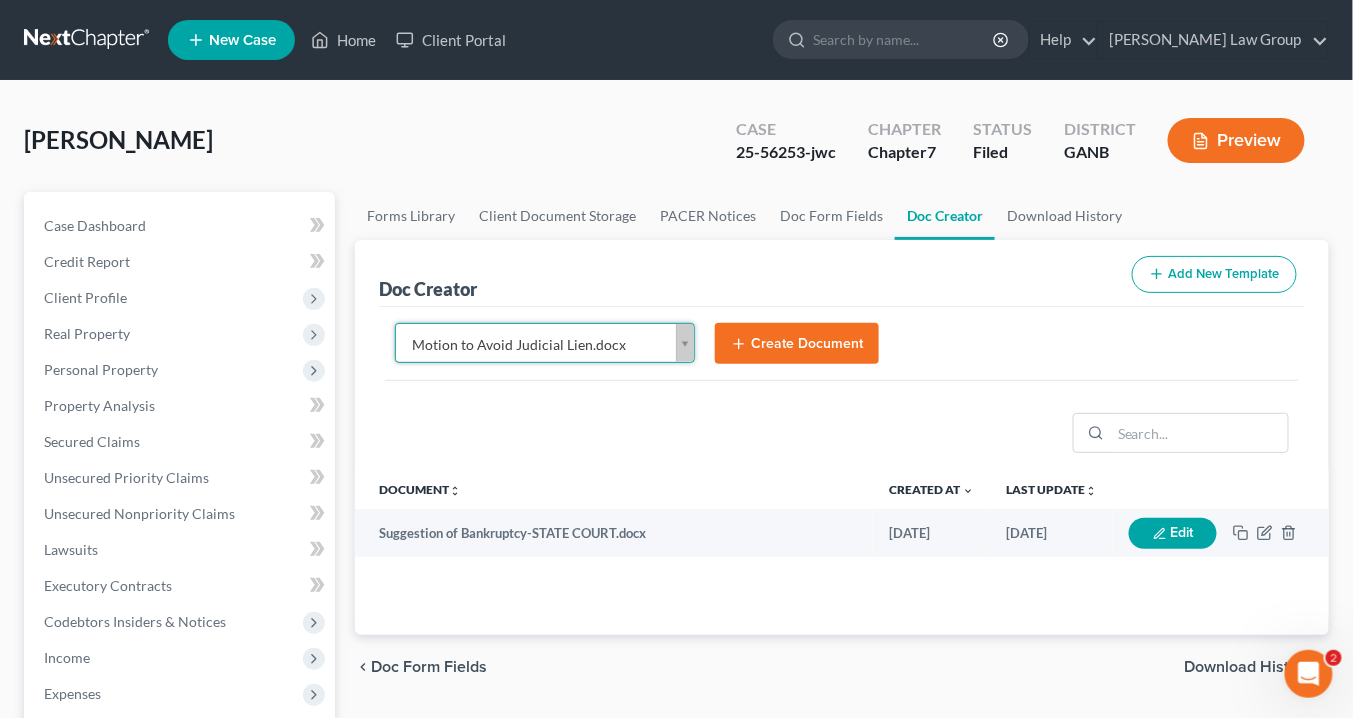 click on "Create Document" at bounding box center [797, 344] 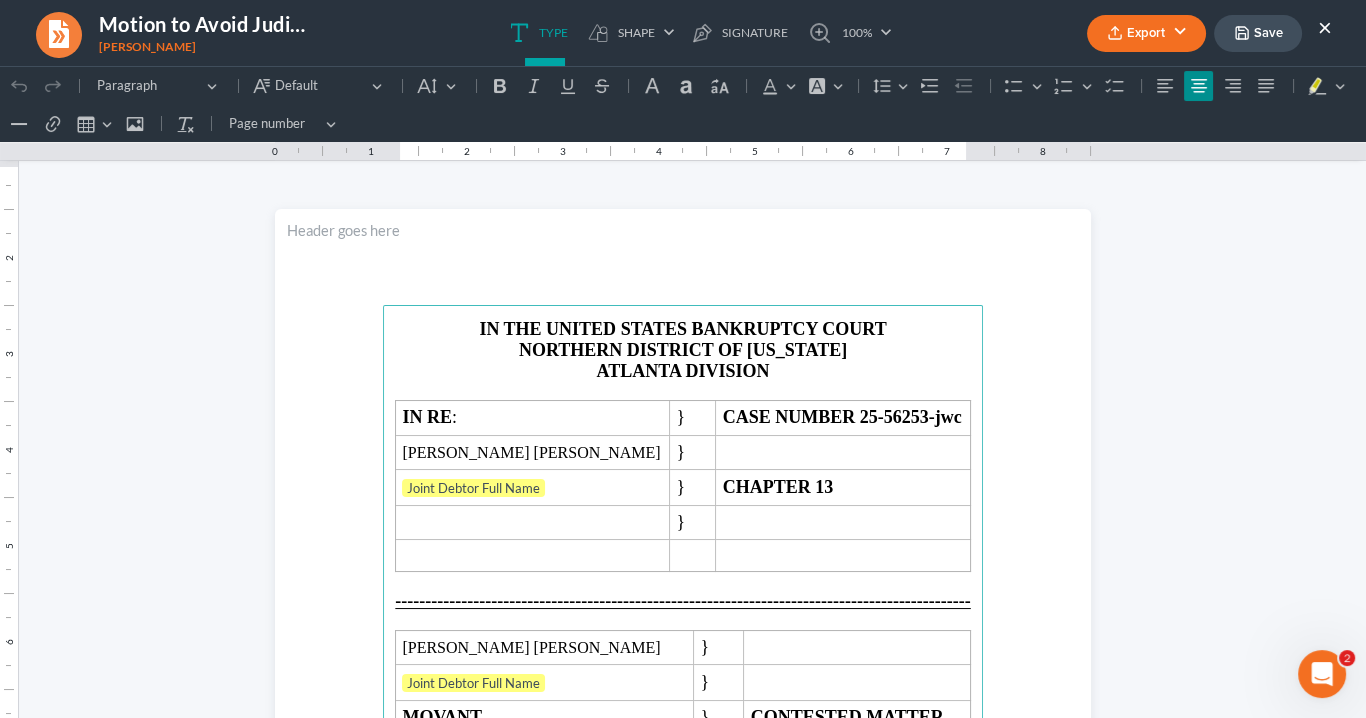 scroll, scrollTop: 0, scrollLeft: 0, axis: both 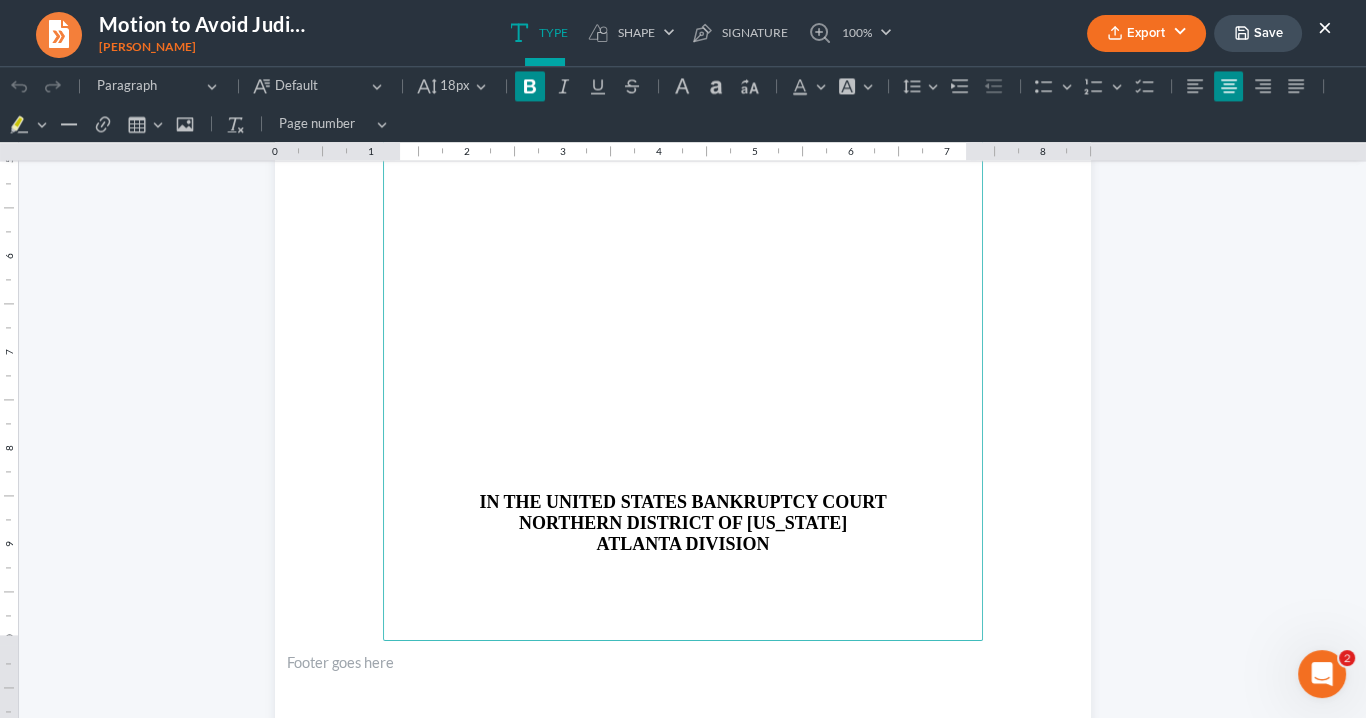 click on "IN THE UNITED STATES BANKRUPTCY COURT" at bounding box center [683, 502] 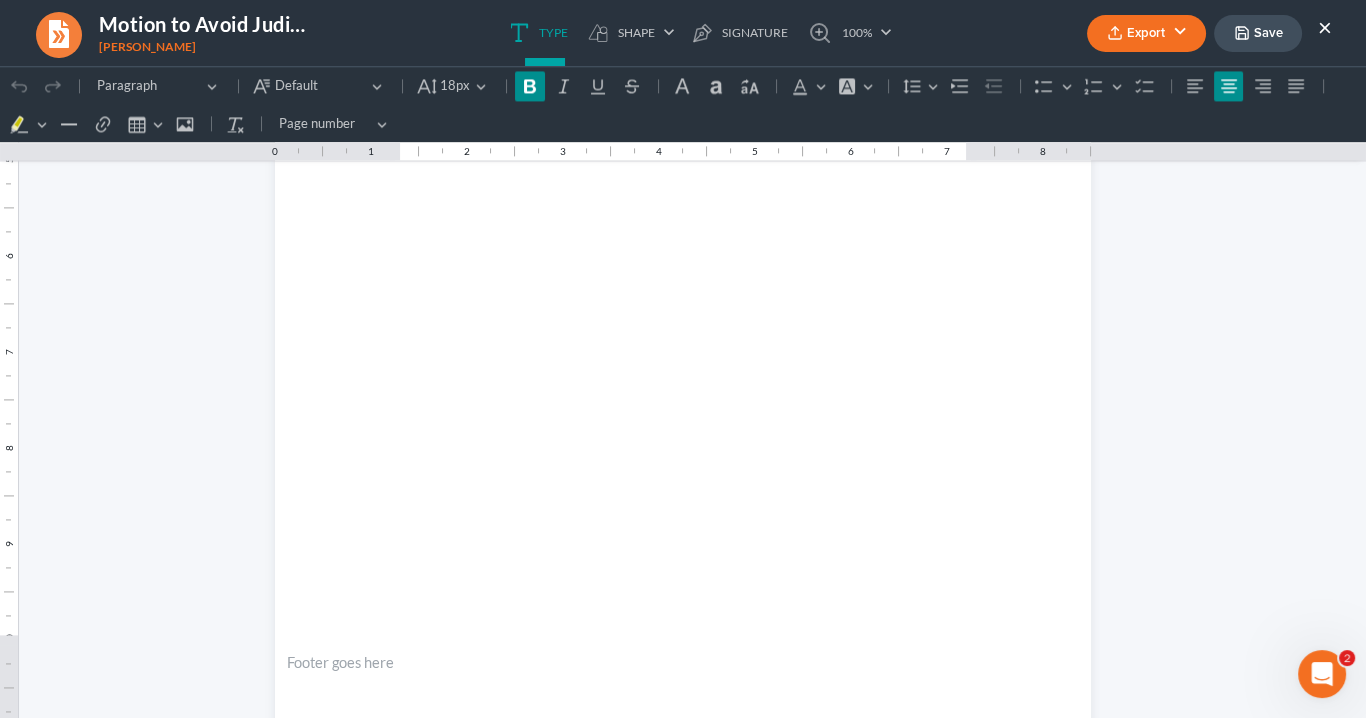 scroll, scrollTop: 3937, scrollLeft: 0, axis: vertical 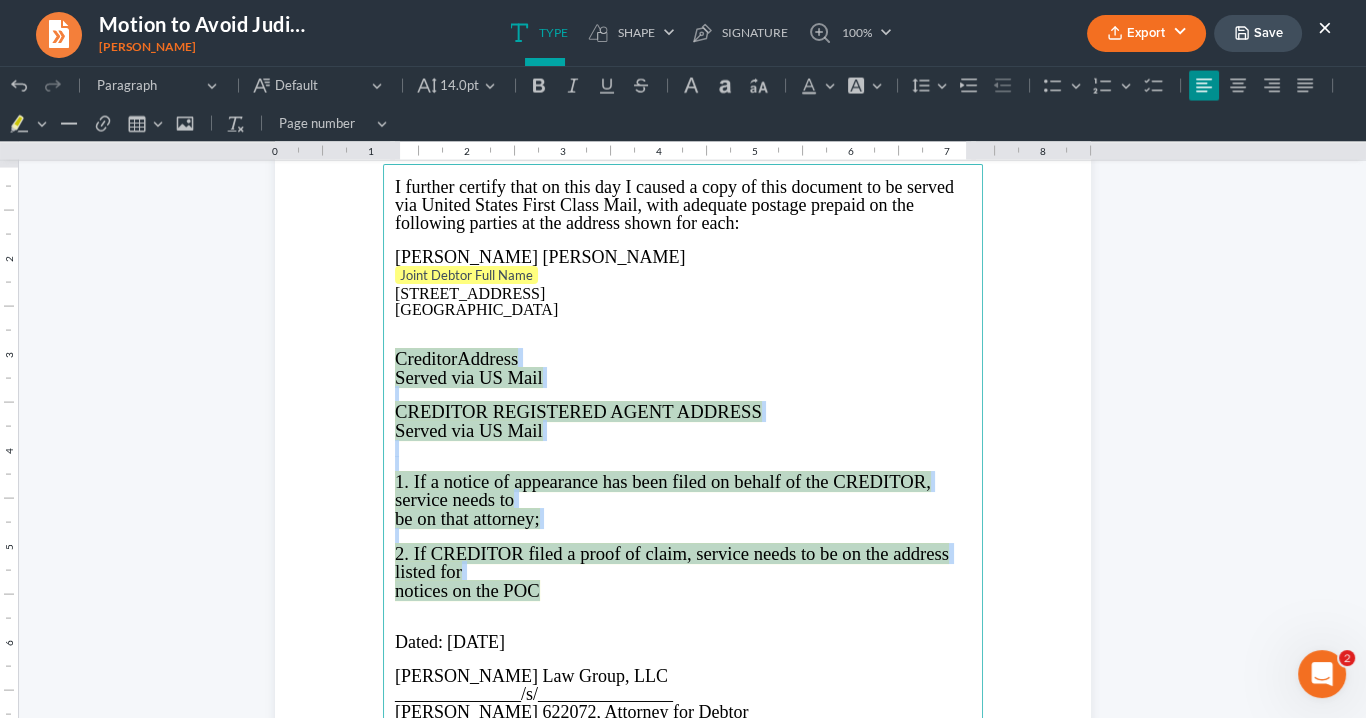 drag, startPoint x: 547, startPoint y: 594, endPoint x: 387, endPoint y: 356, distance: 286.78214 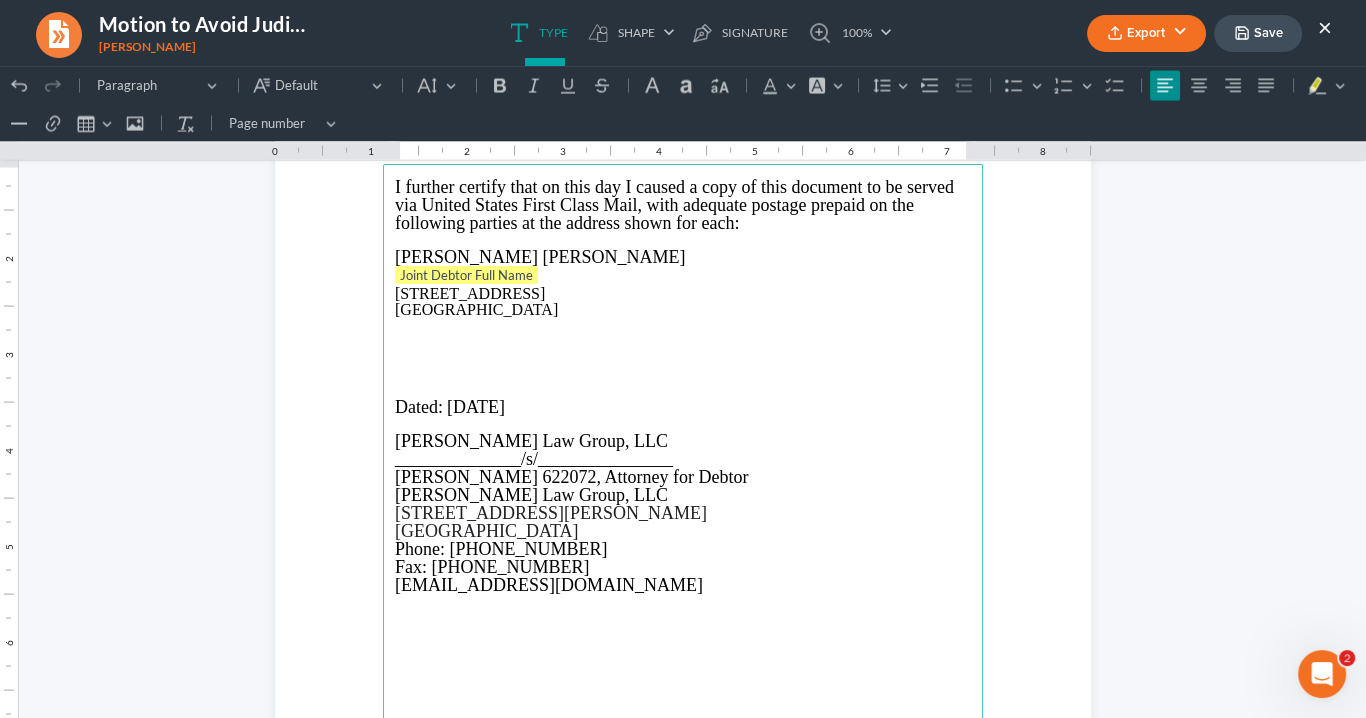 click at bounding box center (683, 358) 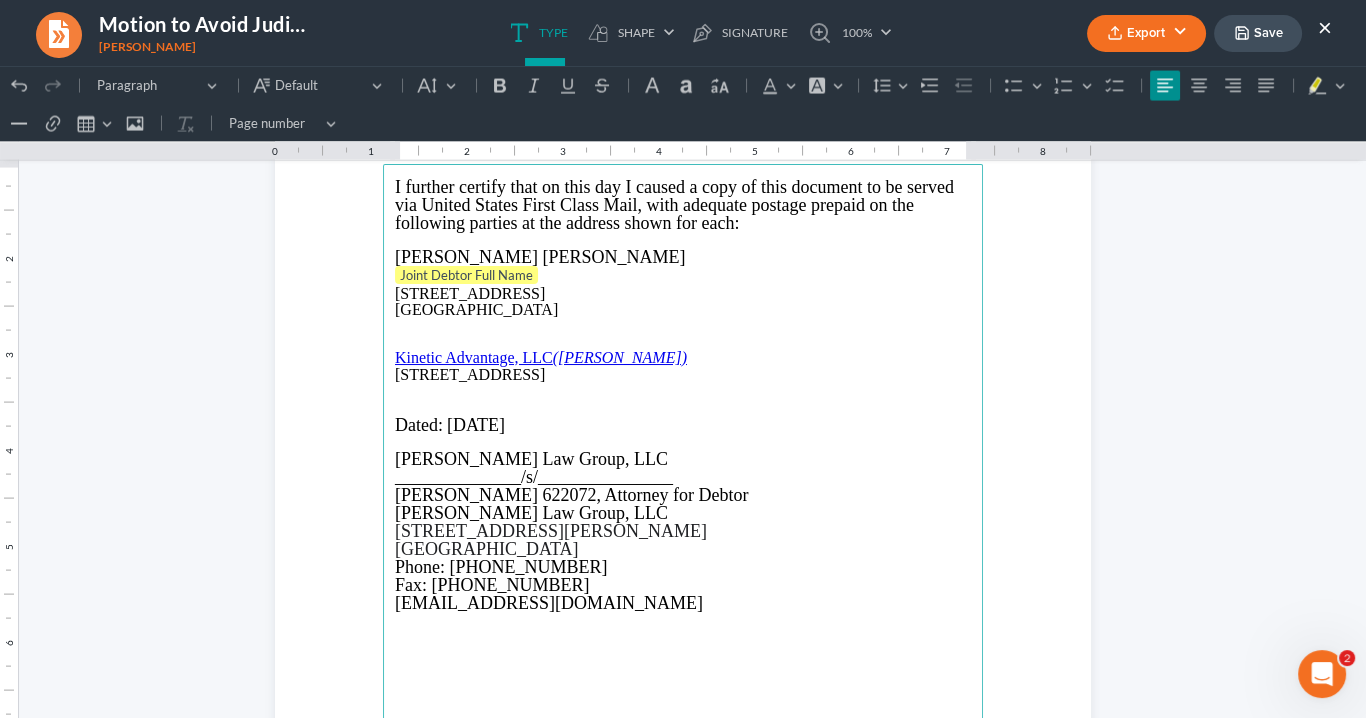 click on "[STREET_ADDRESS]" at bounding box center [683, 375] 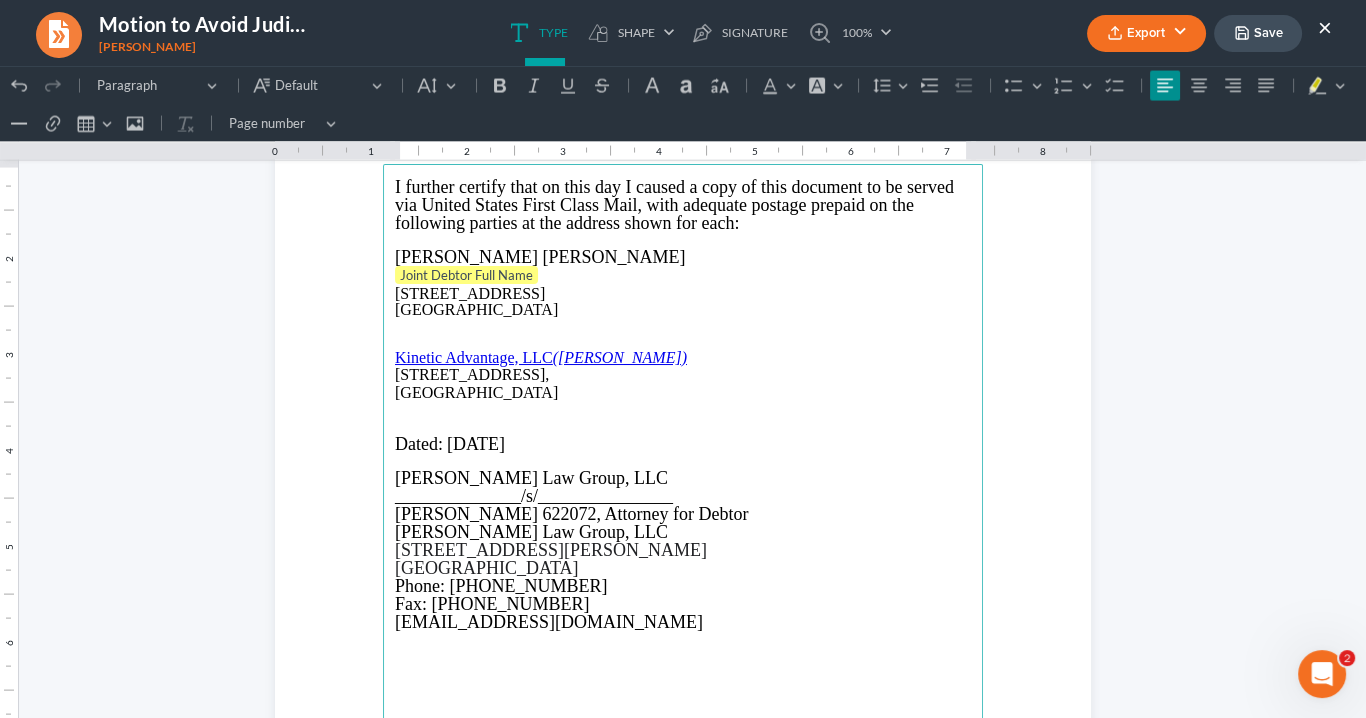 click on "[GEOGRAPHIC_DATA]" at bounding box center (683, 393) 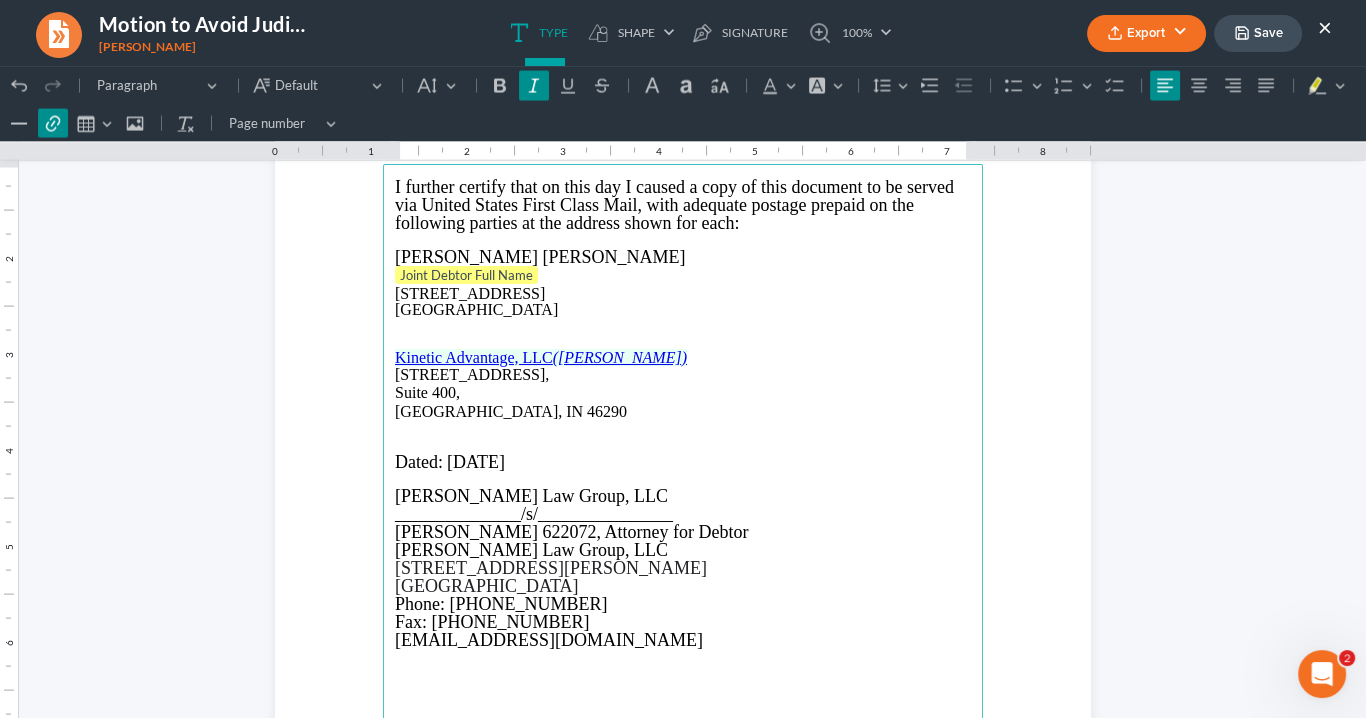 drag, startPoint x: 666, startPoint y: 356, endPoint x: 602, endPoint y: 360, distance: 64.12488 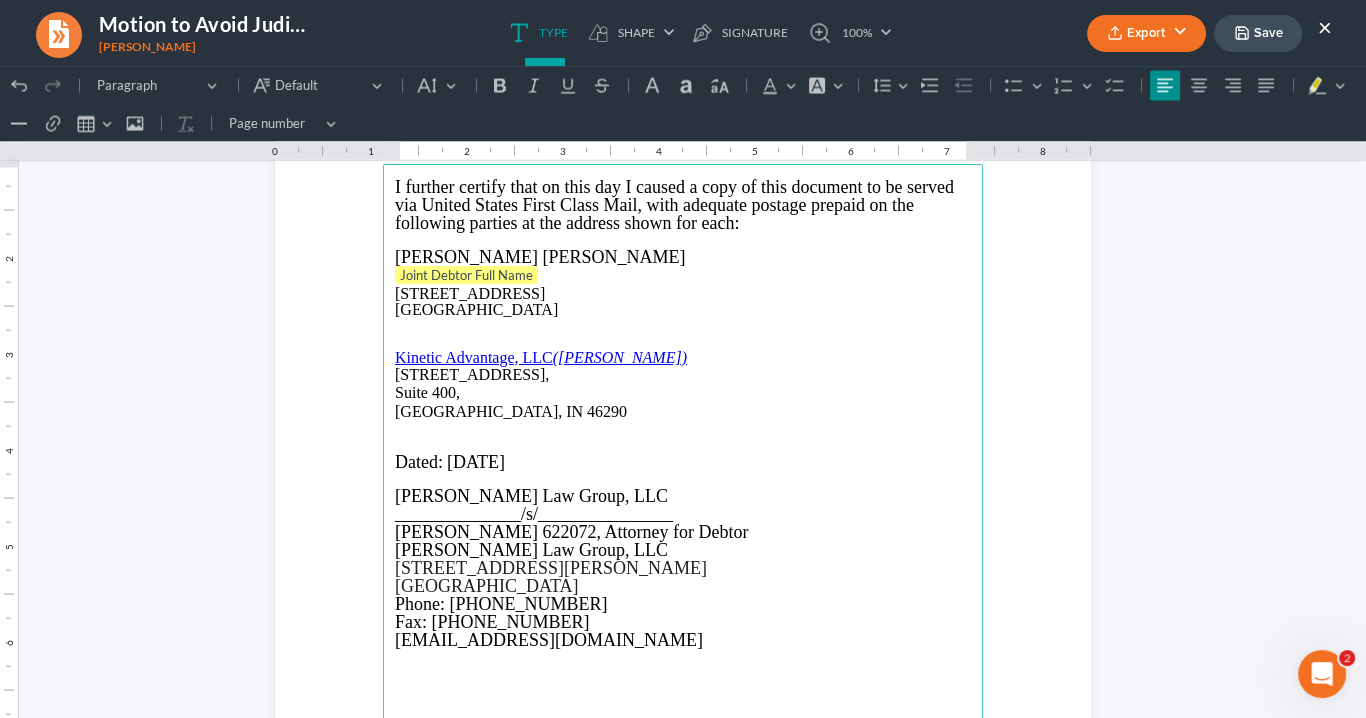 drag, startPoint x: 661, startPoint y: 361, endPoint x: 686, endPoint y: 360, distance: 25.019993 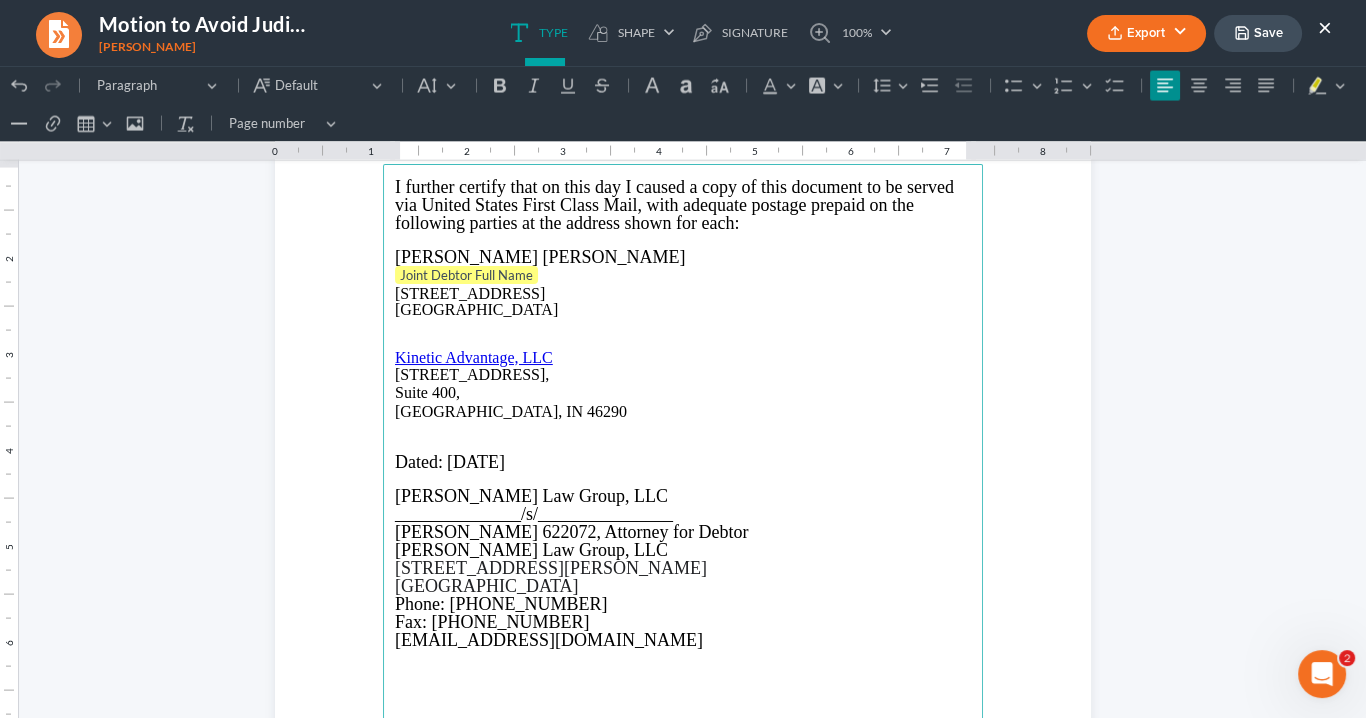 drag, startPoint x: 563, startPoint y: 418, endPoint x: 570, endPoint y: 408, distance: 12.206555 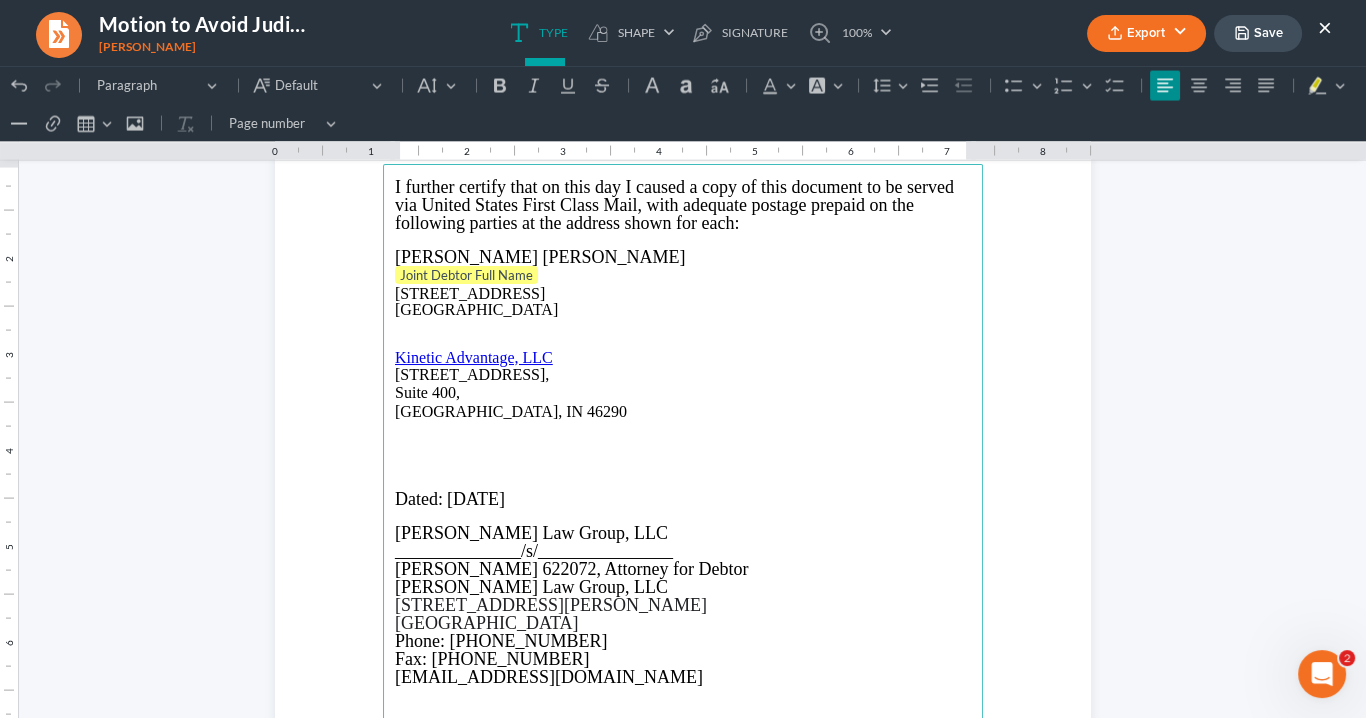 type 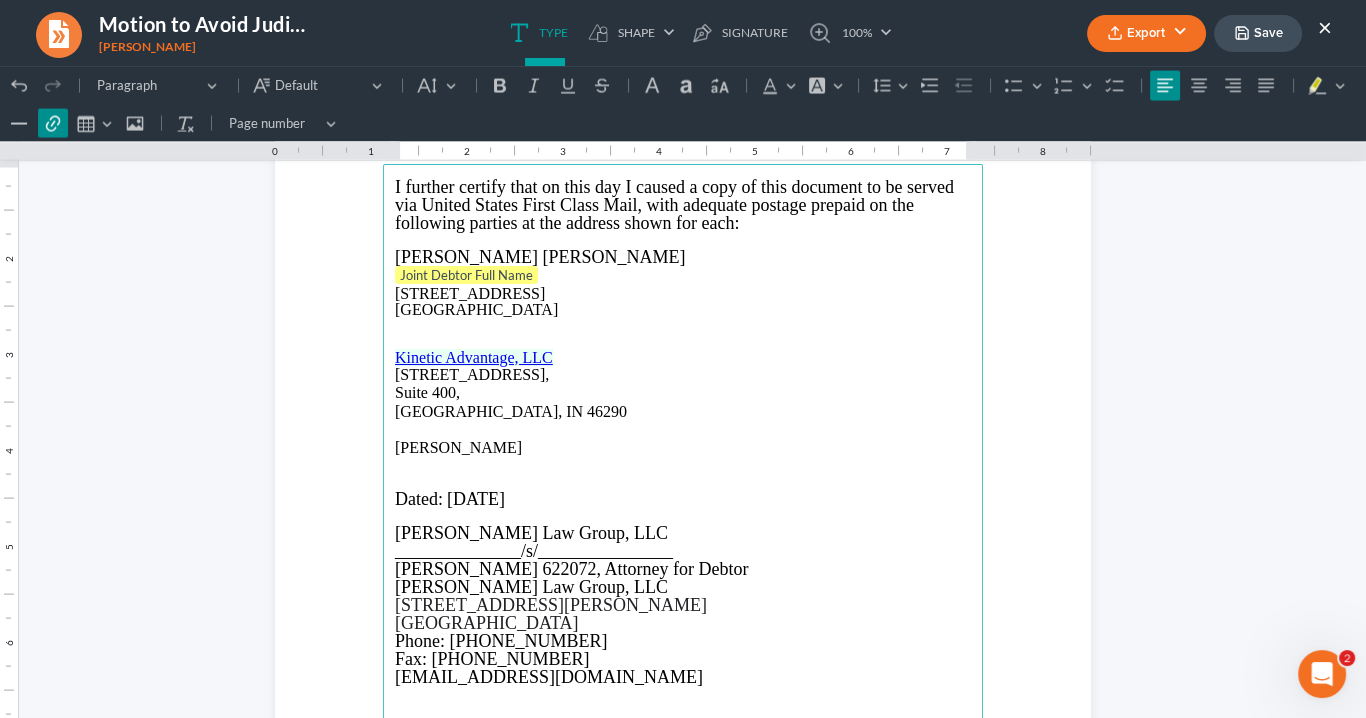 drag, startPoint x: 554, startPoint y: 355, endPoint x: 377, endPoint y: 362, distance: 177.13837 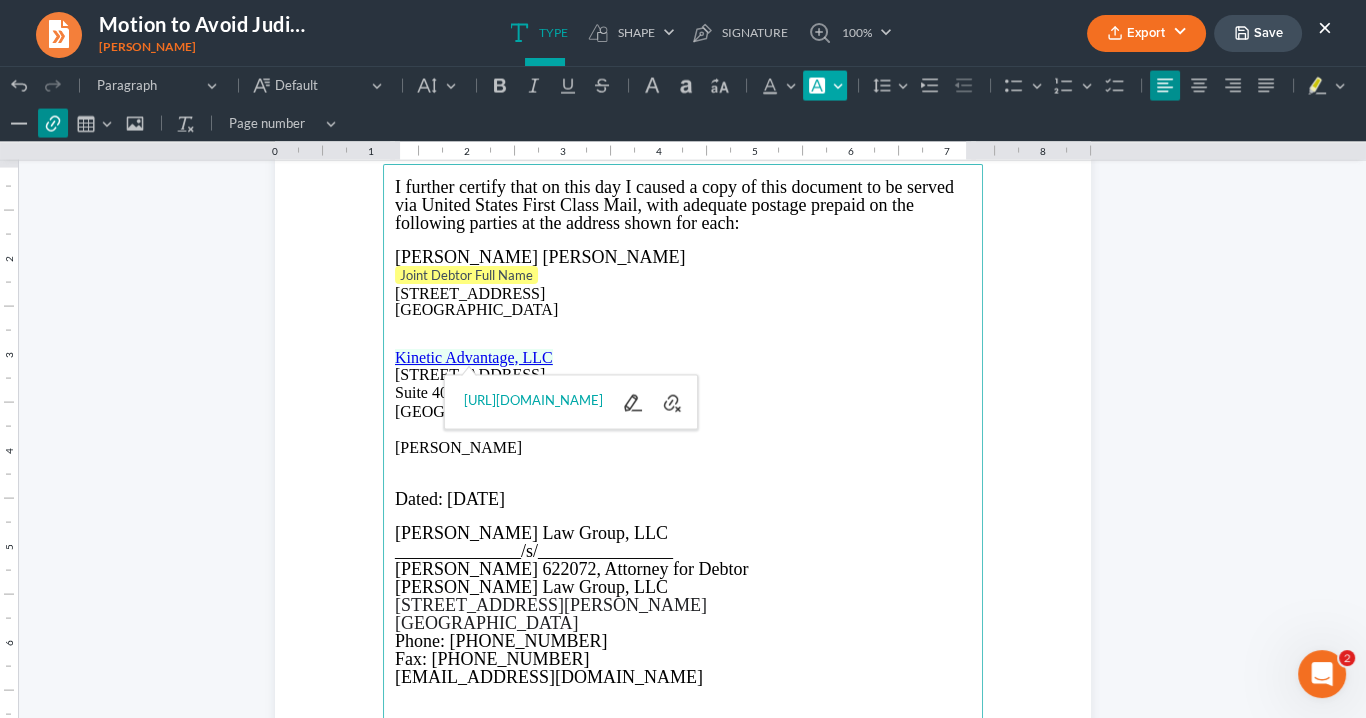 click 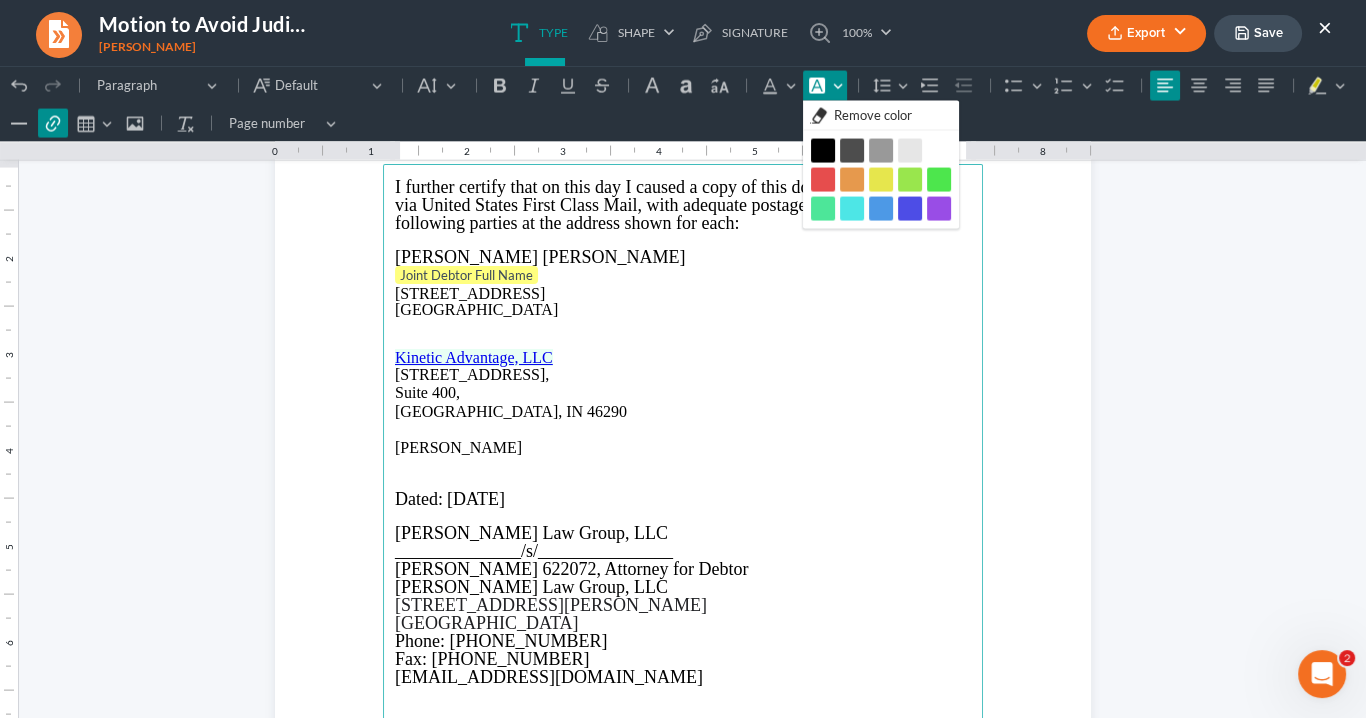 click on "Black Black" at bounding box center [823, 151] 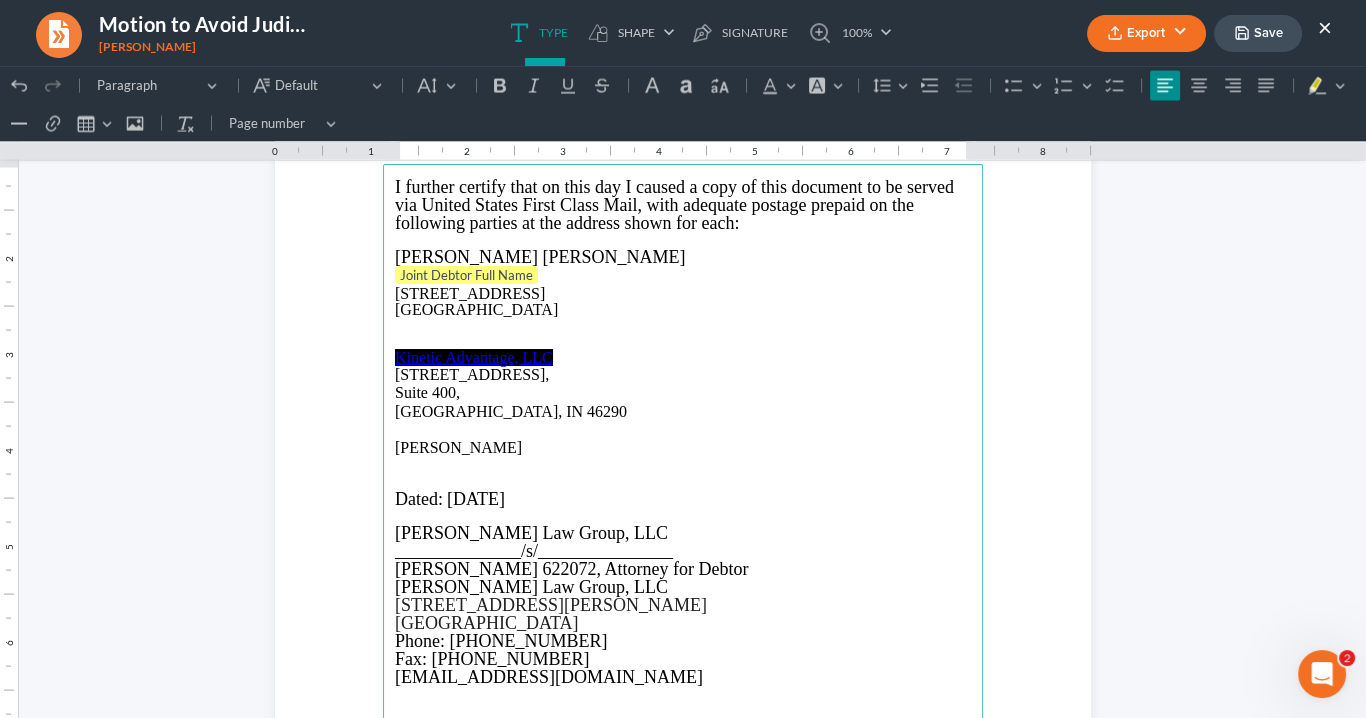click at bounding box center [683, 342] 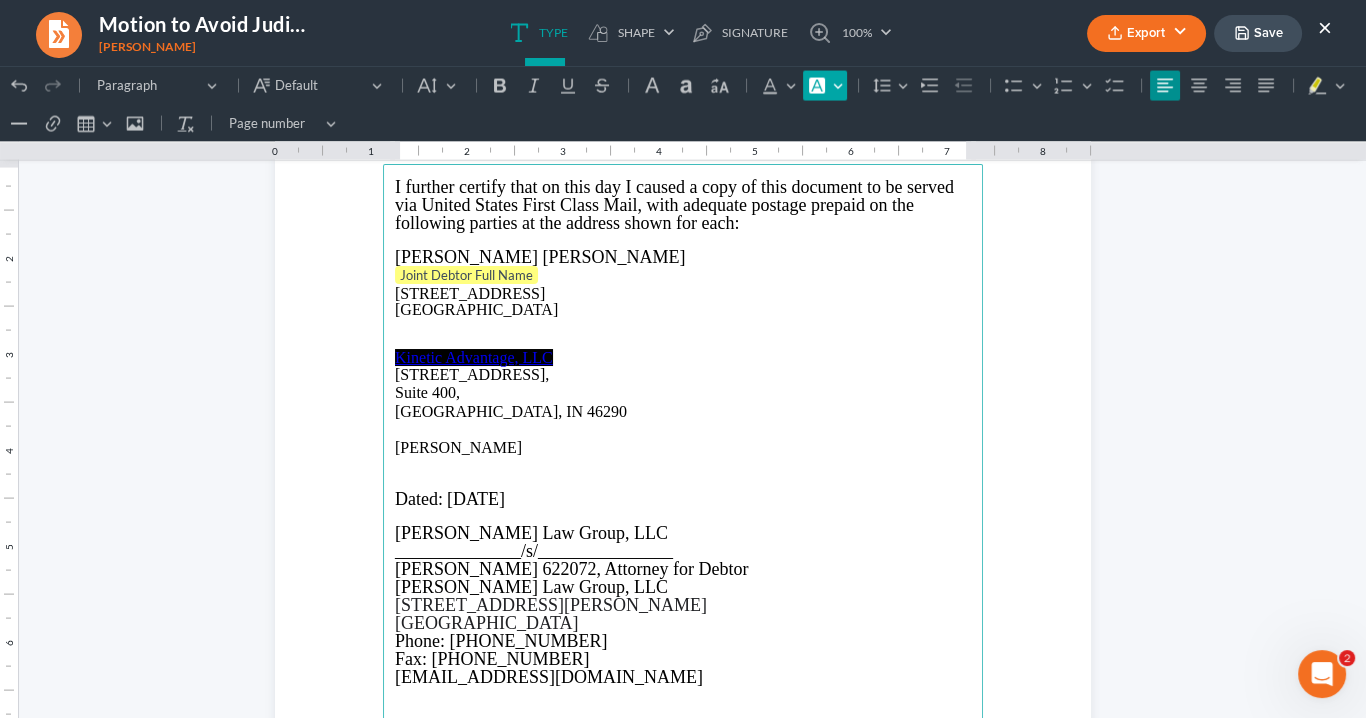 click on "Font Background Color Font Background Color" at bounding box center (825, 86) 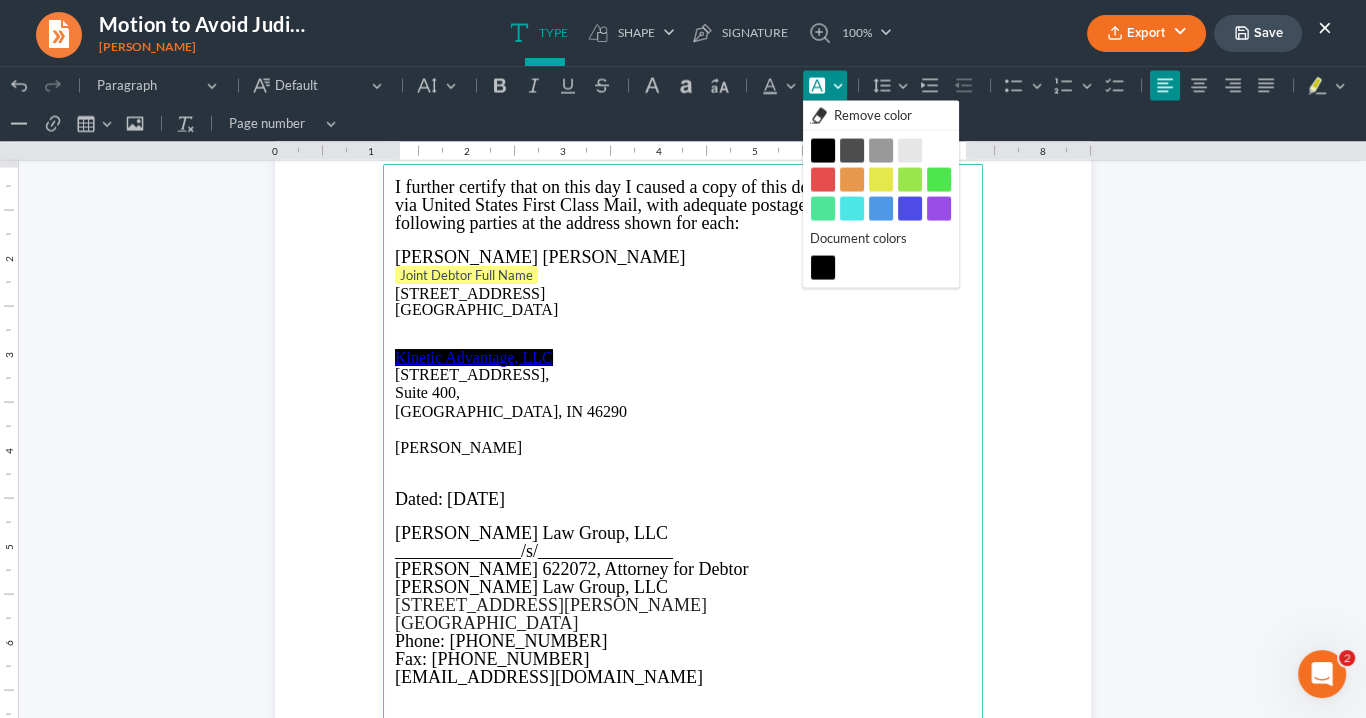 click on "Remove color" at bounding box center [873, 116] 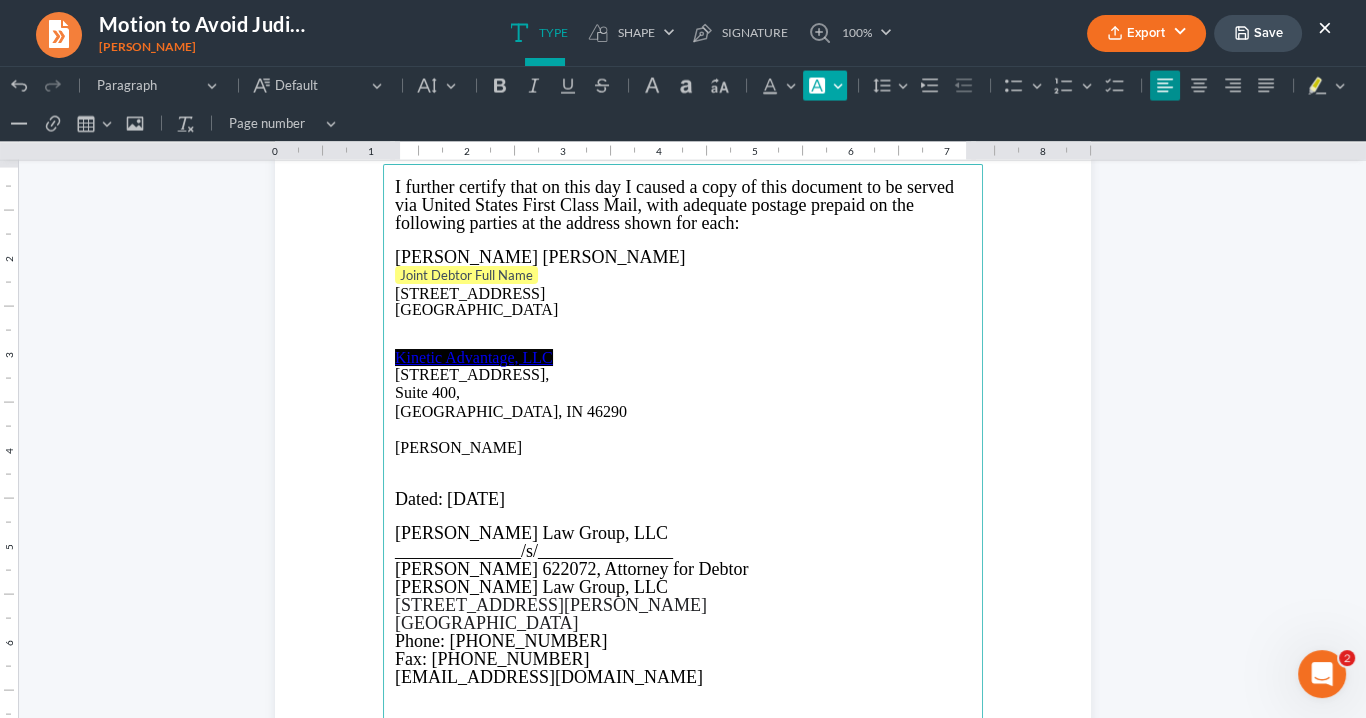 click 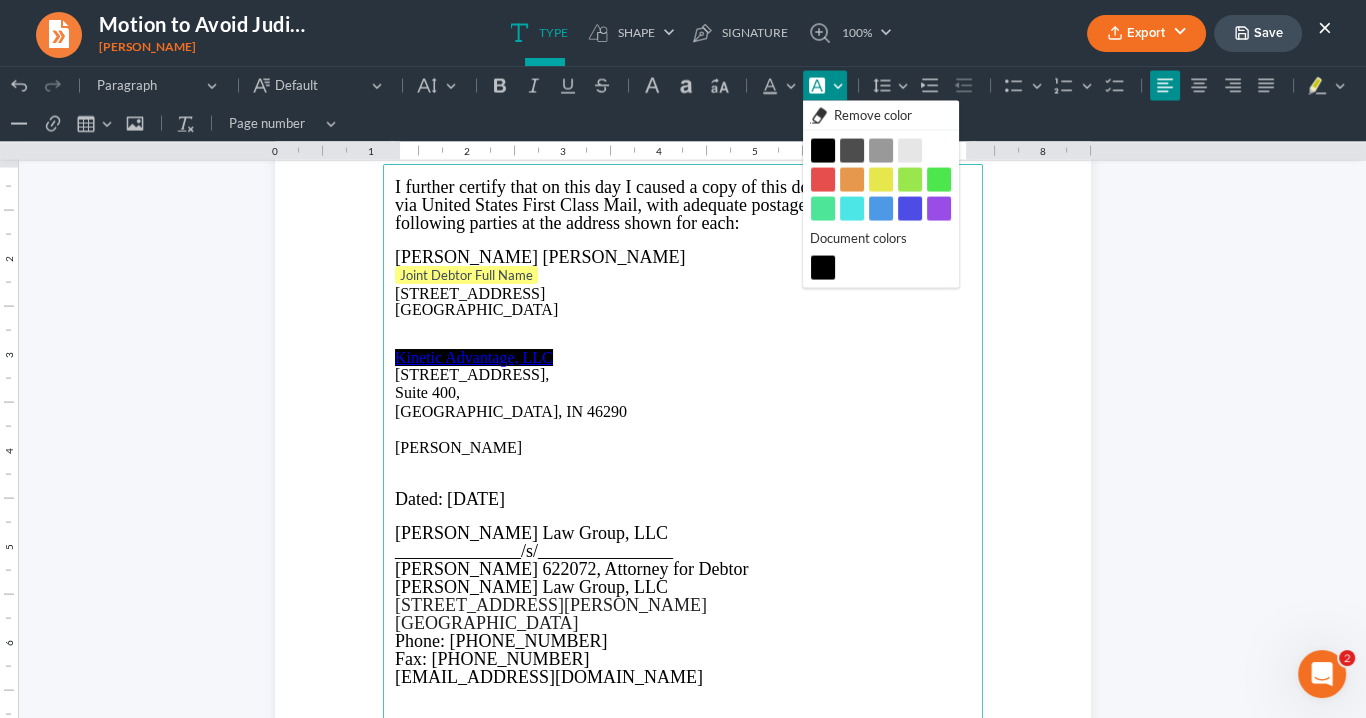 click on "Light grey Light grey" at bounding box center [910, 151] 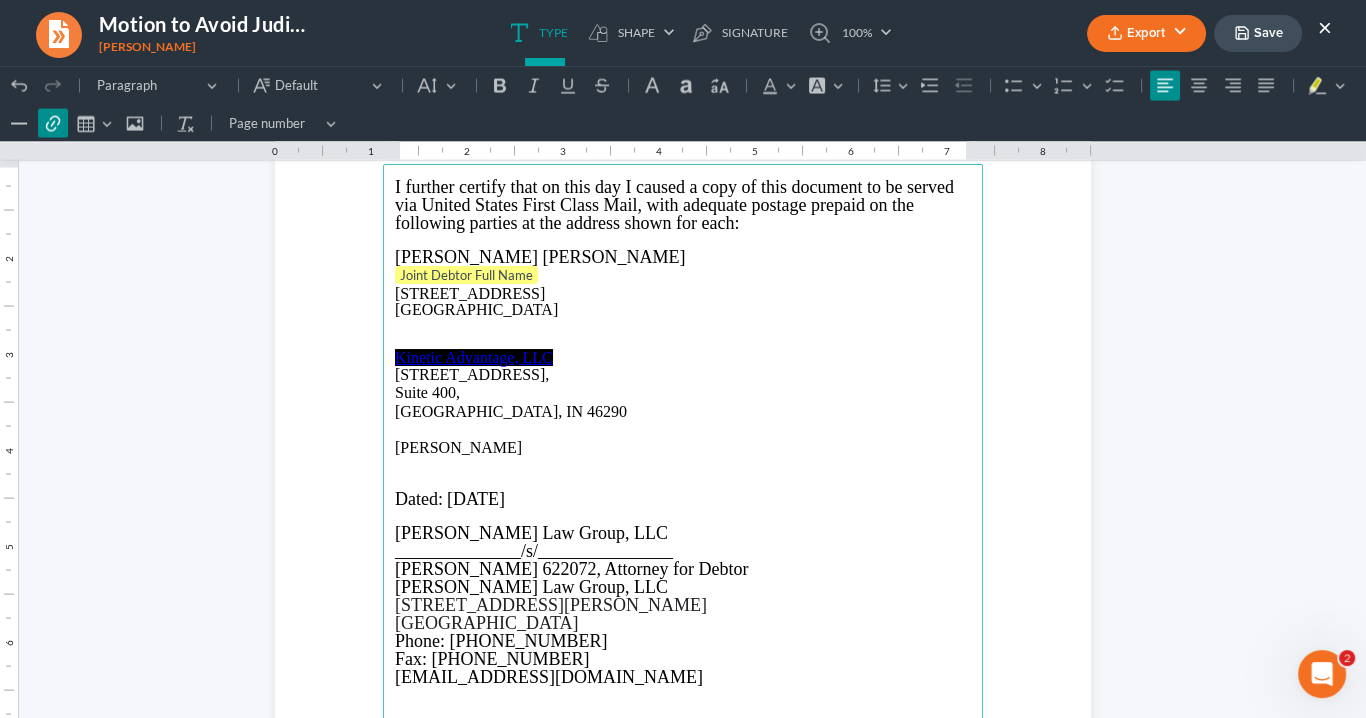 drag, startPoint x: 557, startPoint y: 358, endPoint x: 424, endPoint y: 339, distance: 134.3503 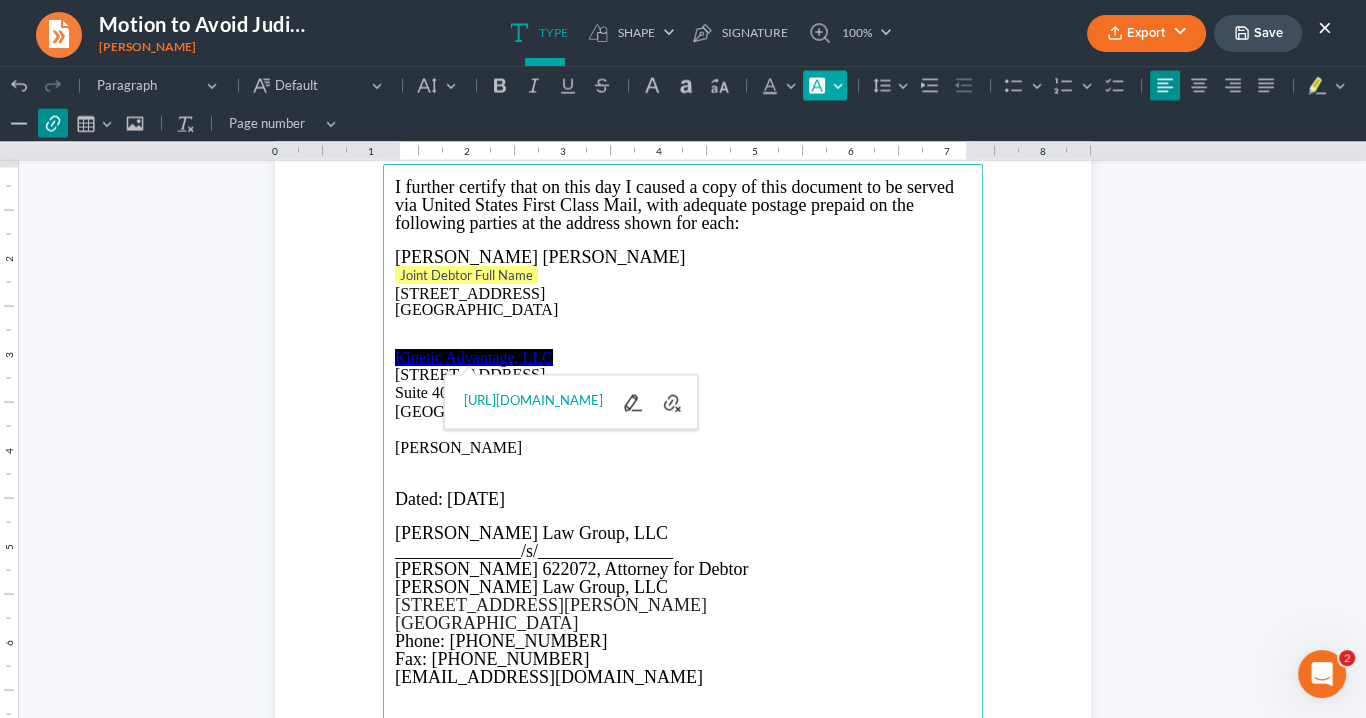 click on "Font Background Color Font Background Color" at bounding box center (825, 86) 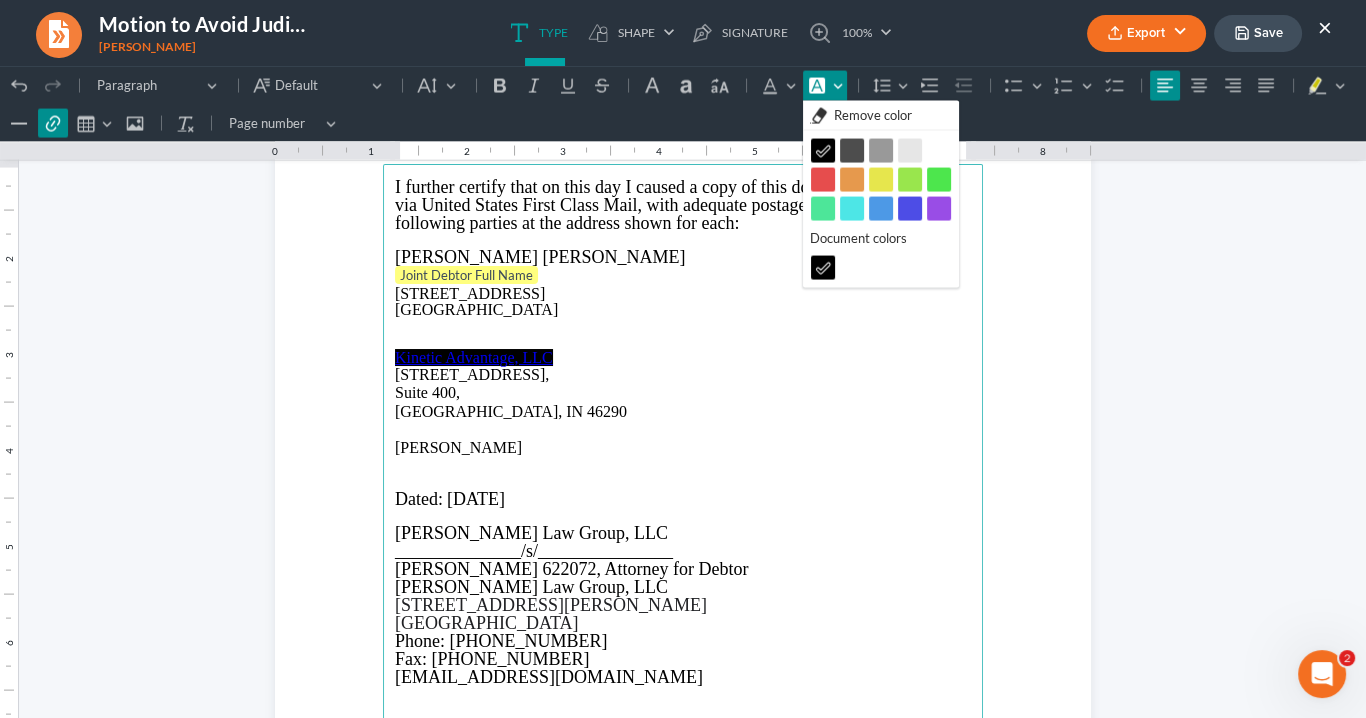 click on "Black Black" at bounding box center (881, 268) 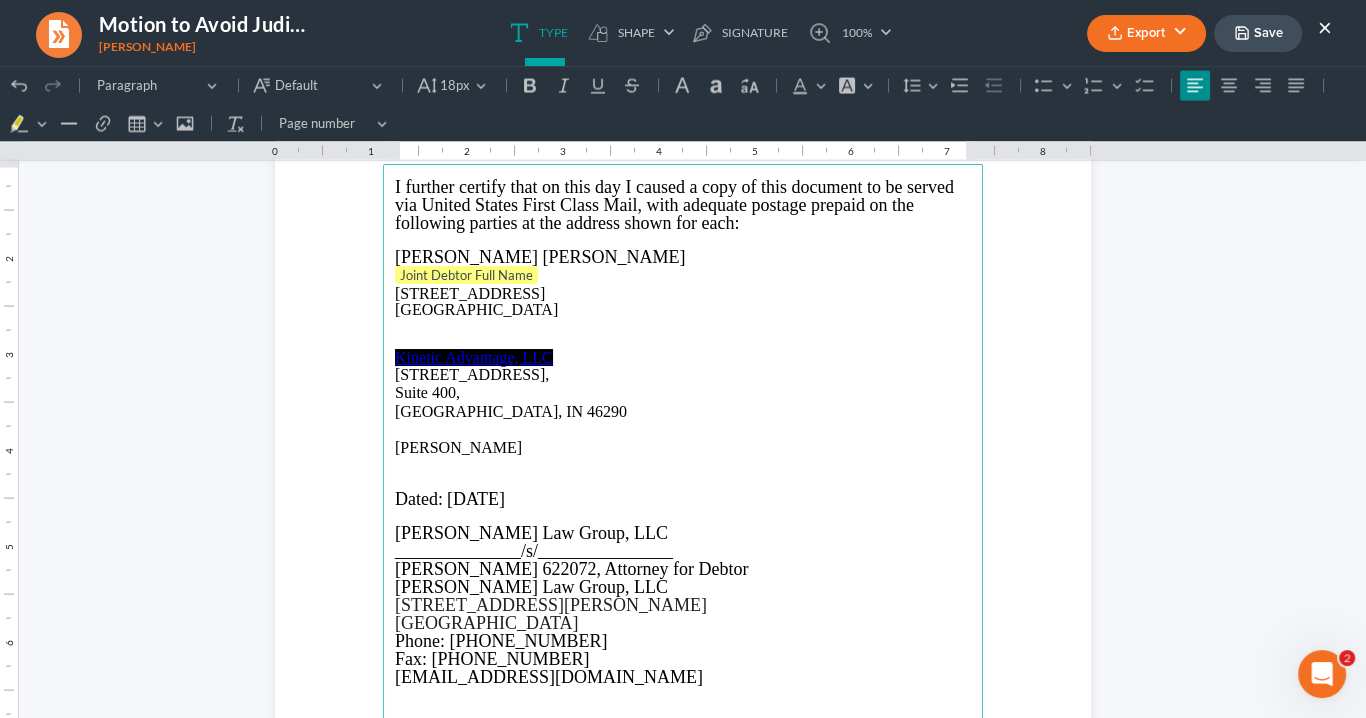 click on "Dated:    [DATE]" at bounding box center [683, 499] 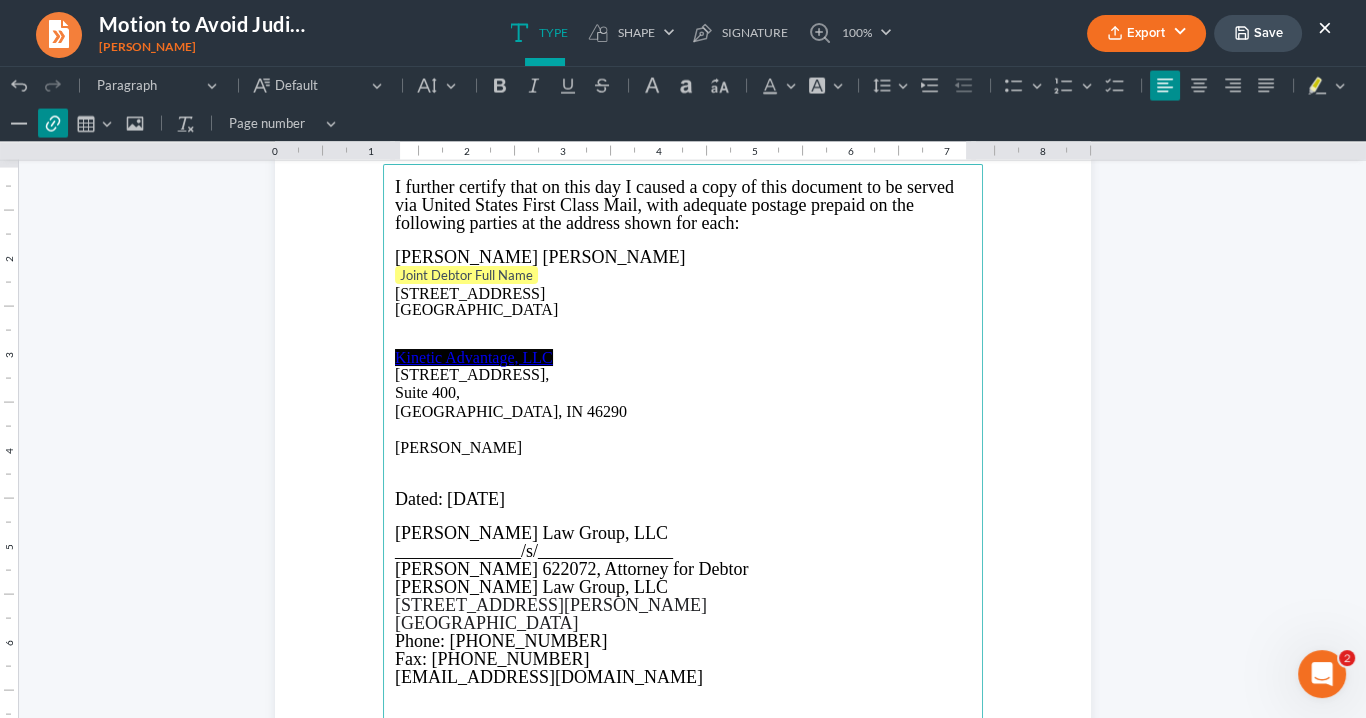 drag, startPoint x: 557, startPoint y: 367, endPoint x: 616, endPoint y: 397, distance: 66.189125 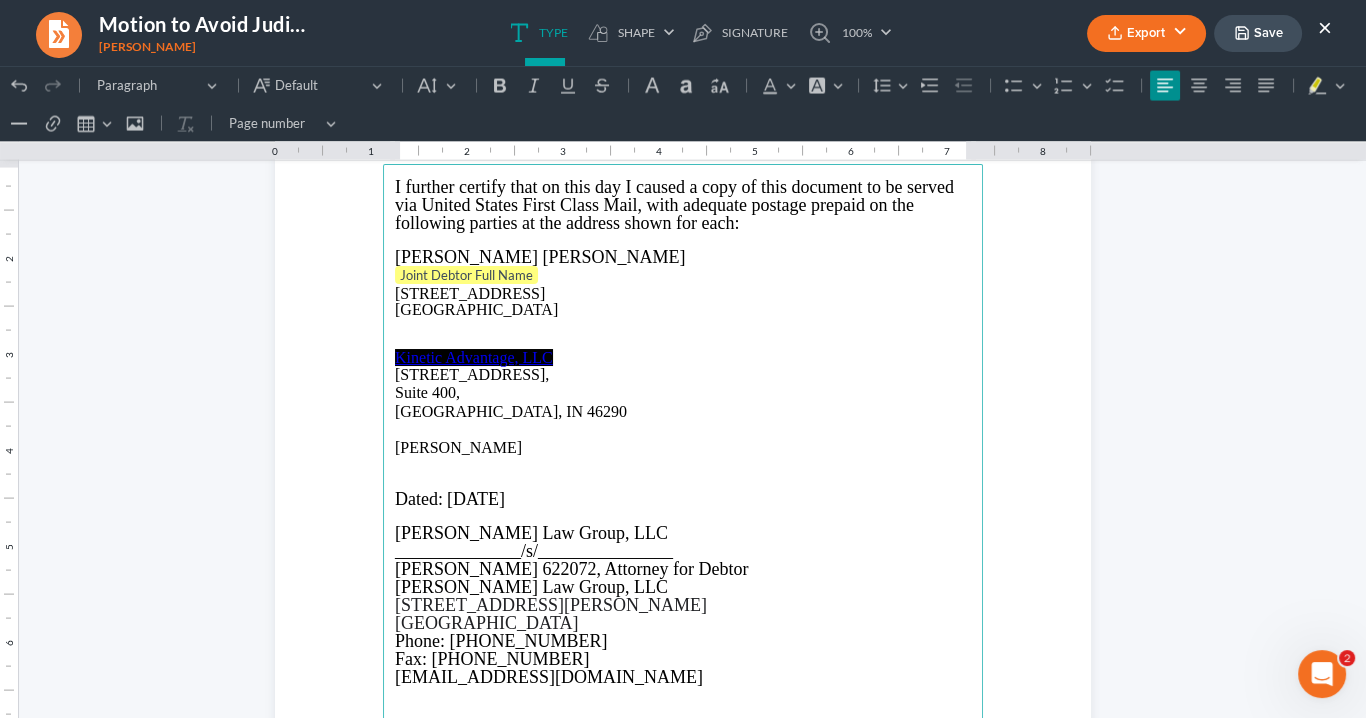 click at bounding box center [683, 430] 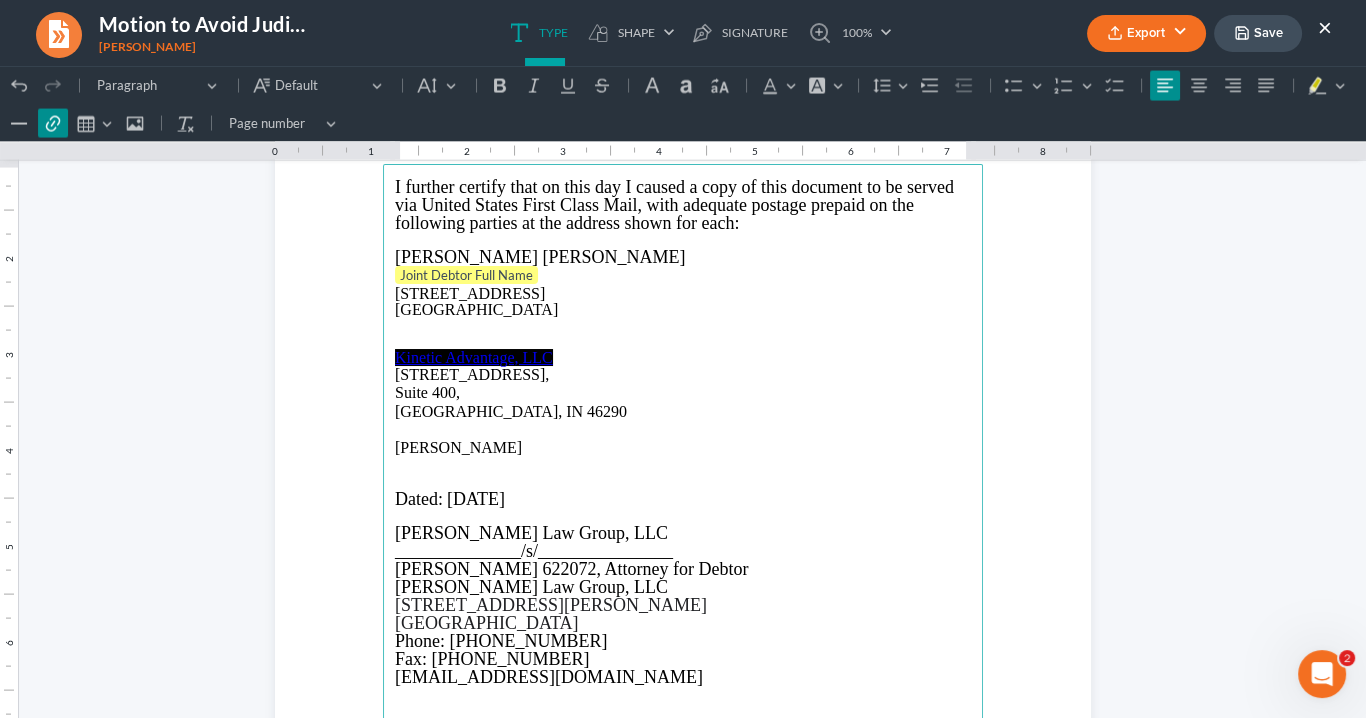 drag, startPoint x: 561, startPoint y: 355, endPoint x: 384, endPoint y: 353, distance: 177.01129 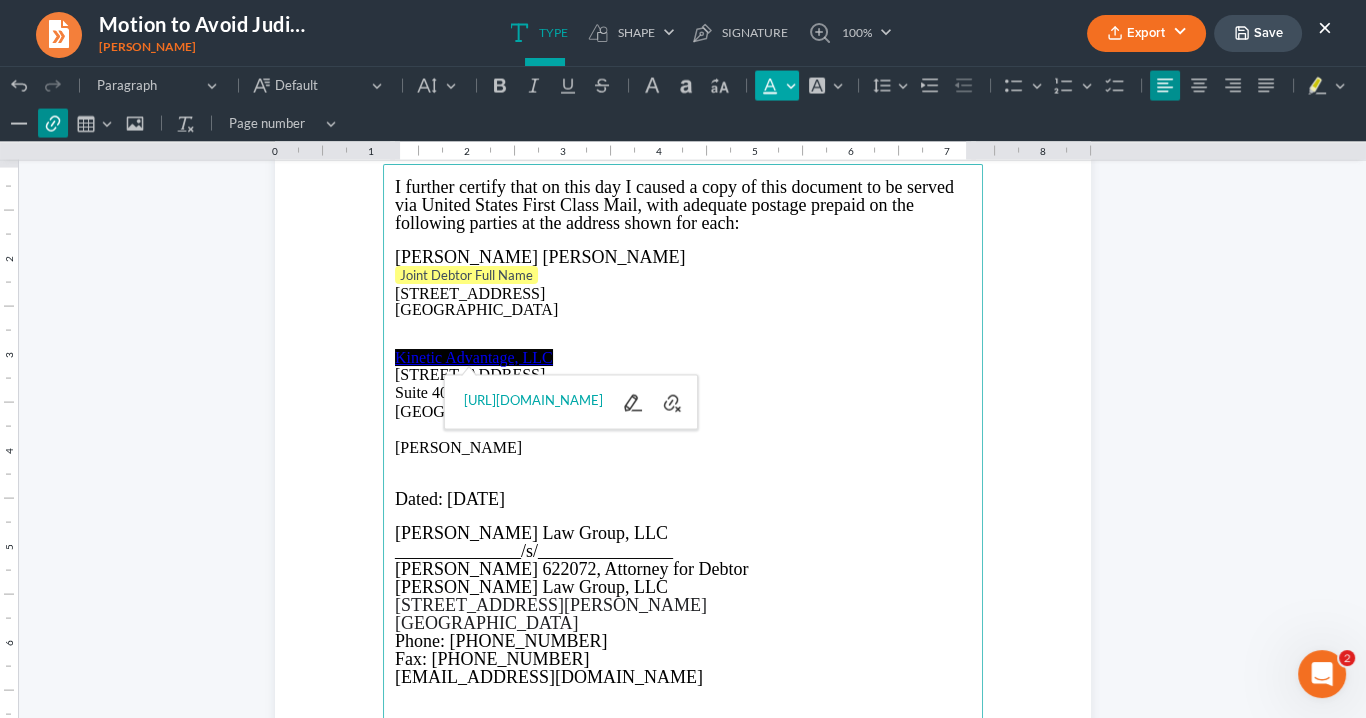 click 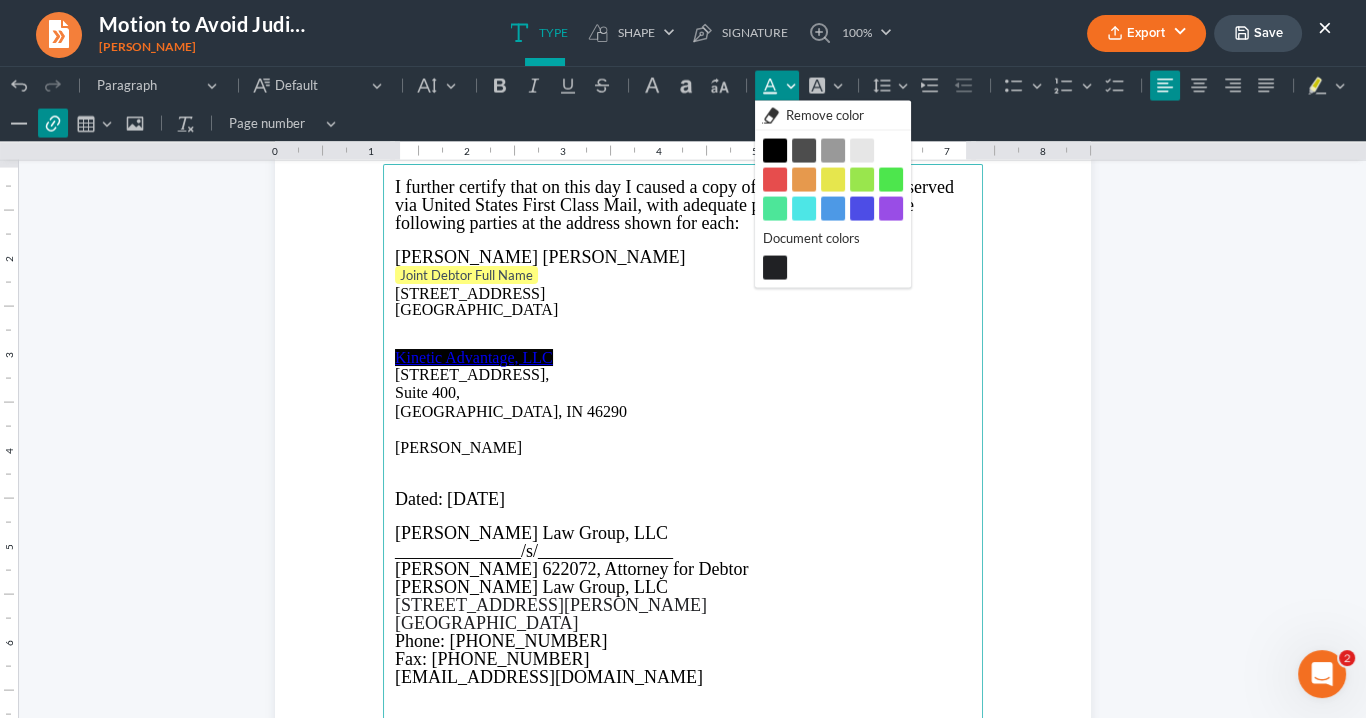 click on "Black Black" at bounding box center [775, 151] 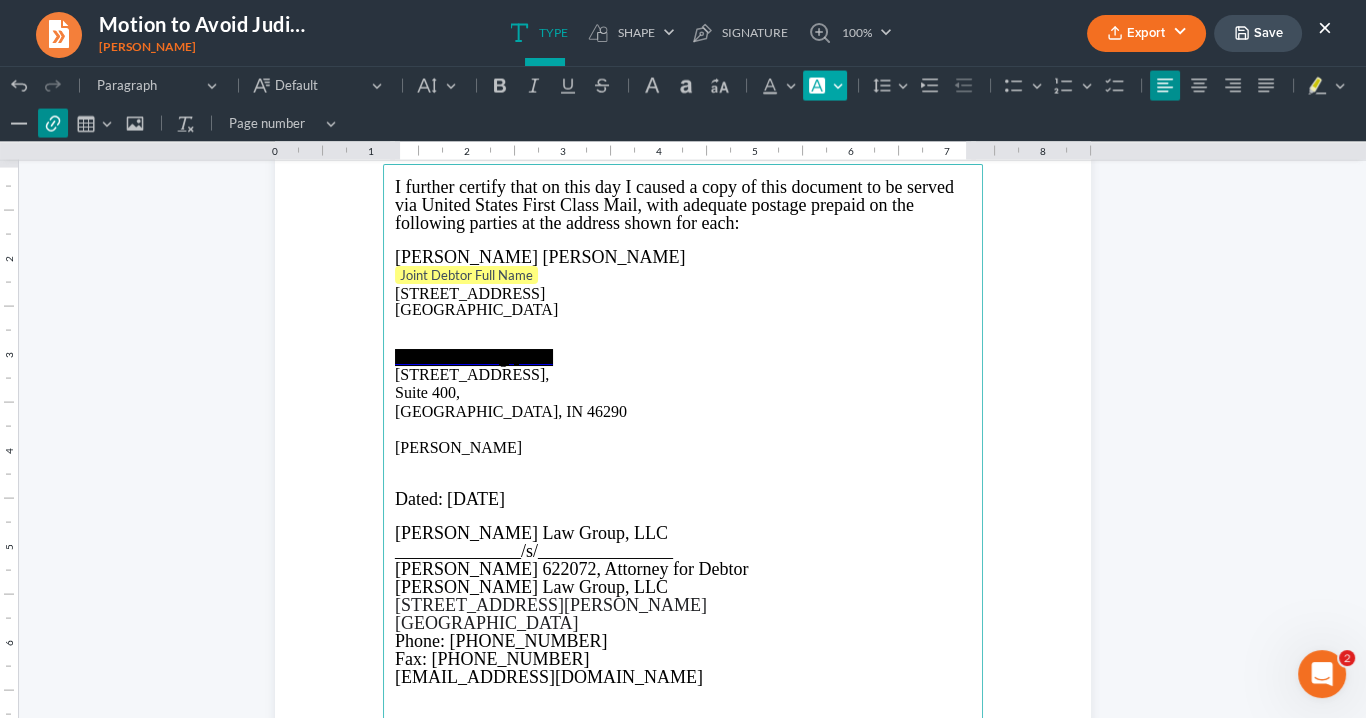 click 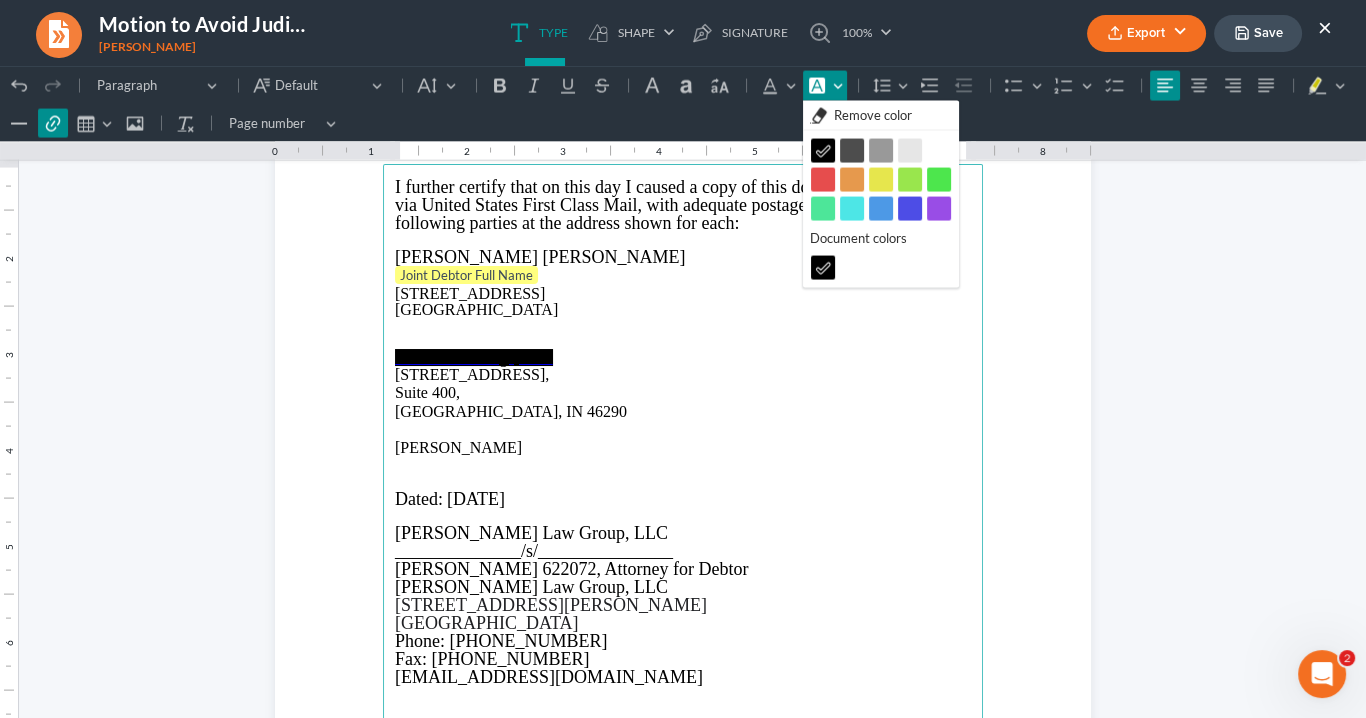 click on "Black Black" at bounding box center (823, 151) 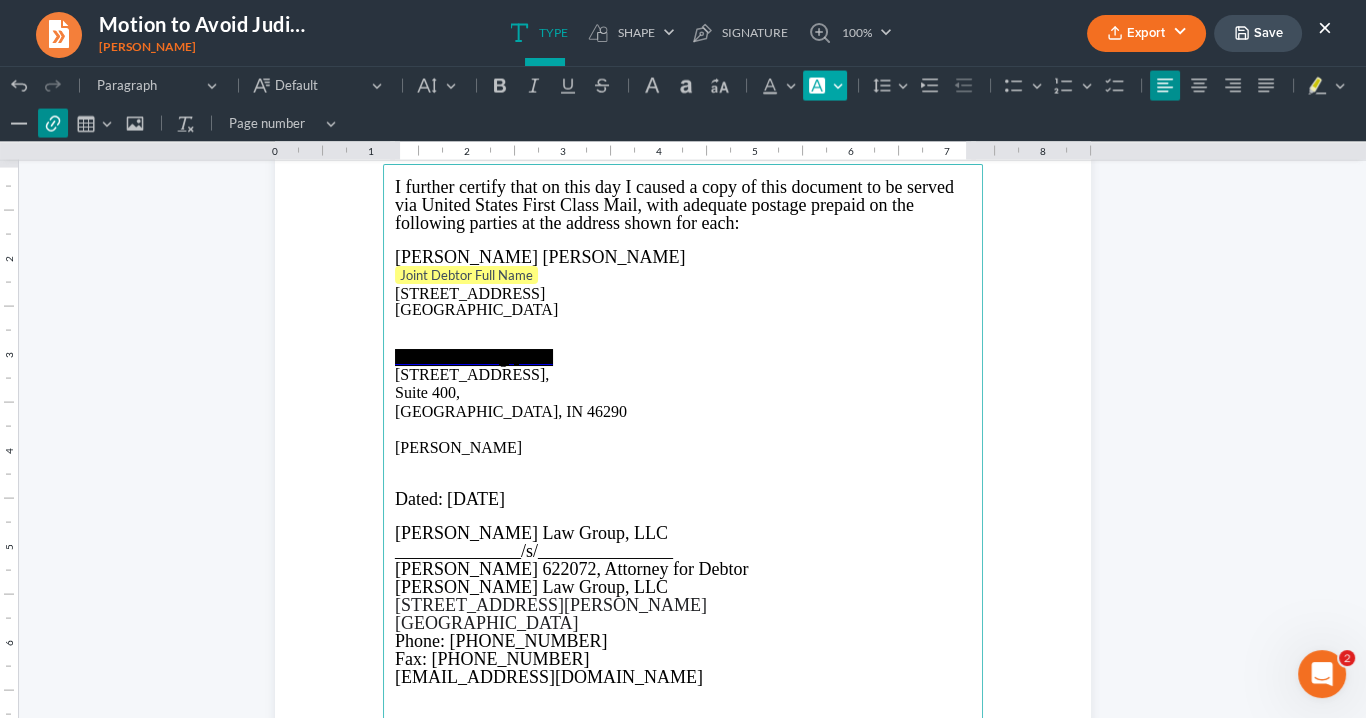 click on "Font Background Color Font Background Color" at bounding box center [825, 86] 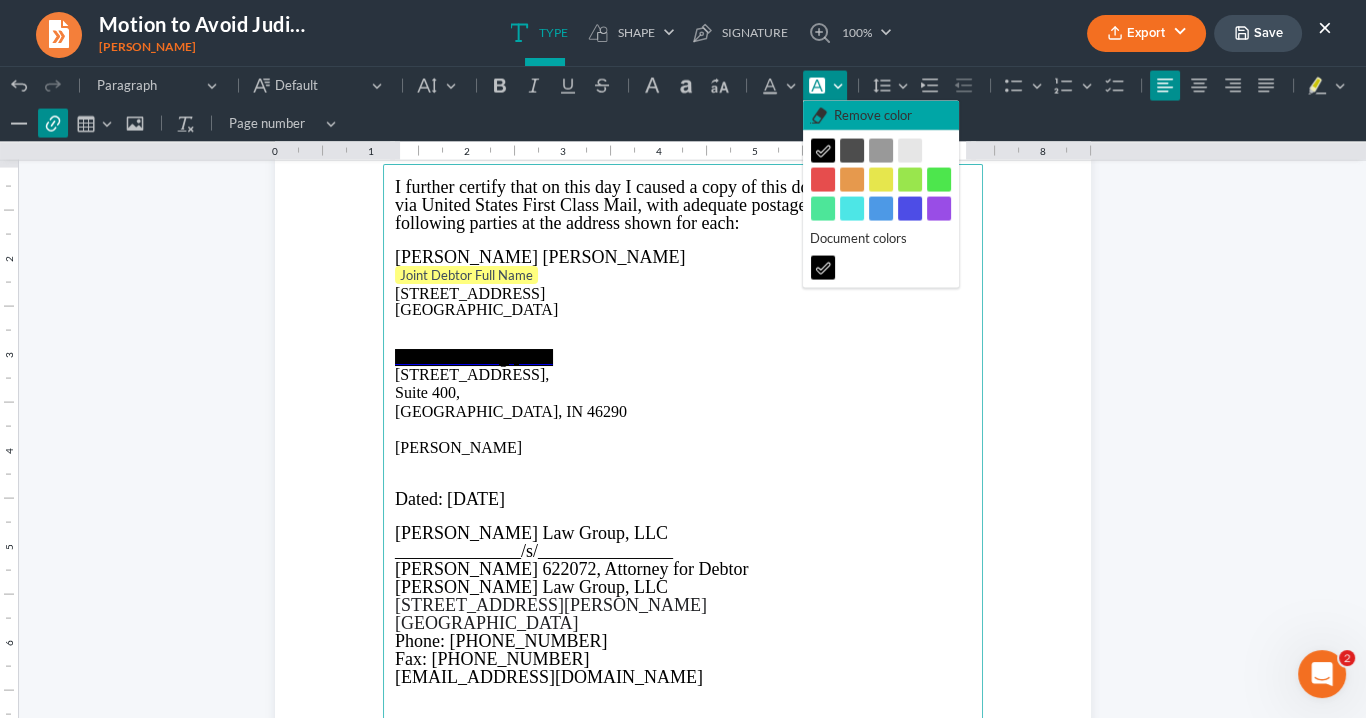 click on "Remove color" at bounding box center (873, 116) 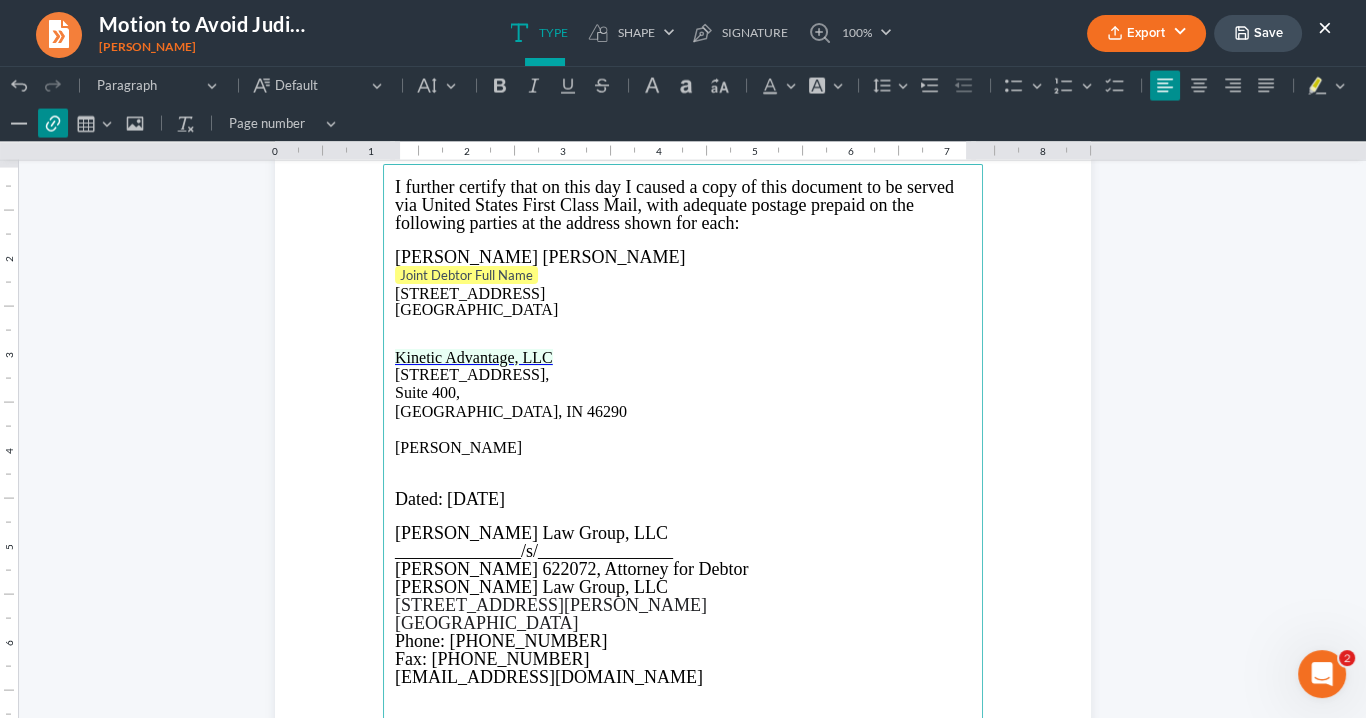 click on "[GEOGRAPHIC_DATA], IN 46290" at bounding box center [683, 412] 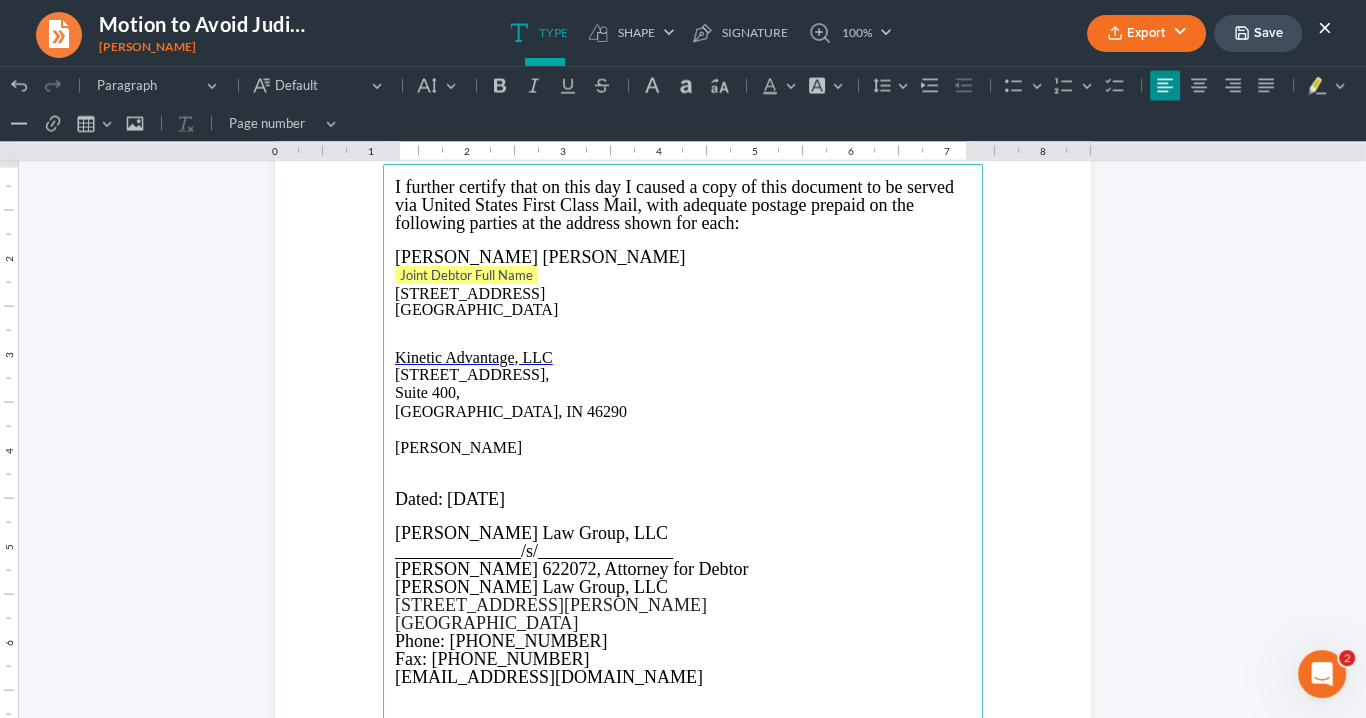 click at bounding box center (683, 466) 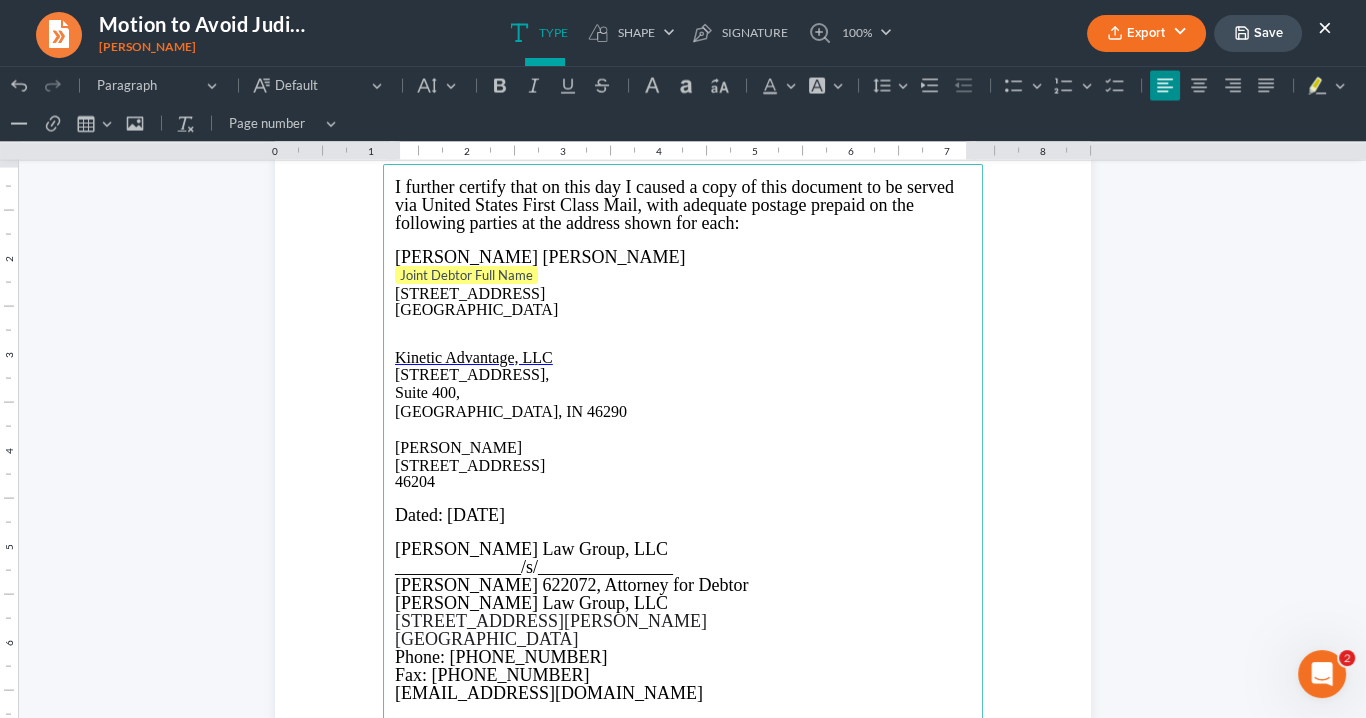 drag, startPoint x: 389, startPoint y: 481, endPoint x: 400, endPoint y: 477, distance: 11.7046995 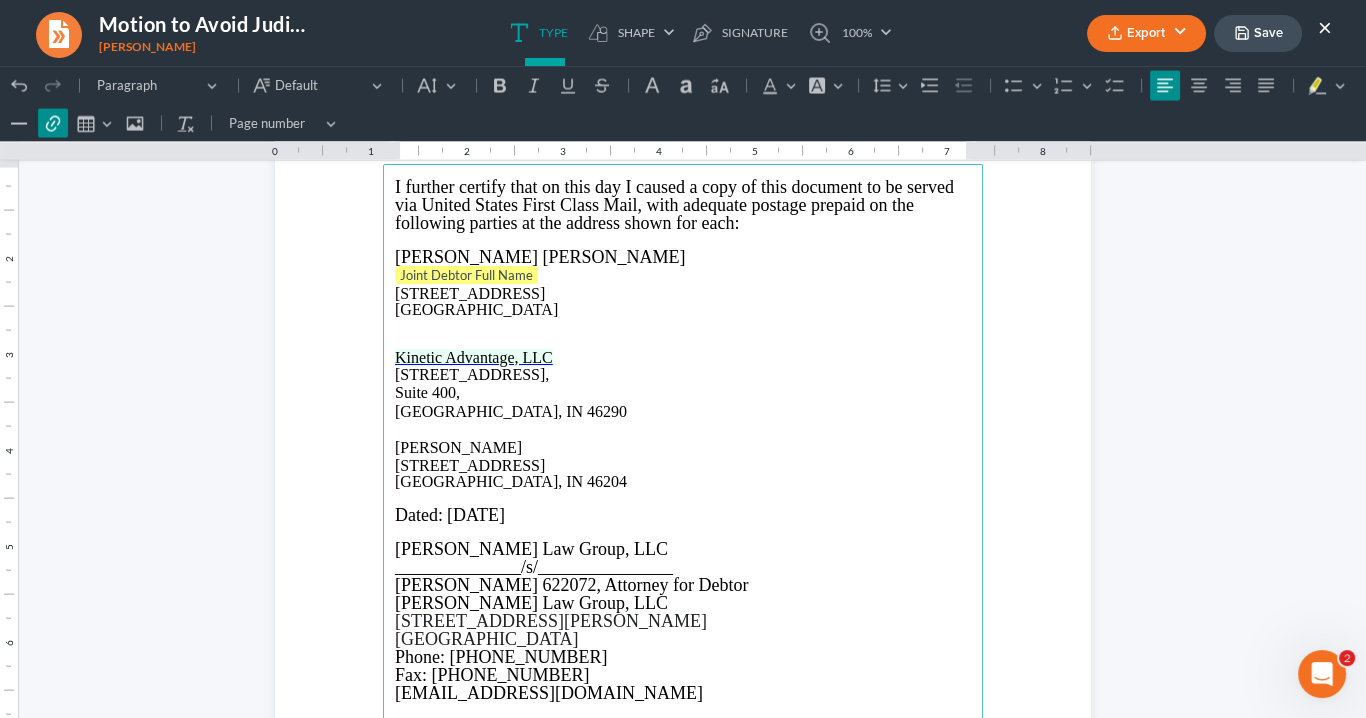 drag, startPoint x: 559, startPoint y: 356, endPoint x: 400, endPoint y: 354, distance: 159.01257 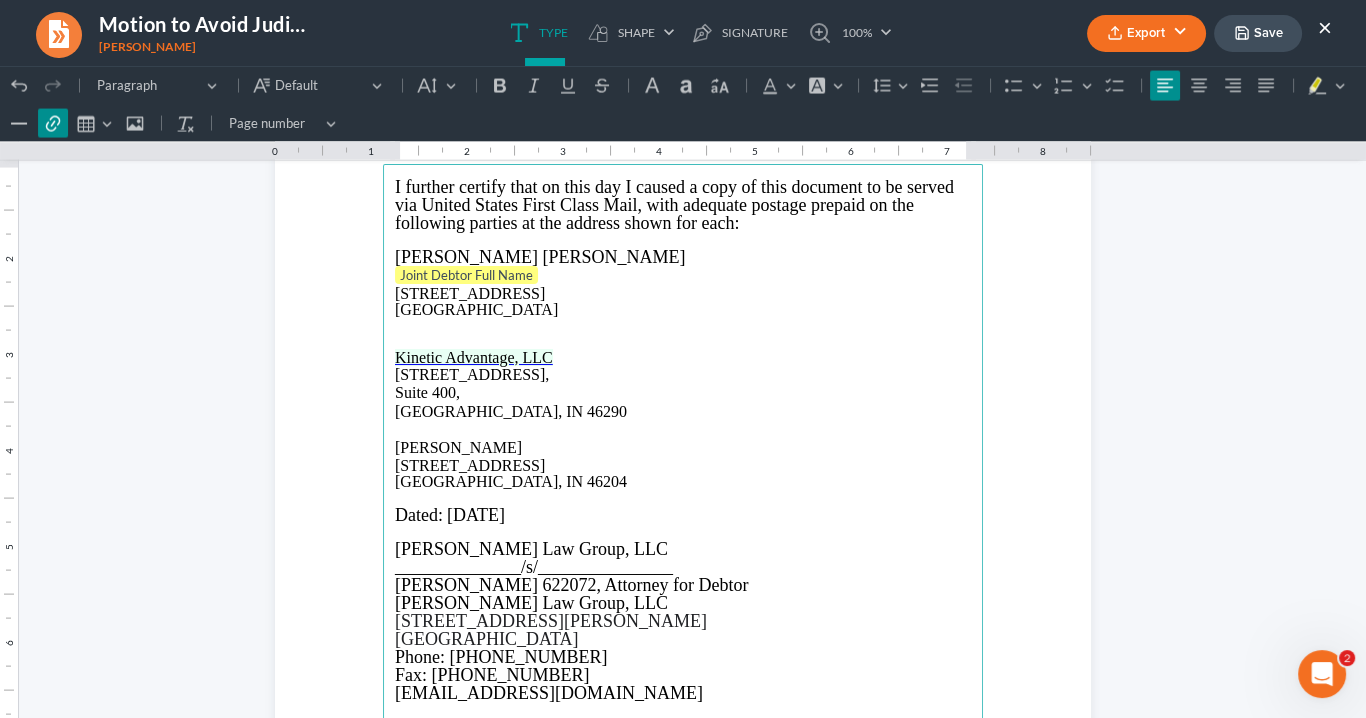 click at bounding box center (683, 430) 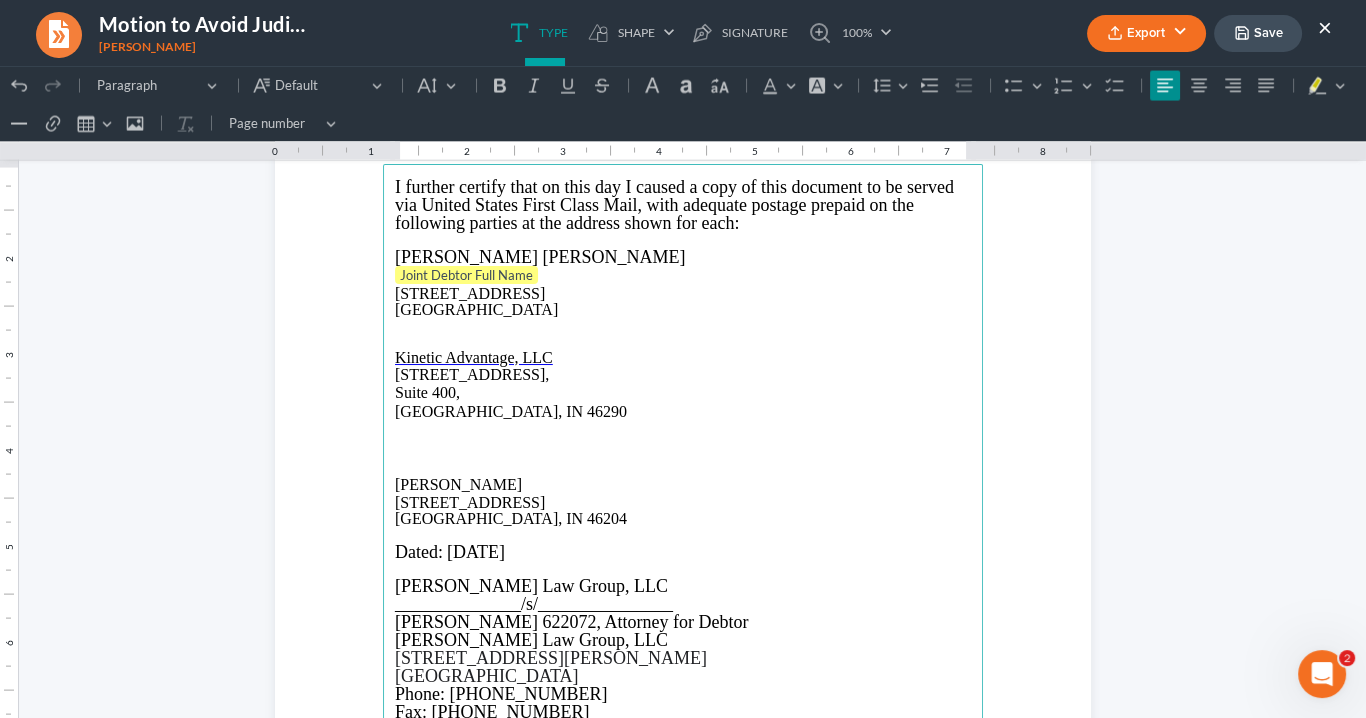 click at bounding box center (683, 467) 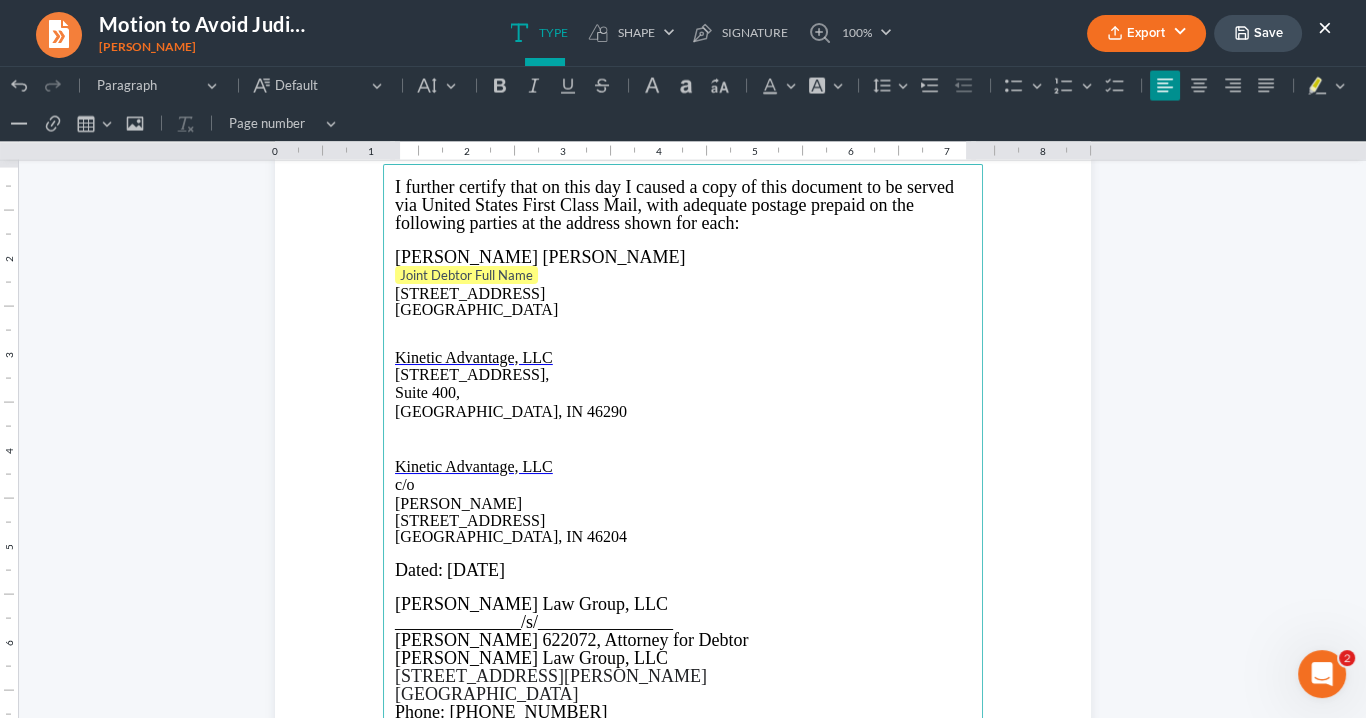 click on "[PERSON_NAME]" at bounding box center (683, 504) 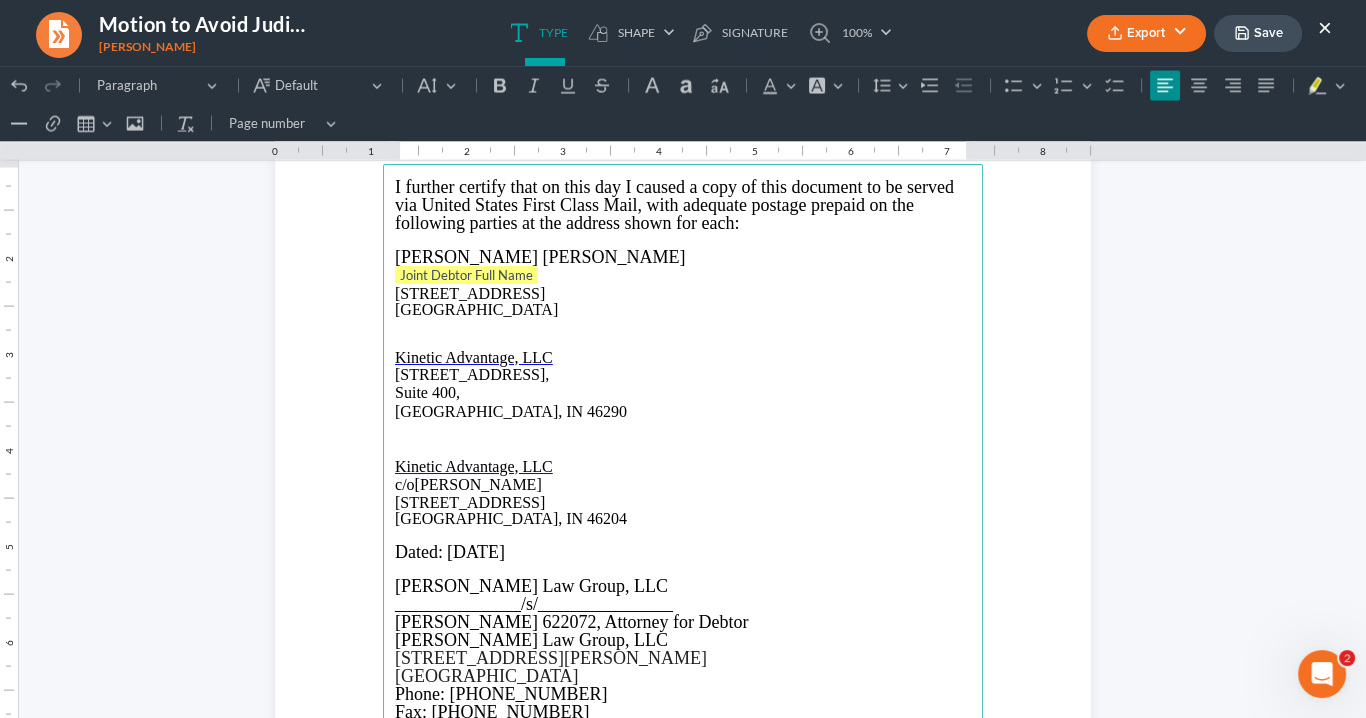 click on "[STREET_ADDRESS]" at bounding box center (683, 503) 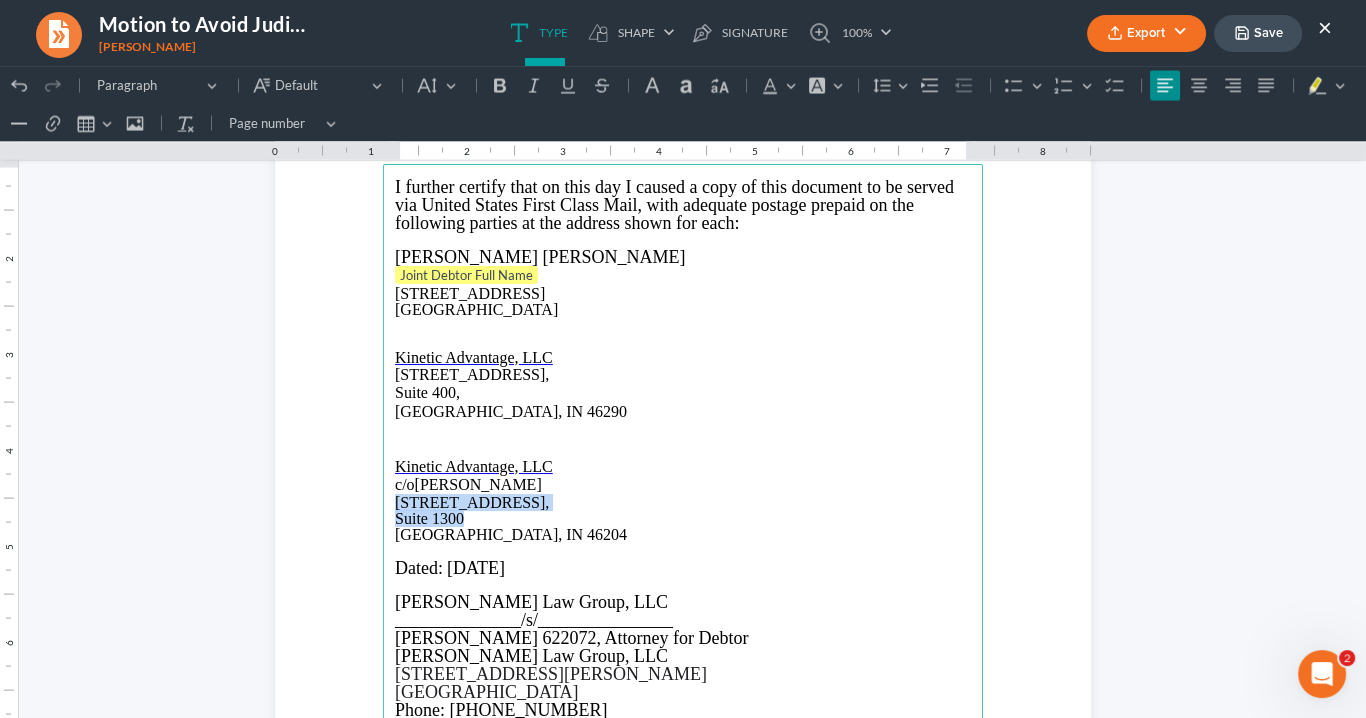 drag, startPoint x: 466, startPoint y: 519, endPoint x: 371, endPoint y: 500, distance: 96.88137 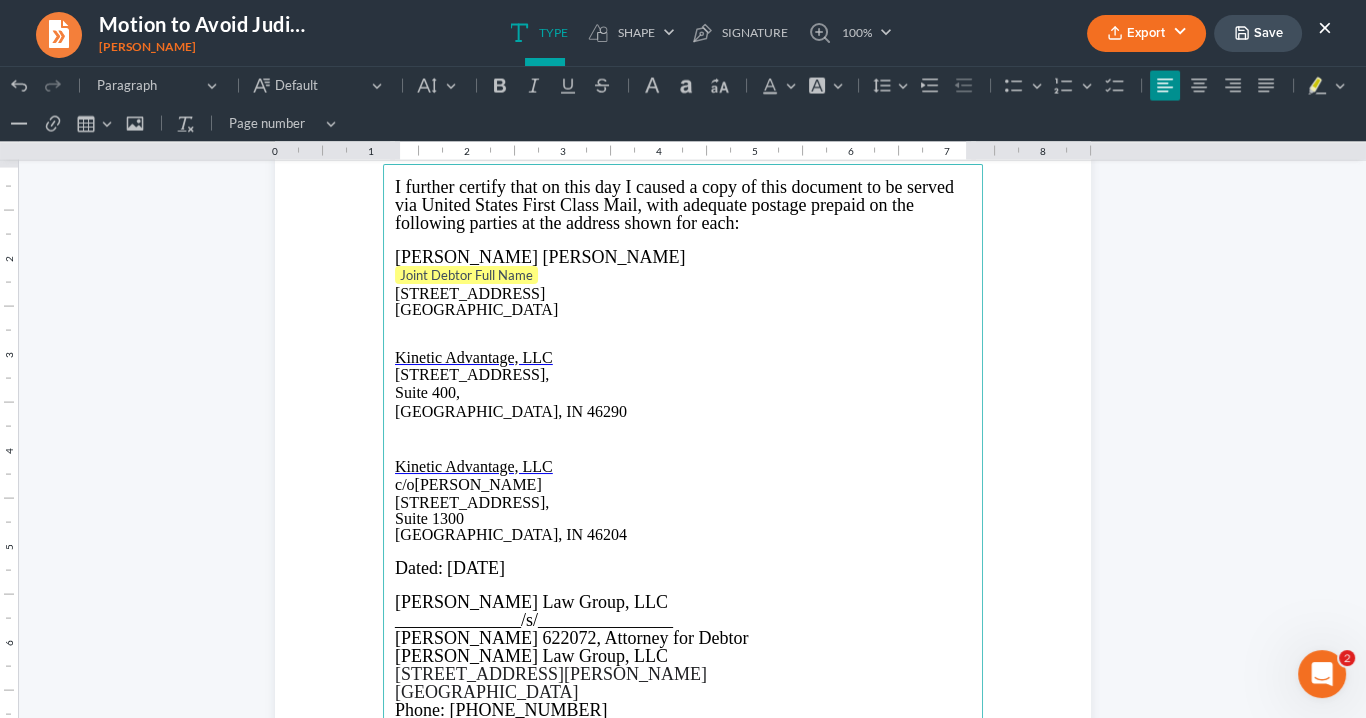 click on "[GEOGRAPHIC_DATA], IN 46204" at bounding box center (683, 535) 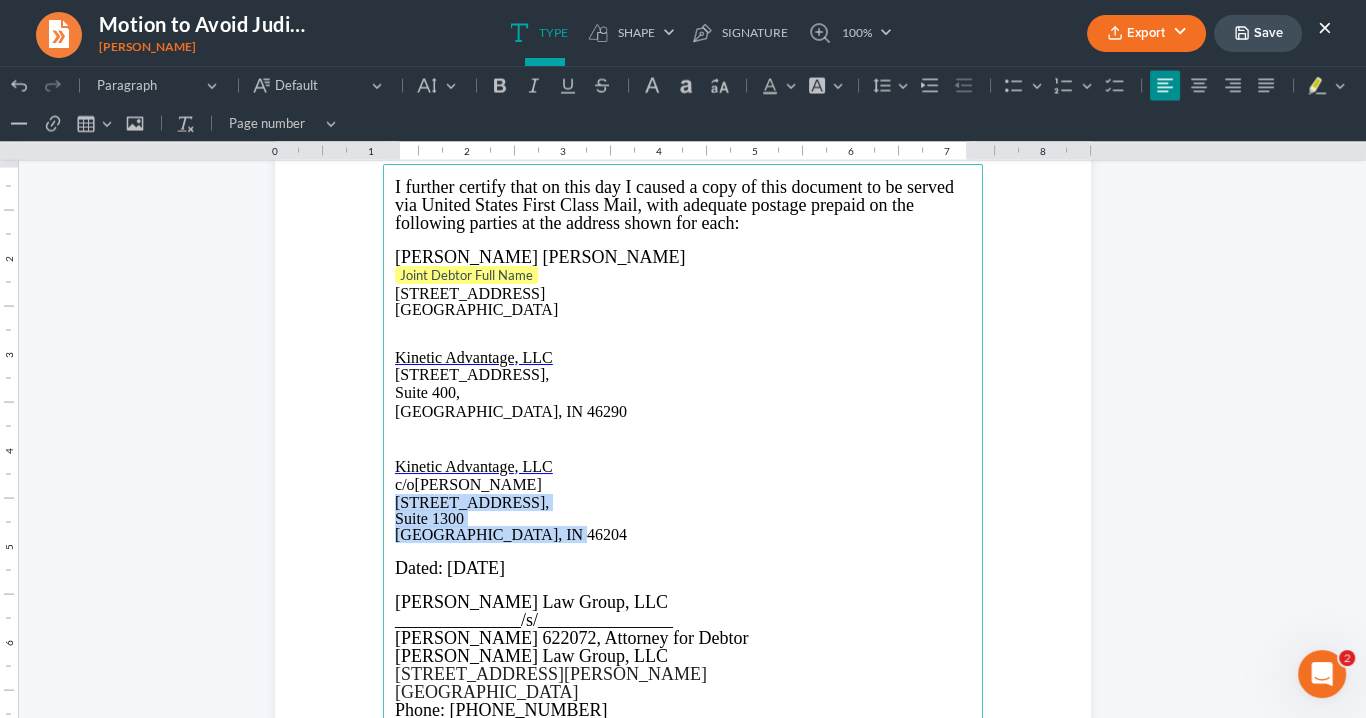 drag, startPoint x: 541, startPoint y: 534, endPoint x: 381, endPoint y: 505, distance: 162.60689 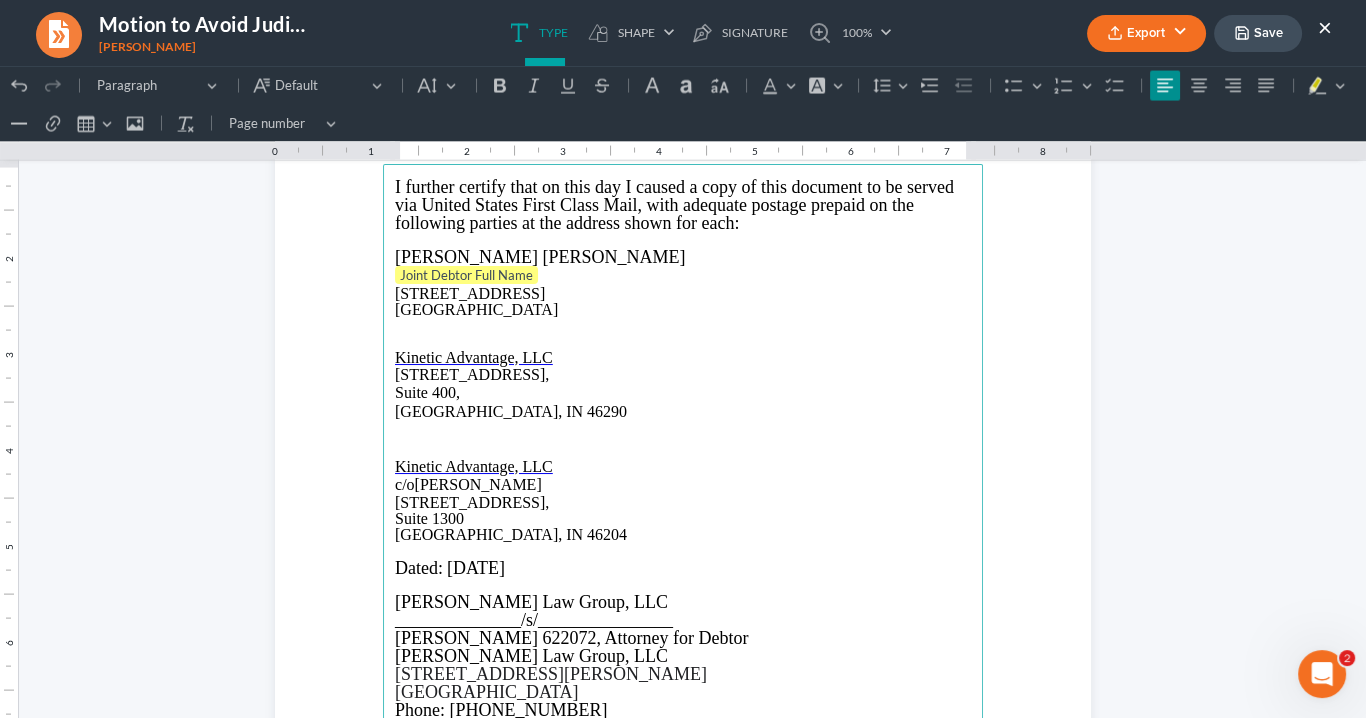 click on "Joint Debtor Full Name" at bounding box center [683, 276] 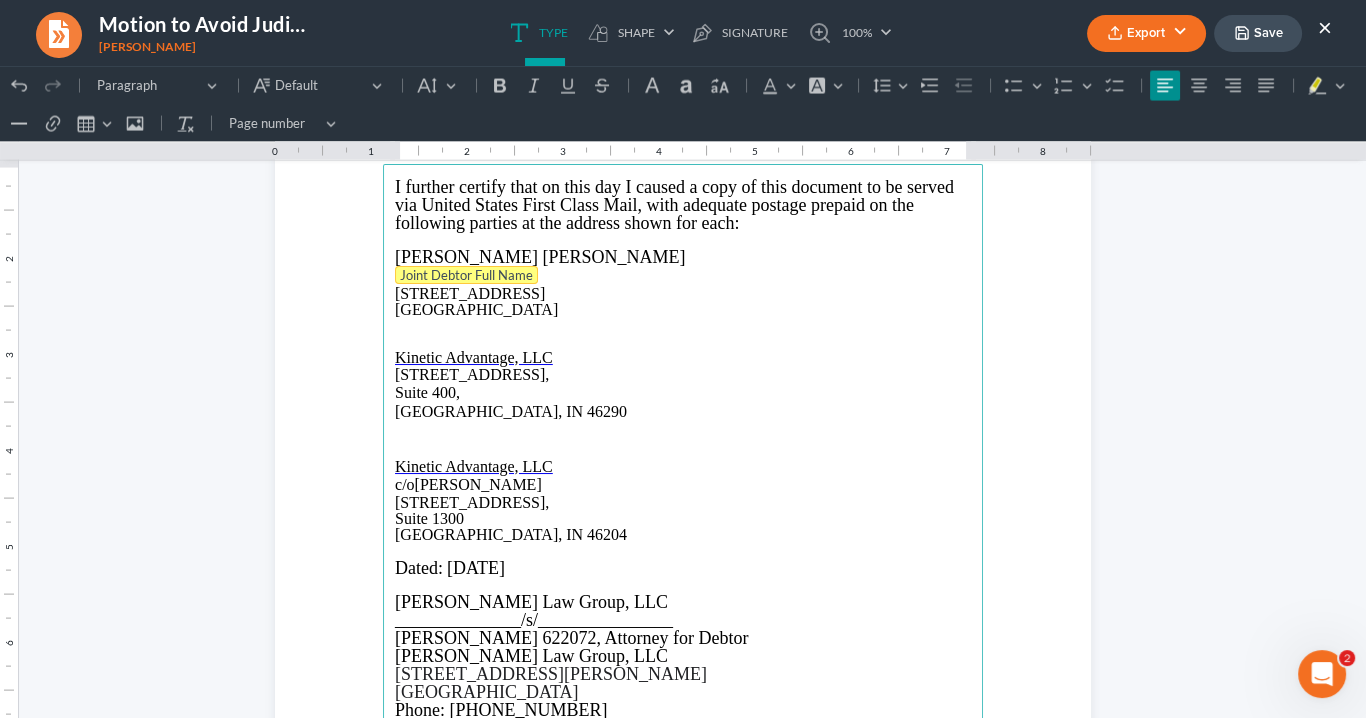 drag, startPoint x: 540, startPoint y: 275, endPoint x: 422, endPoint y: 272, distance: 118.03813 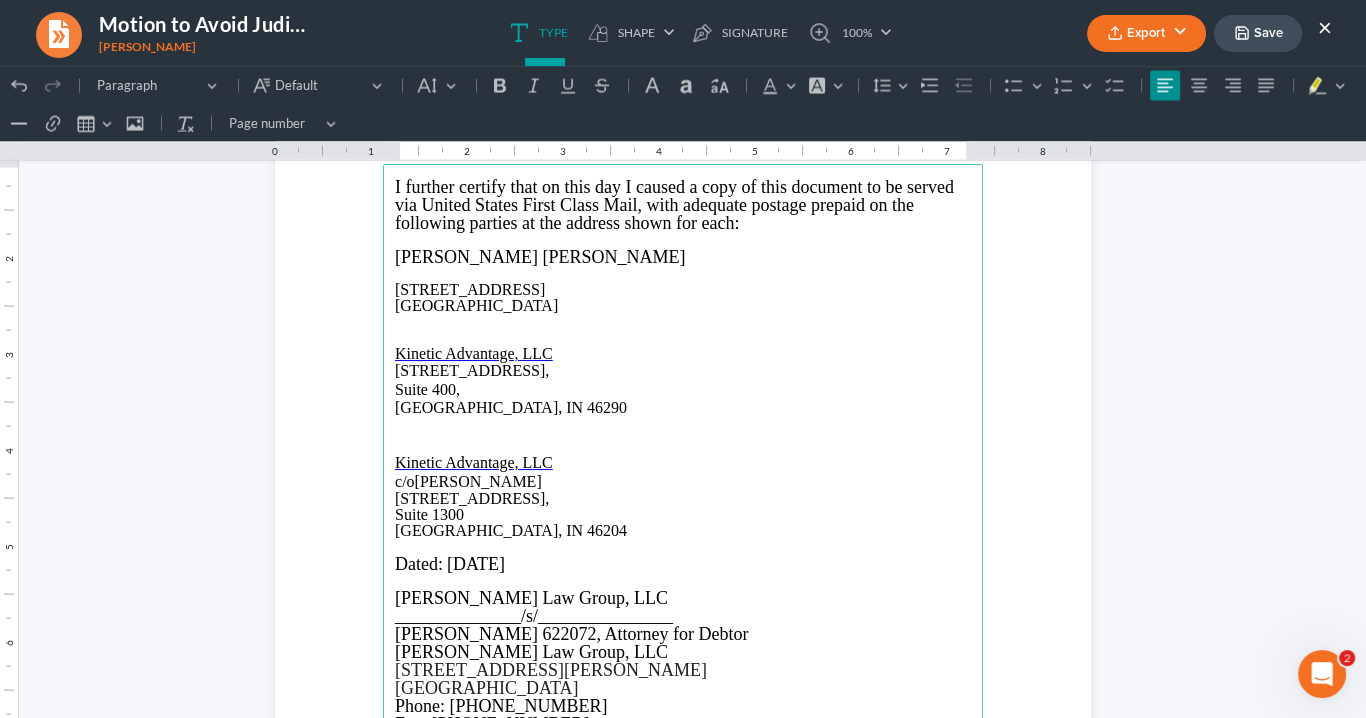 click on "[STREET_ADDRESS]" at bounding box center [683, 298] 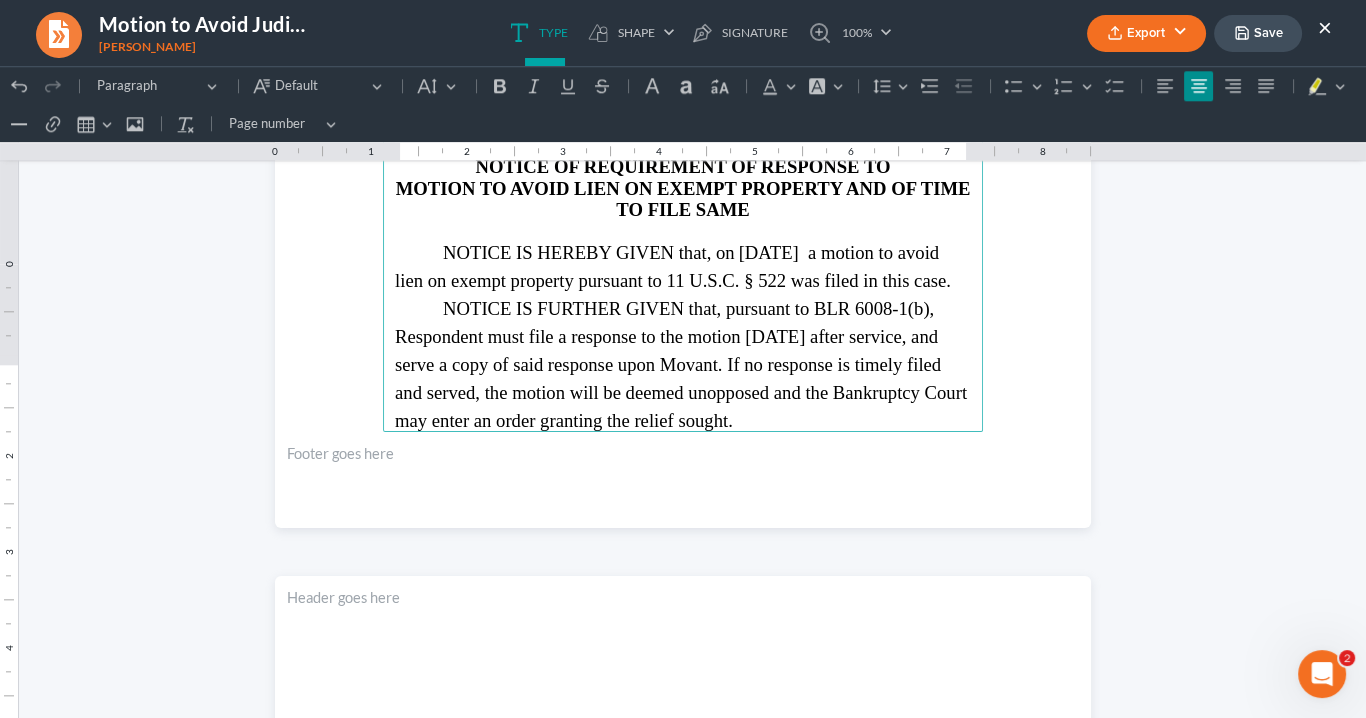 scroll, scrollTop: 2701, scrollLeft: 0, axis: vertical 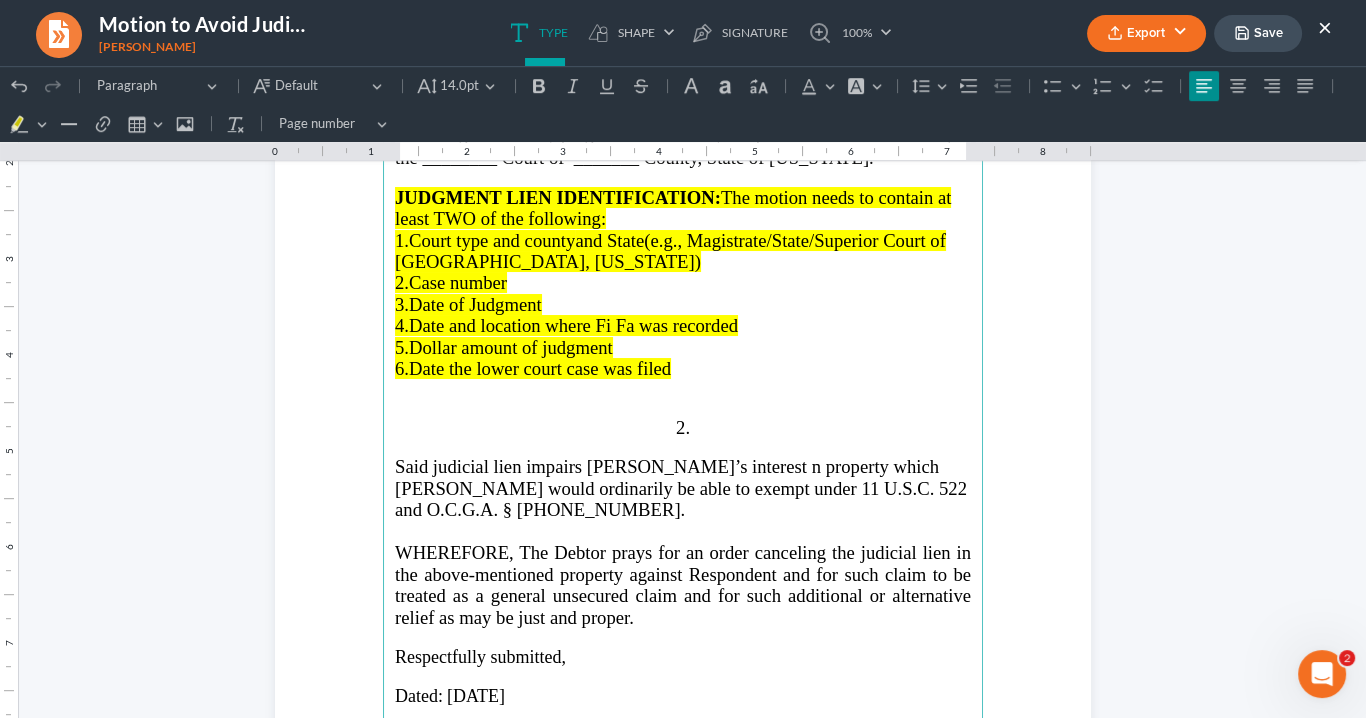 click on "Said judicial lien impairs [PERSON_NAME]’s interest n property which [PERSON_NAME] would ordinarily be able to exempt under 11 U.S.C. 522 and O.C.G.A. § [PHONE_NUMBER]." at bounding box center [681, 488] 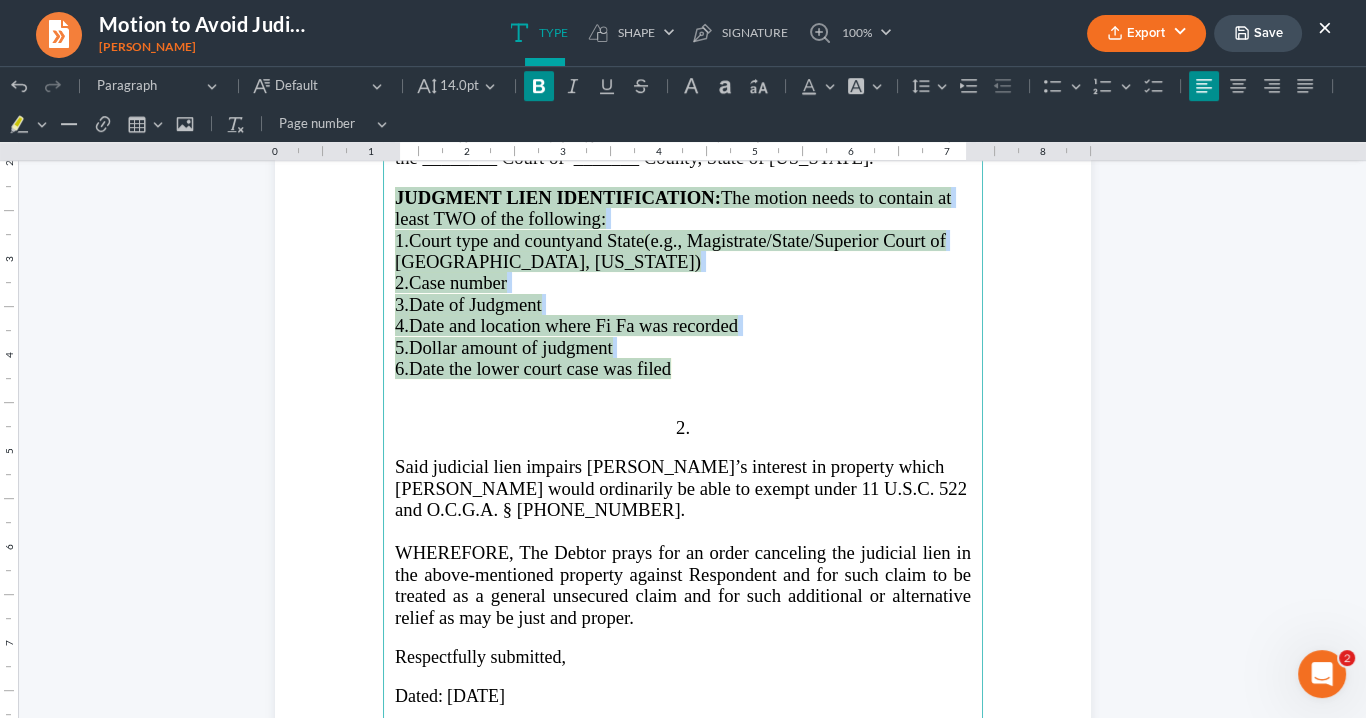 drag, startPoint x: 679, startPoint y: 368, endPoint x: 384, endPoint y: 184, distance: 347.67944 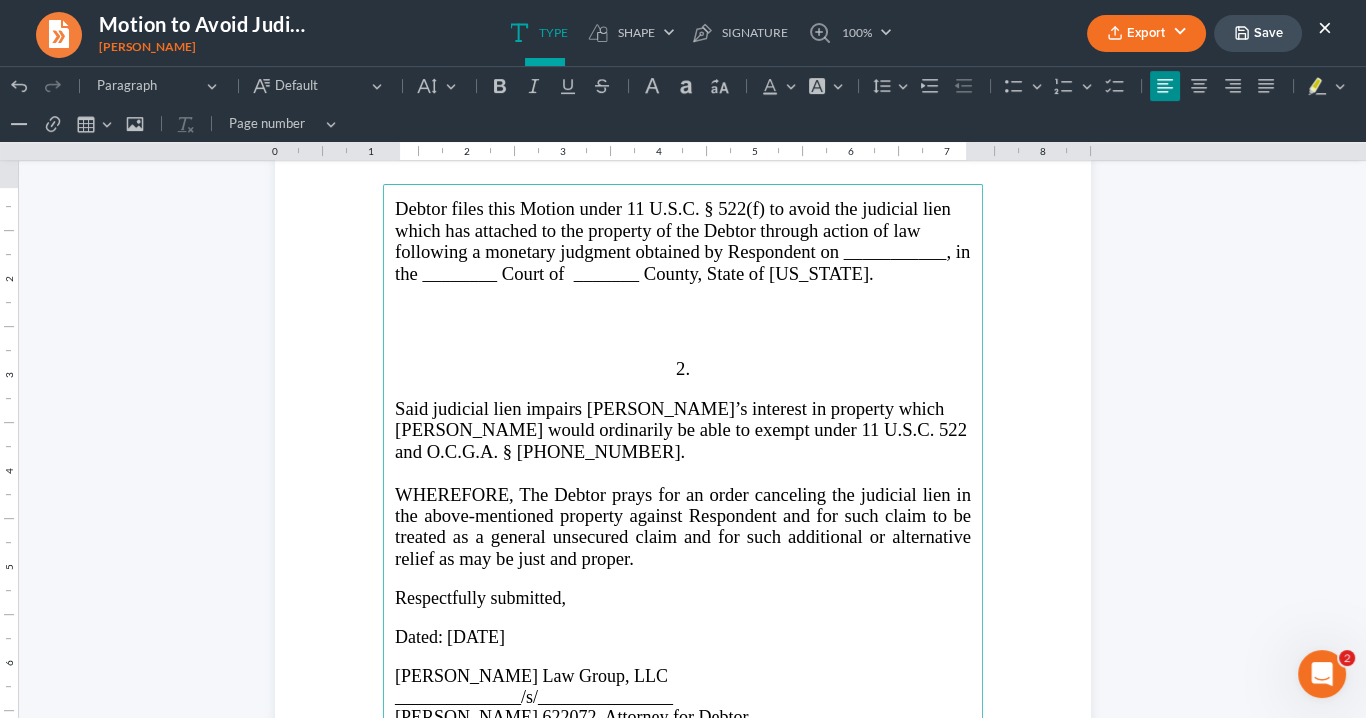 scroll, scrollTop: 1021, scrollLeft: 0, axis: vertical 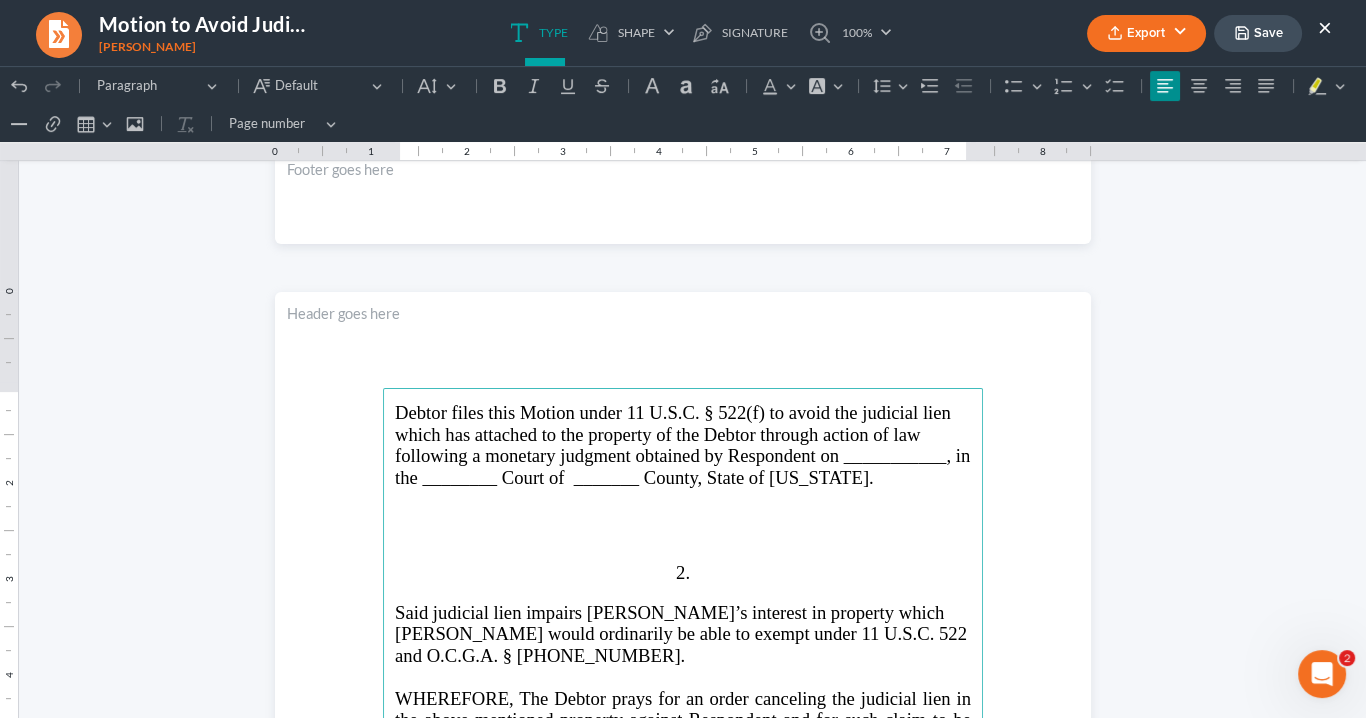 click on "2." at bounding box center (683, 572) 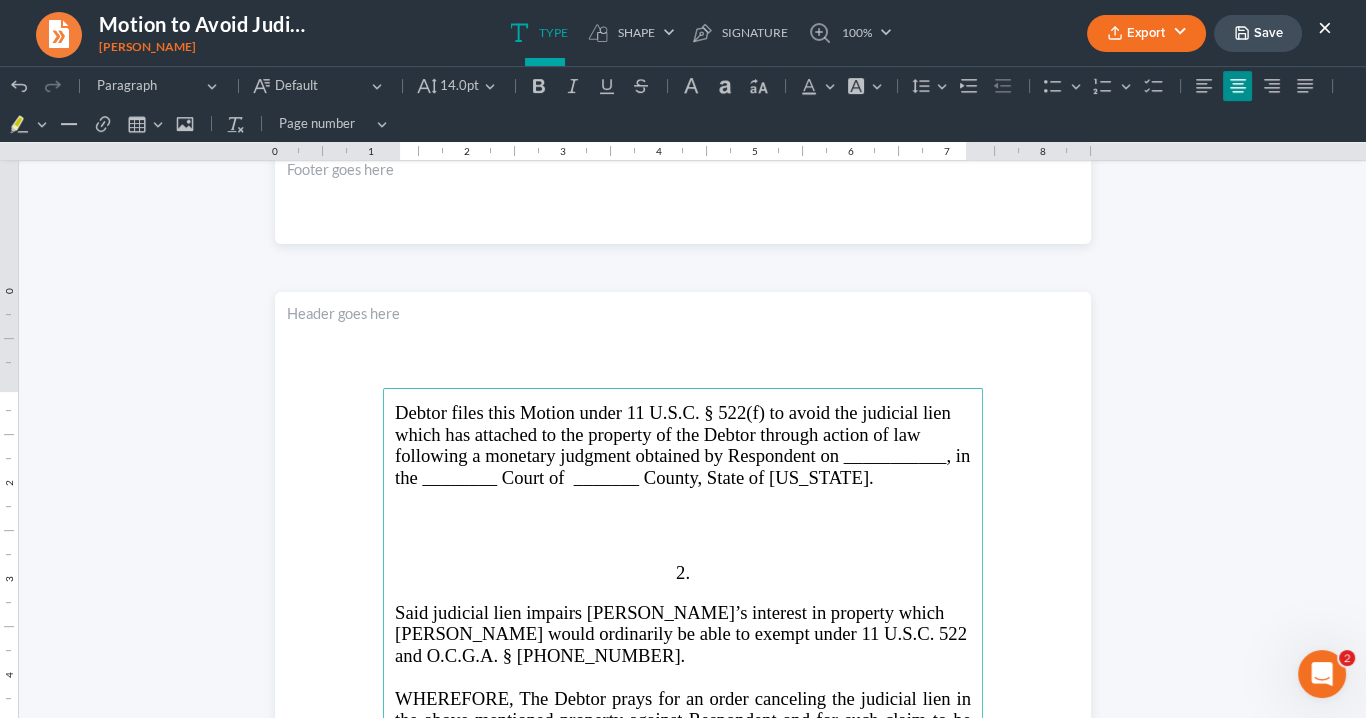 click on "Debtor files this Motion under 11 U.S.C. § 522(f) to avoid the judicial lien which has attached to the property of the Debtor through action of law following a monetary judgment obtained by Respondent on ___________, in the ________ Court of  _______ County, State of [US_STATE]." at bounding box center [682, 444] 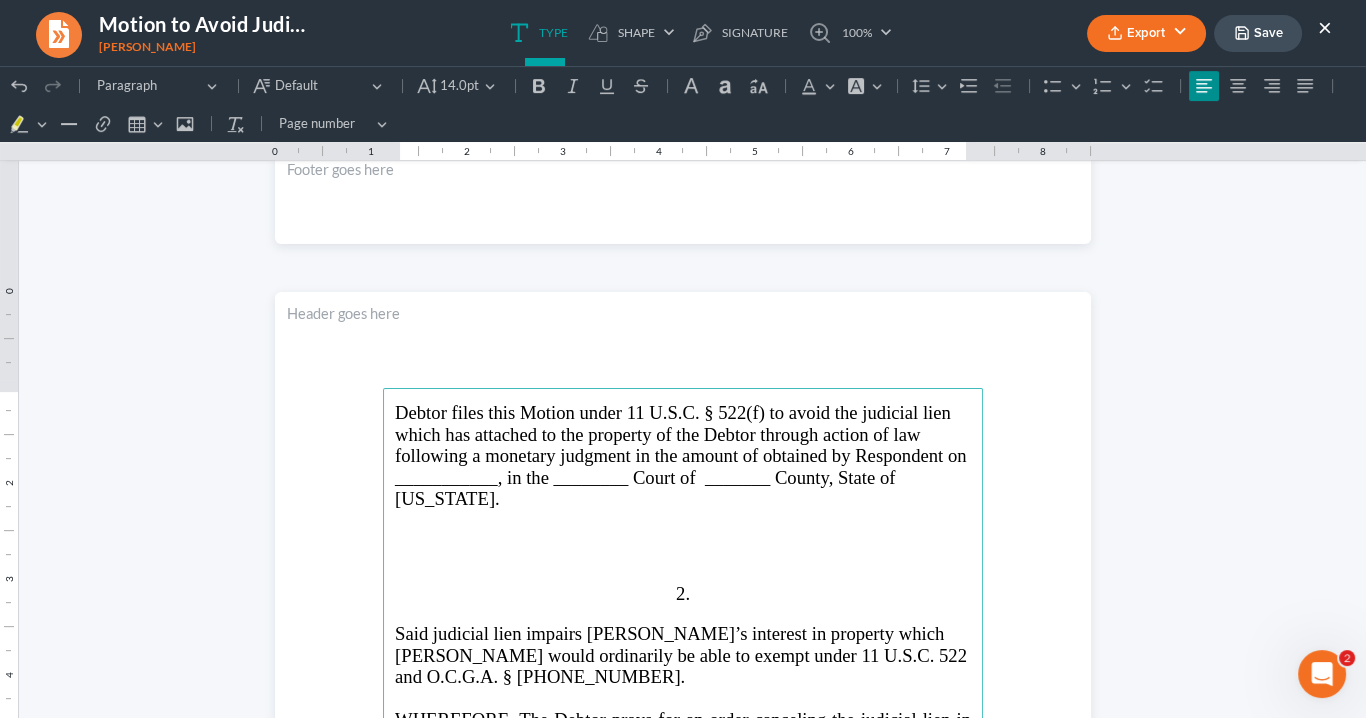 click on "Debtor files this Motion under 11 U.S.C. § 522(f) to avoid the judicial lien which has attached to the property of the Debtor through action of law following a monetary judgment in the amount of obtained by Respondent on ___________, in the ________ Court of  _______ County, State of [US_STATE]." at bounding box center (681, 455) 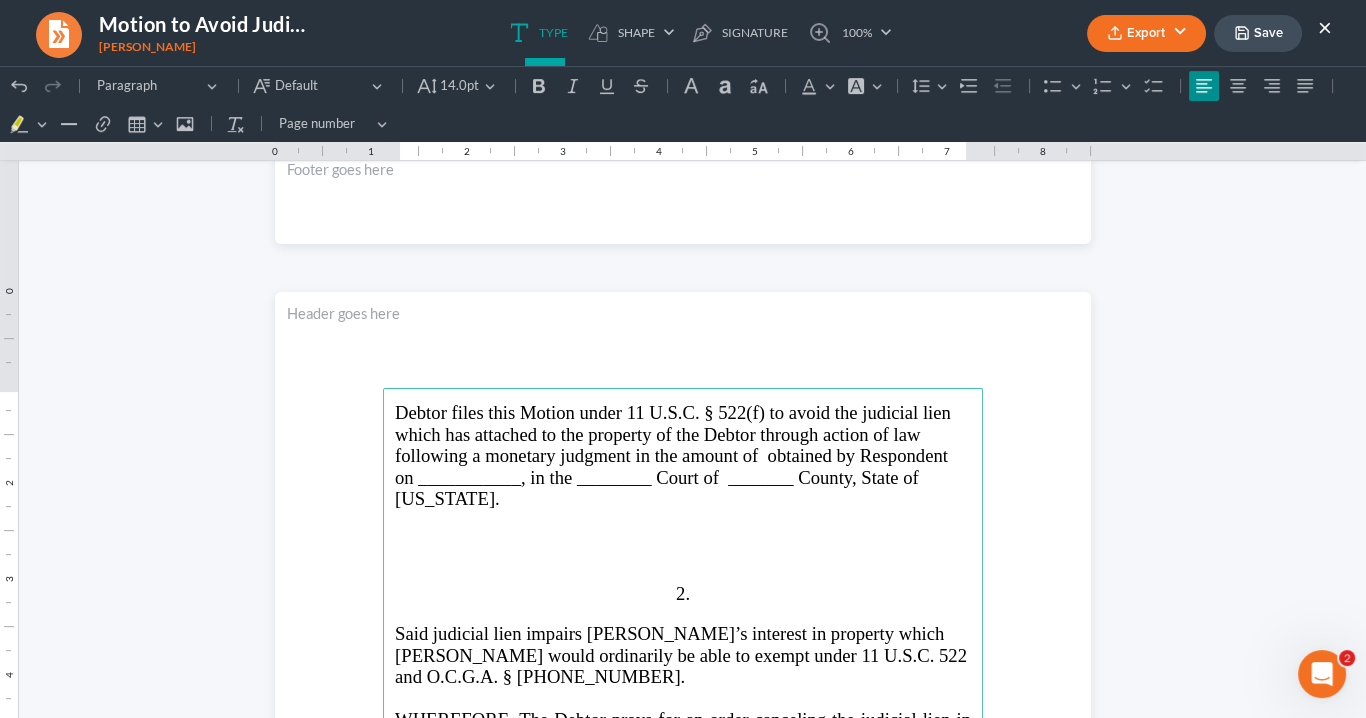 click on "Debtor files this Motion under 11 U.S.C. § 522(f) to avoid the judicial lien which has attached to the property of the Debtor through action of law following a monetary judgment in the amount of  obtained by Respondent on ___________, in the ________ Court of  _______ County, State of [US_STATE]." at bounding box center (673, 455) 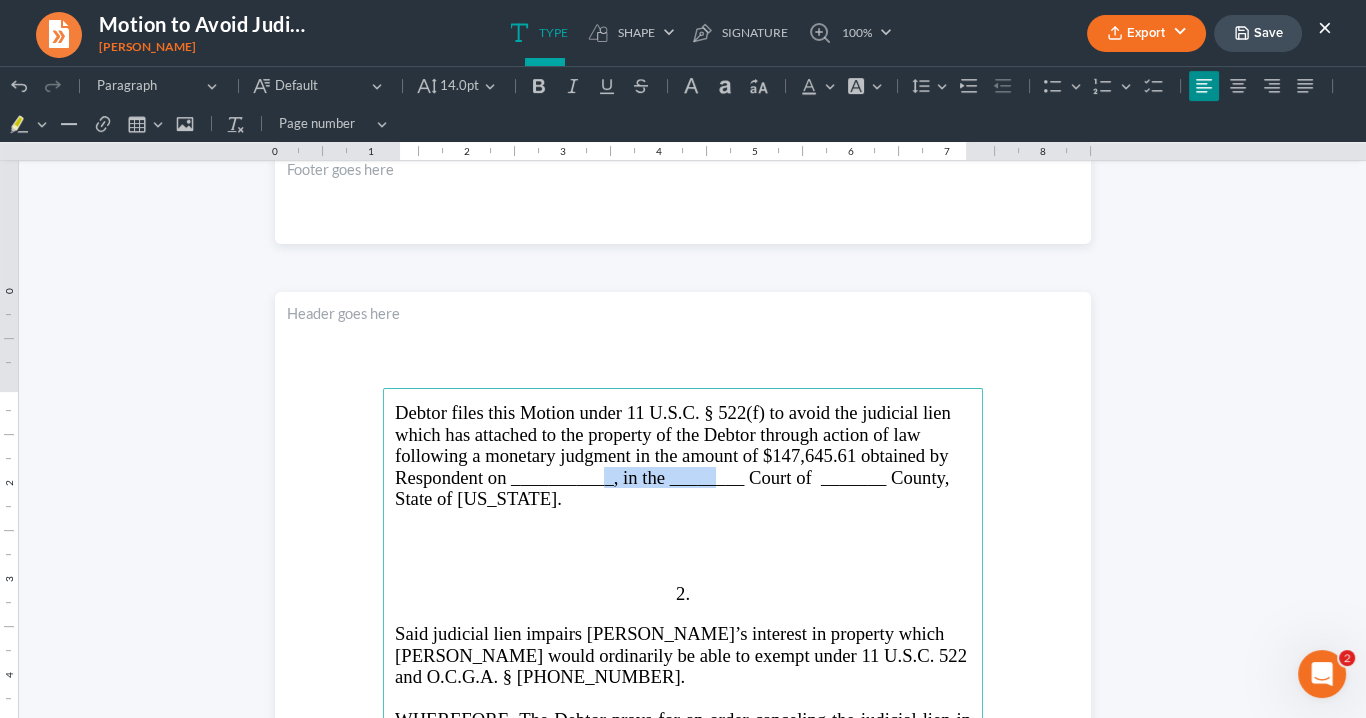 drag, startPoint x: 630, startPoint y: 477, endPoint x: 508, endPoint y: 470, distance: 122.20065 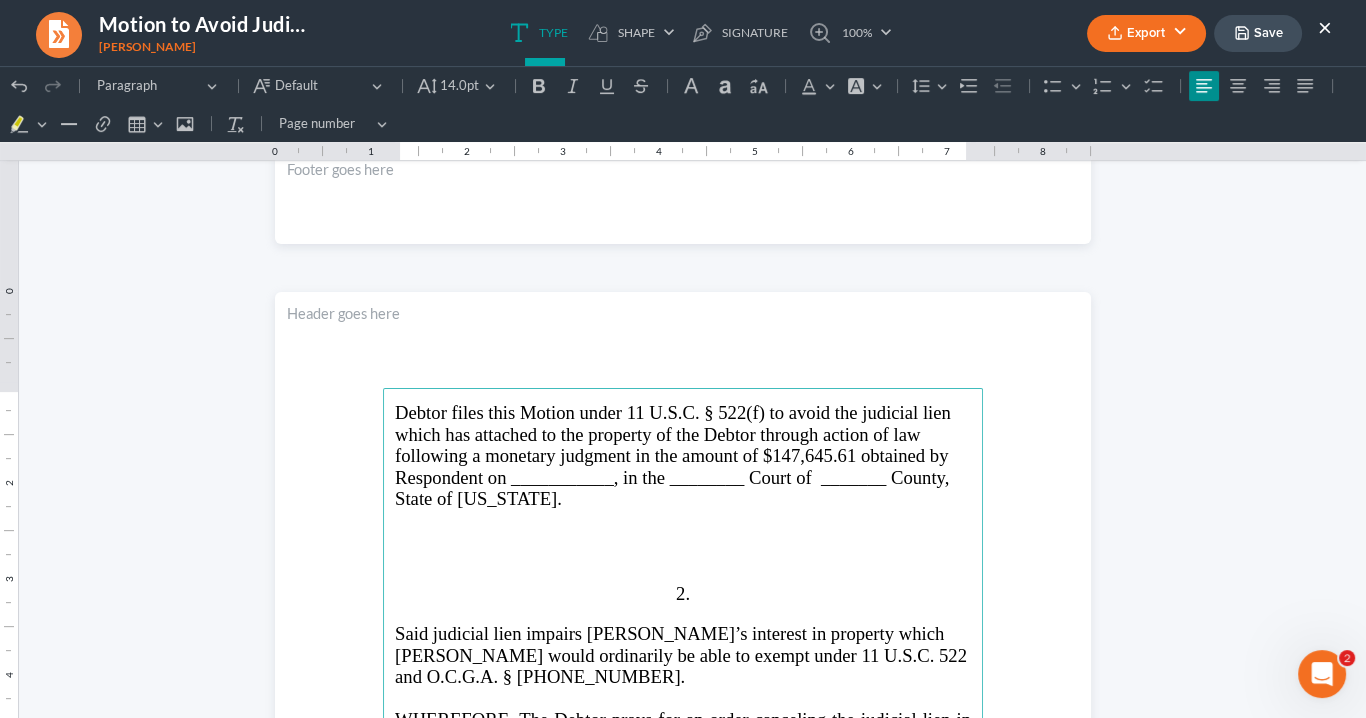 drag, startPoint x: 637, startPoint y: 501, endPoint x: 647, endPoint y: 494, distance: 12.206555 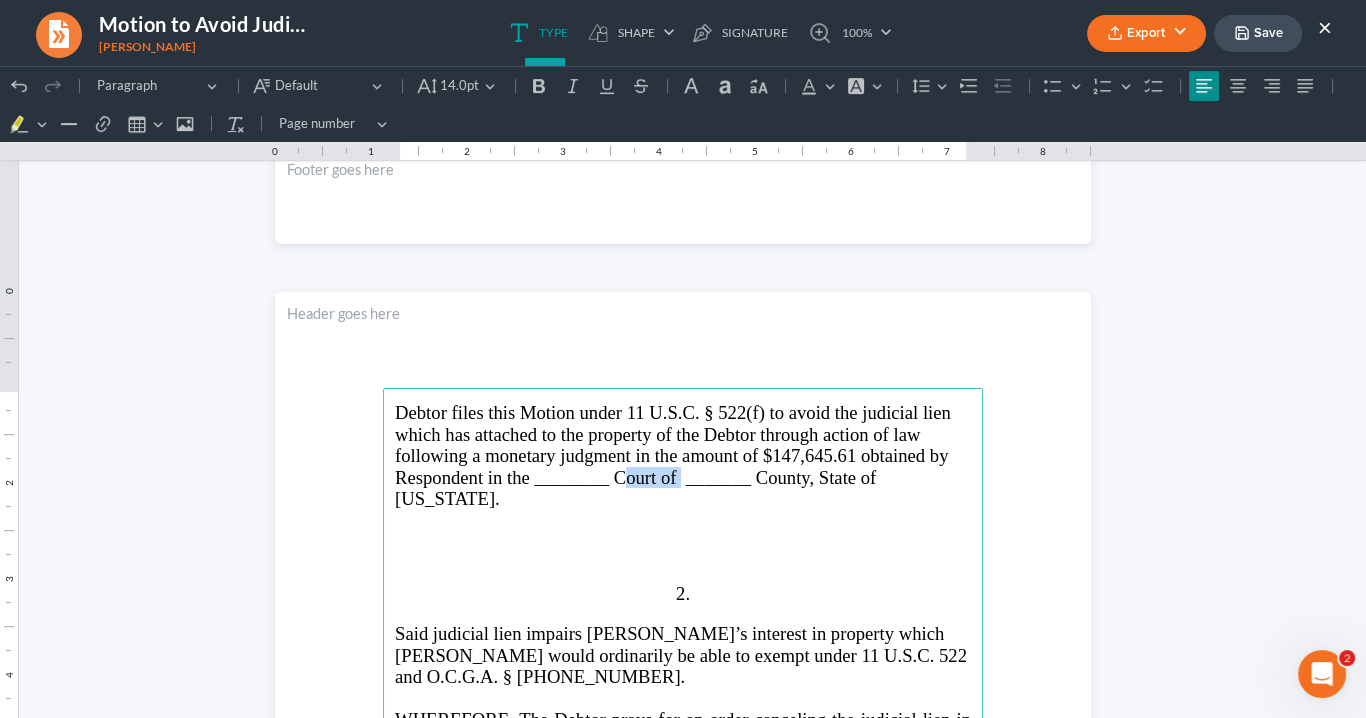 drag, startPoint x: 603, startPoint y: 477, endPoint x: 531, endPoint y: 471, distance: 72.249565 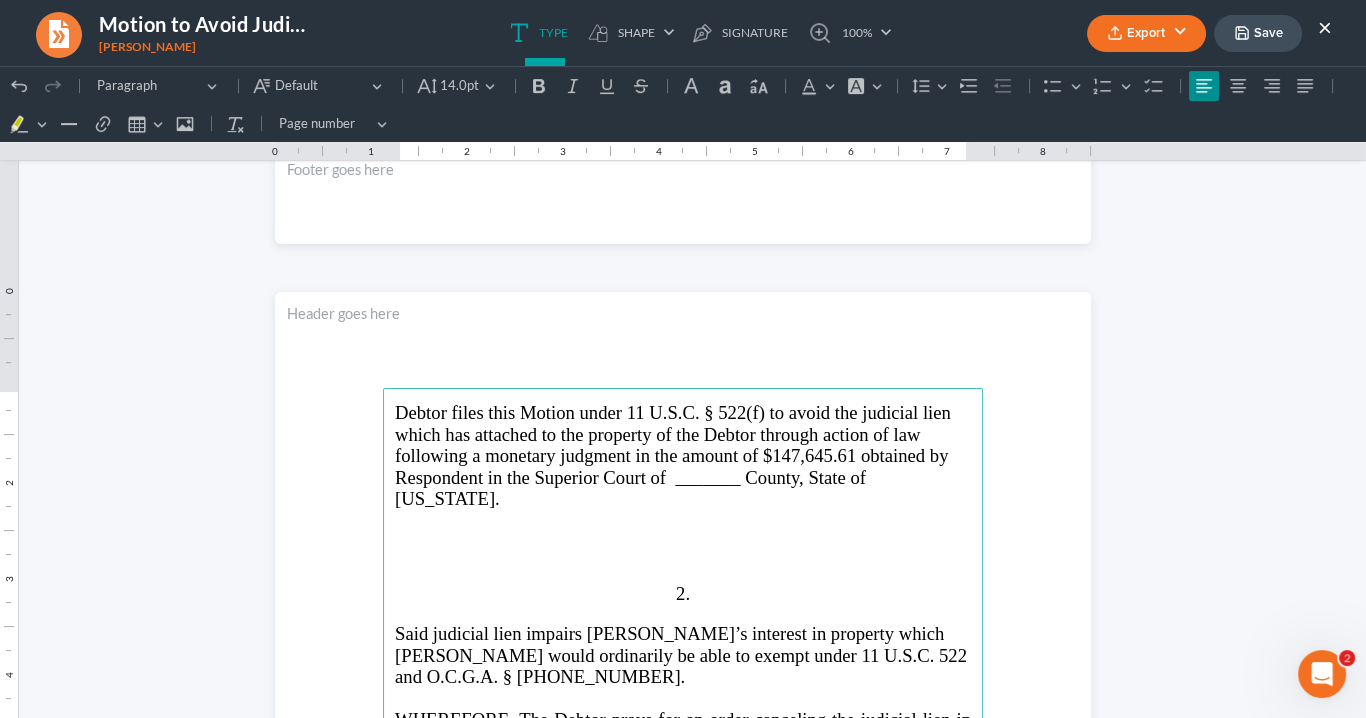 drag, startPoint x: 922, startPoint y: 477, endPoint x: 932, endPoint y: 469, distance: 12.806249 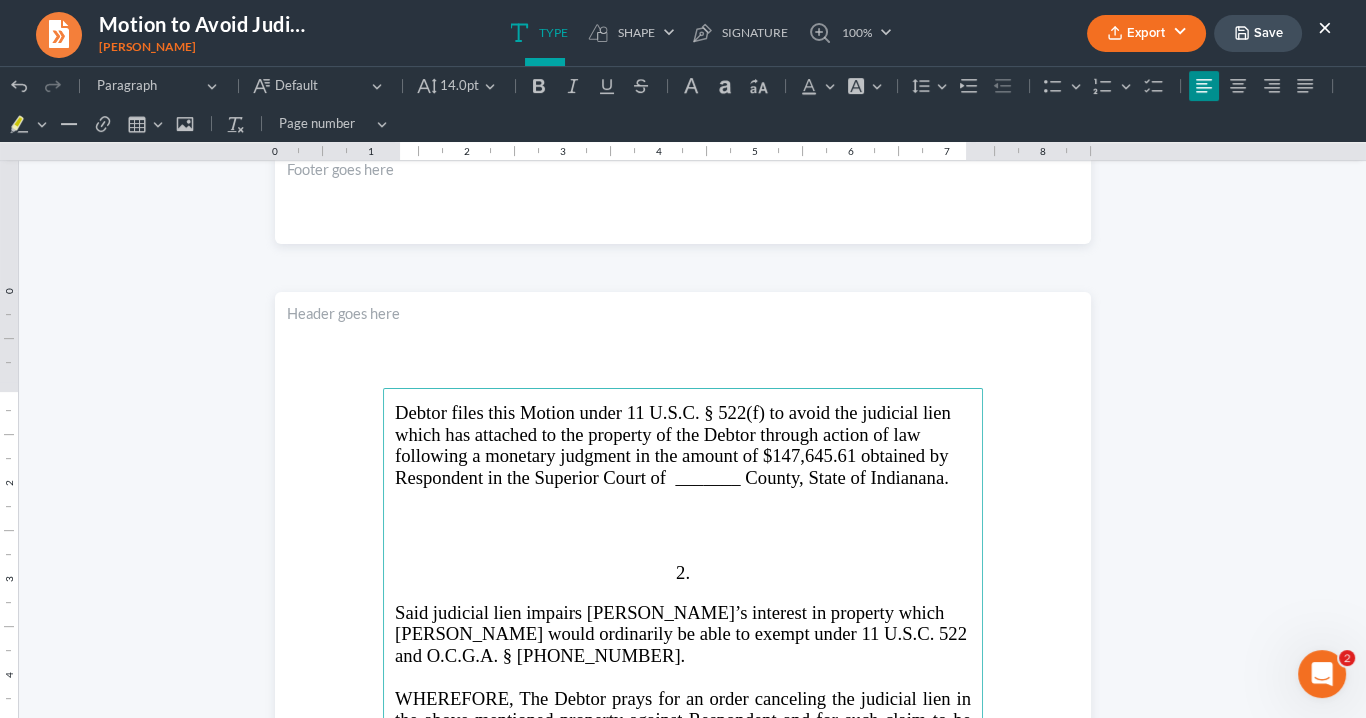 drag, startPoint x: 737, startPoint y: 479, endPoint x: 774, endPoint y: 484, distance: 37.336308 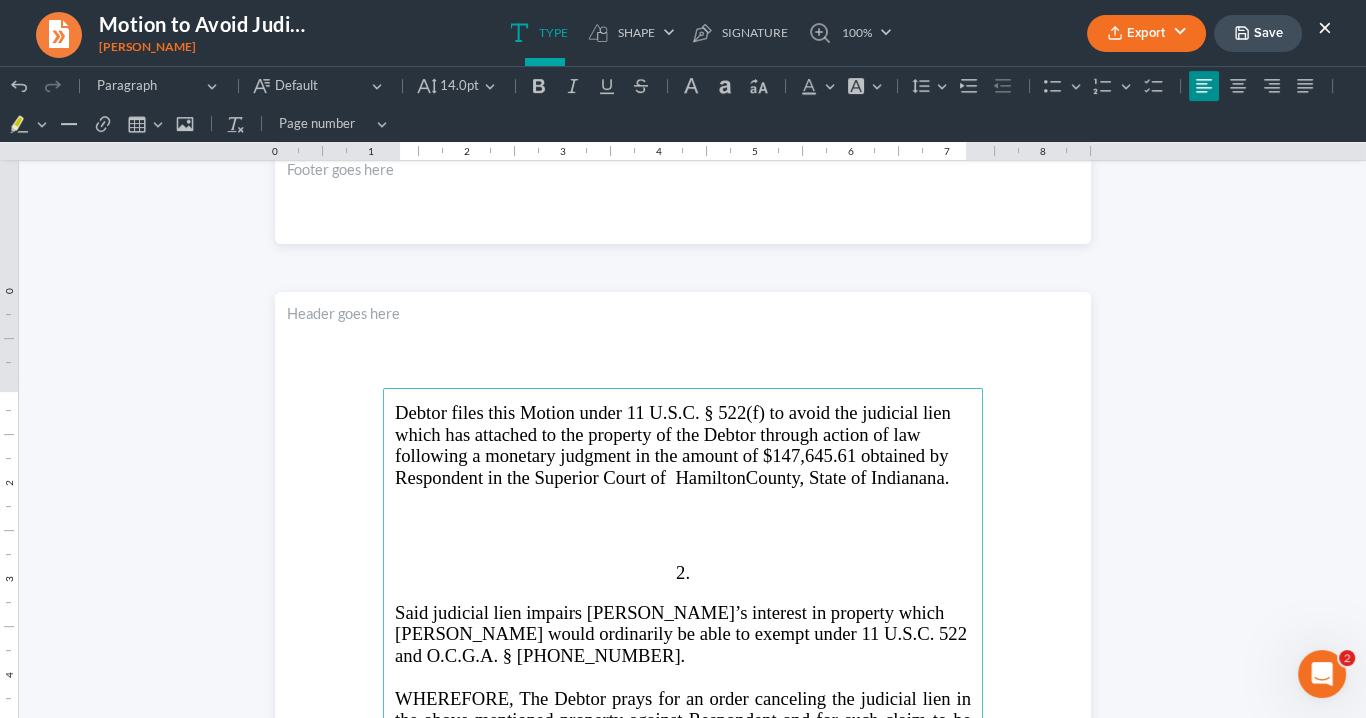 click on "Debtor files this Motion under 11 U.S.C. § 522(f) to avoid the judicial lien which has attached to the property of the Debtor through action of law following a monetary judgment in the amount of $147,645.61 obtained by Respondent in the Superior Court of  HamiltonCounty, State of Indianana." at bounding box center (673, 444) 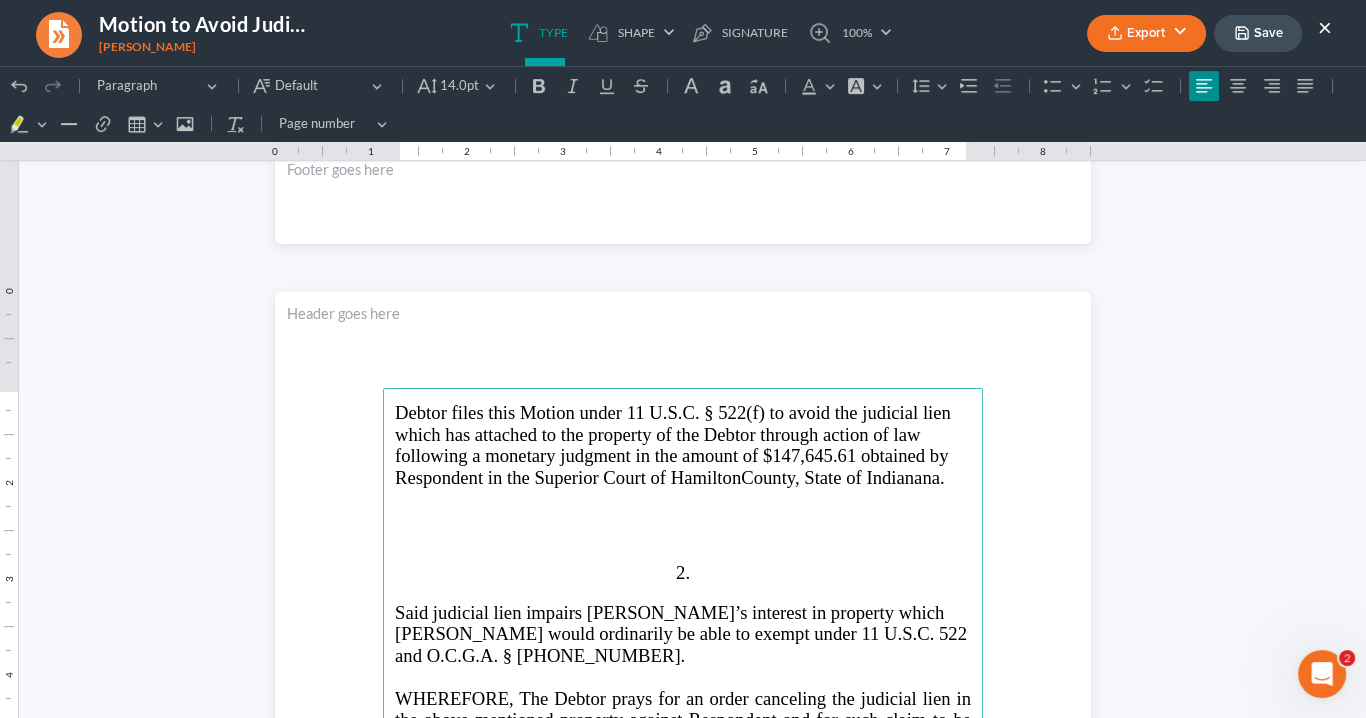 click on "Debtor files this Motion under 11 U.S.C. § 522(f) to avoid the judicial lien which has attached to the property of the Debtor through action of law following a monetary judgment in the amount of $147,645.61 obtained by Respondent in the Superior Court of HamiltonCounty, State of Indianana." at bounding box center [673, 444] 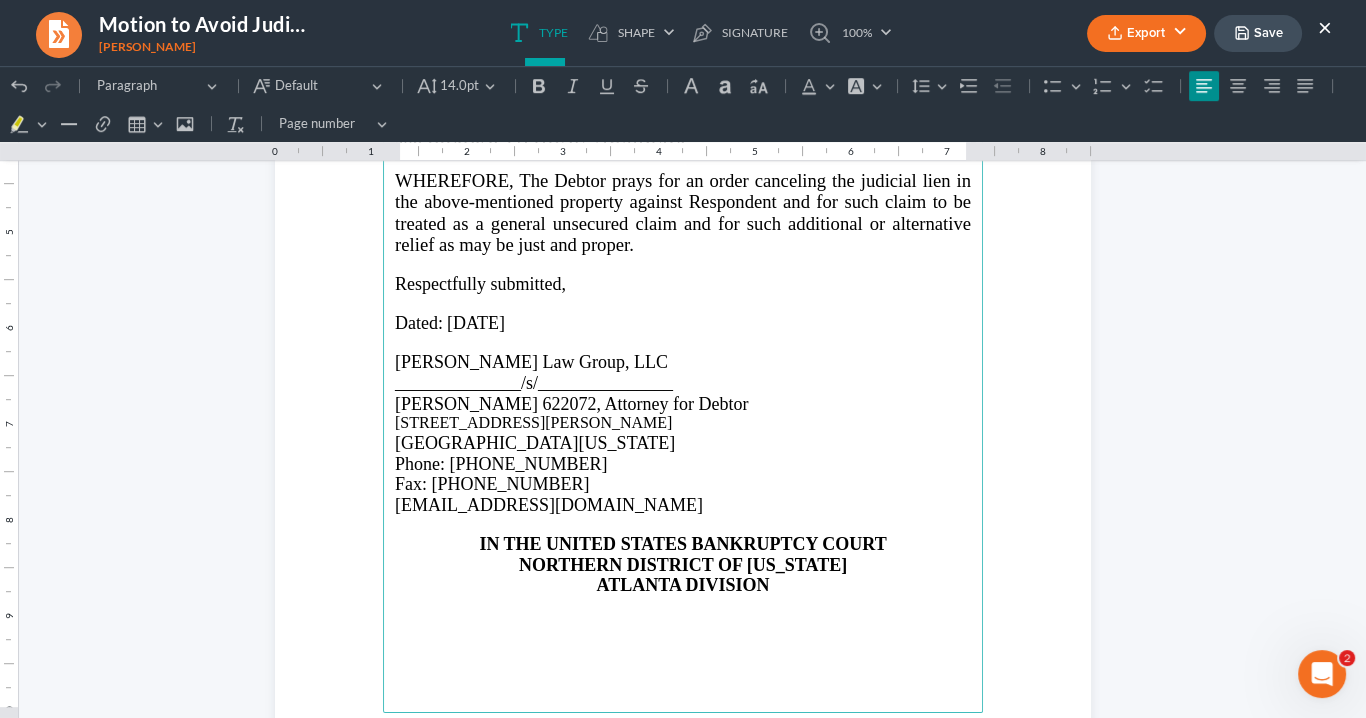 scroll, scrollTop: 1741, scrollLeft: 0, axis: vertical 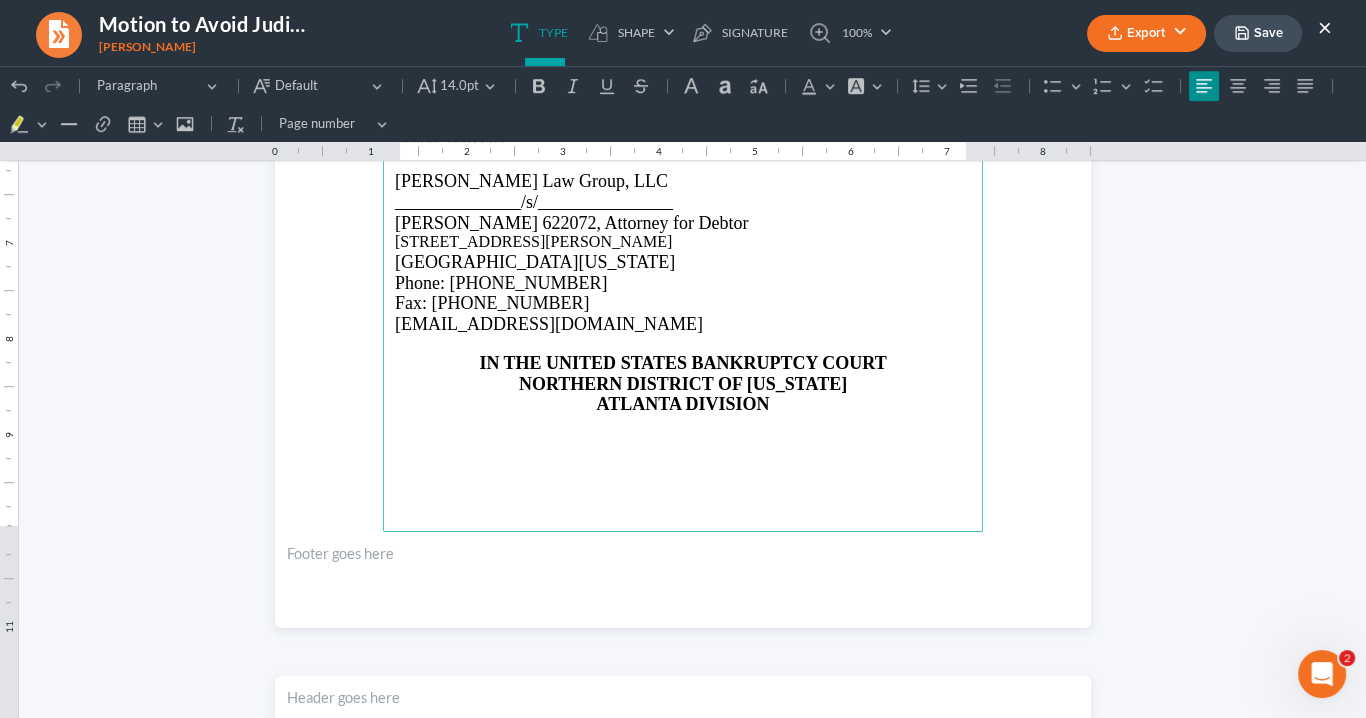 click on "IN THE UNITED STATES BANKRUPTCY COURT" at bounding box center (683, 363) 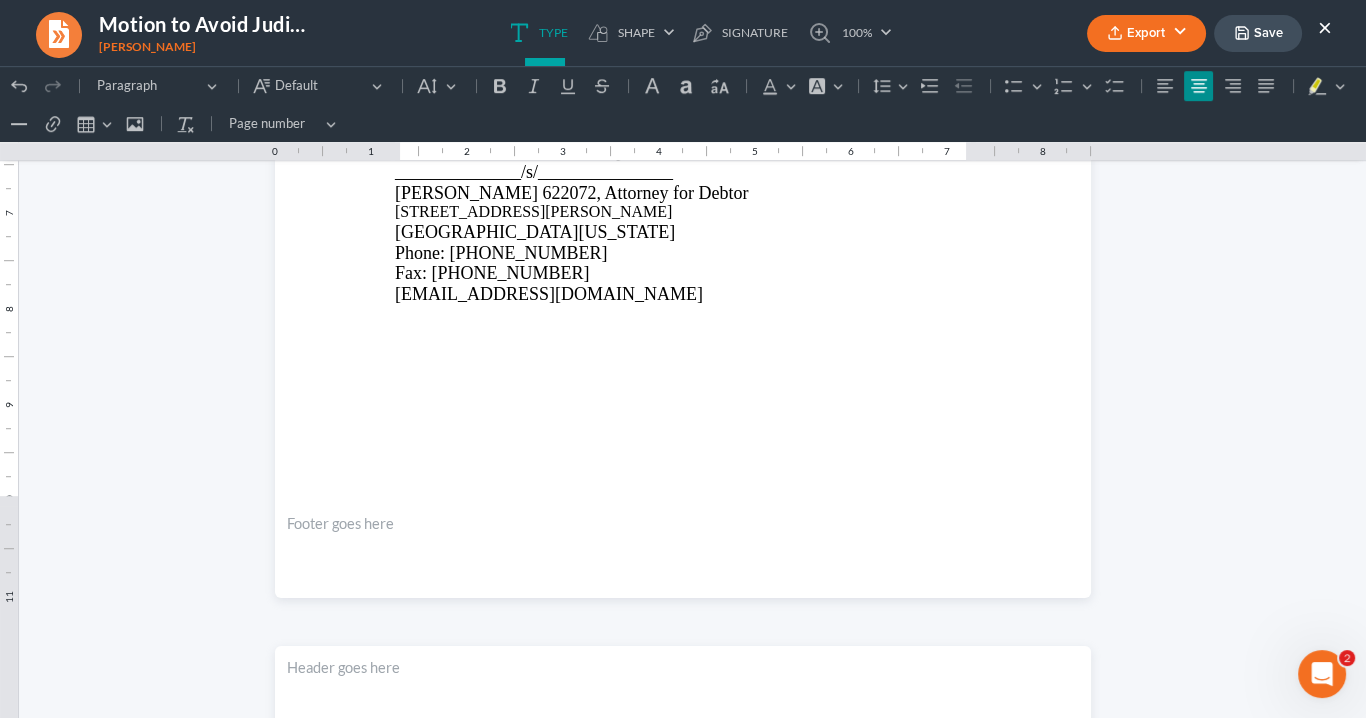 scroll, scrollTop: 1989, scrollLeft: 0, axis: vertical 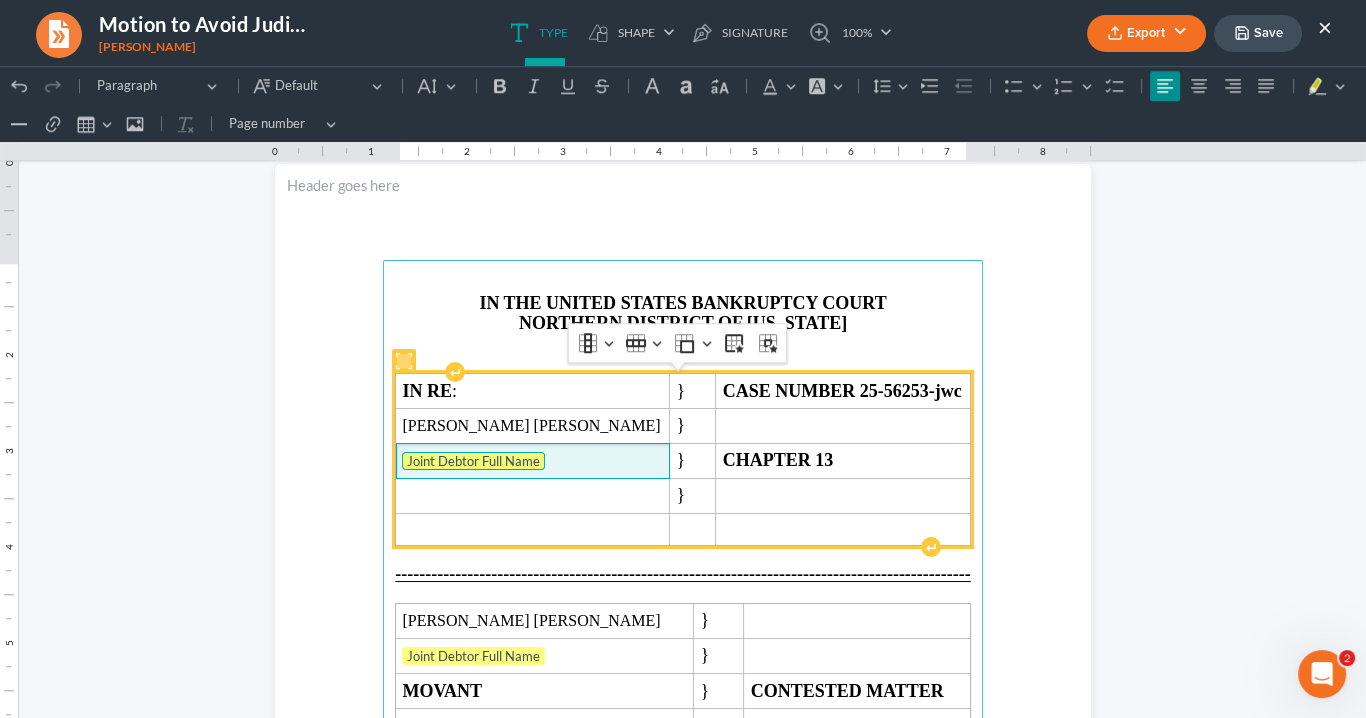 drag, startPoint x: 547, startPoint y: 455, endPoint x: 412, endPoint y: 445, distance: 135.36986 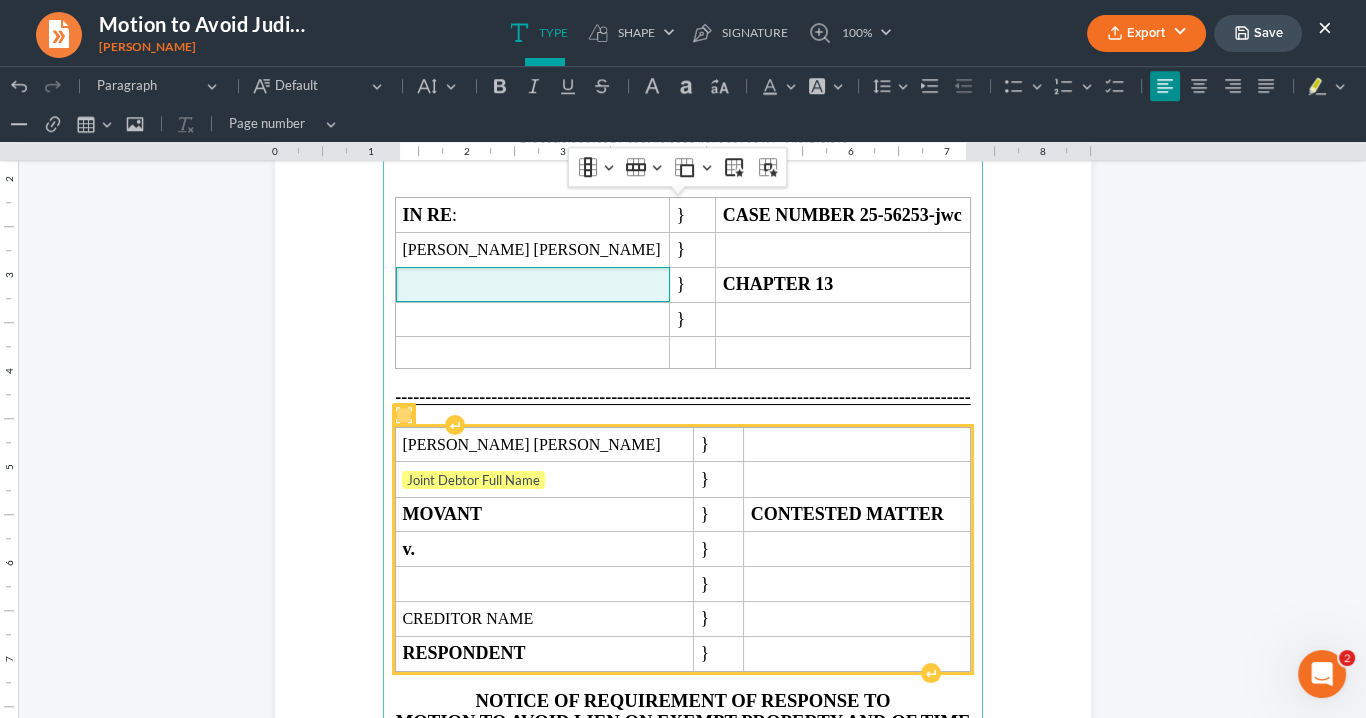 scroll, scrollTop: 2493, scrollLeft: 0, axis: vertical 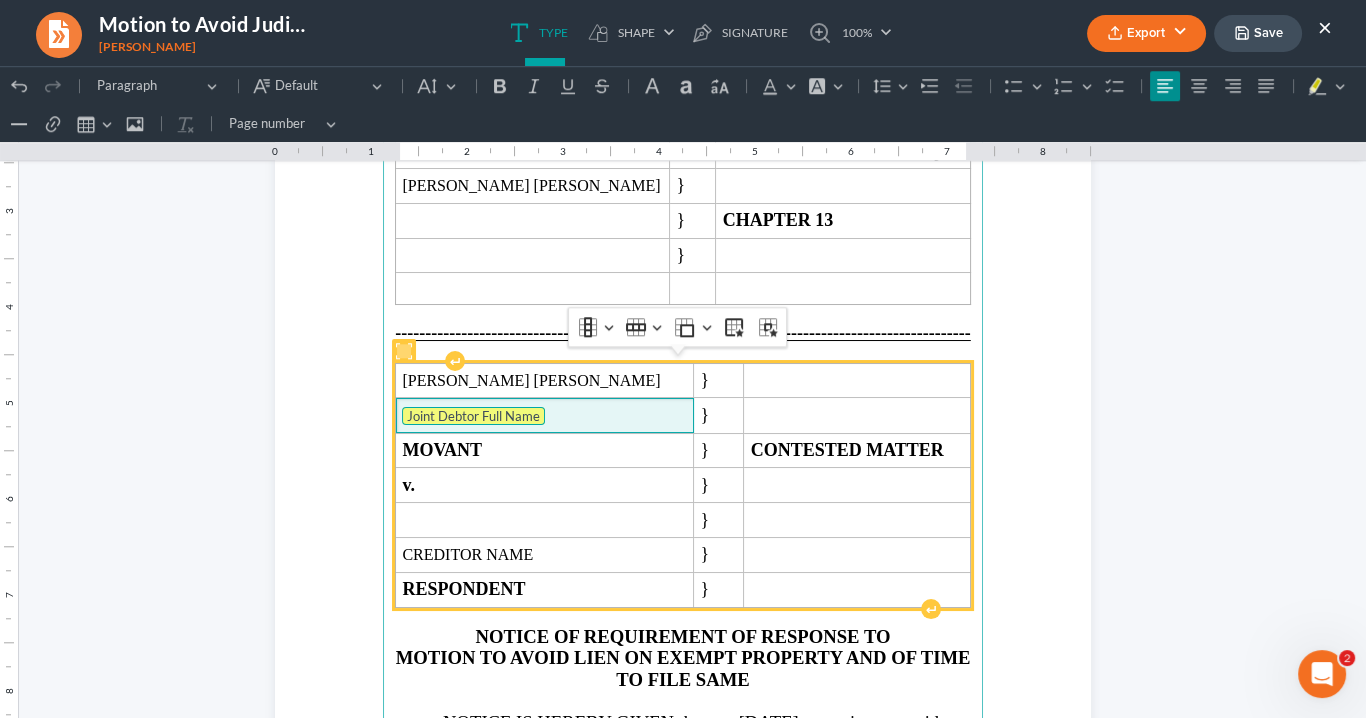 drag, startPoint x: 509, startPoint y: 407, endPoint x: 392, endPoint y: 400, distance: 117.20921 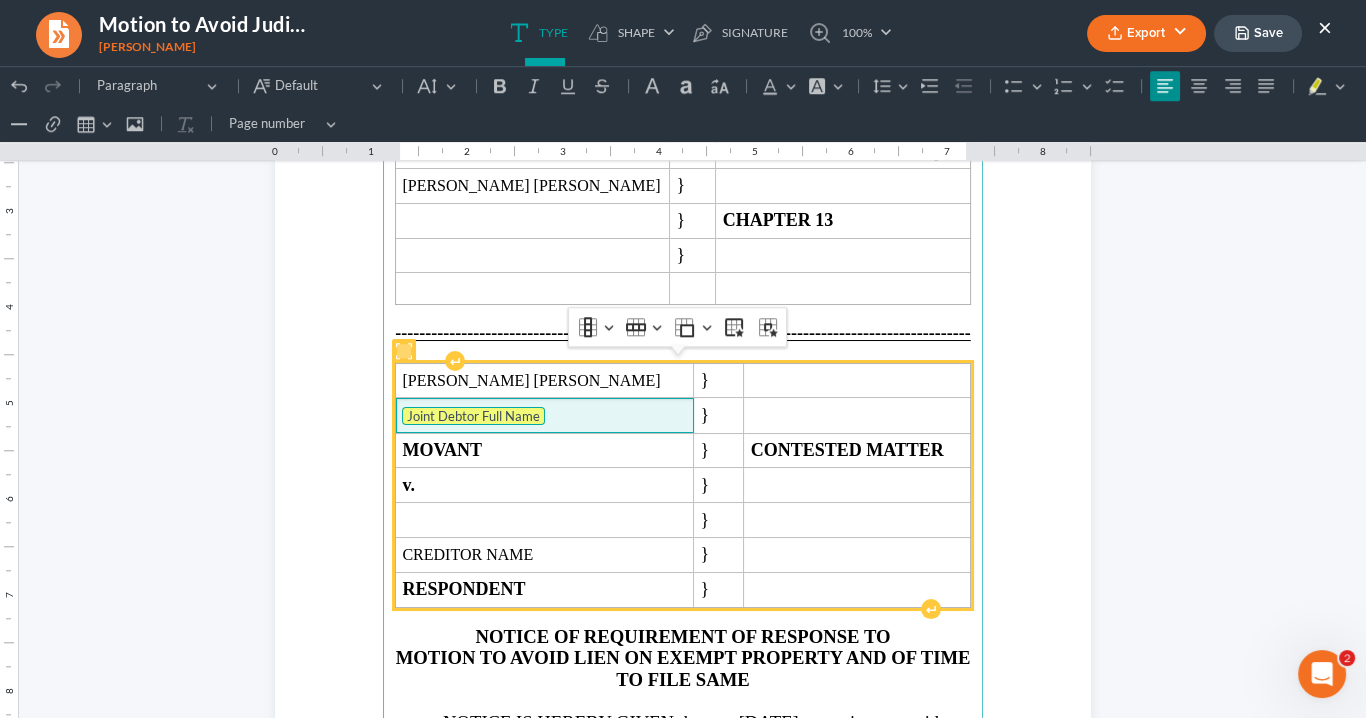 click on "Joint Debtor Full Name" at bounding box center [545, 415] 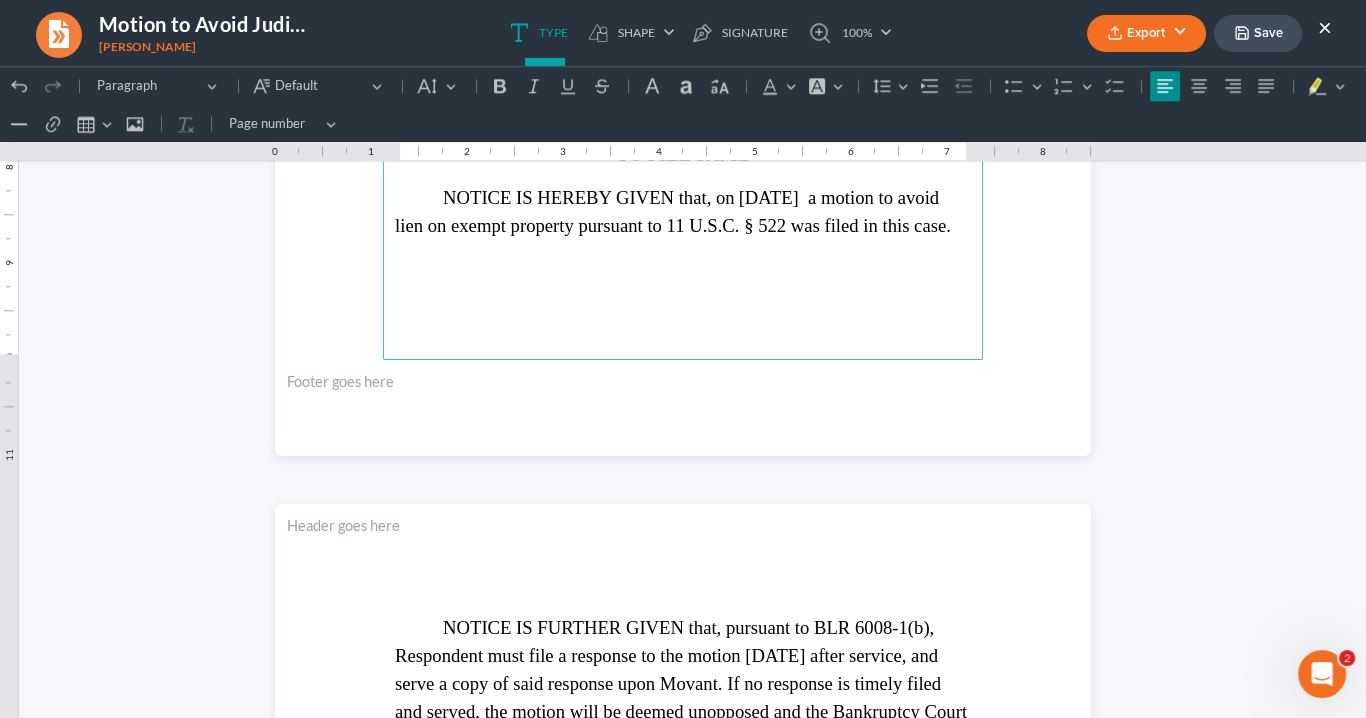 scroll, scrollTop: 3213, scrollLeft: 0, axis: vertical 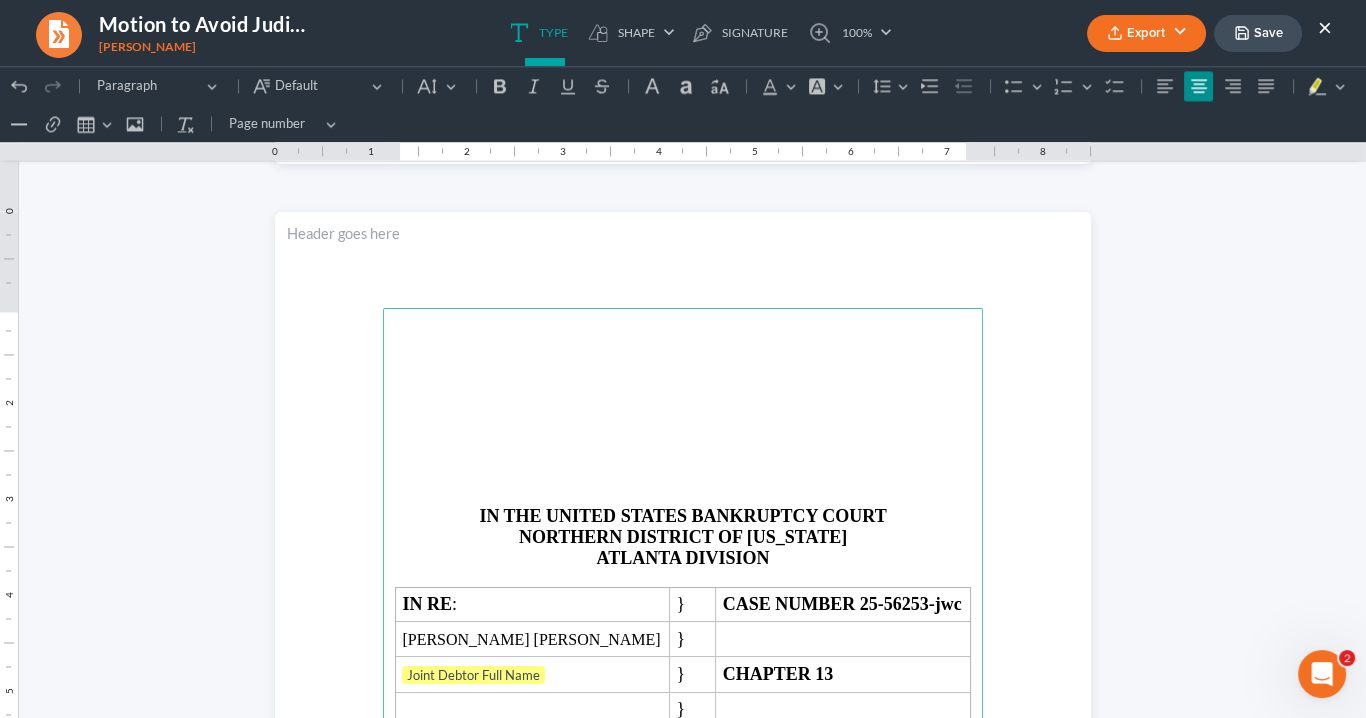 click at bounding box center (683, 442) 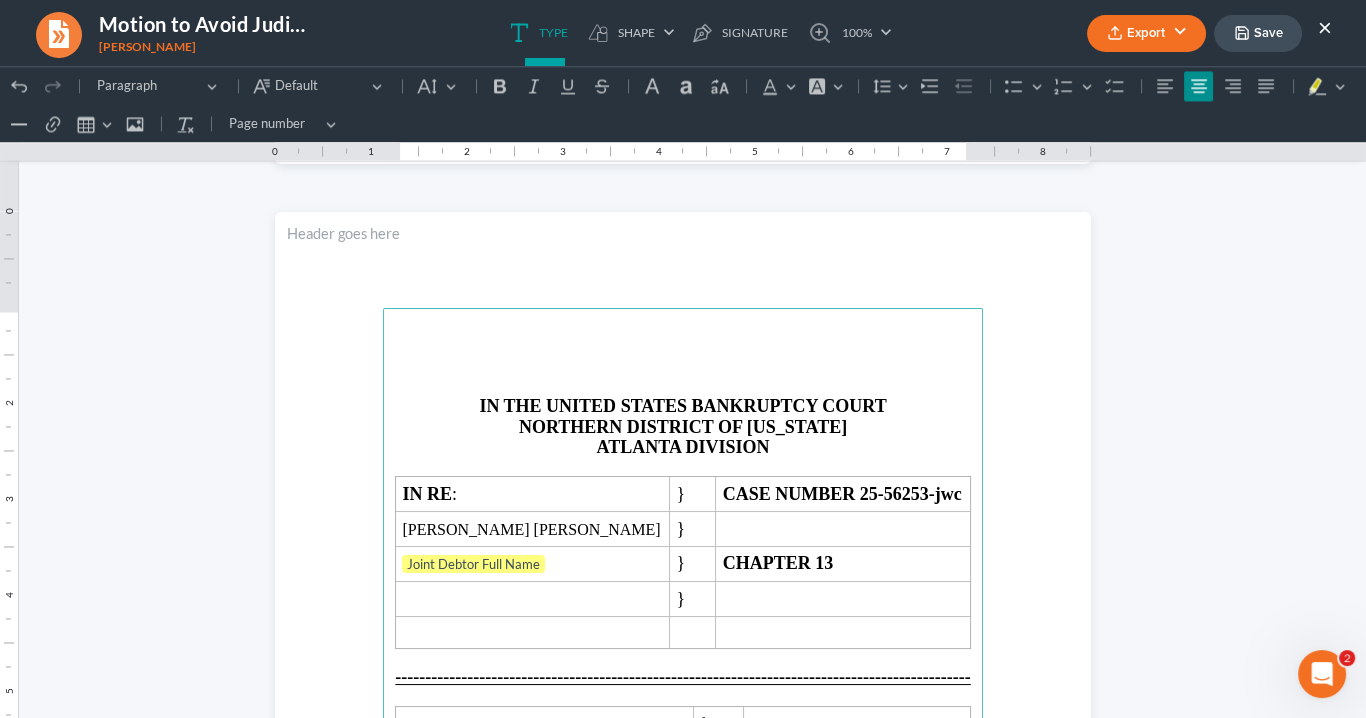 click at bounding box center (683, 387) 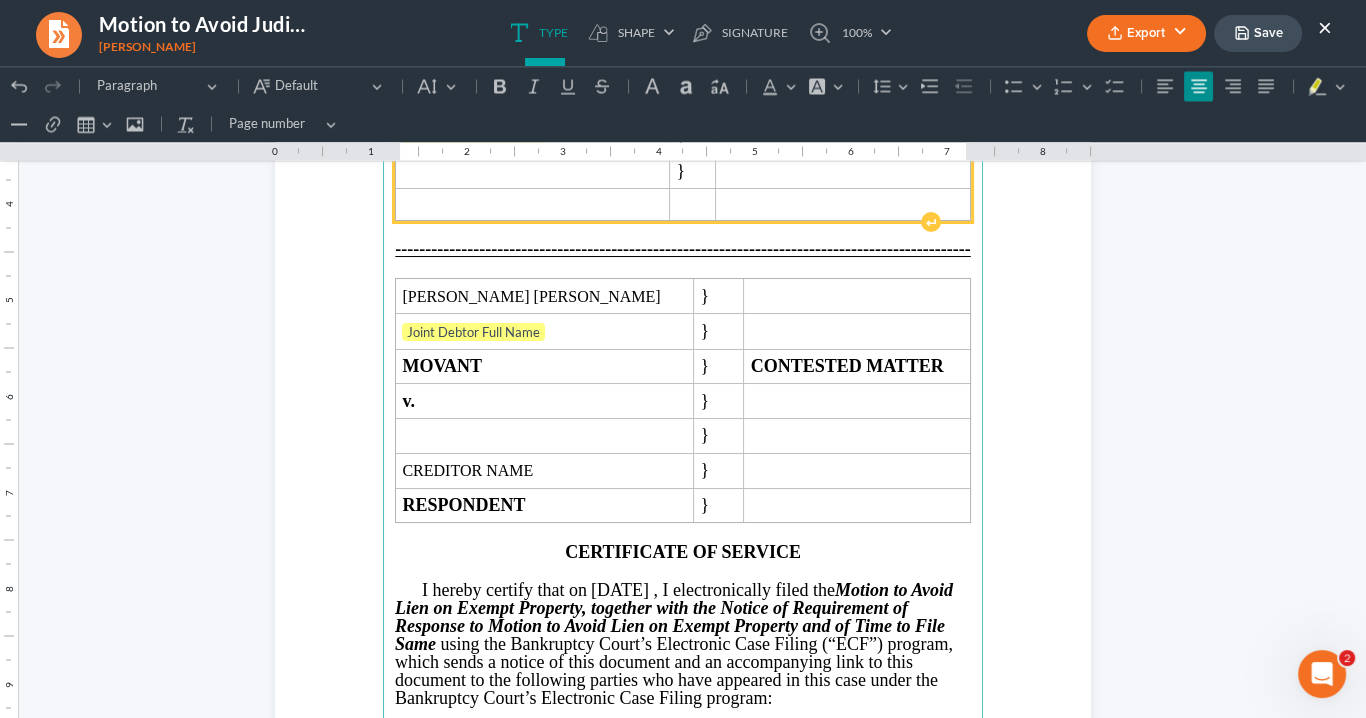 scroll, scrollTop: 4973, scrollLeft: 0, axis: vertical 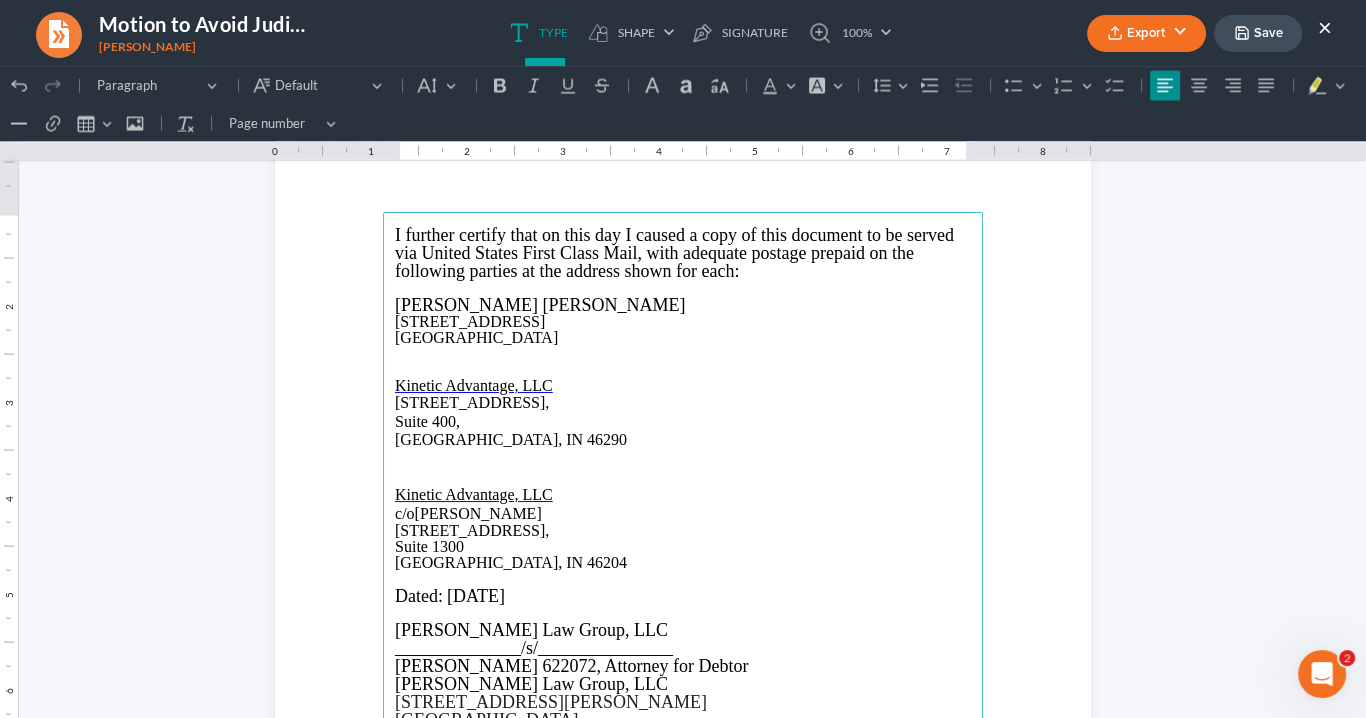 click on "[GEOGRAPHIC_DATA], IN 46204" at bounding box center [683, 563] 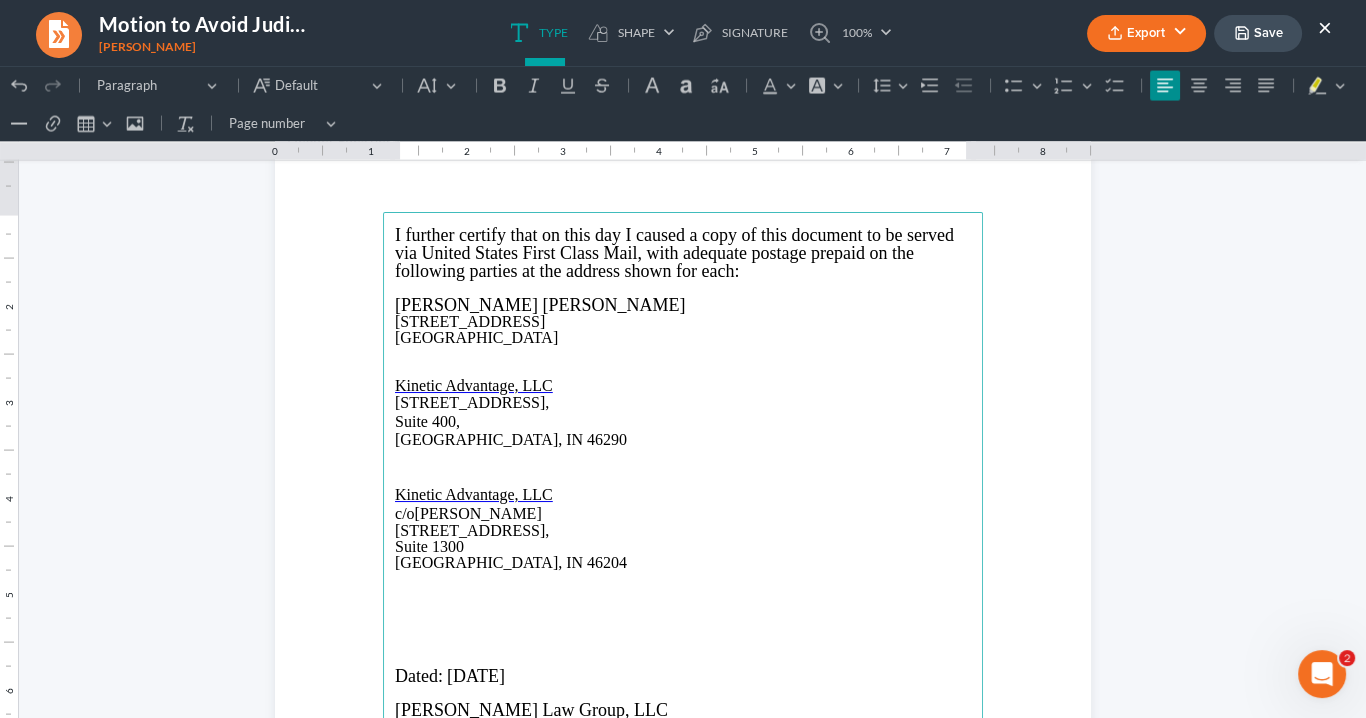 click at bounding box center [683, 611] 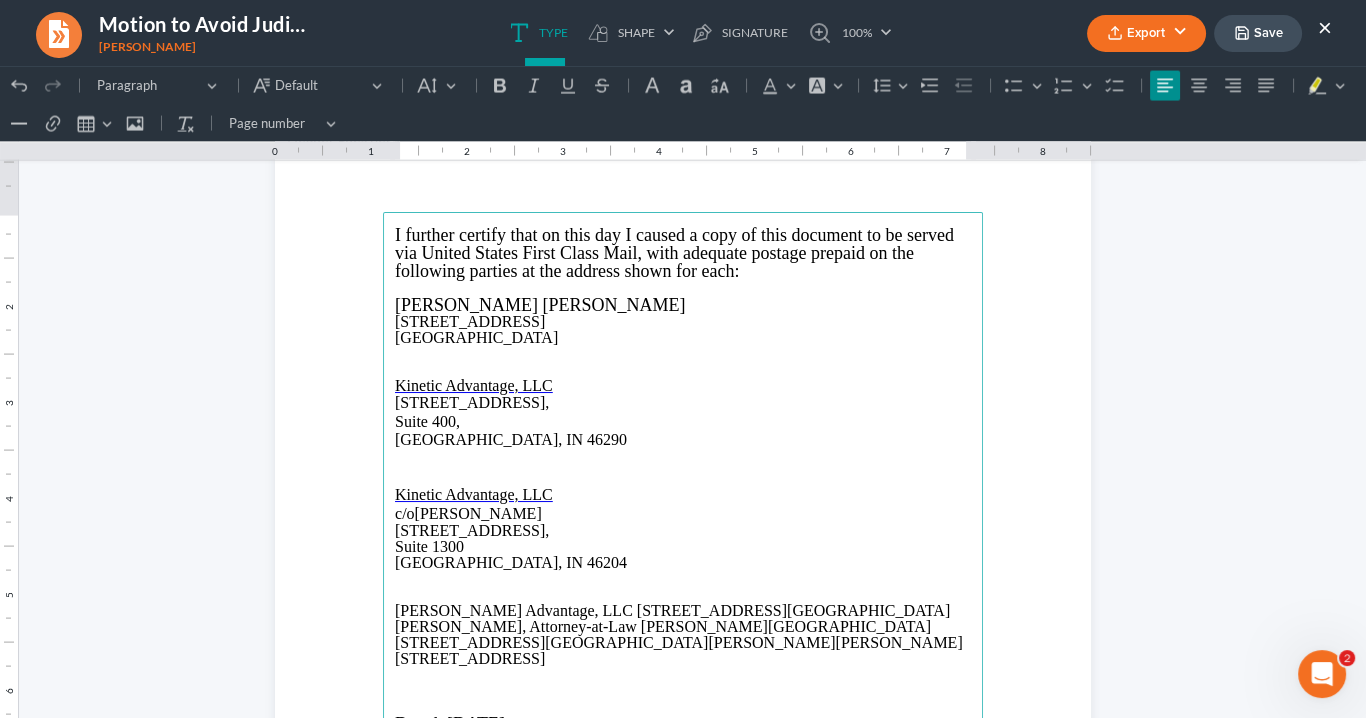click on "[PERSON_NAME] Advantage, LLC [STREET_ADDRESS][GEOGRAPHIC_DATA][PERSON_NAME], Attorney-at-Law [PERSON_NAME][GEOGRAPHIC_DATA] [STREET_ADDRESS][GEOGRAPHIC_DATA][PERSON_NAME][PERSON_NAME] [STREET_ADDRESS]" at bounding box center [683, 635] 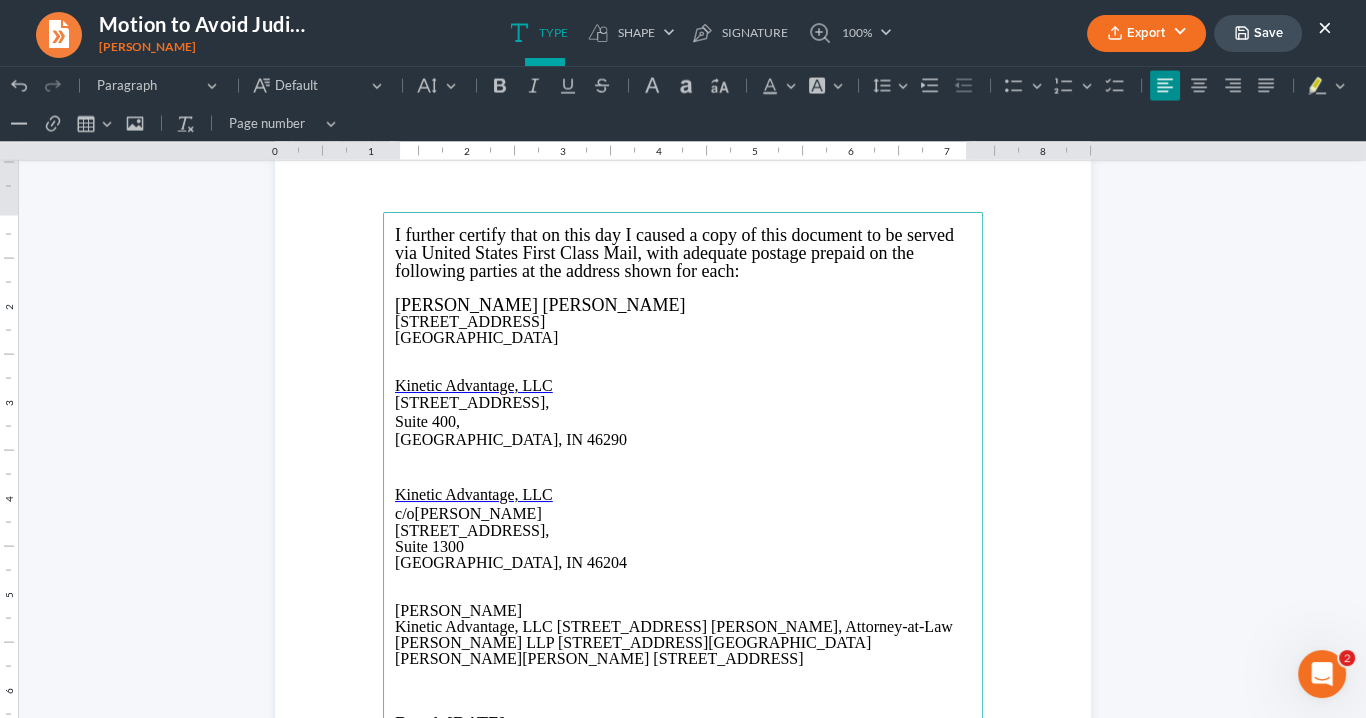 click on "Kinetic Advantage, LLC [STREET_ADDRESS] [PERSON_NAME], Attorney-at-Law [PERSON_NAME] LLP [STREET_ADDRESS][GEOGRAPHIC_DATA][PERSON_NAME][PERSON_NAME] [STREET_ADDRESS]" at bounding box center [683, 643] 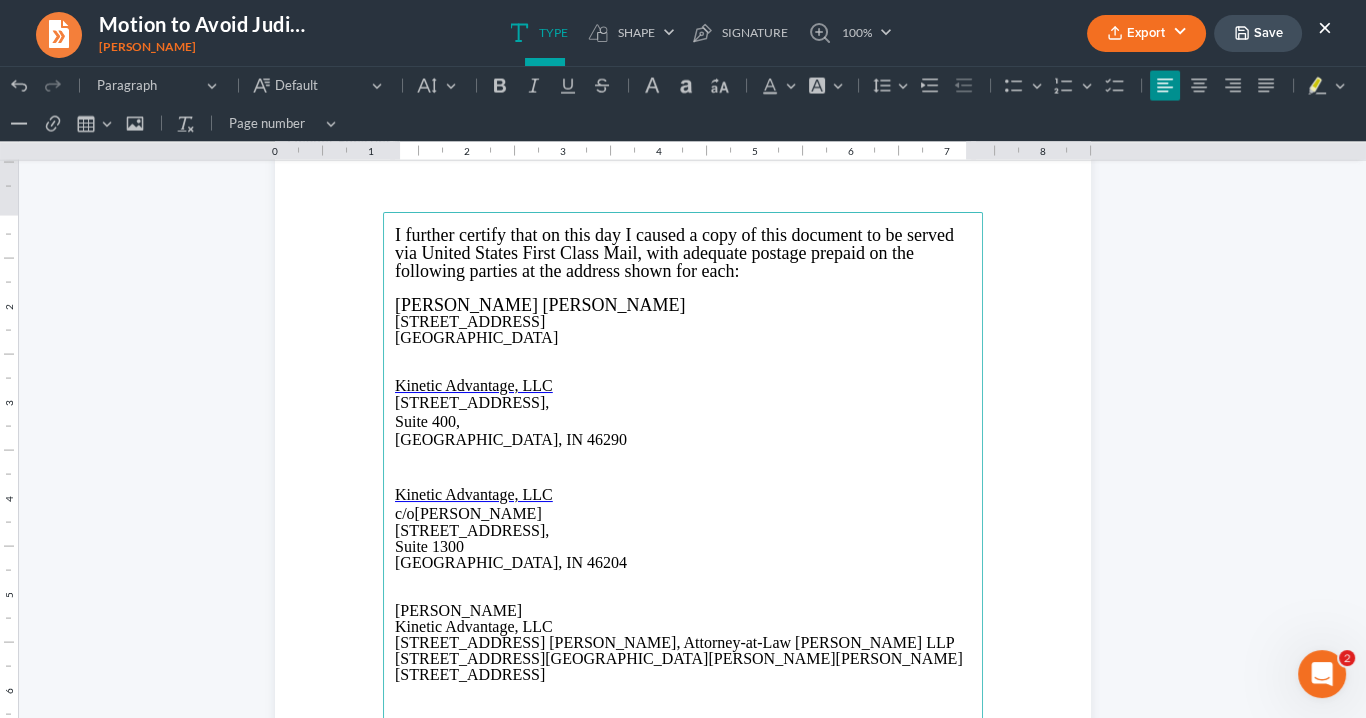 click on "[STREET_ADDRESS] [PERSON_NAME], Attorney-at-Law [PERSON_NAME] LLP [STREET_ADDRESS][GEOGRAPHIC_DATA][PERSON_NAME][PERSON_NAME] [STREET_ADDRESS]" at bounding box center (683, 659) 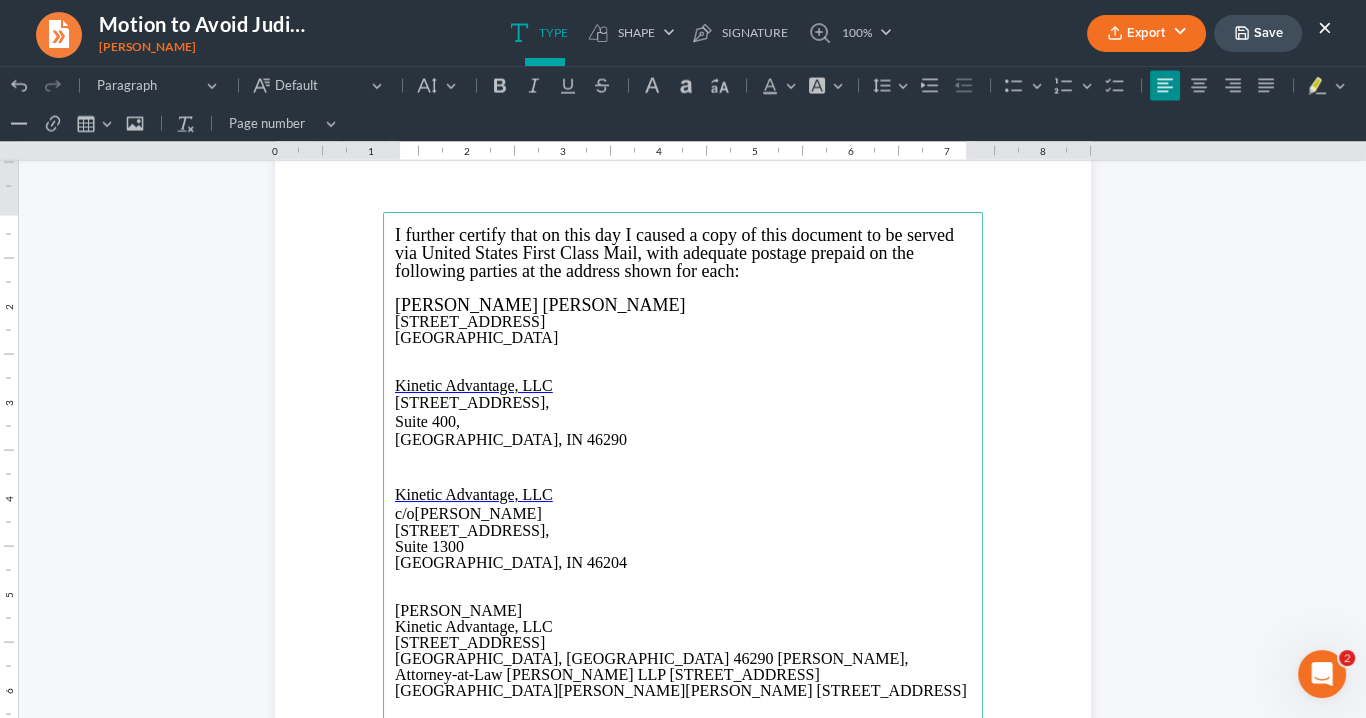 click on "[GEOGRAPHIC_DATA], [GEOGRAPHIC_DATA] 46290 [PERSON_NAME], Attorney-at-Law [PERSON_NAME] LLP [STREET_ADDRESS][GEOGRAPHIC_DATA][PERSON_NAME][PERSON_NAME] [STREET_ADDRESS]" at bounding box center (683, 675) 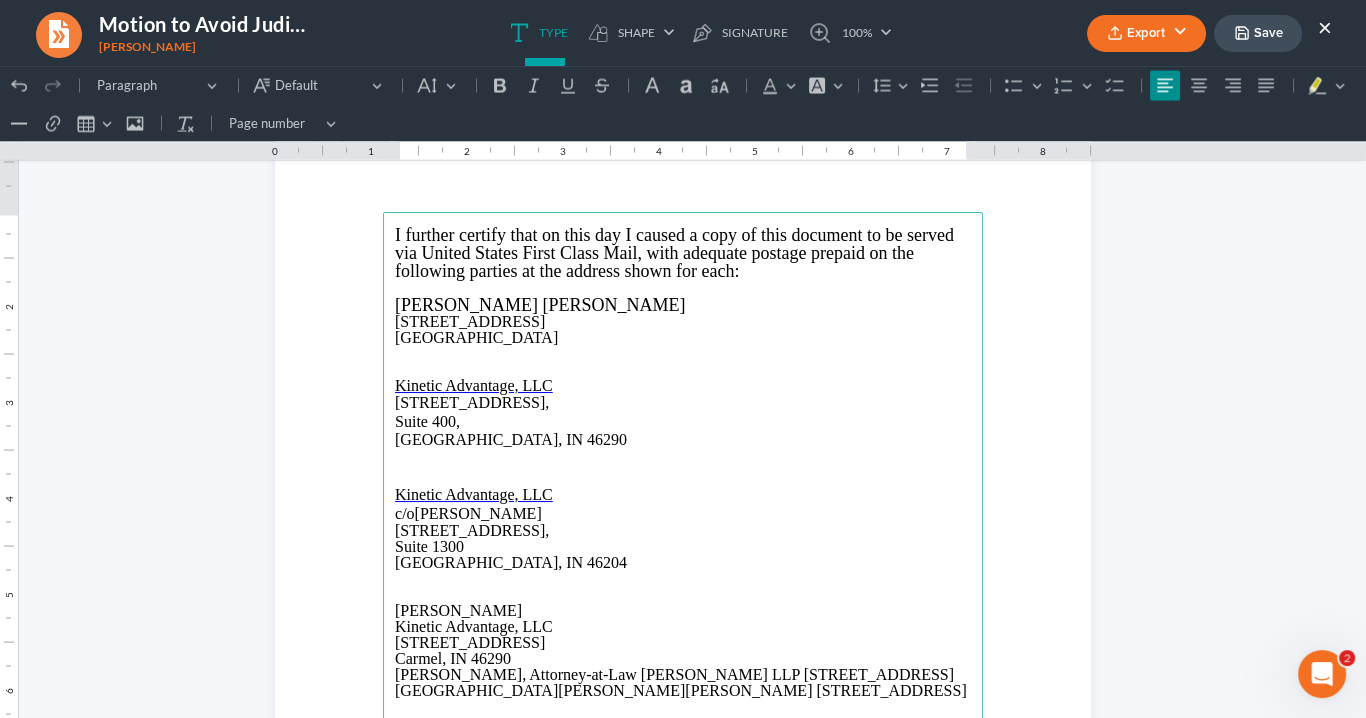 click on "Carmel, IN 46290" at bounding box center (683, 659) 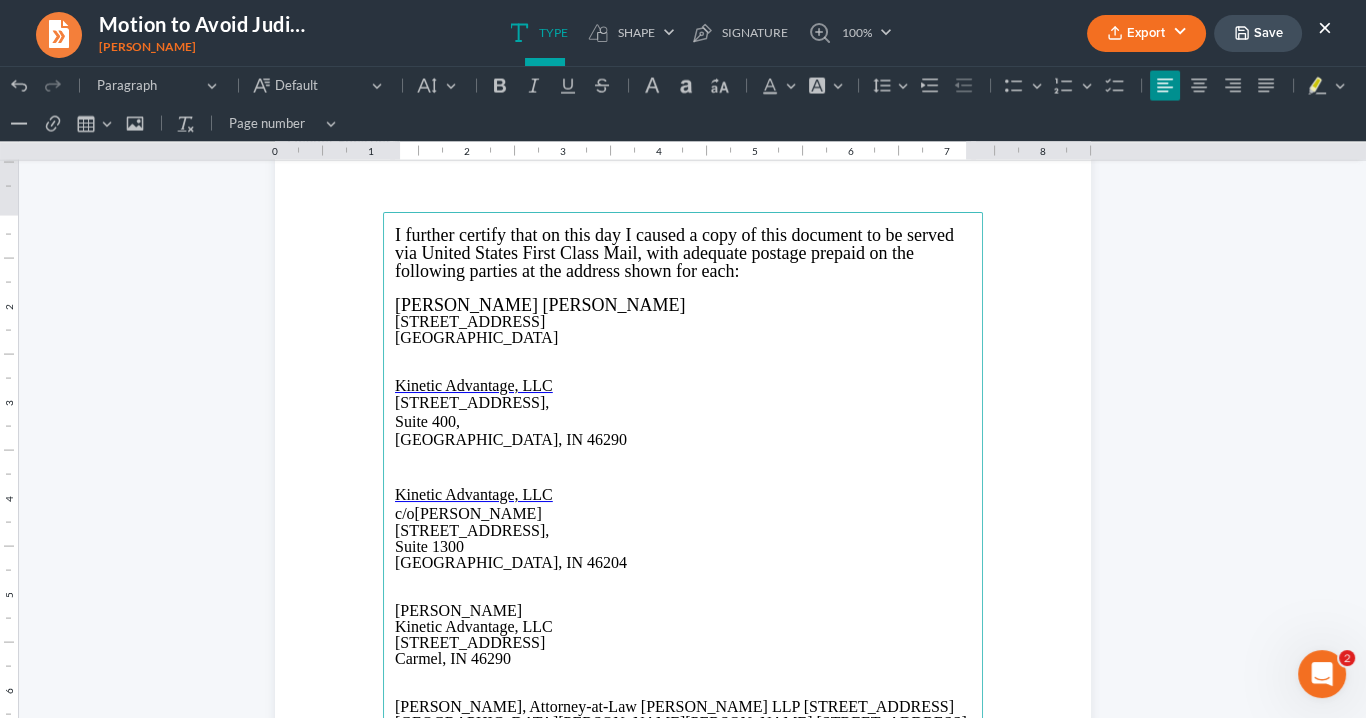 scroll, scrollTop: 285, scrollLeft: 0, axis: vertical 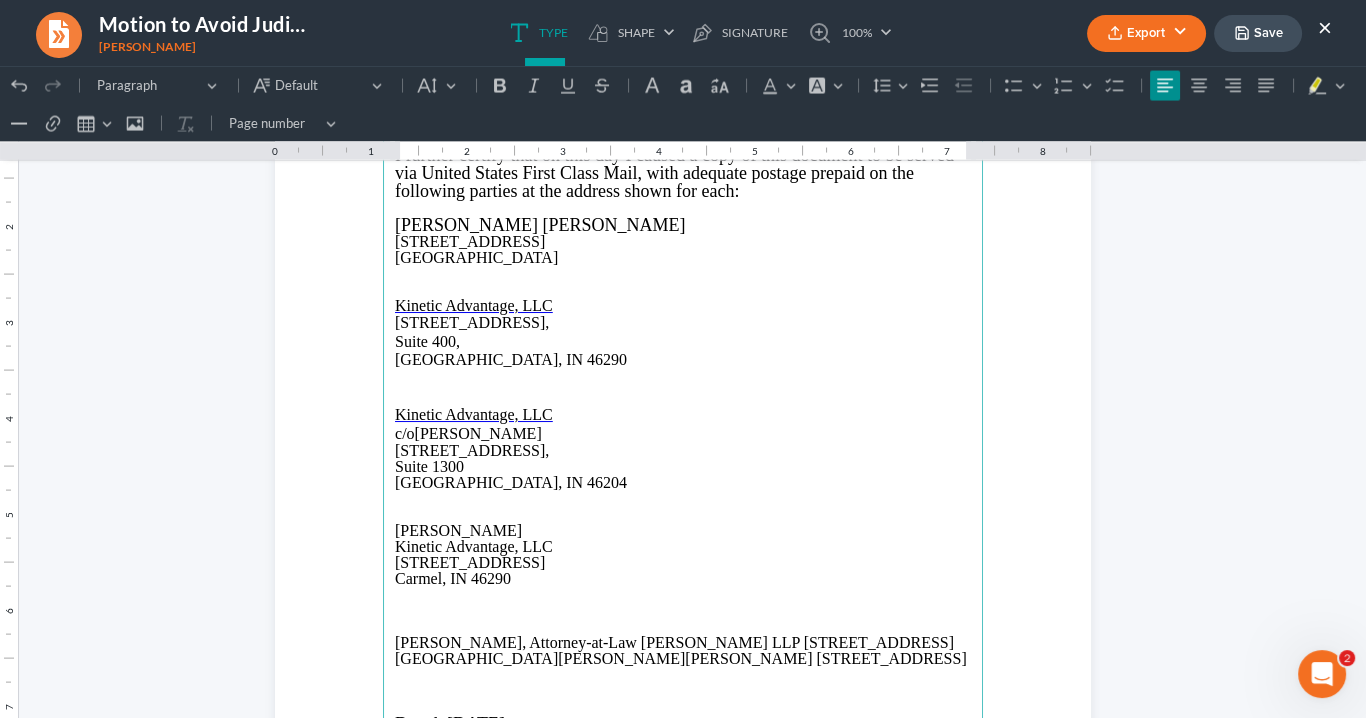 click on "c/o  [PERSON_NAME]" at bounding box center [683, 434] 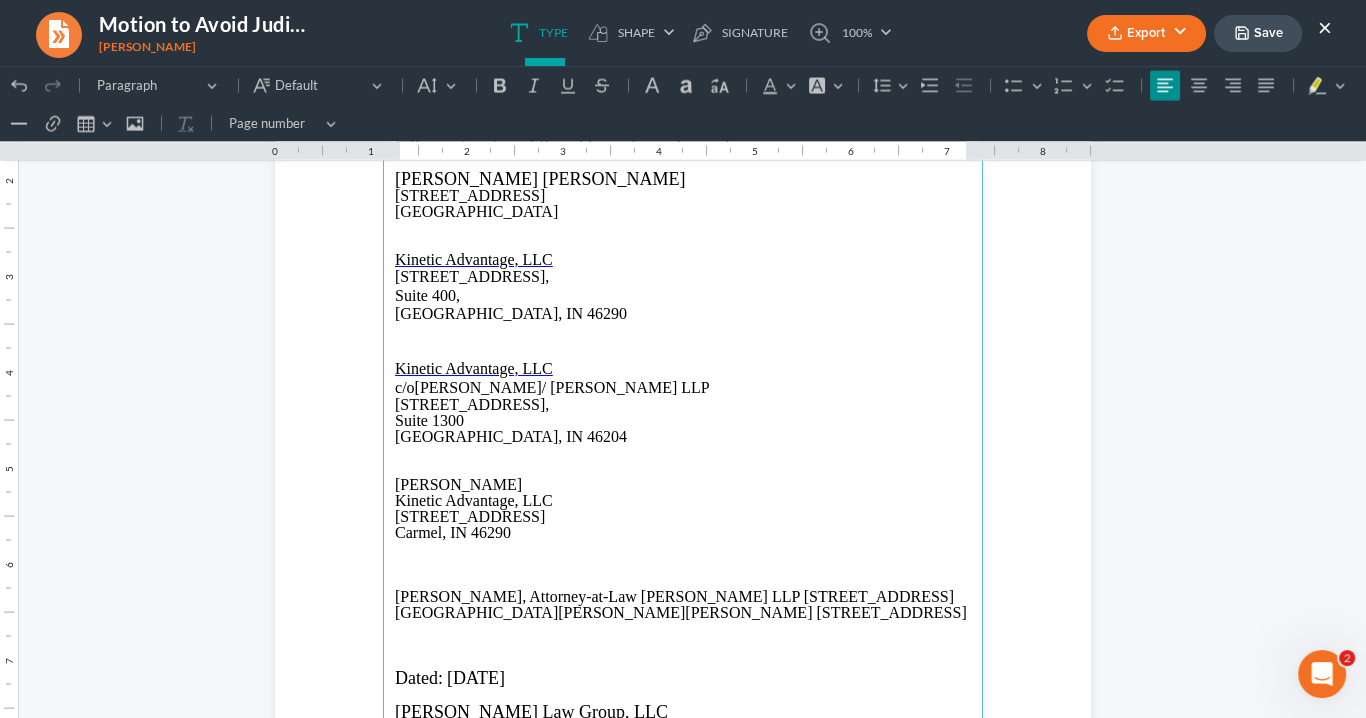 scroll, scrollTop: 5773, scrollLeft: 0, axis: vertical 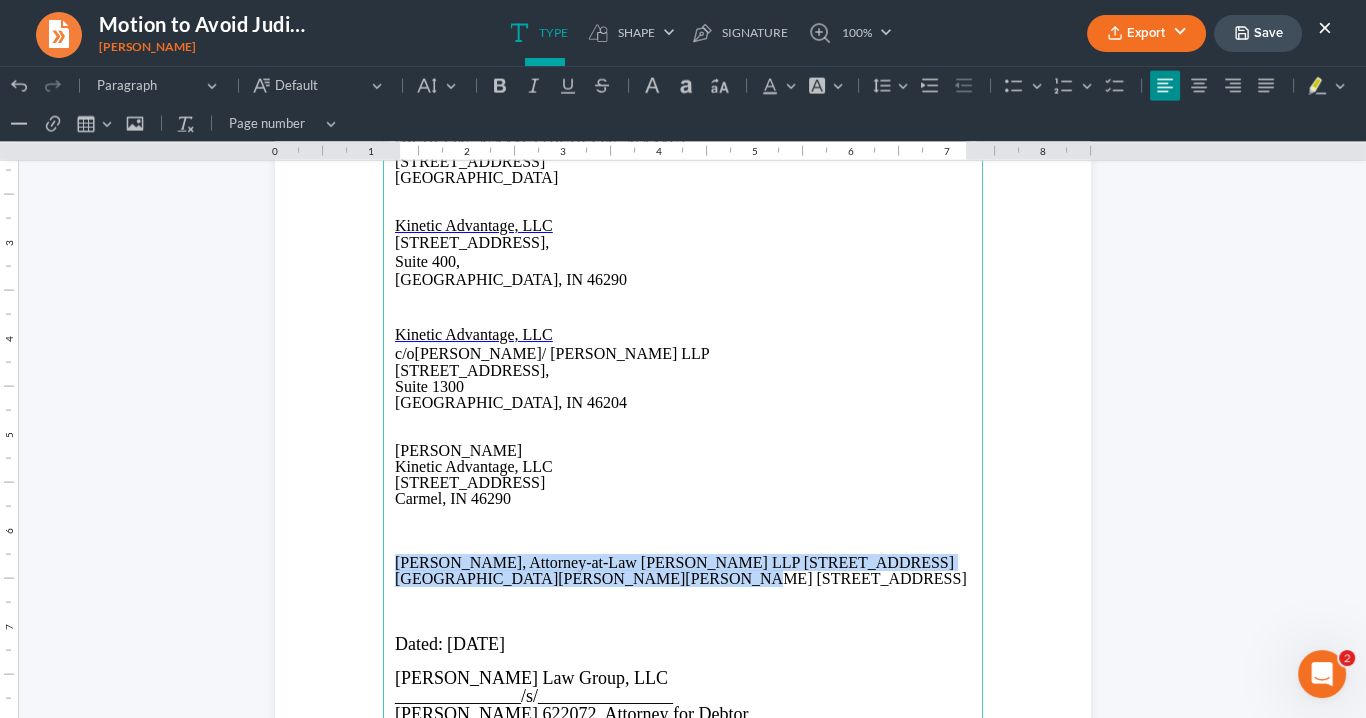 drag, startPoint x: 536, startPoint y: 578, endPoint x: 404, endPoint y: 537, distance: 138.22084 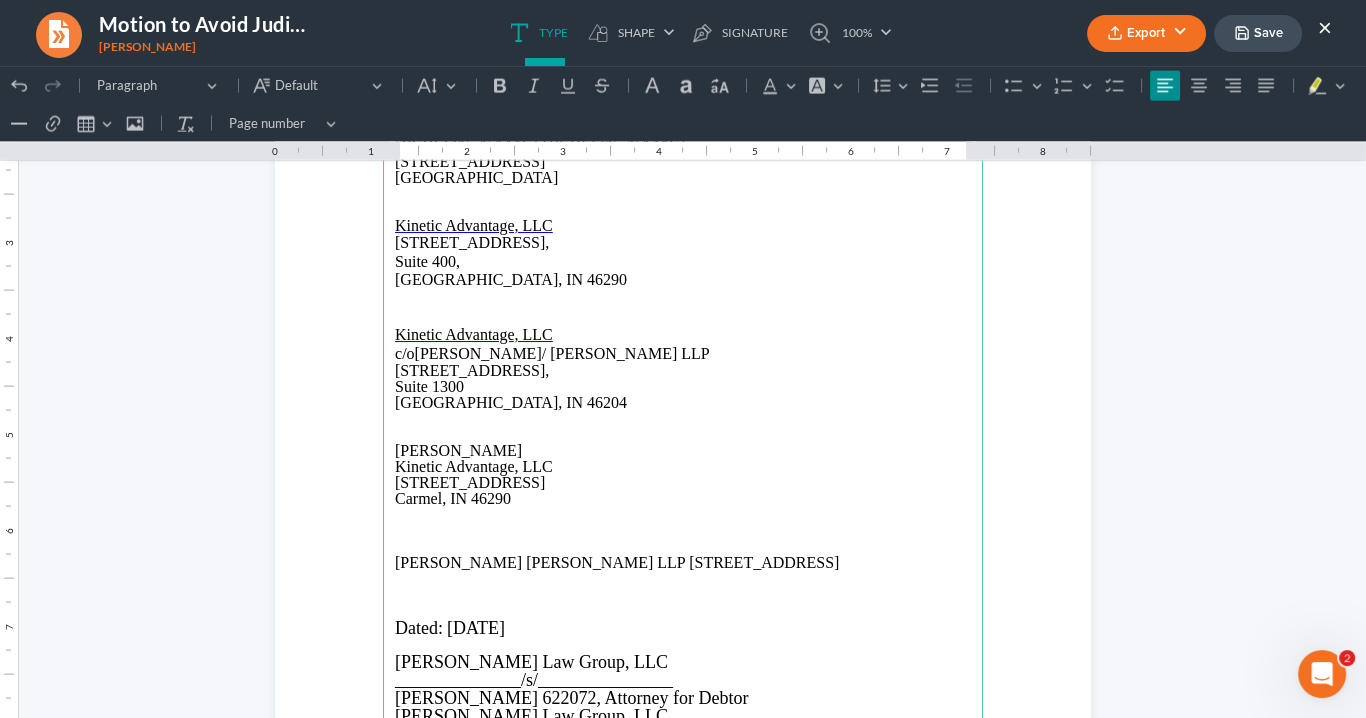 click on "[PERSON_NAME] [PERSON_NAME] LLP [STREET_ADDRESS]" at bounding box center (683, 563) 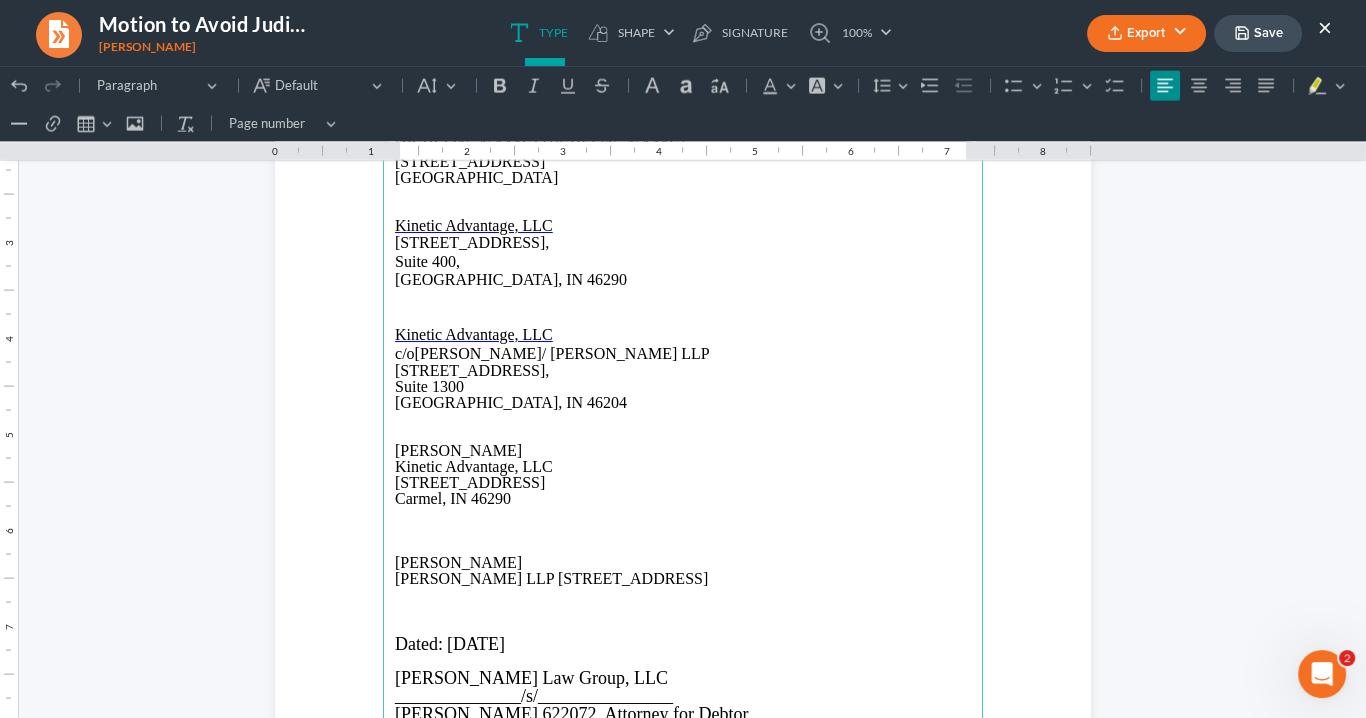 drag, startPoint x: 509, startPoint y: 579, endPoint x: 523, endPoint y: 574, distance: 14.866069 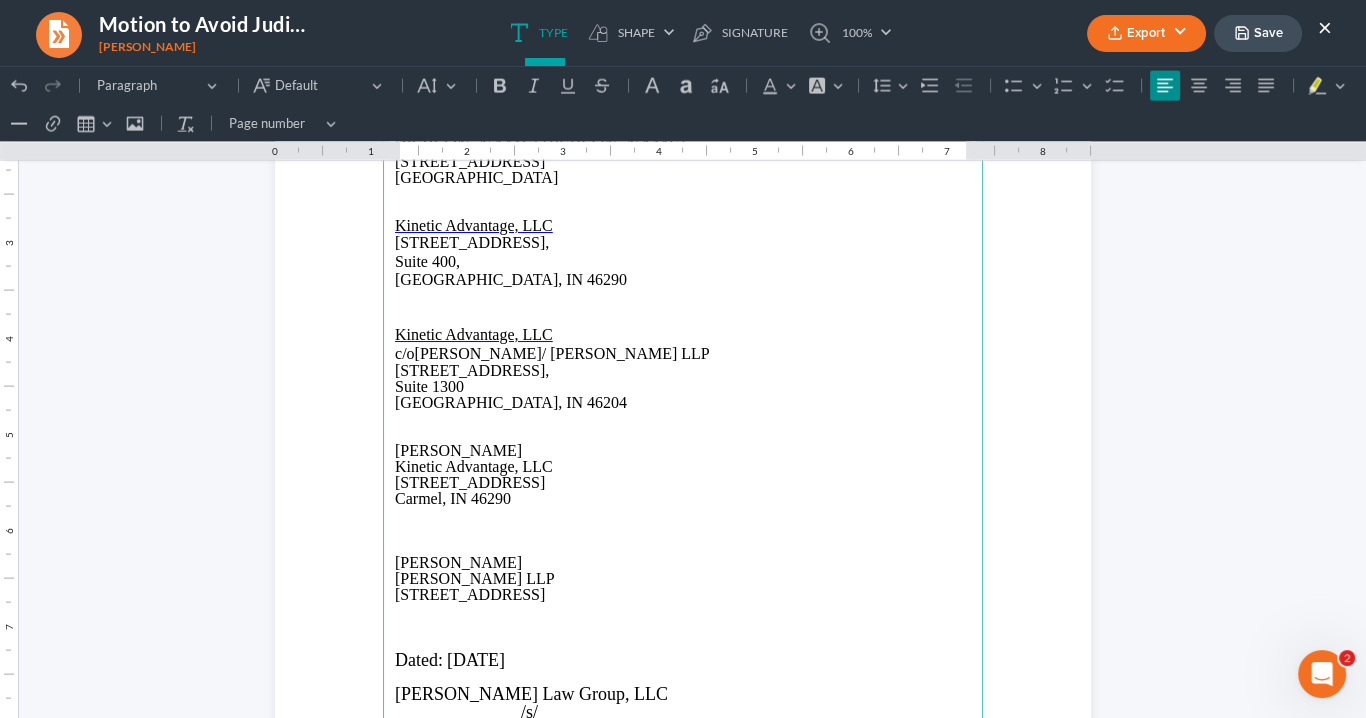 click on "[STREET_ADDRESS]" at bounding box center (683, 595) 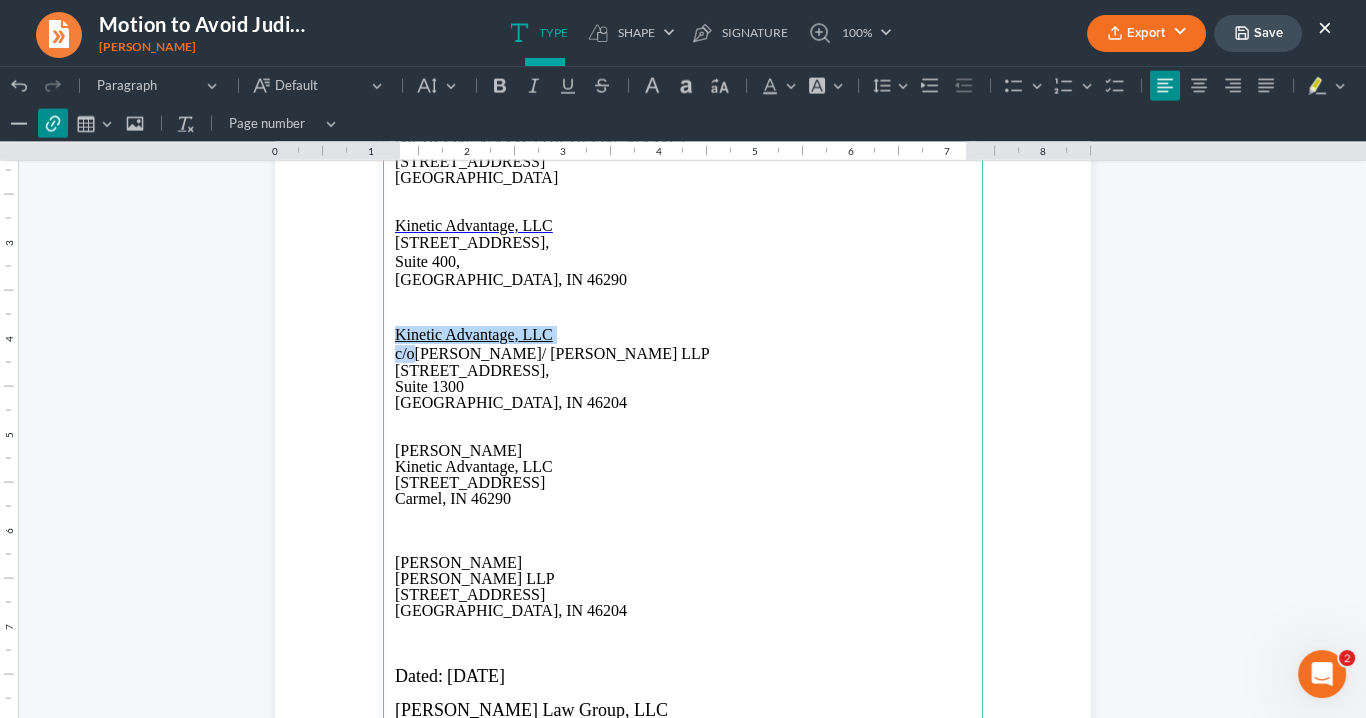drag, startPoint x: 409, startPoint y: 352, endPoint x: 386, endPoint y: 337, distance: 27.45906 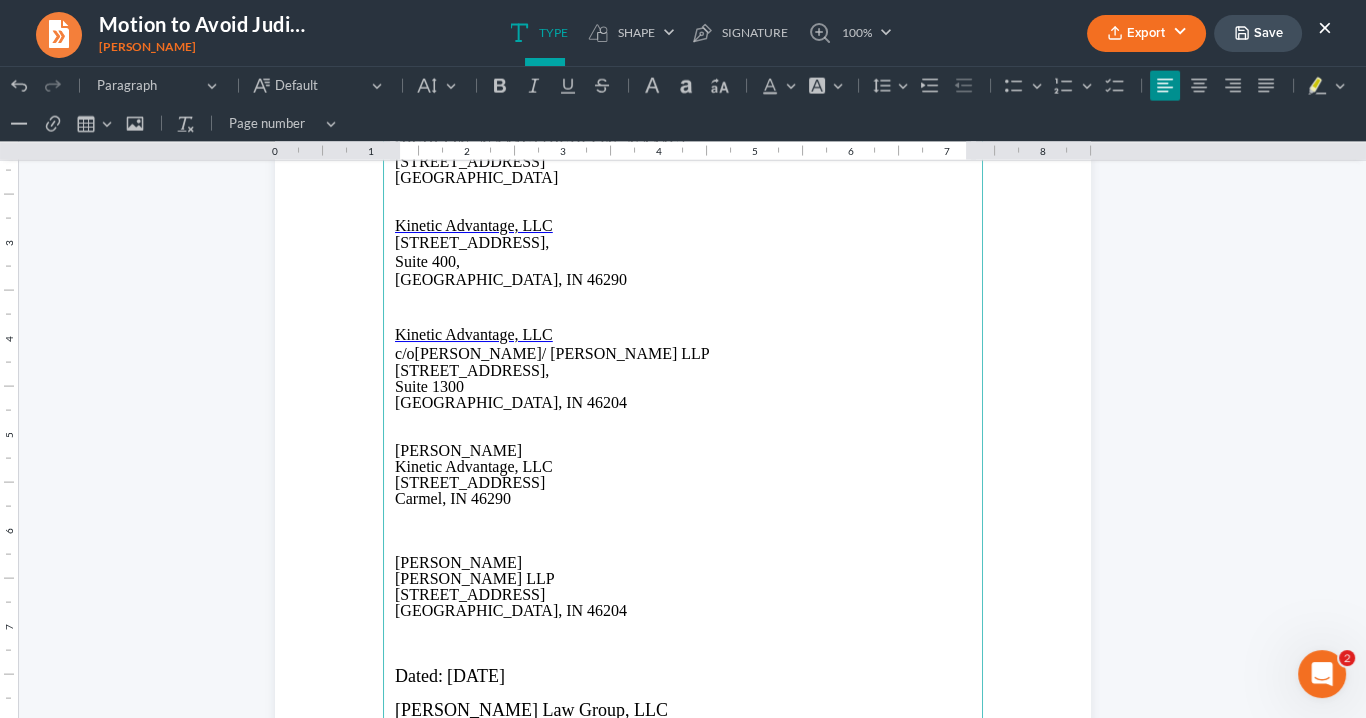 click on "[PERSON_NAME]" at bounding box center (683, 563) 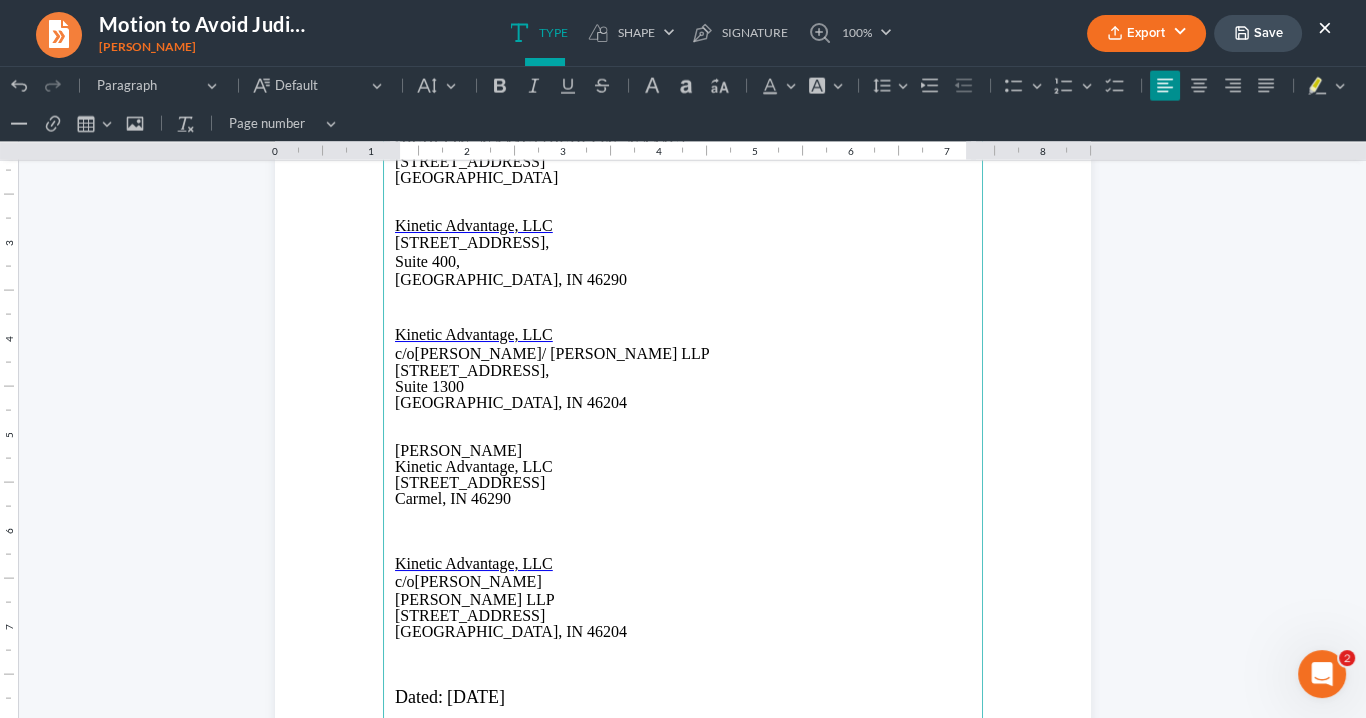 click on "[PERSON_NAME] LLP" at bounding box center [683, 600] 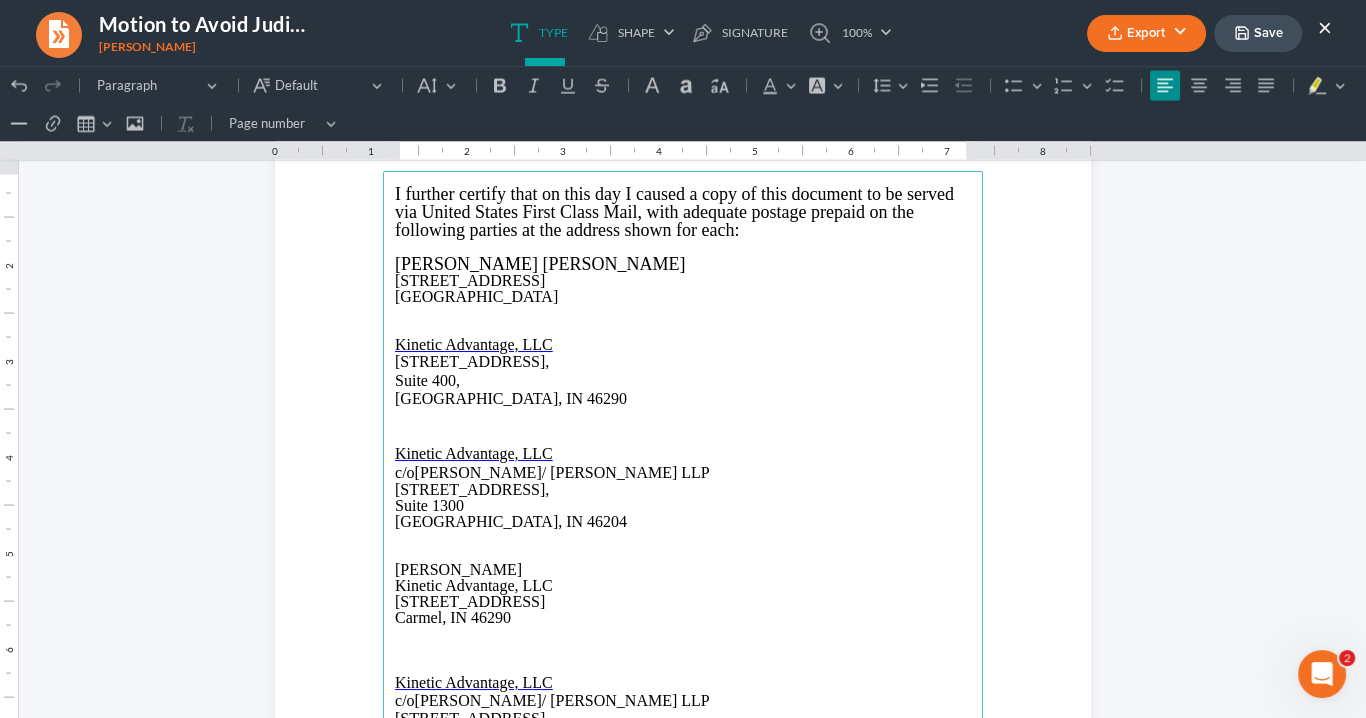 scroll, scrollTop: 5533, scrollLeft: 0, axis: vertical 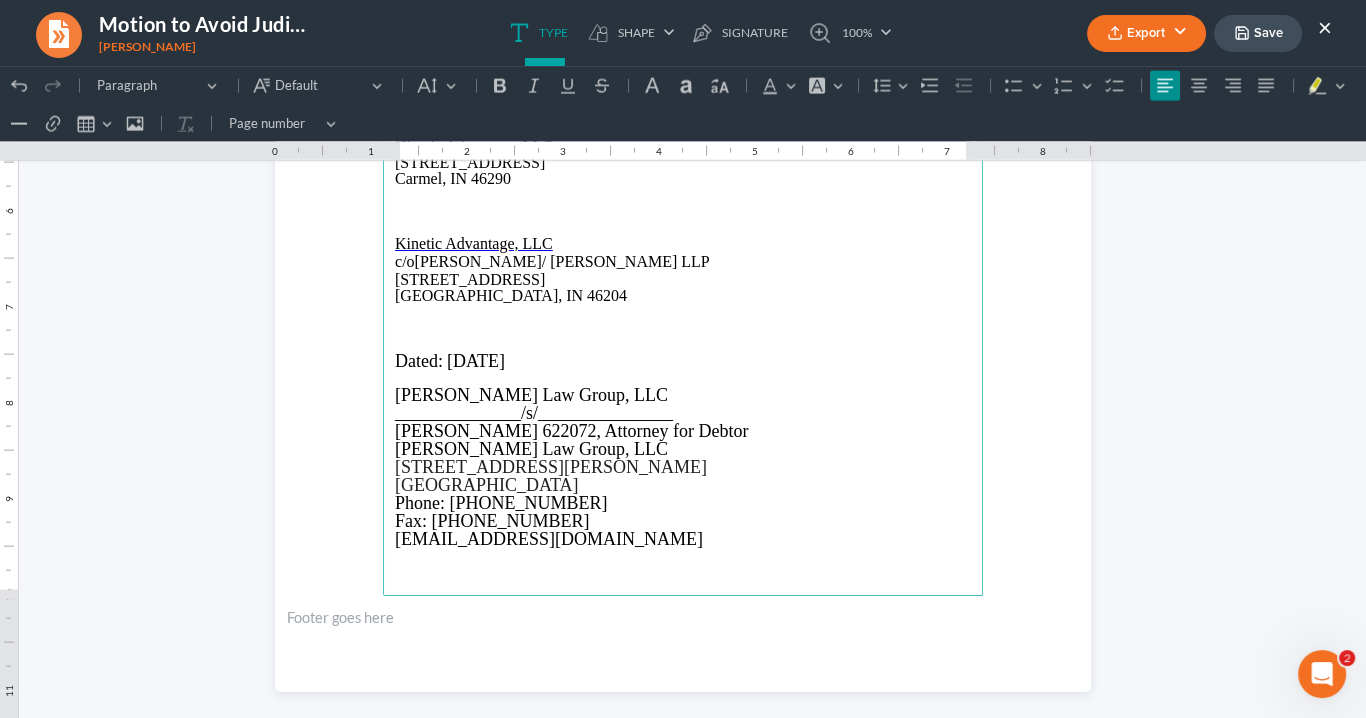 click at bounding box center [683, 328] 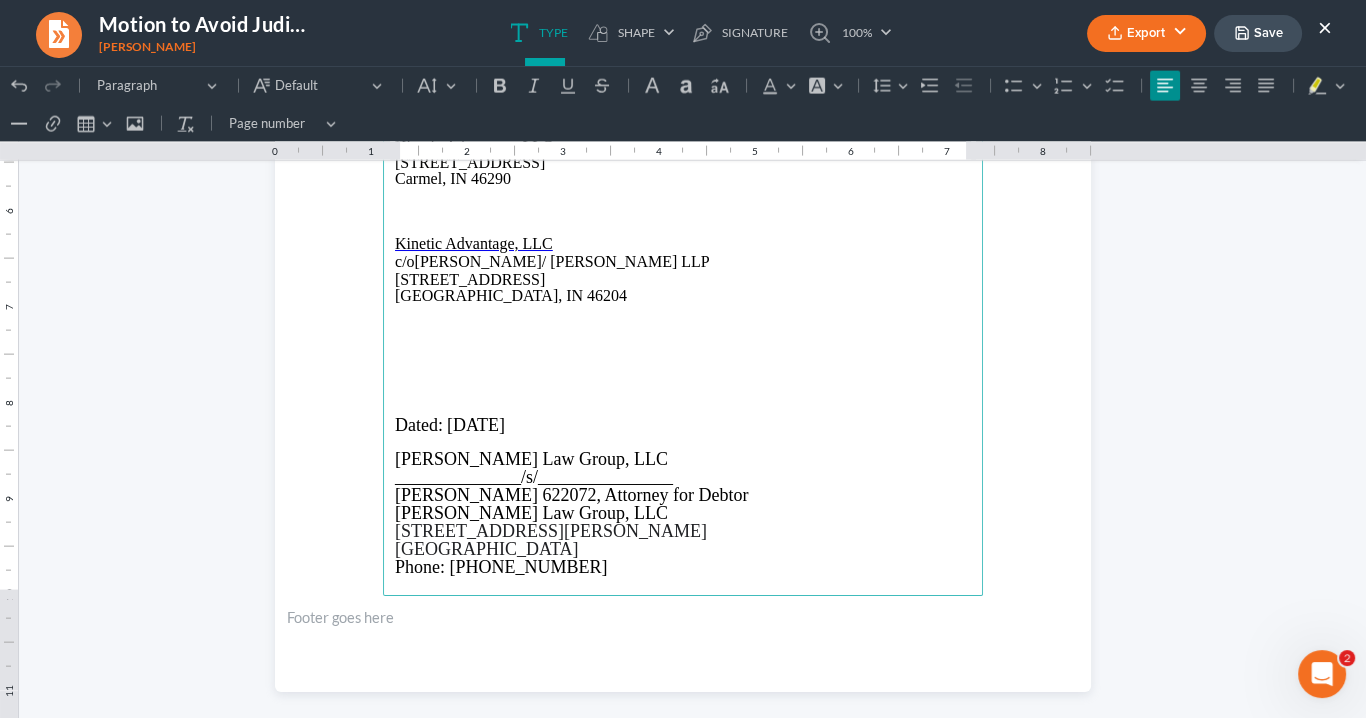 drag, startPoint x: 393, startPoint y: 356, endPoint x: 415, endPoint y: 356, distance: 22 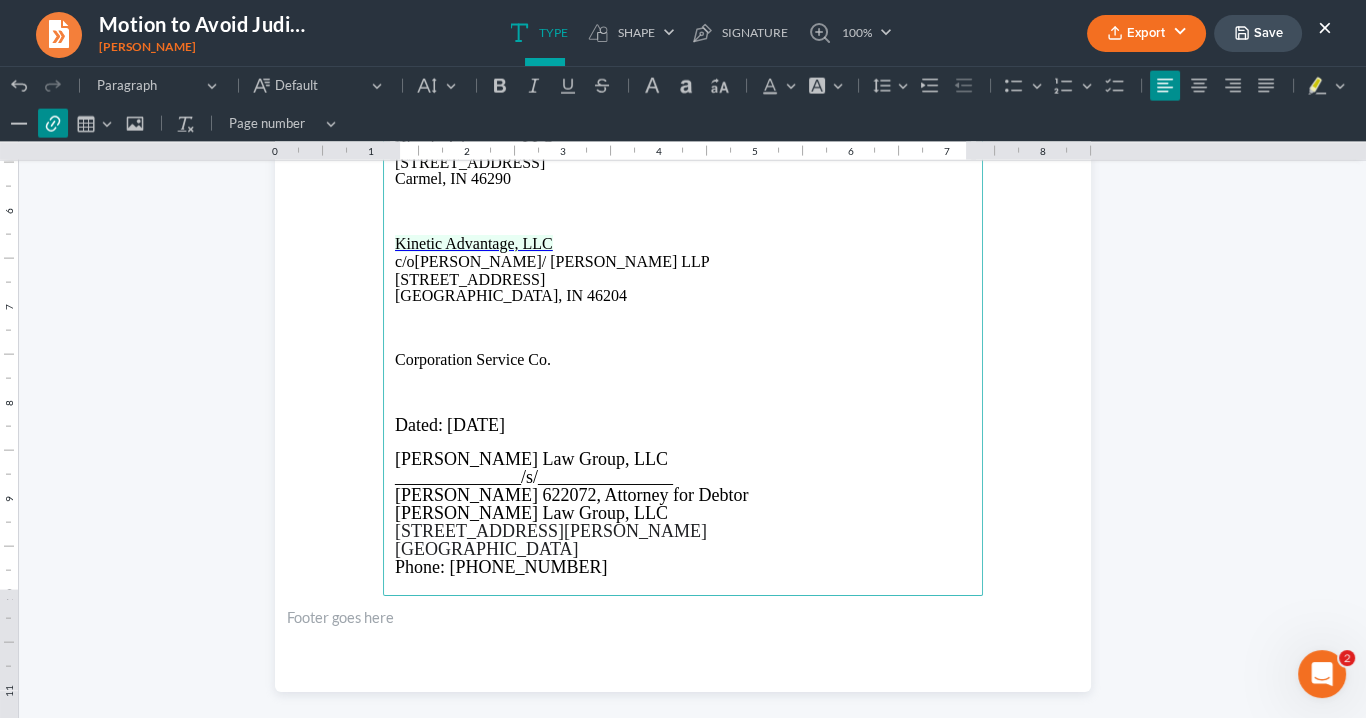drag, startPoint x: 557, startPoint y: 237, endPoint x: 388, endPoint y: 242, distance: 169.07394 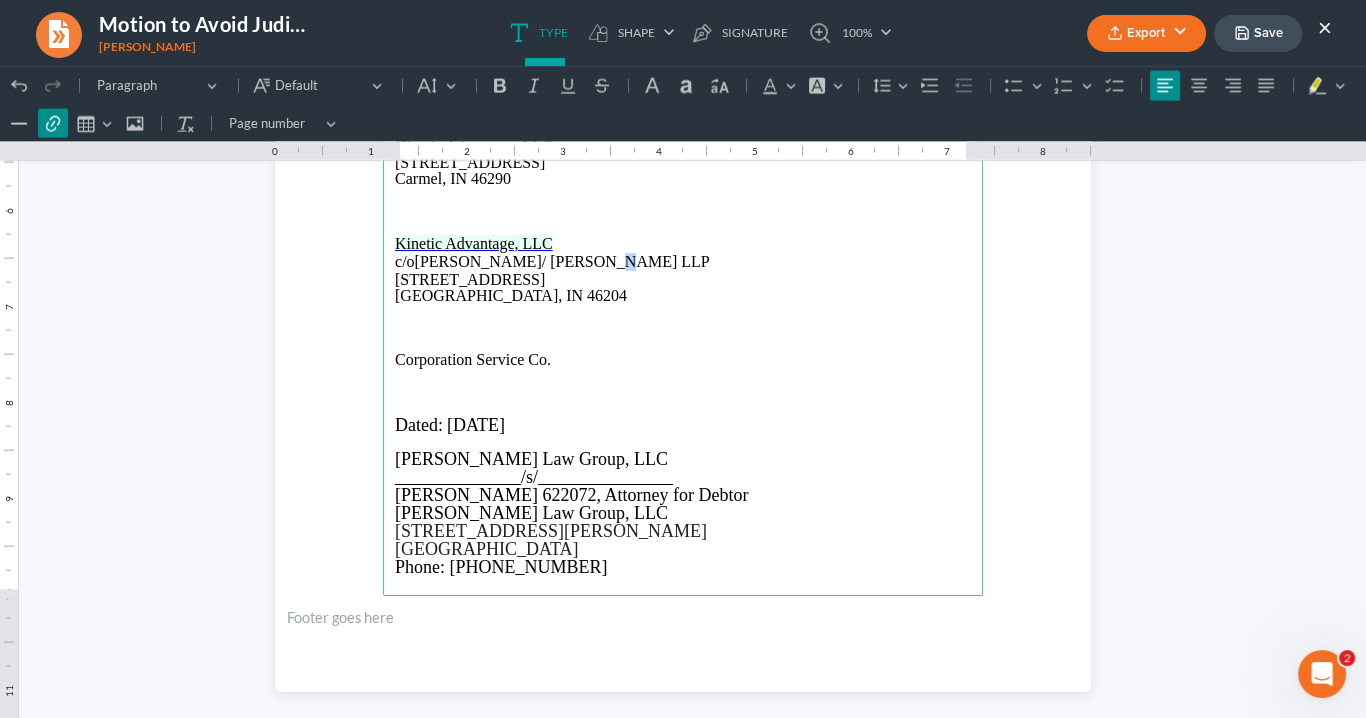 drag, startPoint x: 571, startPoint y: 263, endPoint x: 576, endPoint y: 272, distance: 10.29563 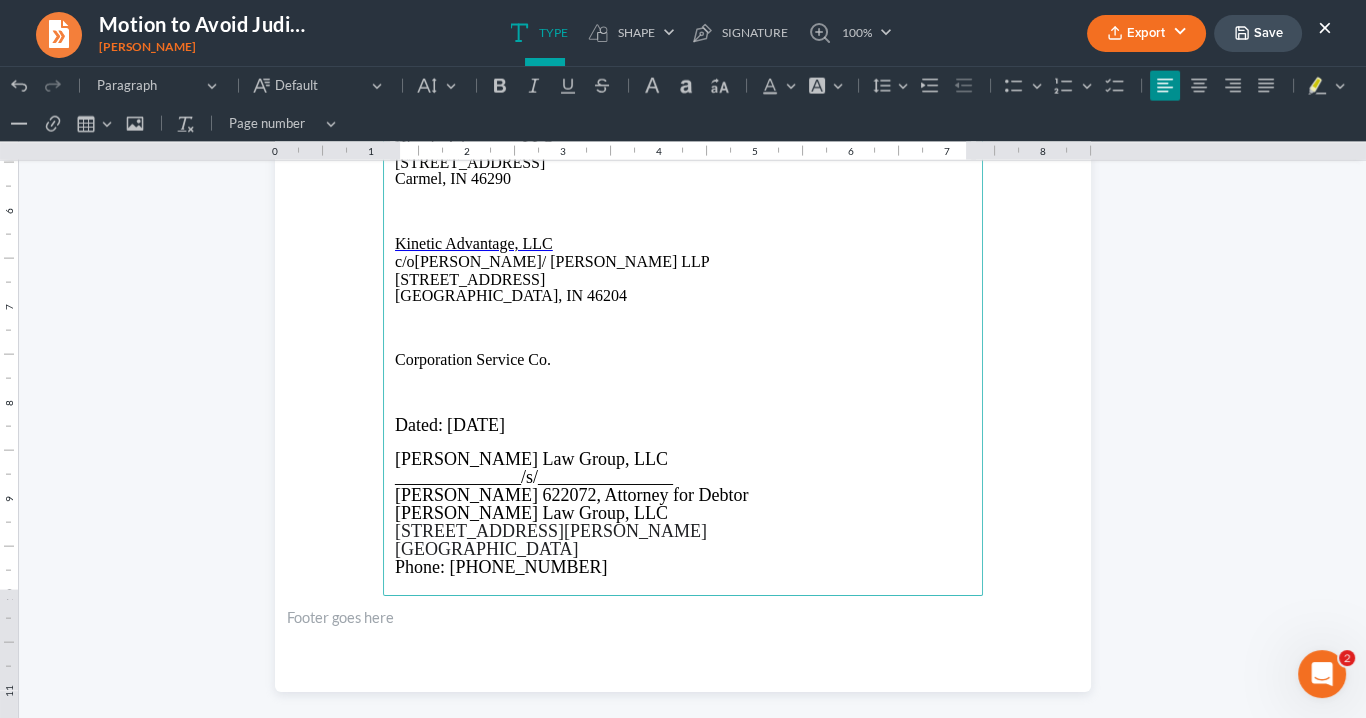 click at bounding box center (683, 344) 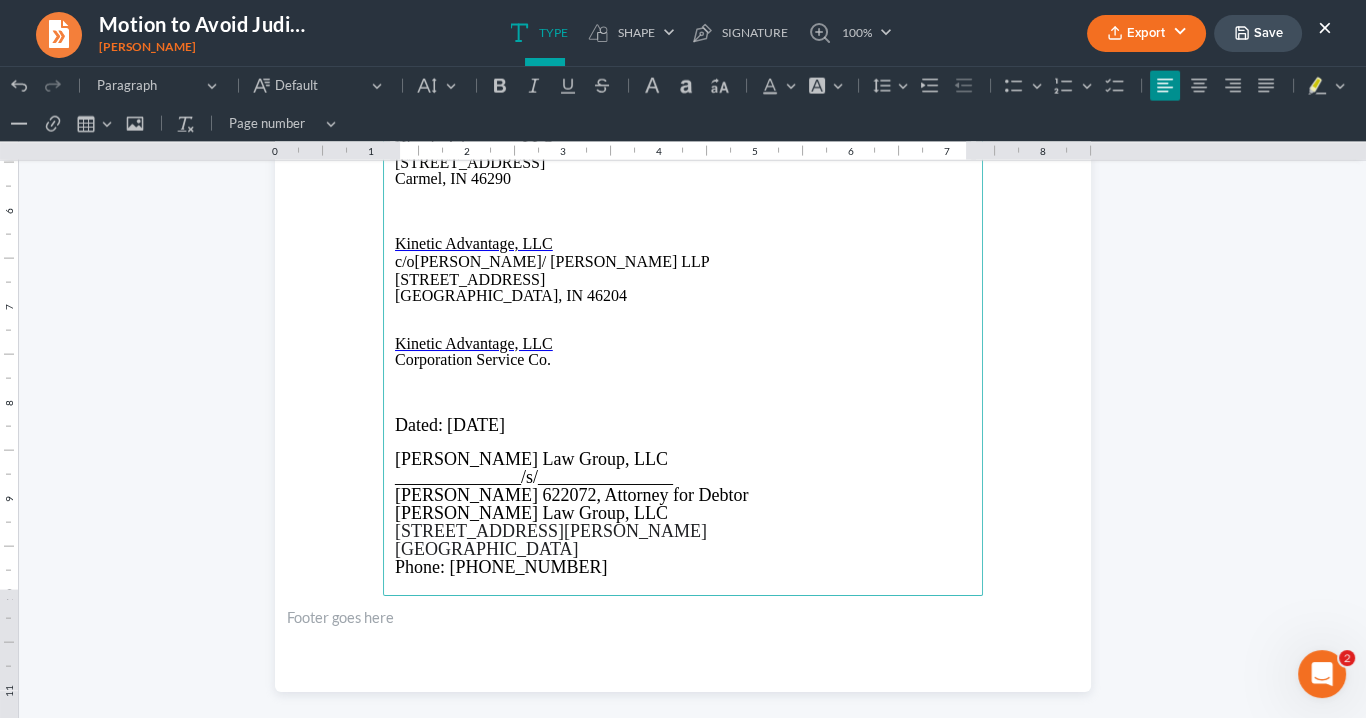 click on "Corporation Service Co." at bounding box center [683, 360] 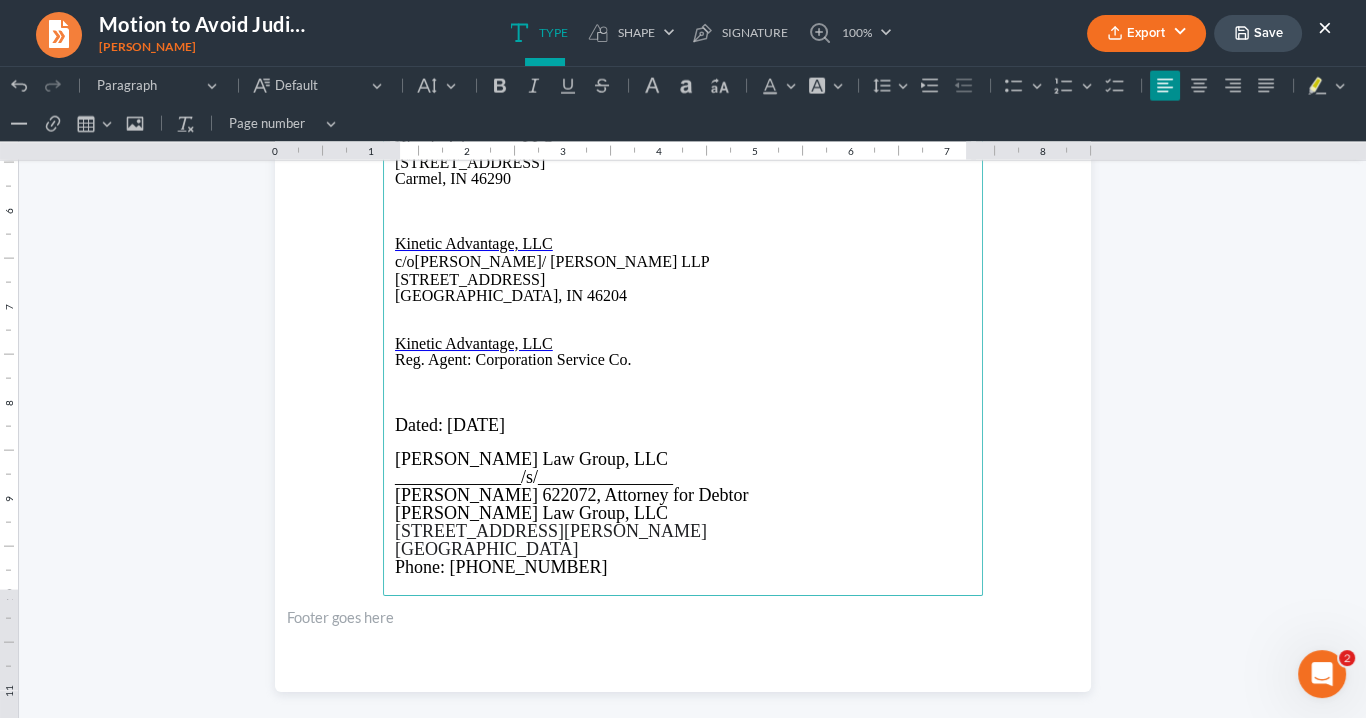 click at bounding box center (683, 376) 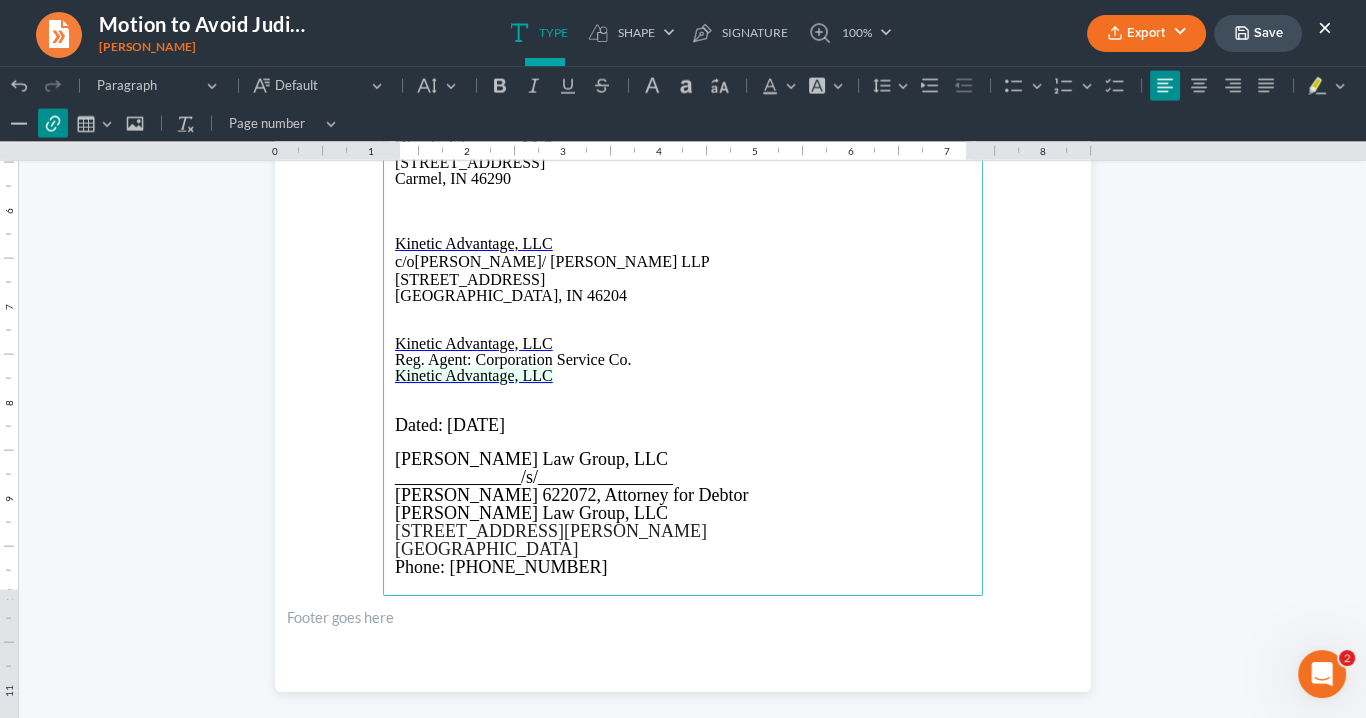 drag, startPoint x: 561, startPoint y: 373, endPoint x: 379, endPoint y: 371, distance: 182.01099 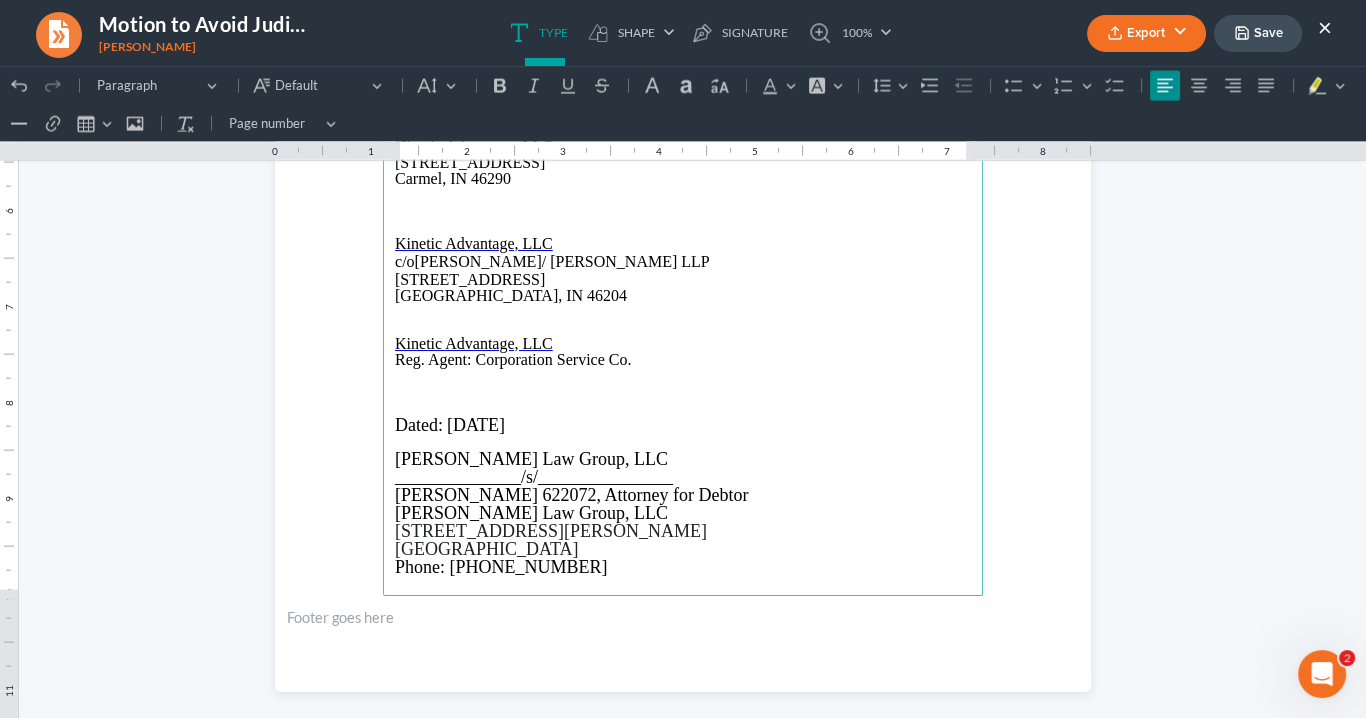 click at bounding box center [683, 376] 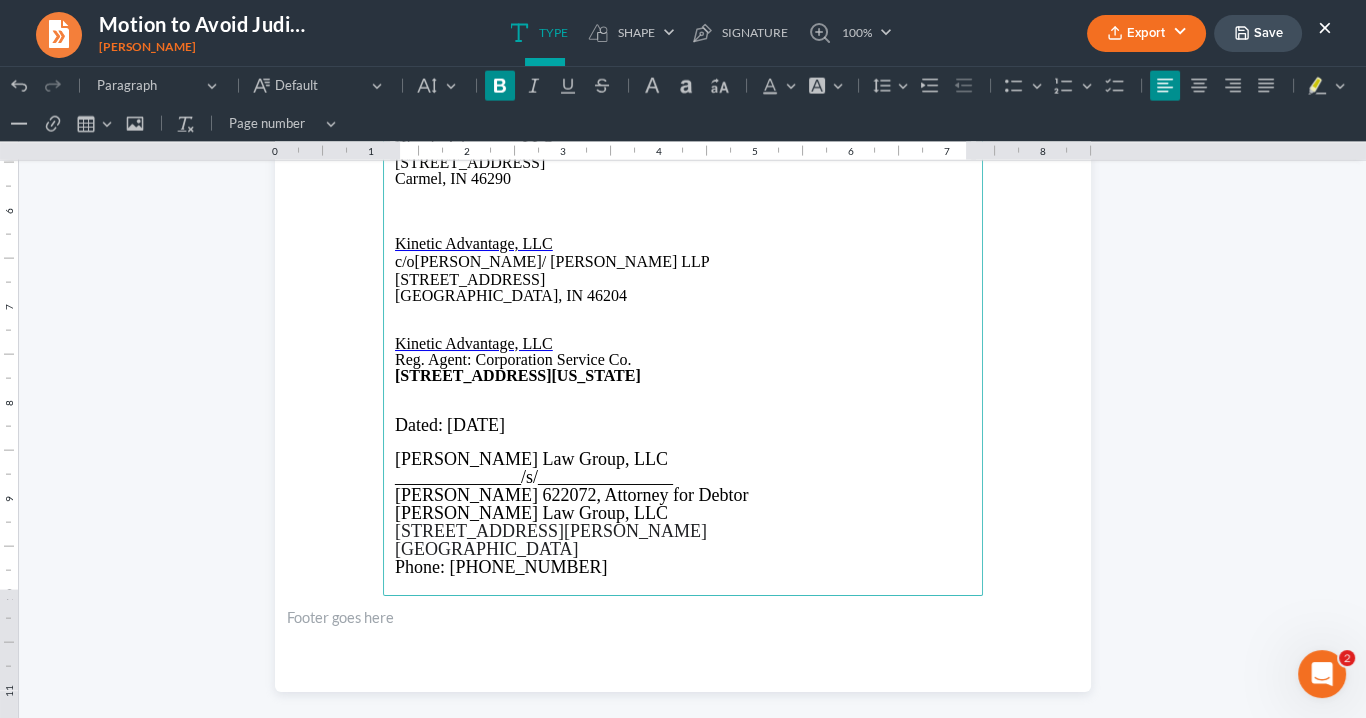 click on "[STREET_ADDRESS][US_STATE]" at bounding box center [518, 375] 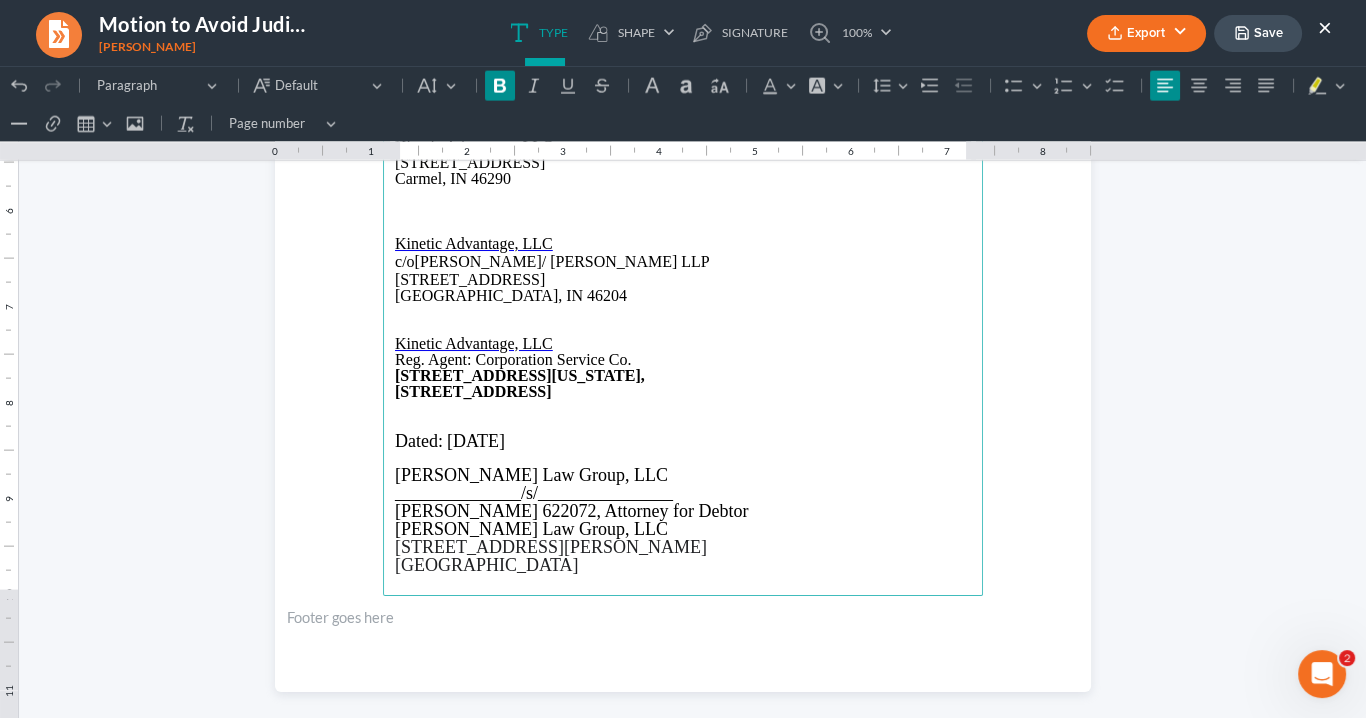 click on "[STREET_ADDRESS]" at bounding box center [473, 391] 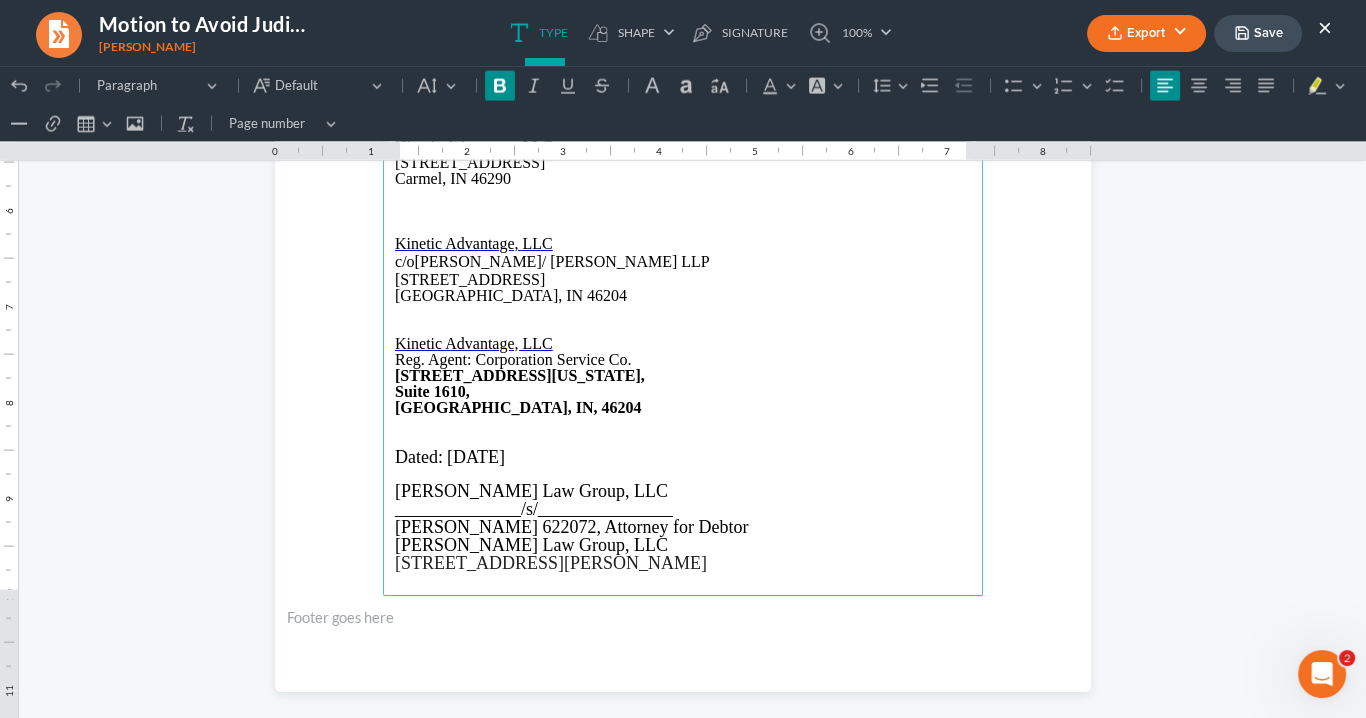 click on "[GEOGRAPHIC_DATA], IN, 46204" at bounding box center (518, 407) 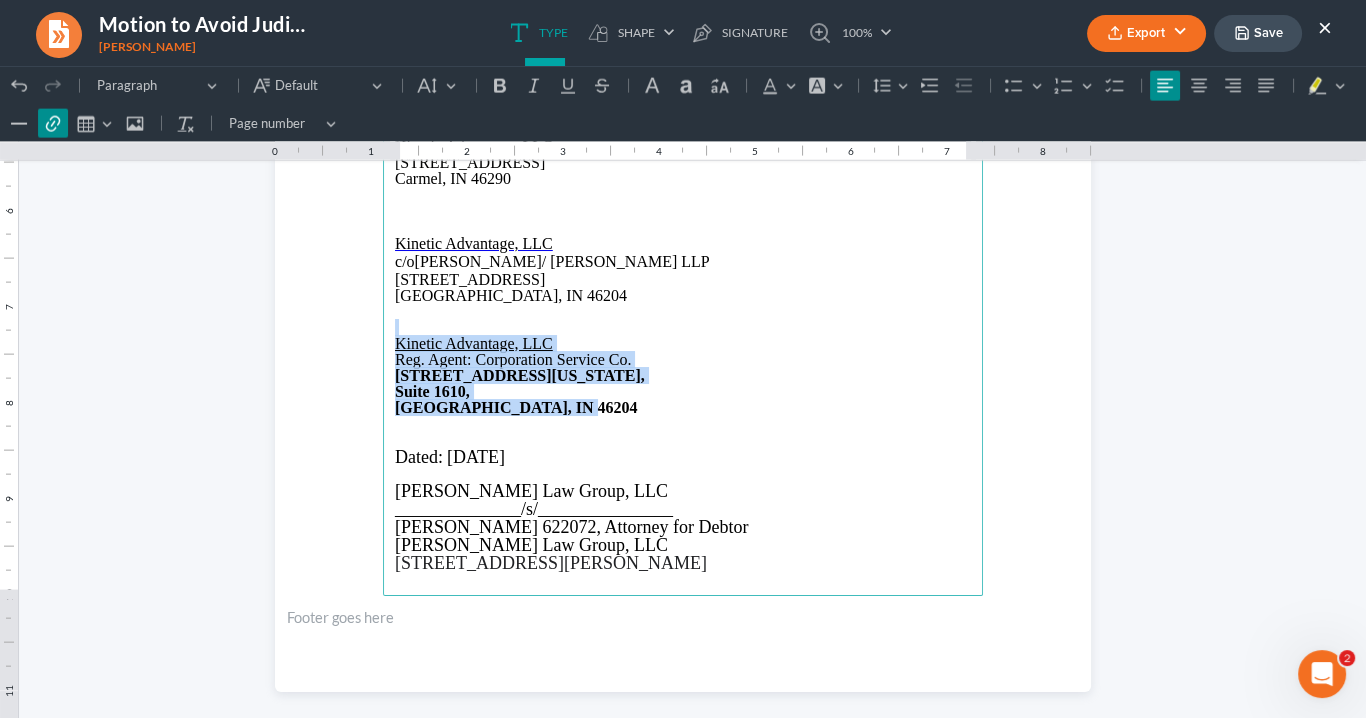 drag, startPoint x: 552, startPoint y: 411, endPoint x: 393, endPoint y: 327, distance: 179.82492 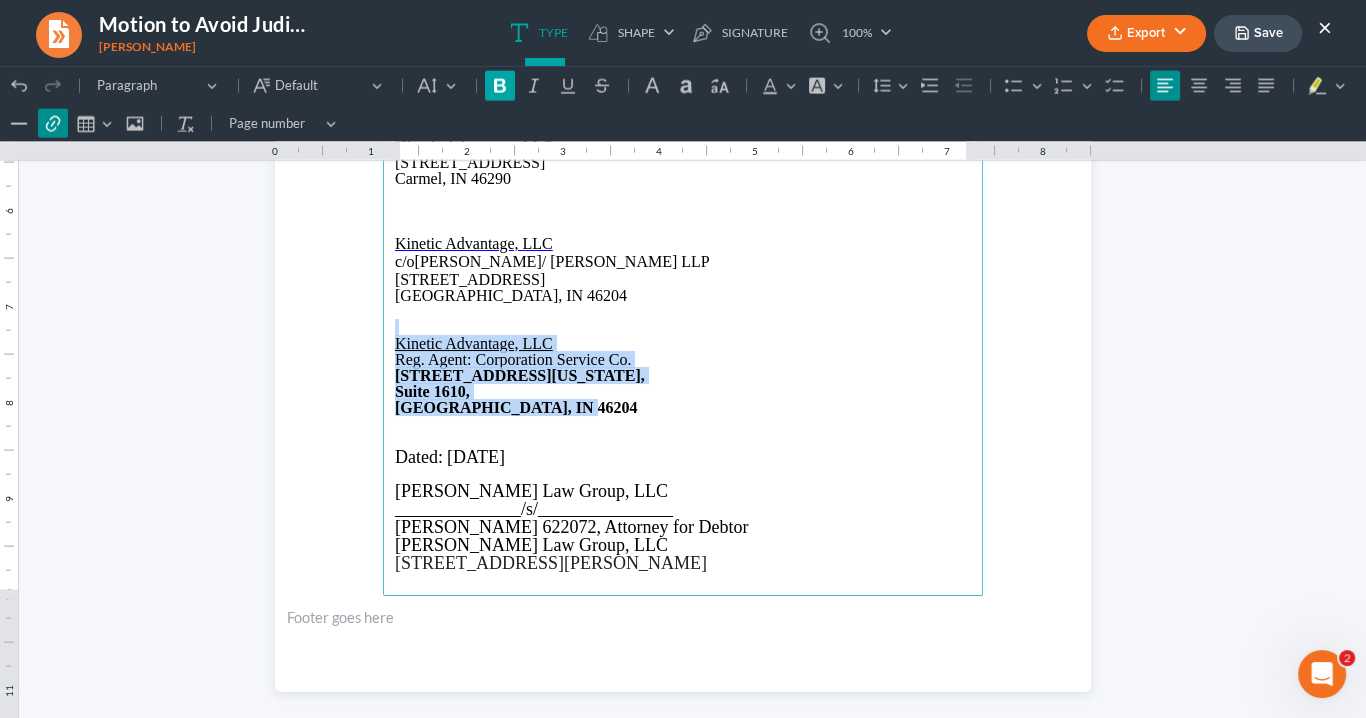 click 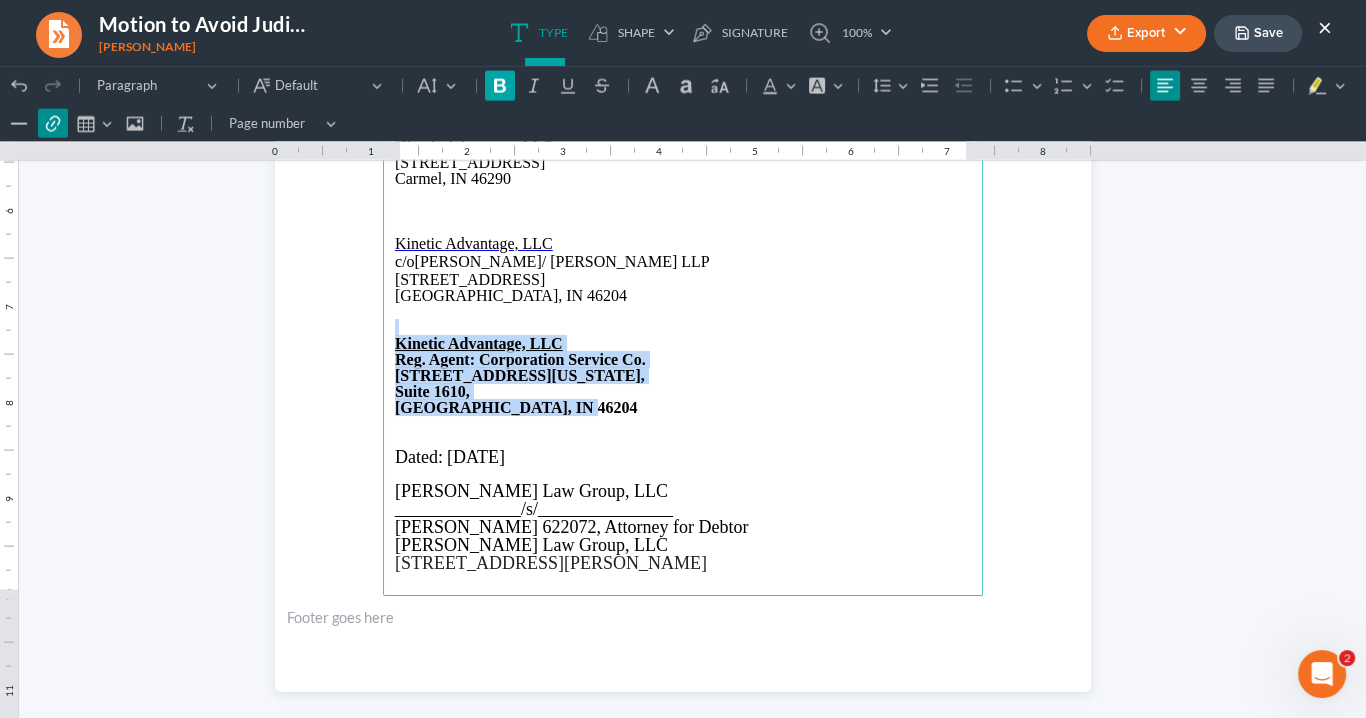 click 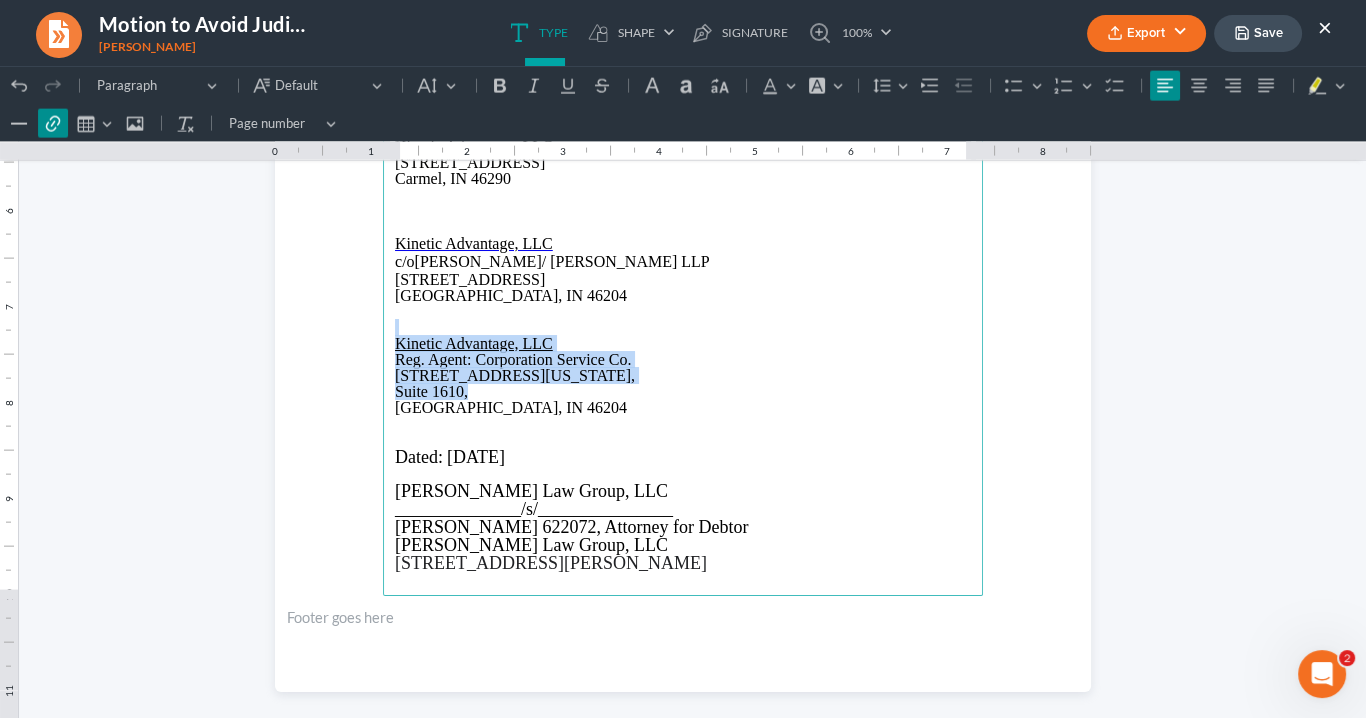 click on "Suite 1610," at bounding box center [683, 392] 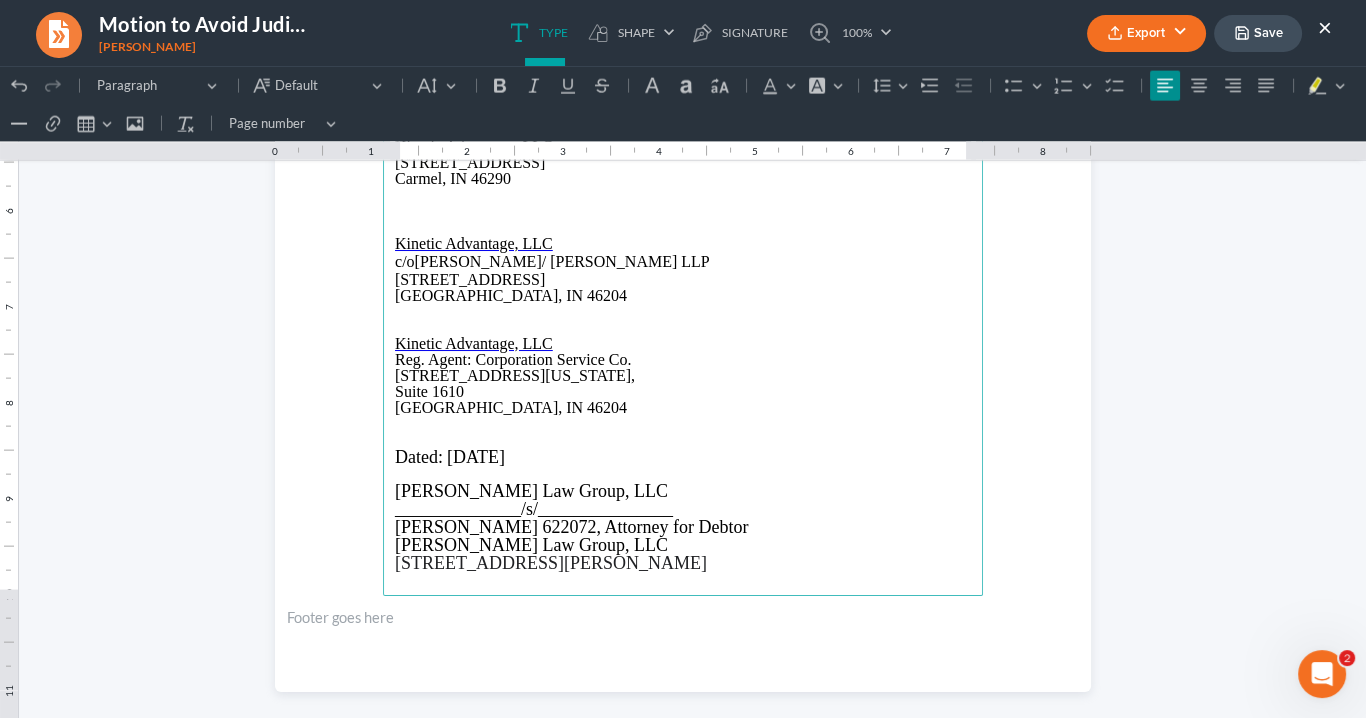 click on "Suite 1610" at bounding box center (683, 392) 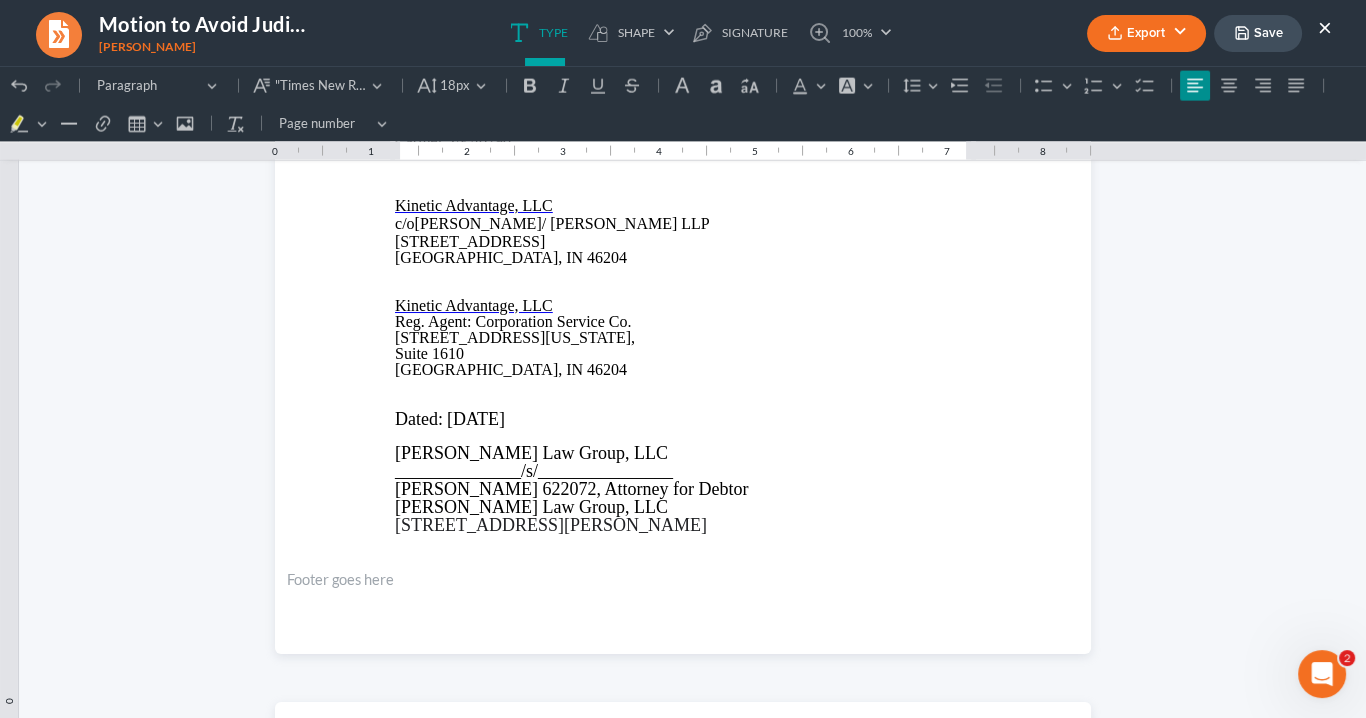 scroll, scrollTop: 6013, scrollLeft: 0, axis: vertical 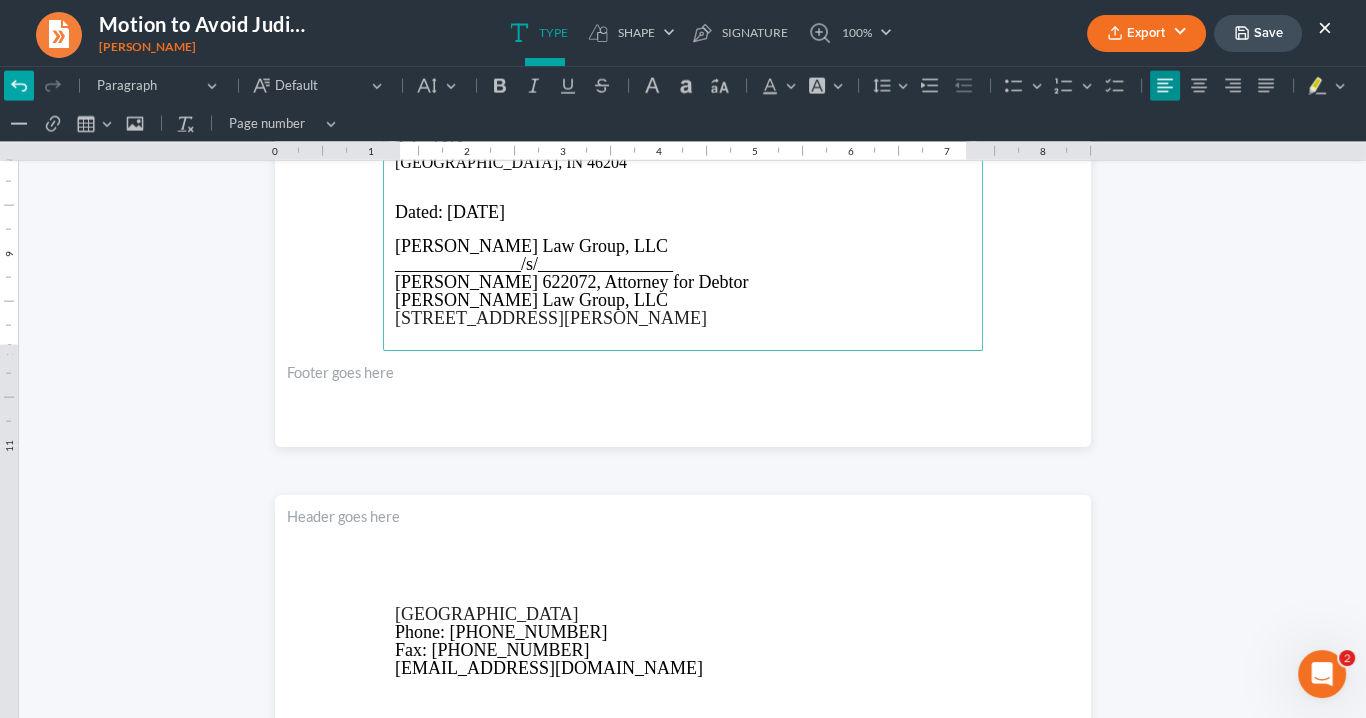 click 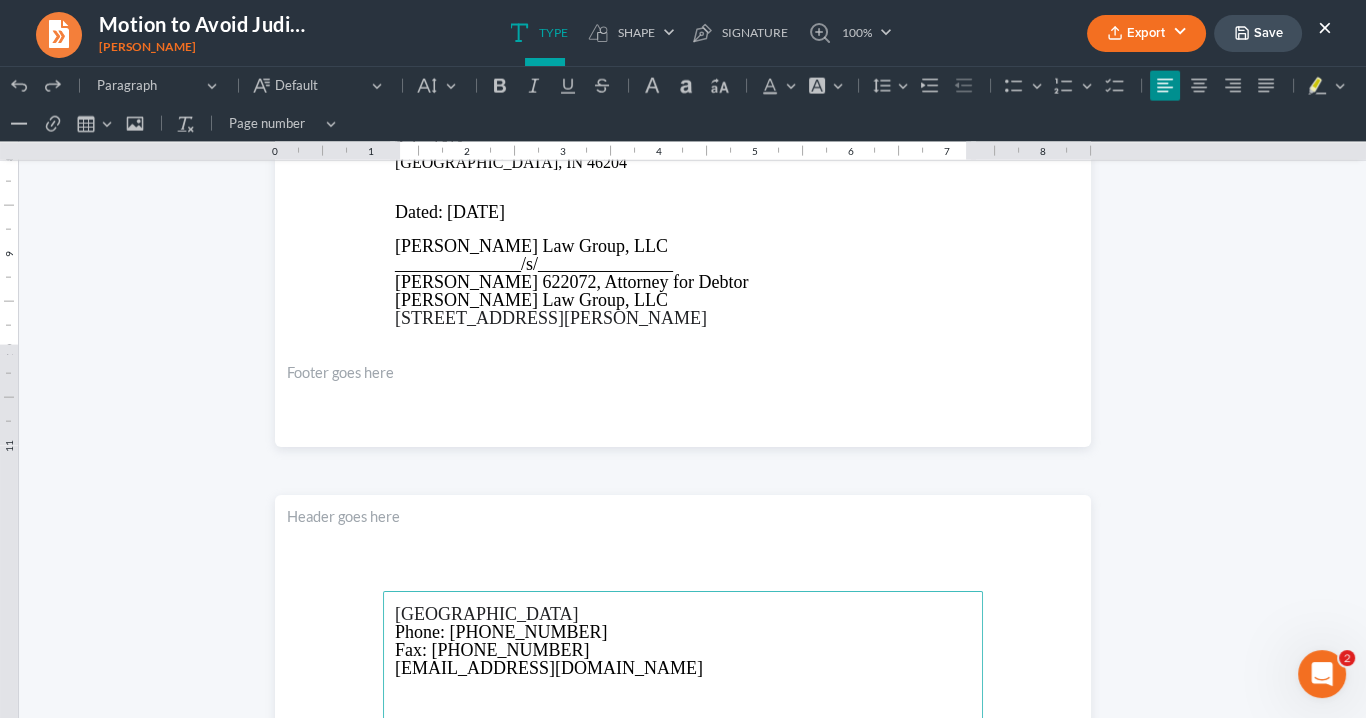 scroll, scrollTop: 6018, scrollLeft: 0, axis: vertical 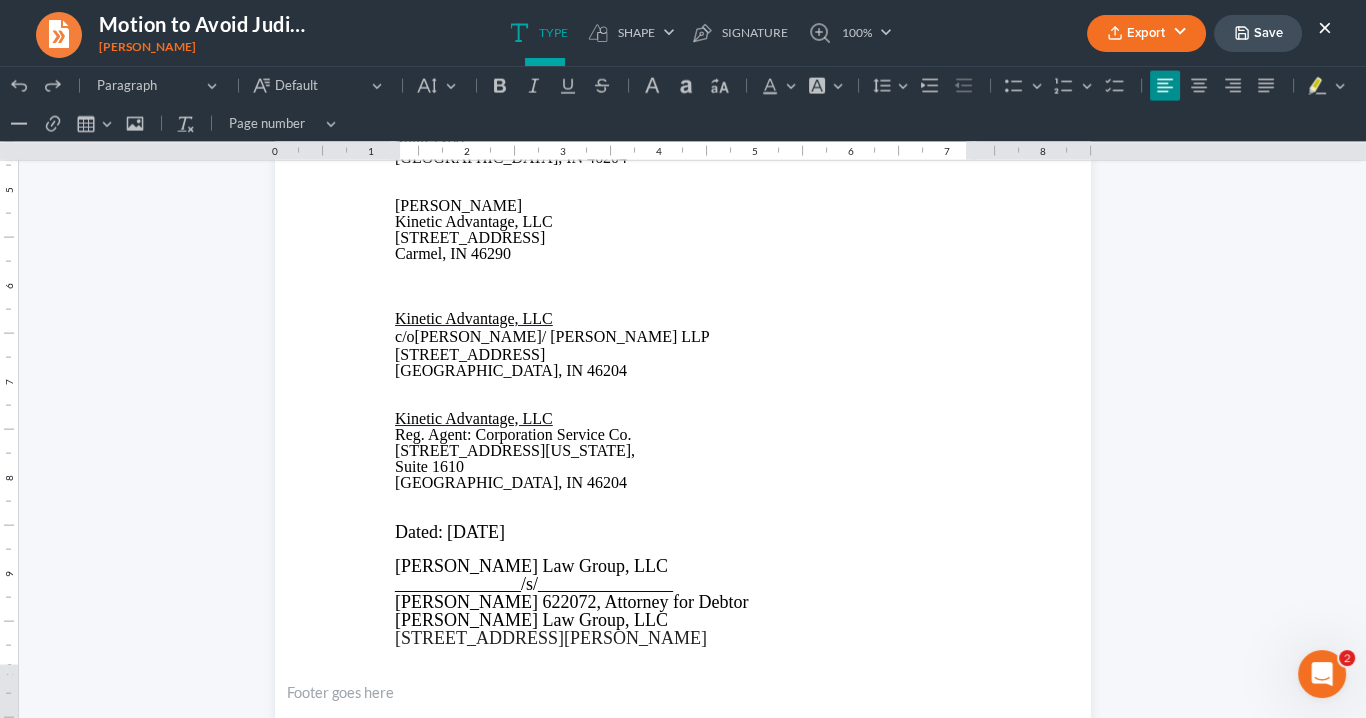 click on "[GEOGRAPHIC_DATA], IN 46204" at bounding box center [683, 483] 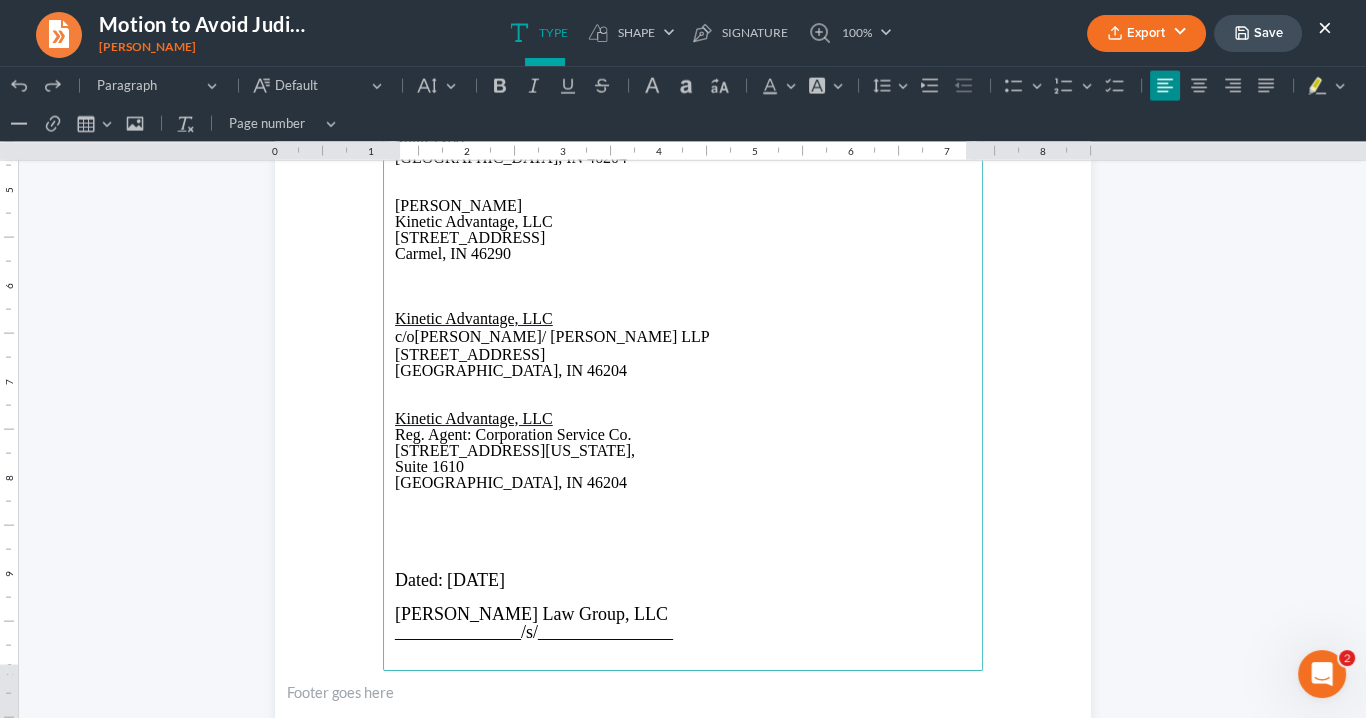 click at bounding box center (683, 531) 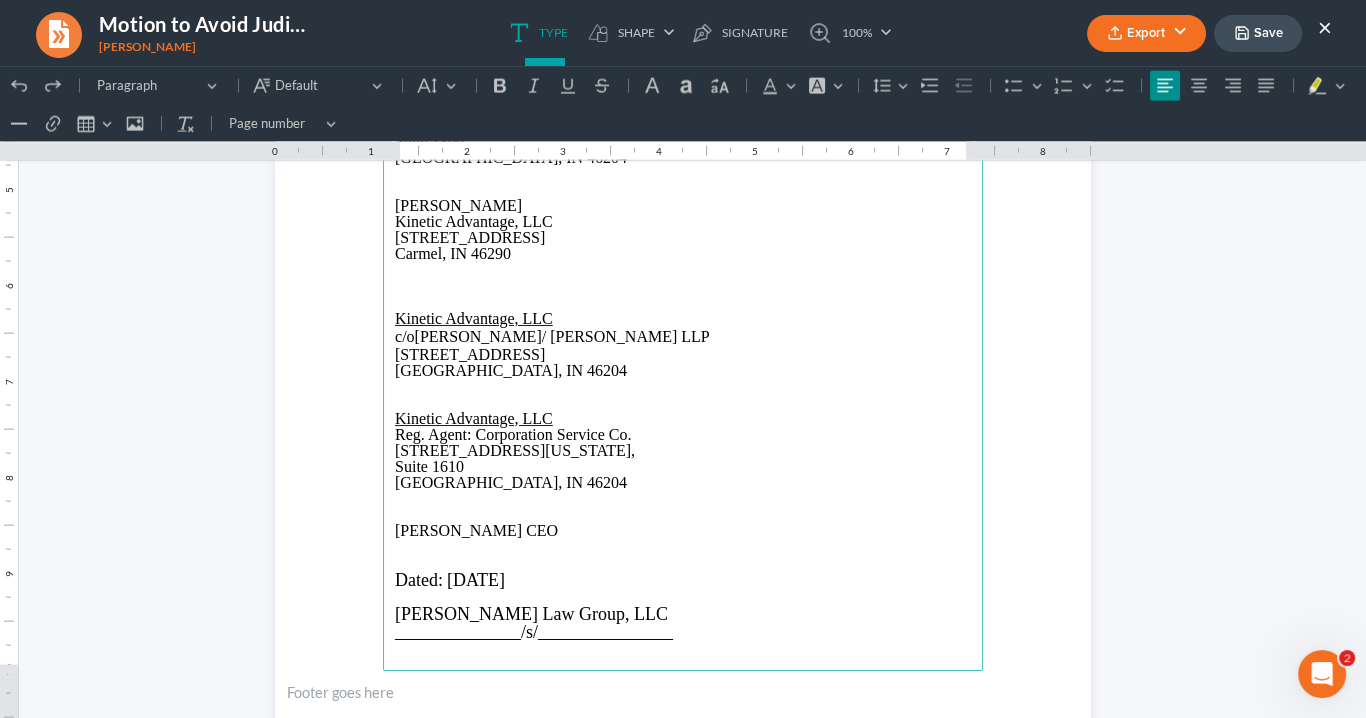 click on "[PERSON_NAME] CEO" at bounding box center (683, 531) 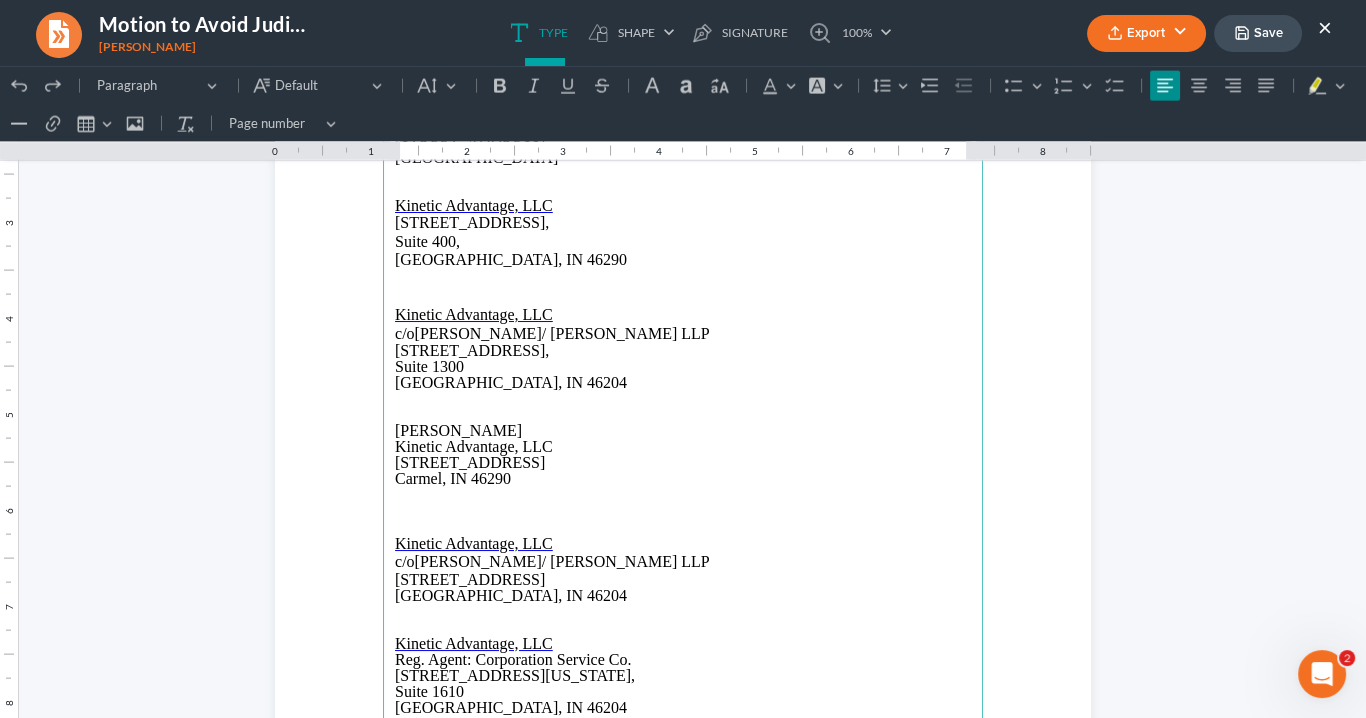scroll, scrollTop: 5778, scrollLeft: 0, axis: vertical 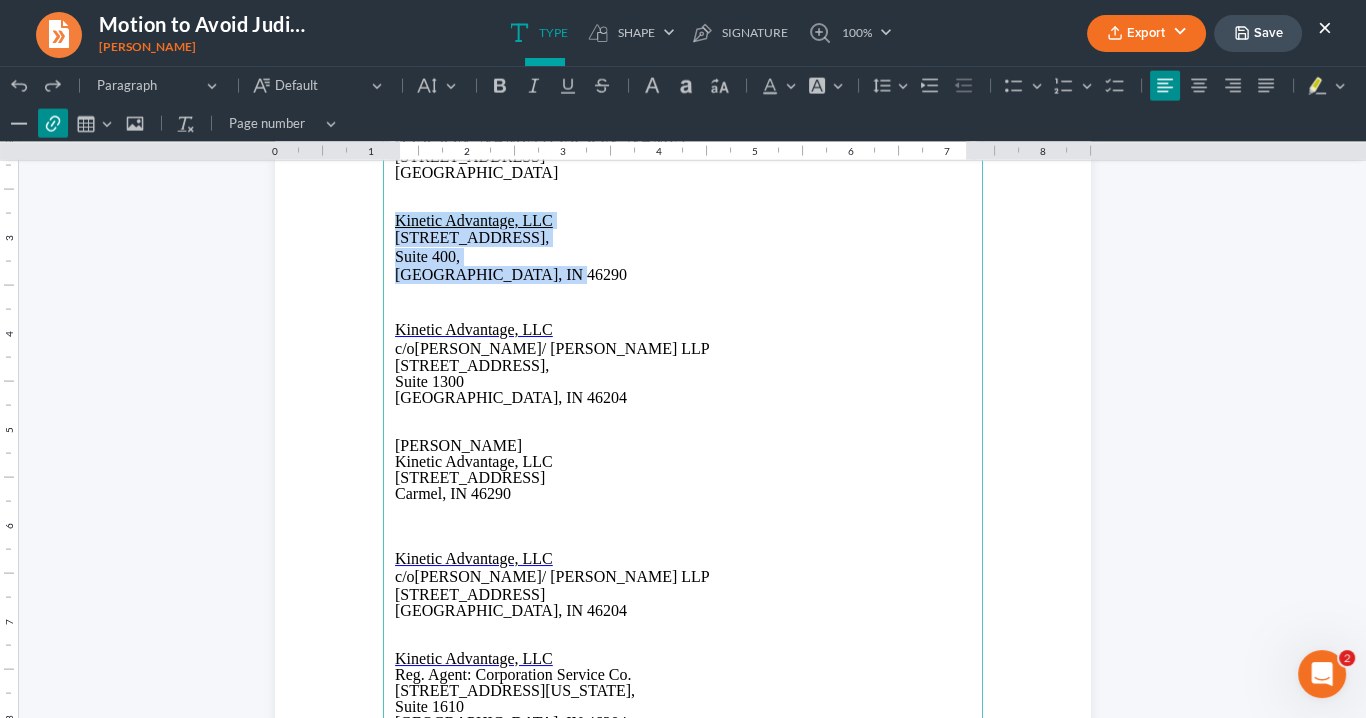 drag, startPoint x: 546, startPoint y: 277, endPoint x: 379, endPoint y: 218, distance: 177.11578 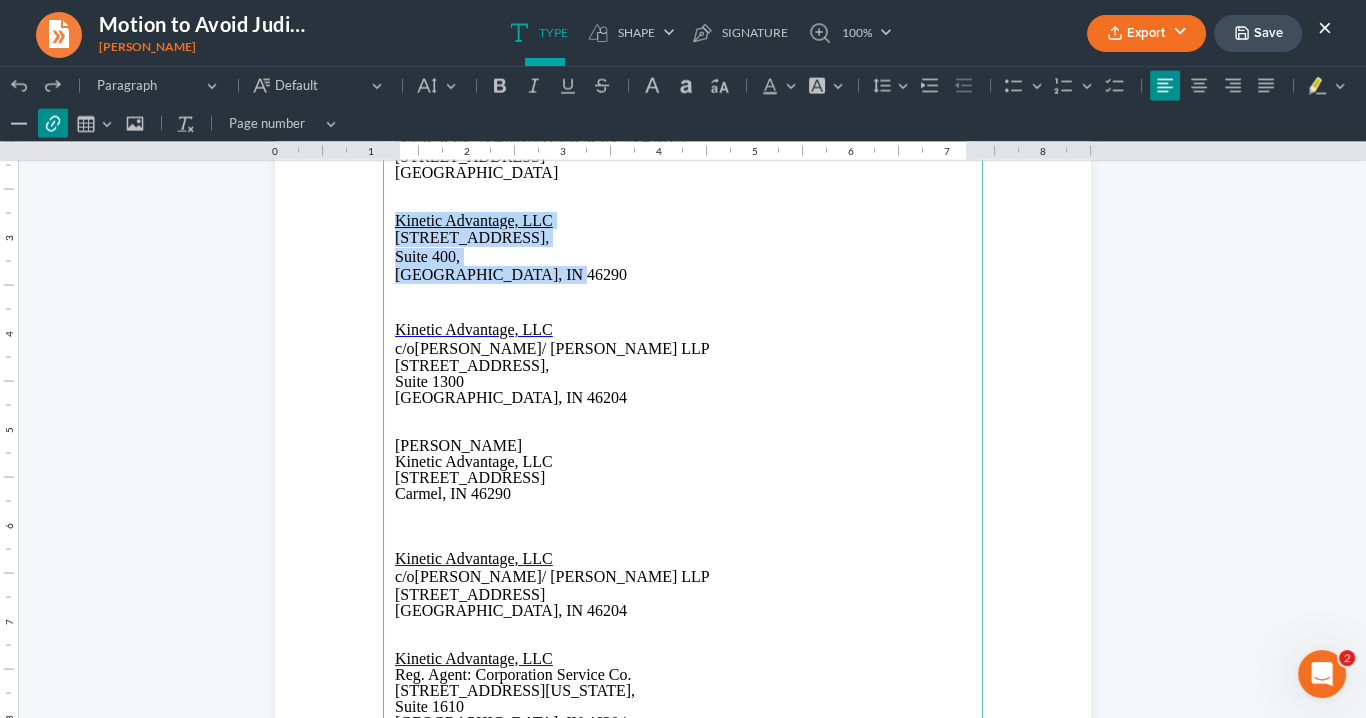 copy on "Kinetic Advantage, LLC  [STREET_ADDRESS]" 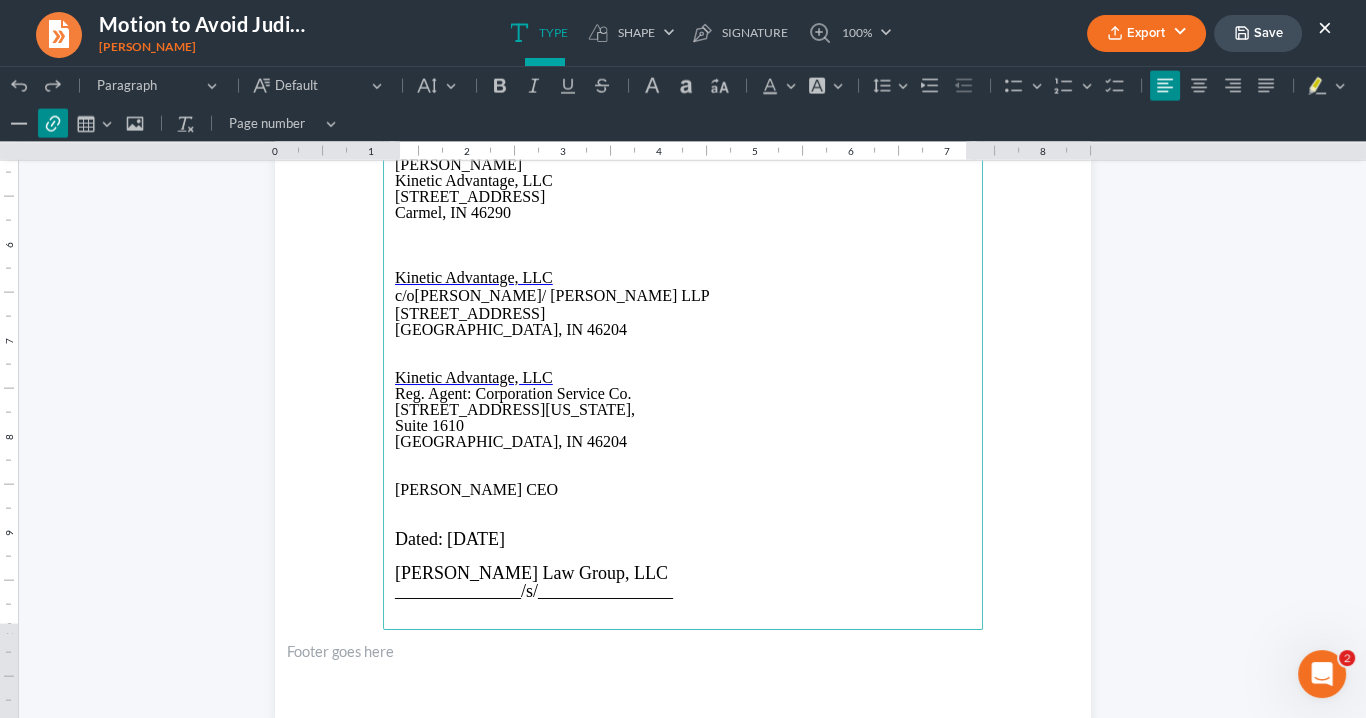 scroll, scrollTop: 6178, scrollLeft: 0, axis: vertical 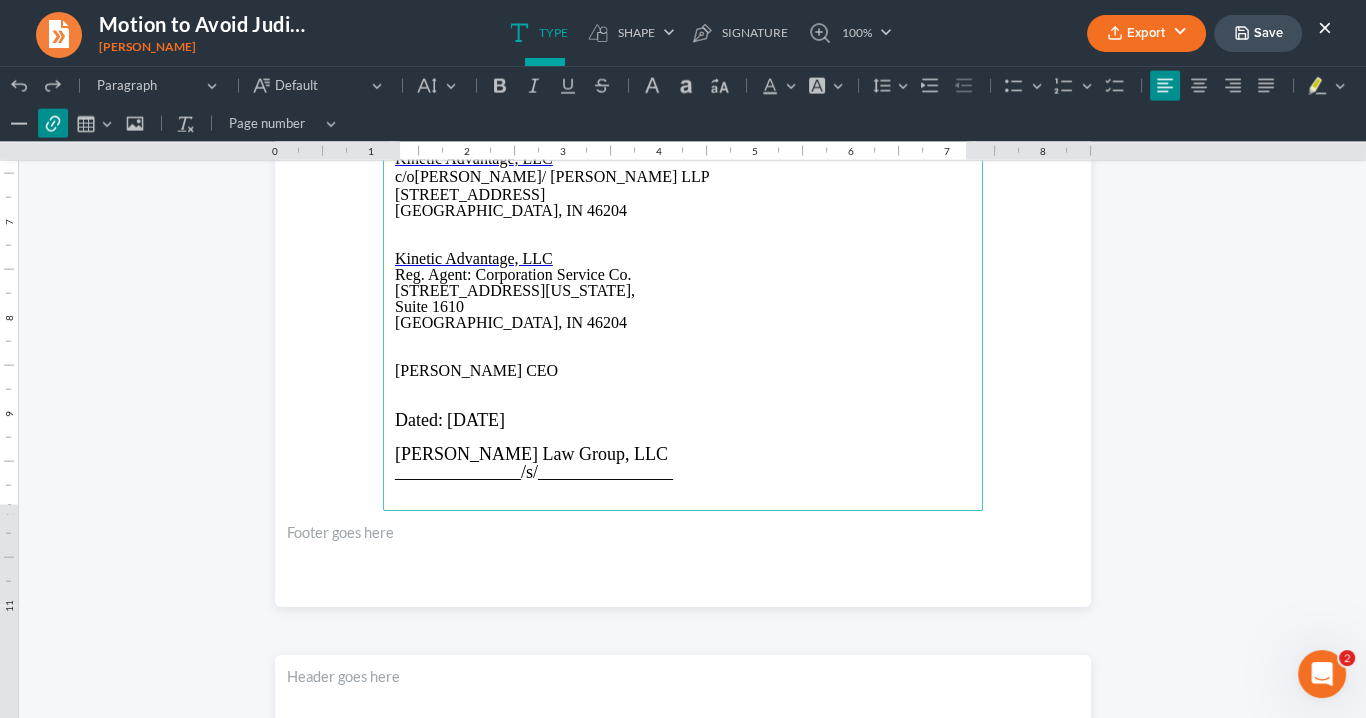 click at bounding box center [683, 387] 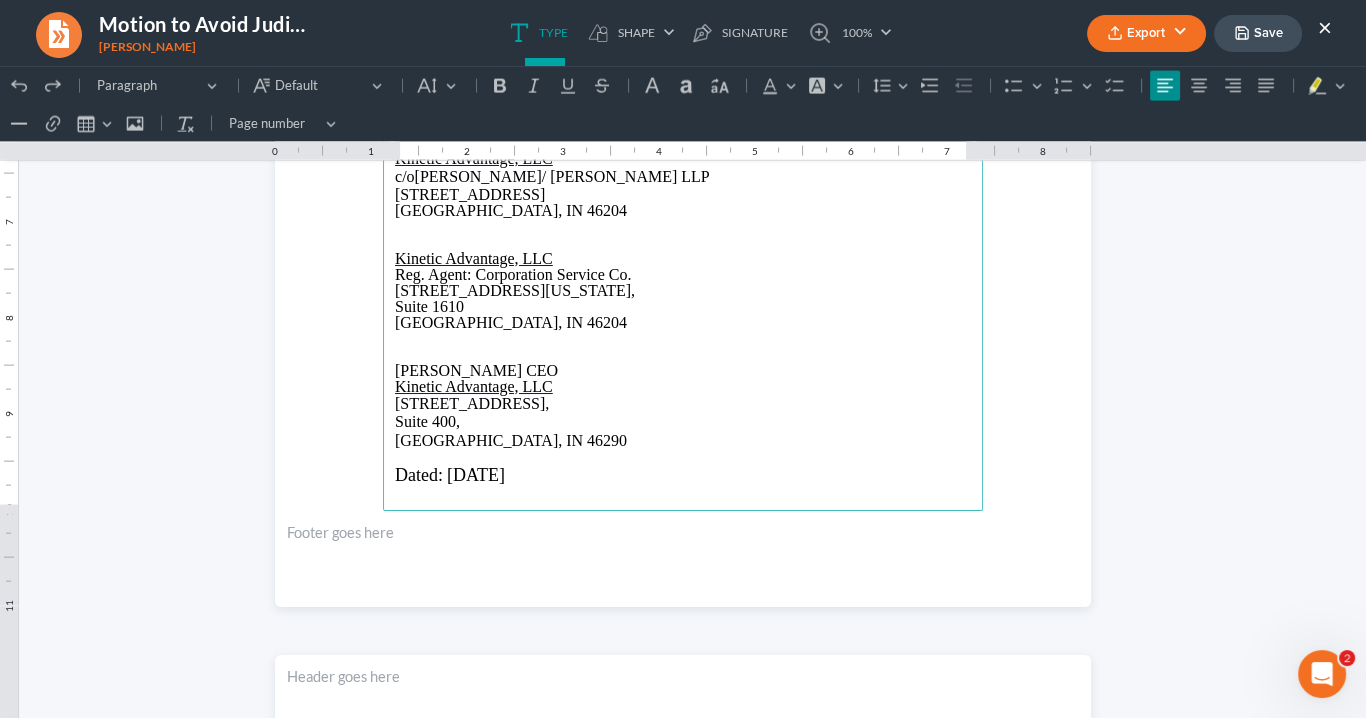 drag, startPoint x: 554, startPoint y: 365, endPoint x: 396, endPoint y: 369, distance: 158.05063 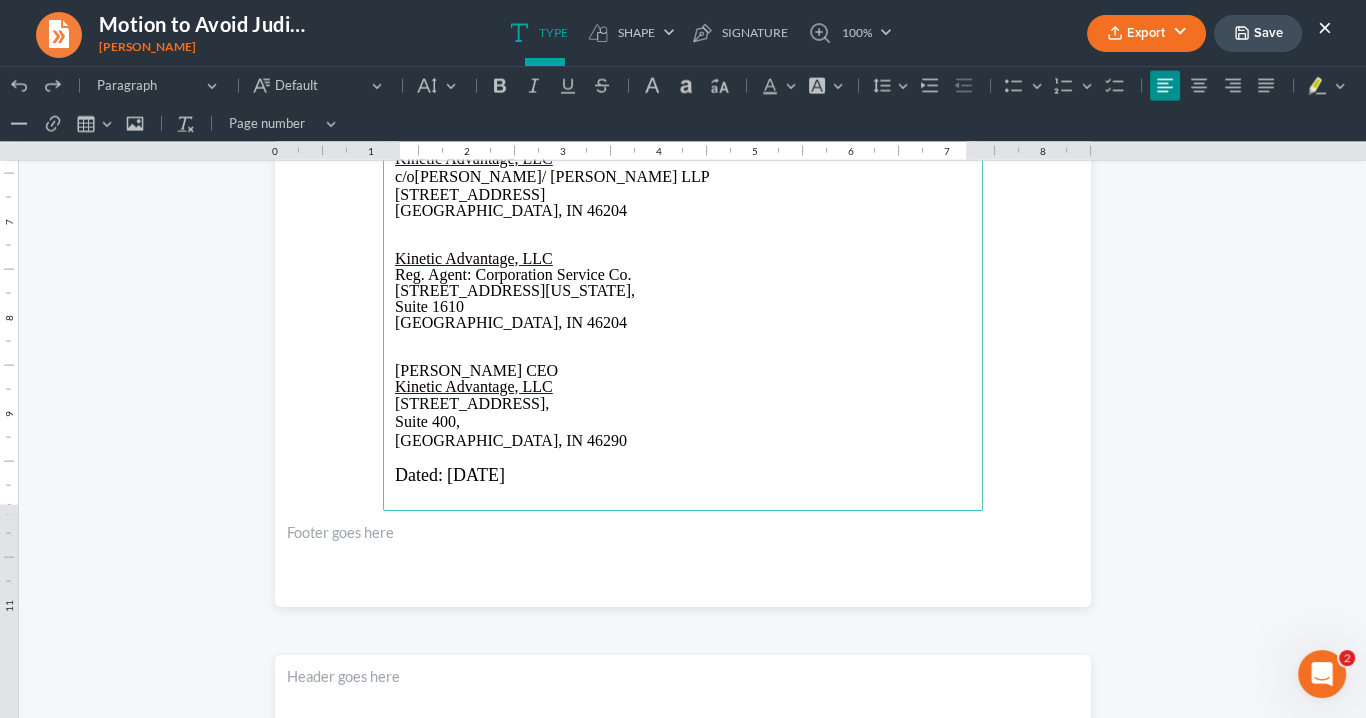 copy on "[PERSON_NAME] CEO" 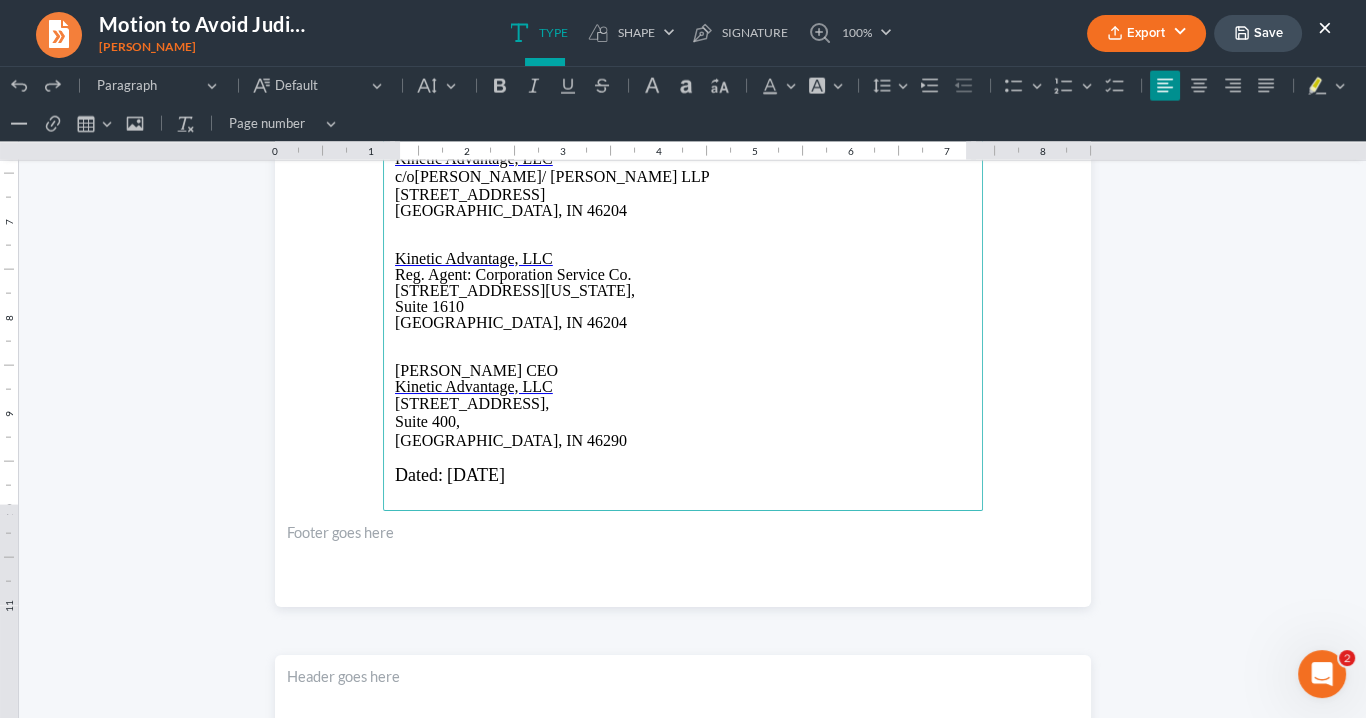 click on "[PERSON_NAME] CEO" at bounding box center (683, 371) 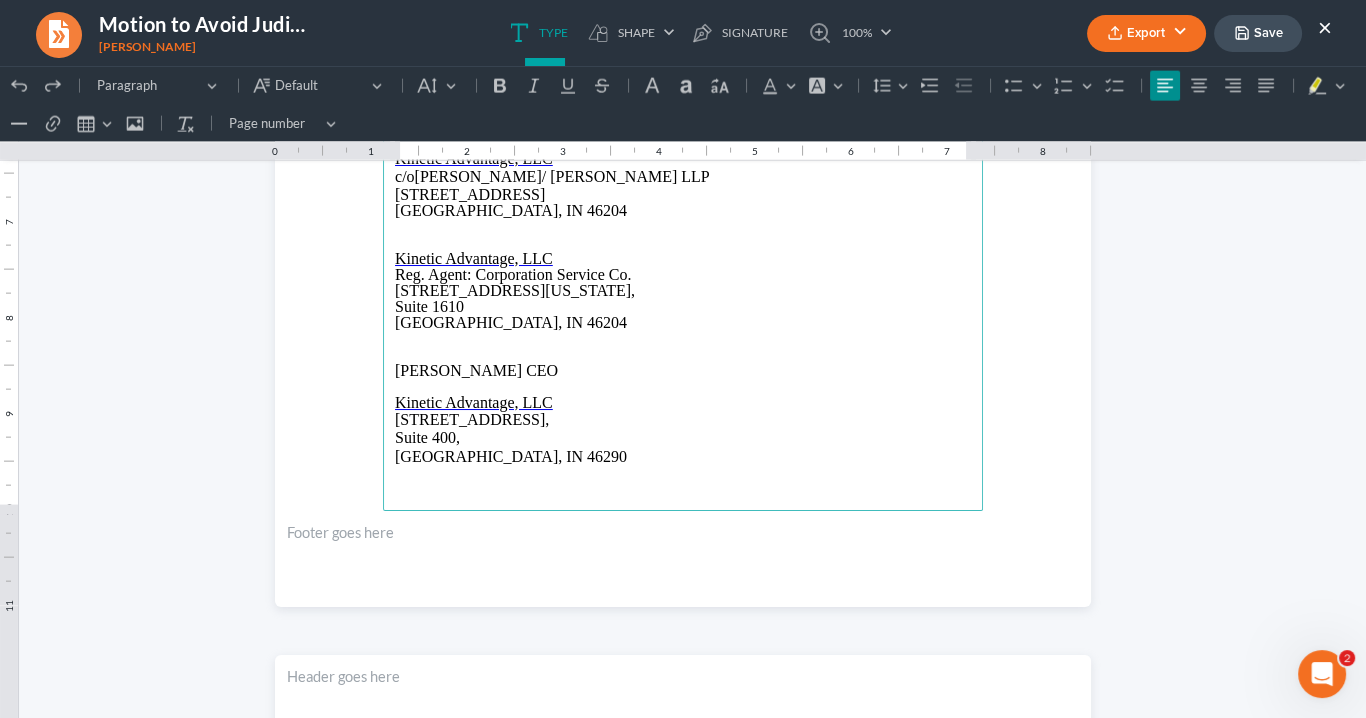 drag, startPoint x: 548, startPoint y: 368, endPoint x: 394, endPoint y: 369, distance: 154.00325 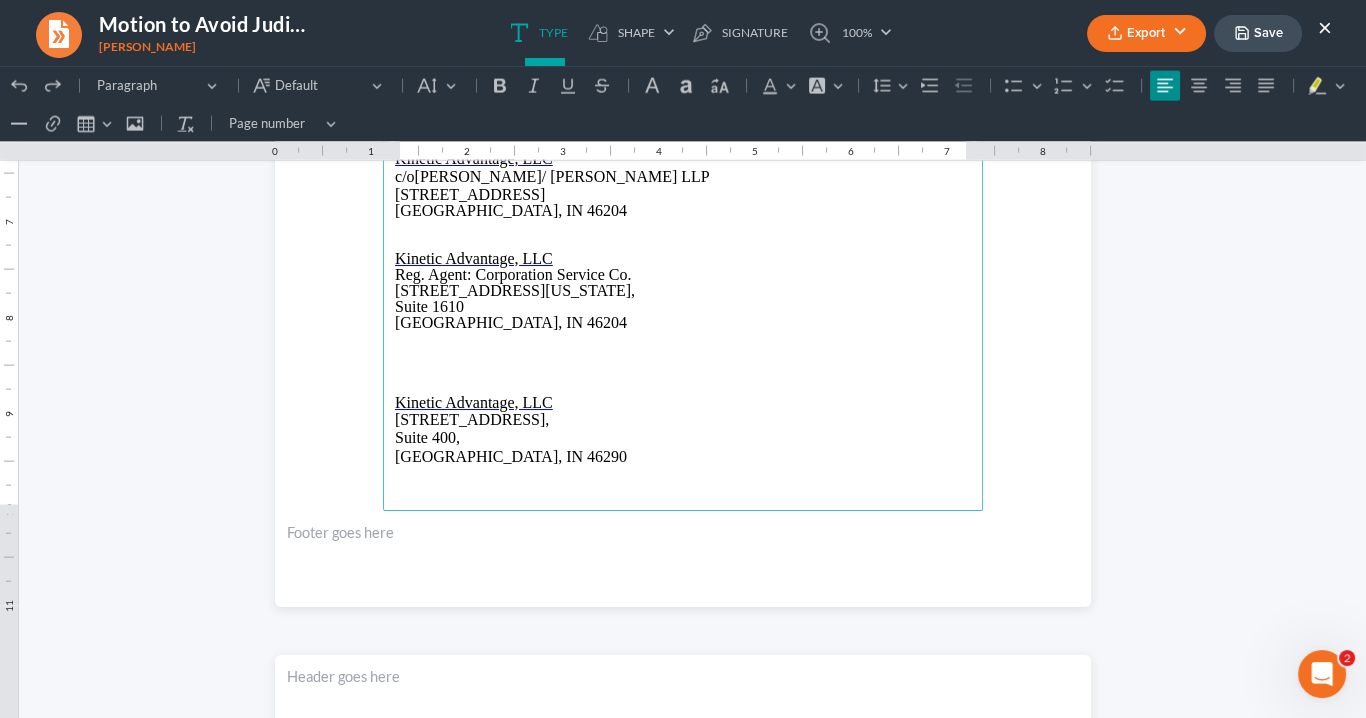 click at bounding box center (683, 387) 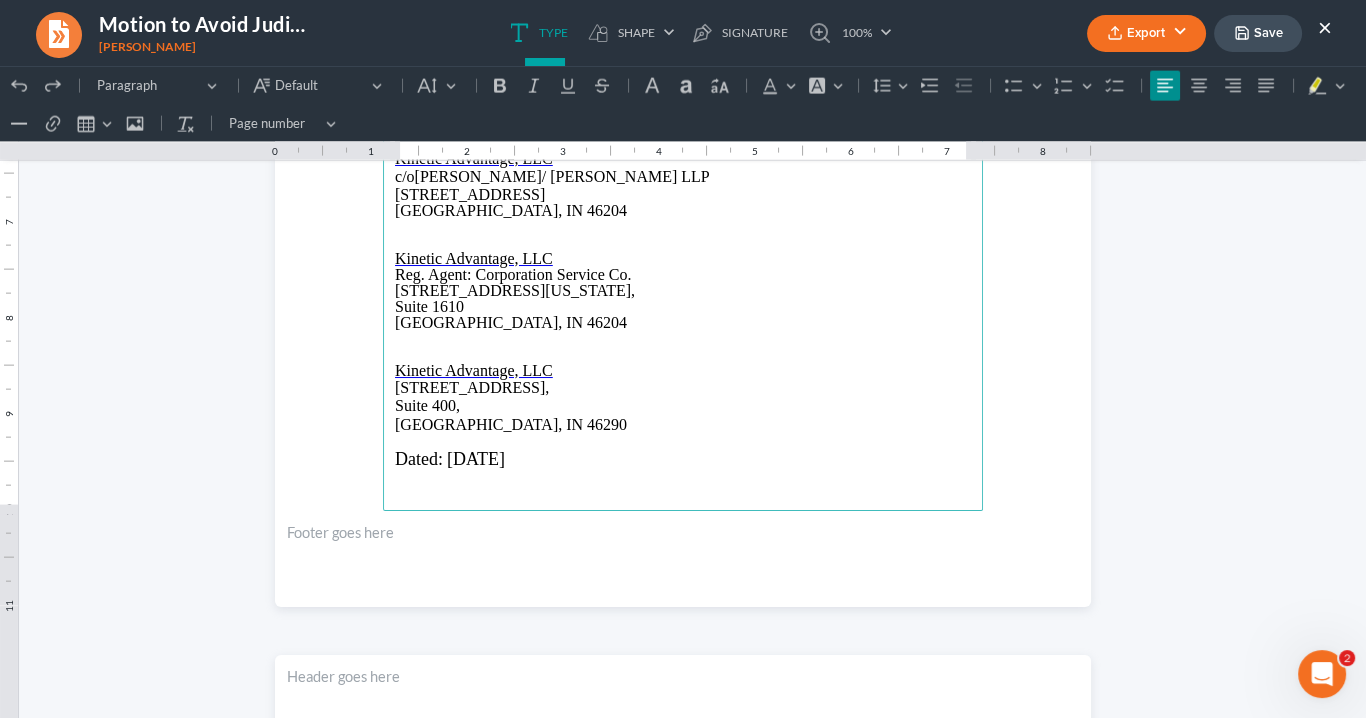 drag, startPoint x: 555, startPoint y: 366, endPoint x: 569, endPoint y: 362, distance: 14.56022 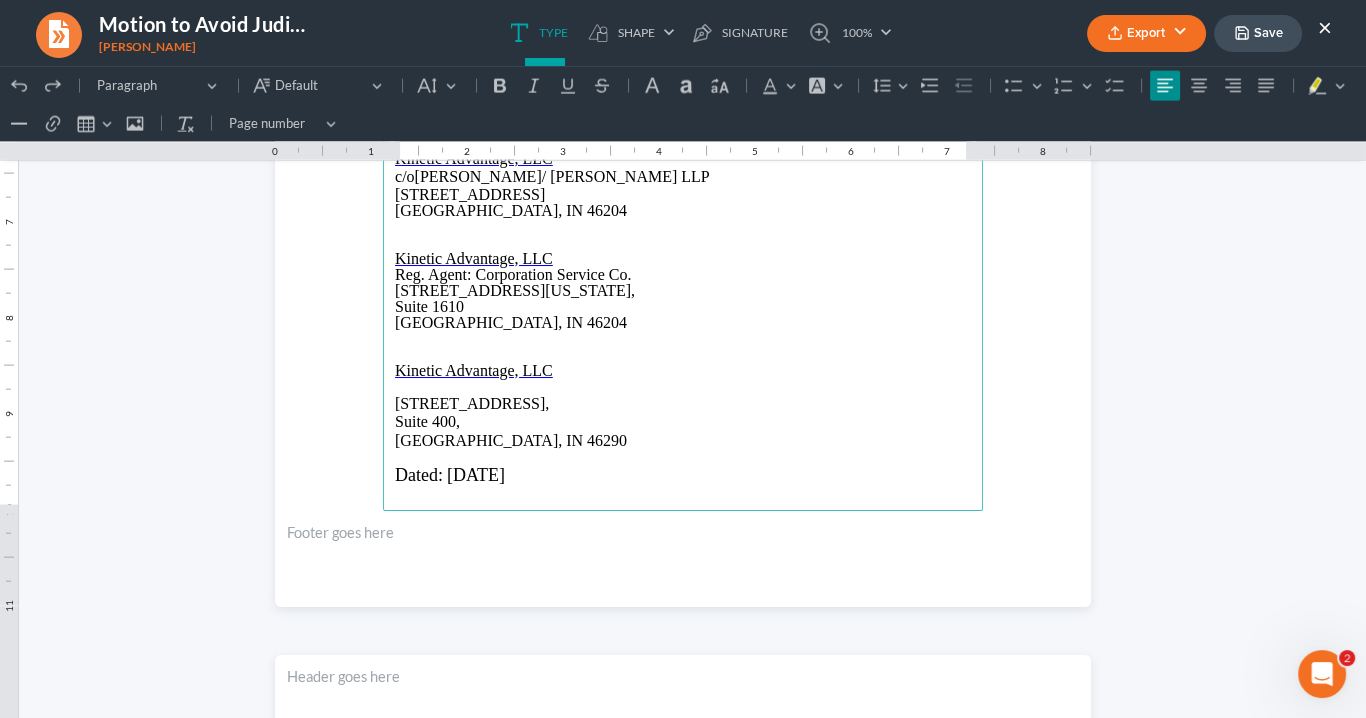 click at bounding box center [683, 387] 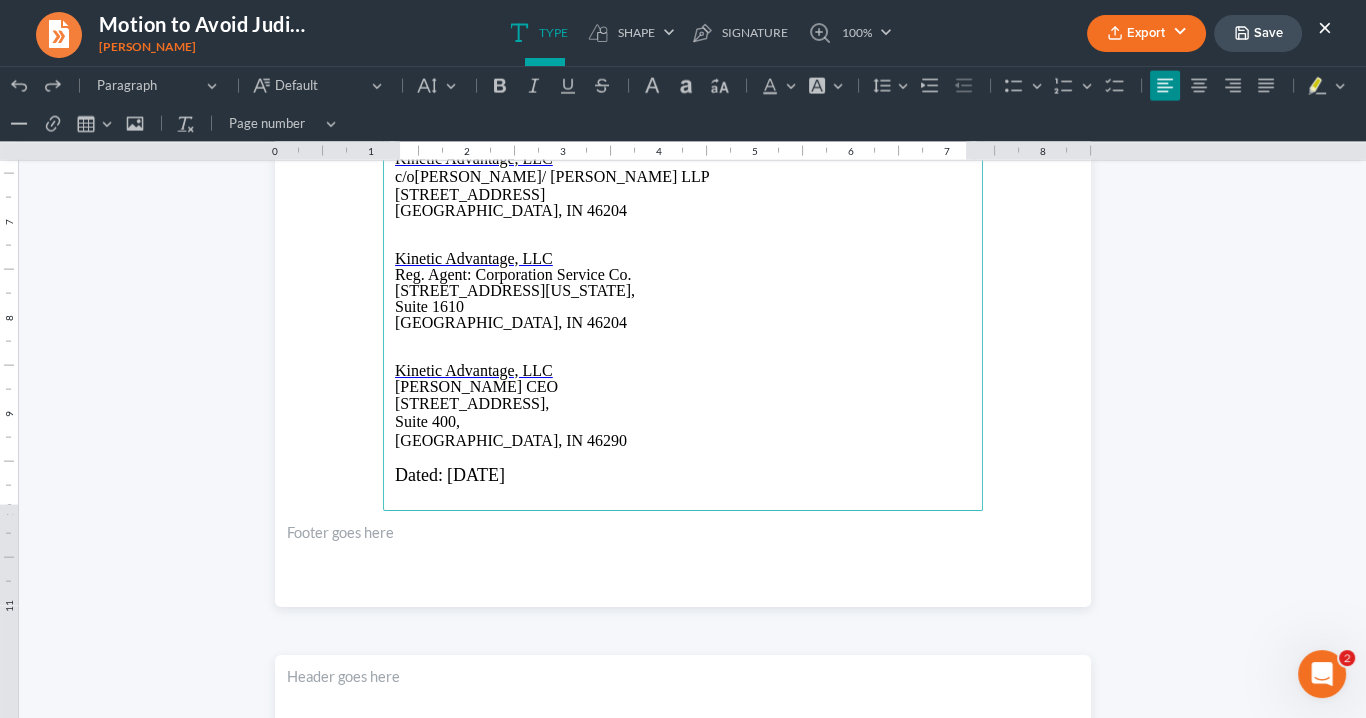 click on "[PERSON_NAME] CEO" at bounding box center [476, 386] 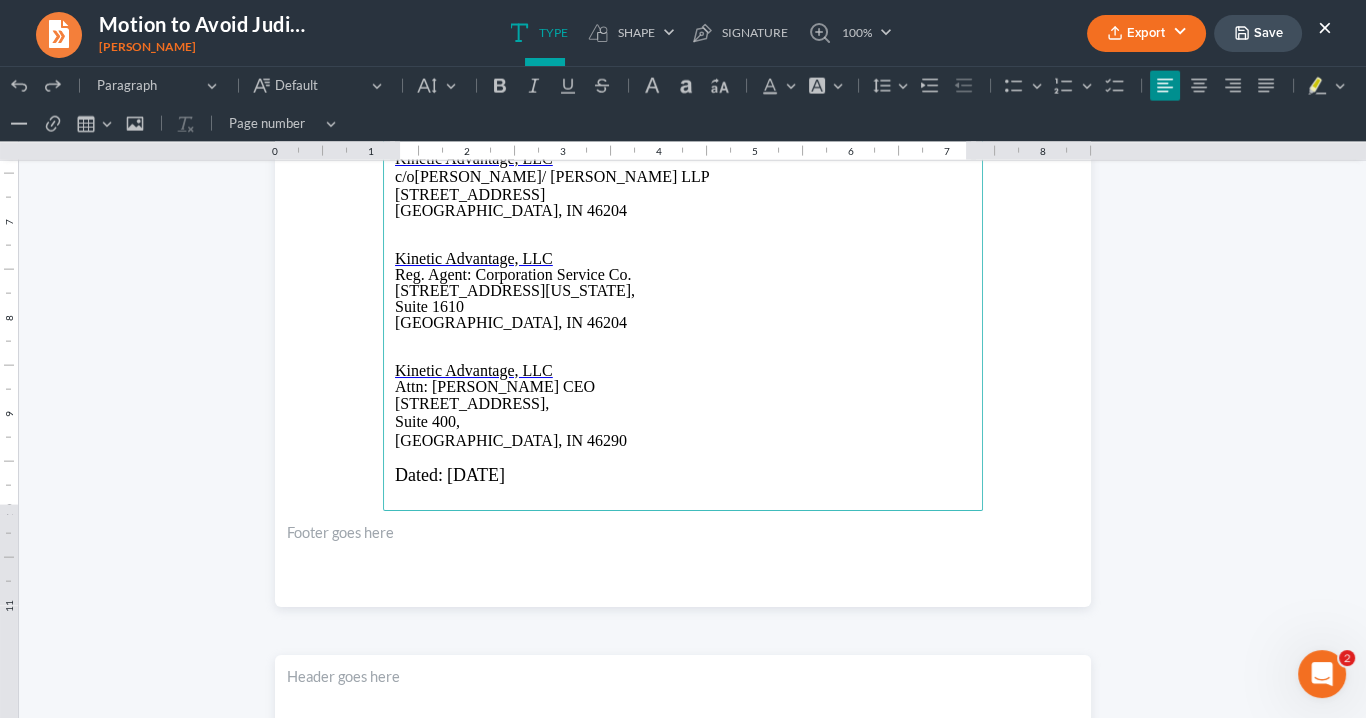 click on "[GEOGRAPHIC_DATA], IN 46290" at bounding box center [683, 441] 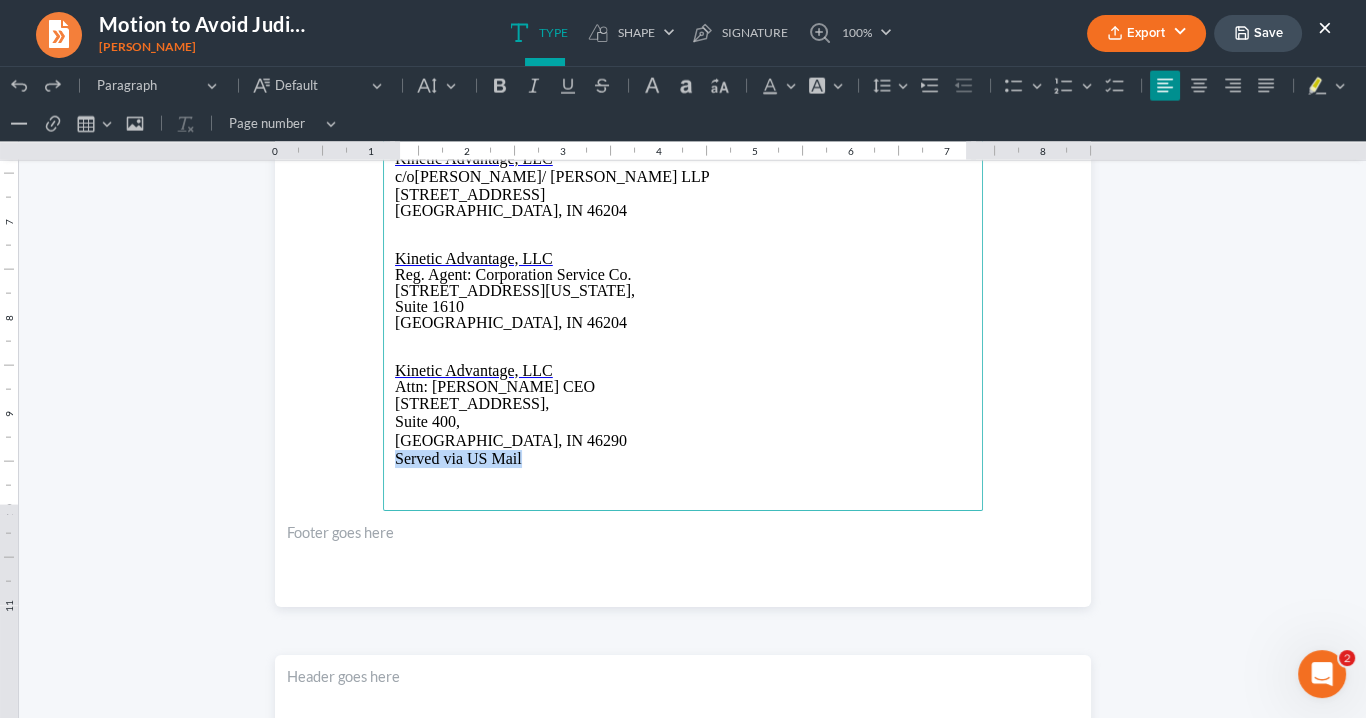 drag, startPoint x: 529, startPoint y: 459, endPoint x: 365, endPoint y: 378, distance: 182.91255 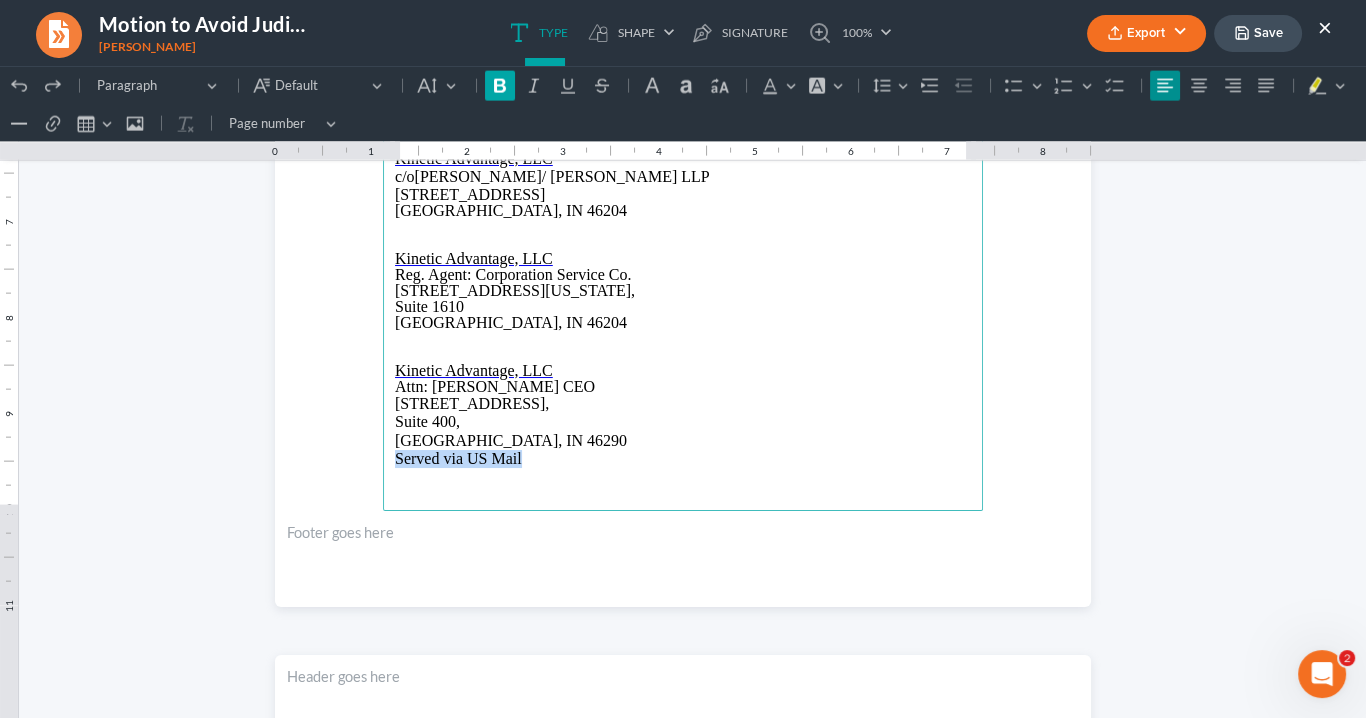 click 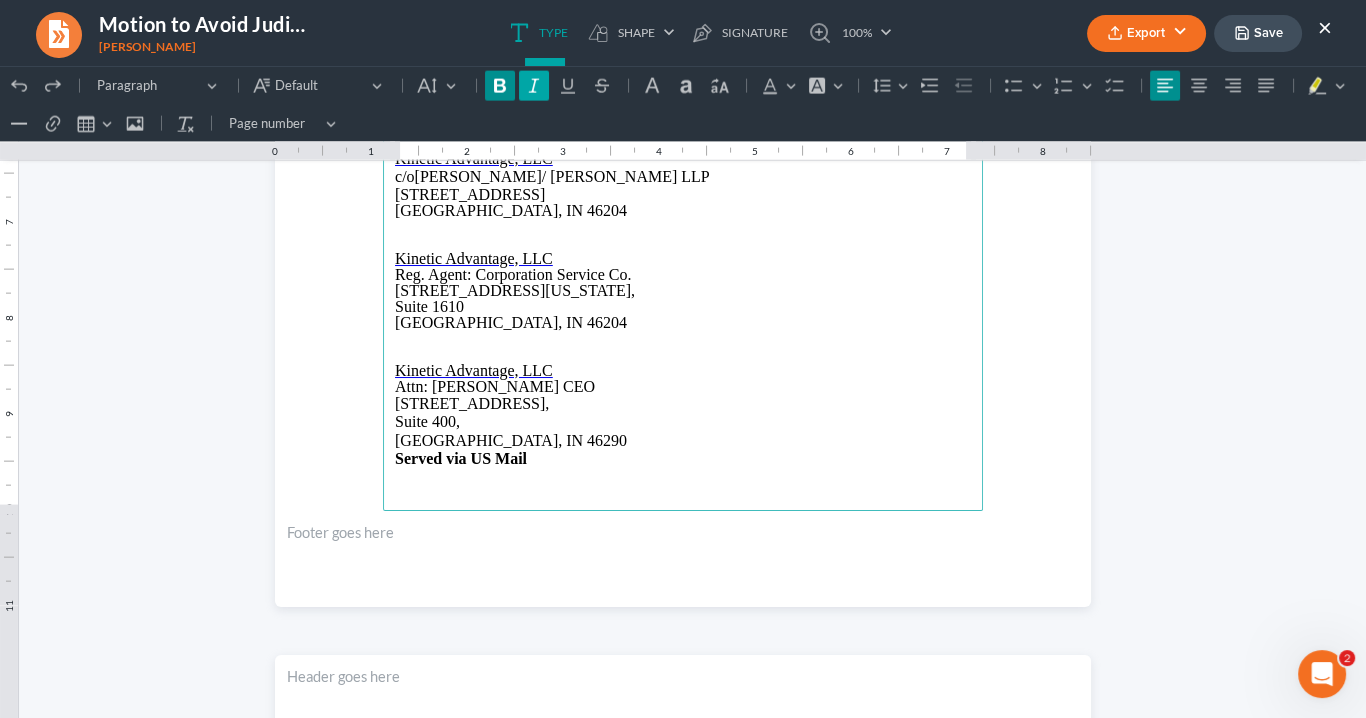 click 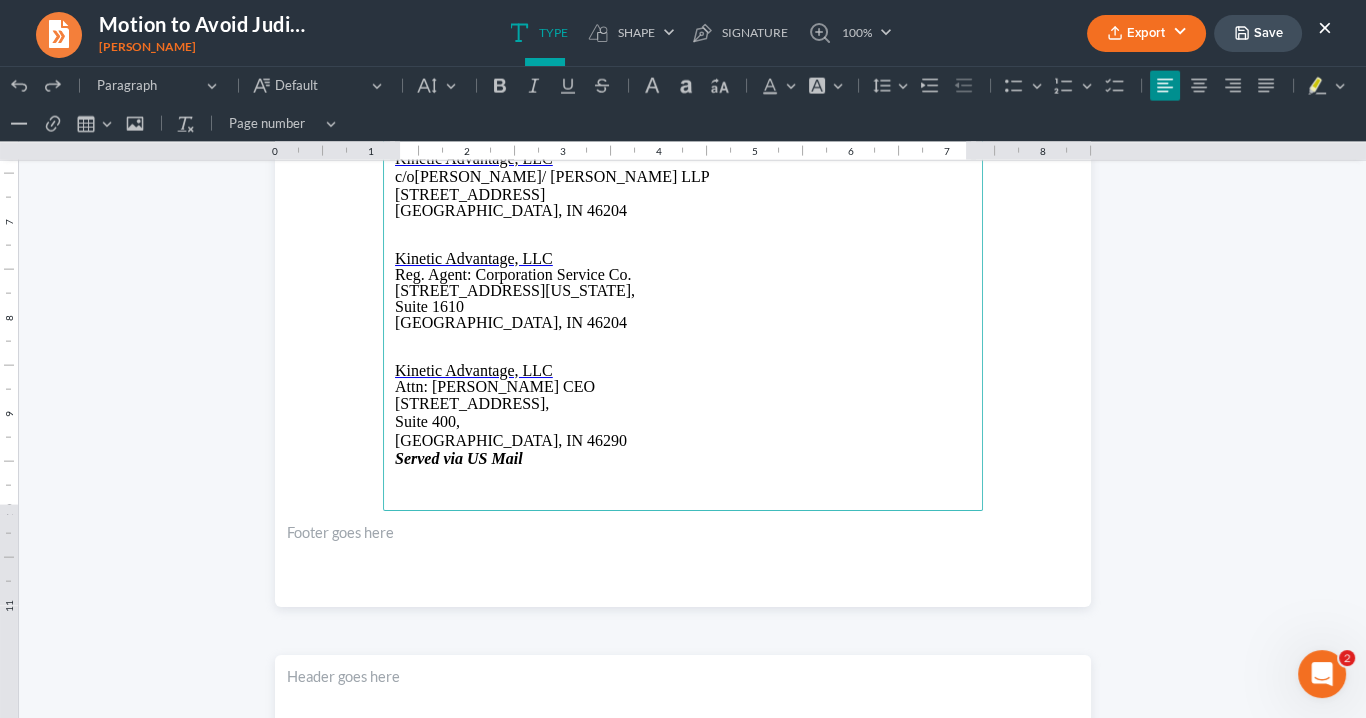 click on "[GEOGRAPHIC_DATA], IN 46204" at bounding box center [683, 323] 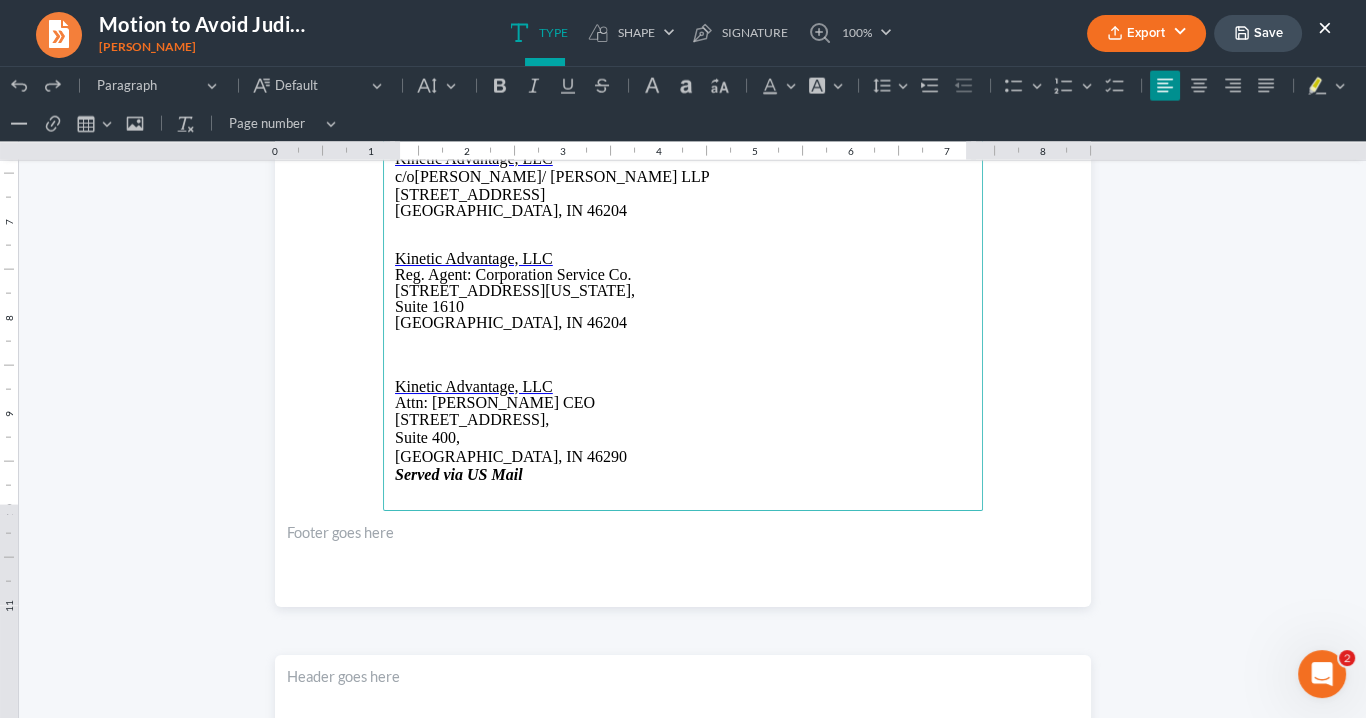 click at bounding box center (683, 339) 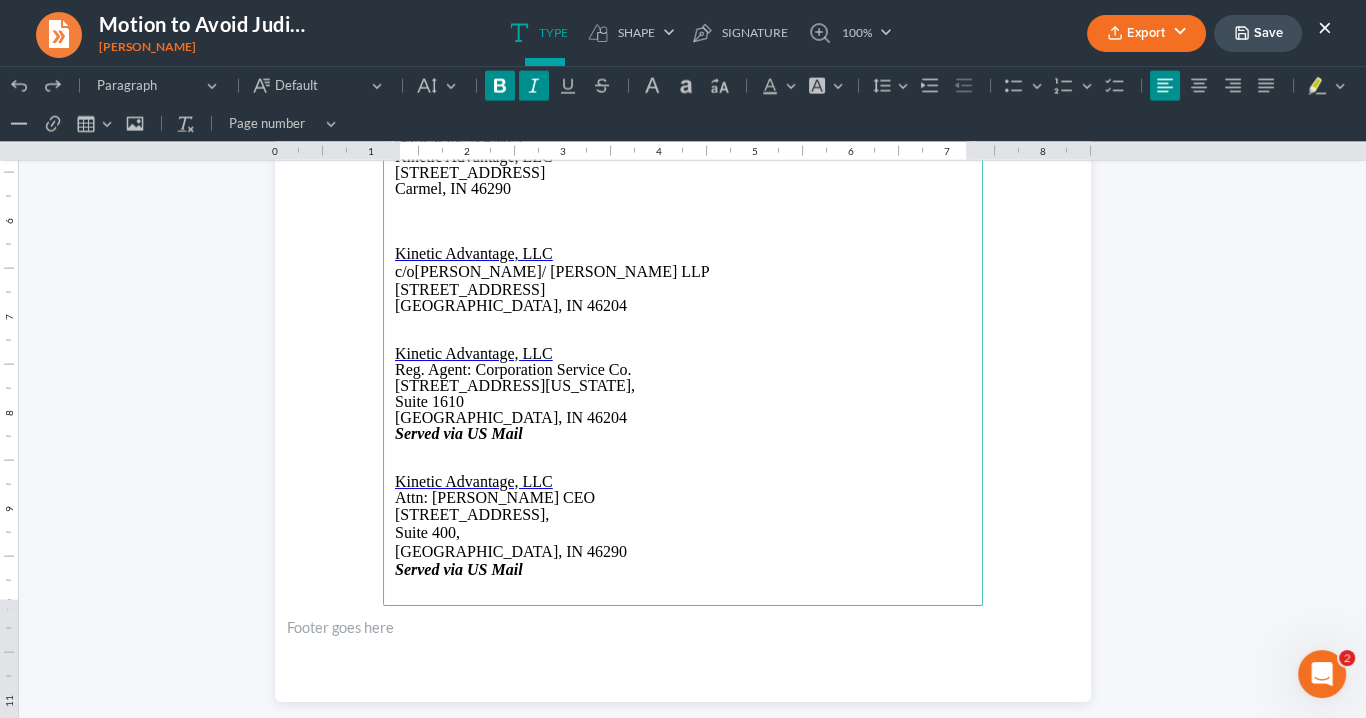 scroll, scrollTop: 6018, scrollLeft: 0, axis: vertical 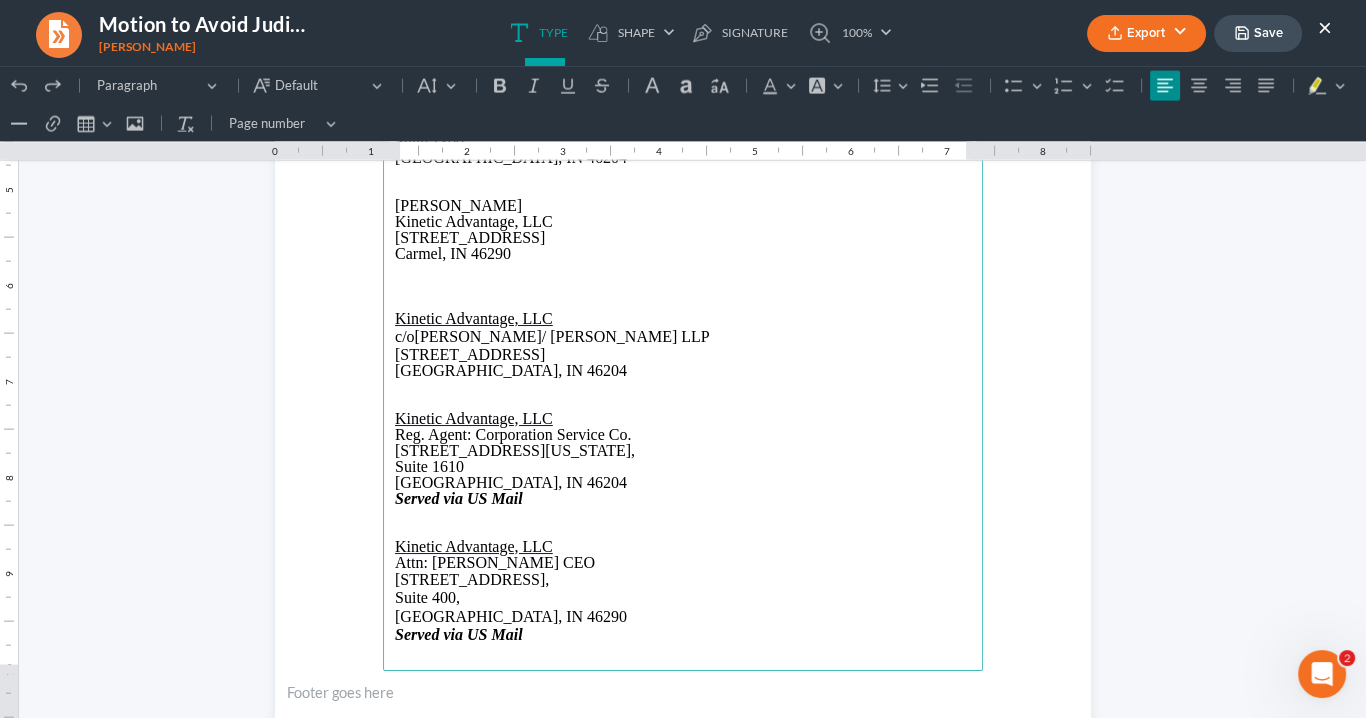 click on "[GEOGRAPHIC_DATA], IN 46204" at bounding box center [683, 371] 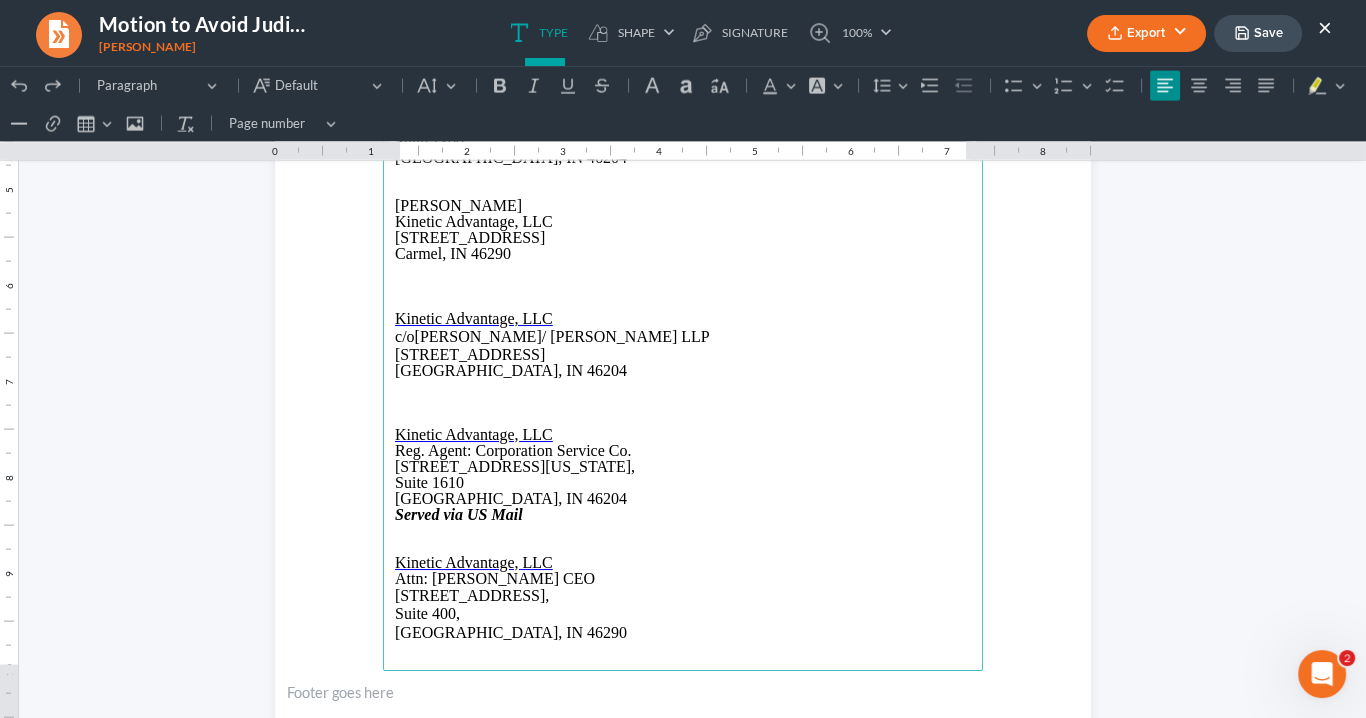 click at bounding box center (683, 387) 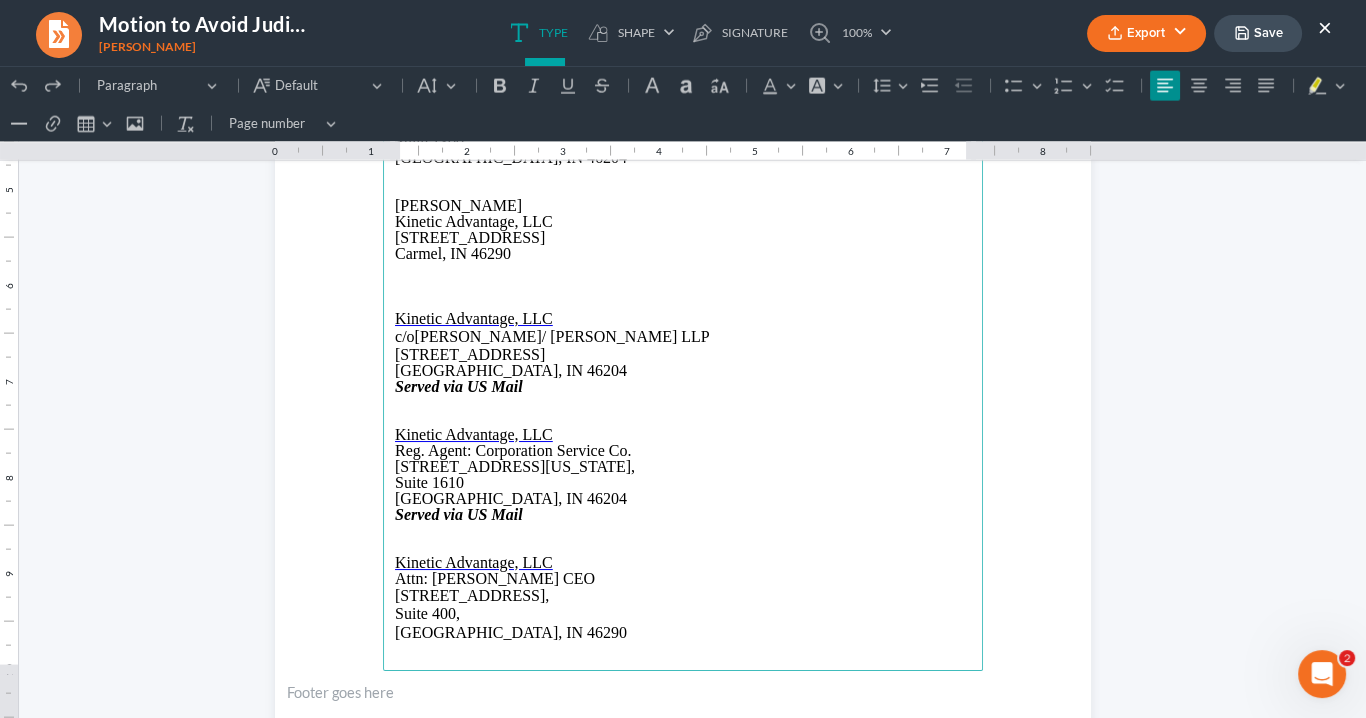 click at bounding box center (683, 270) 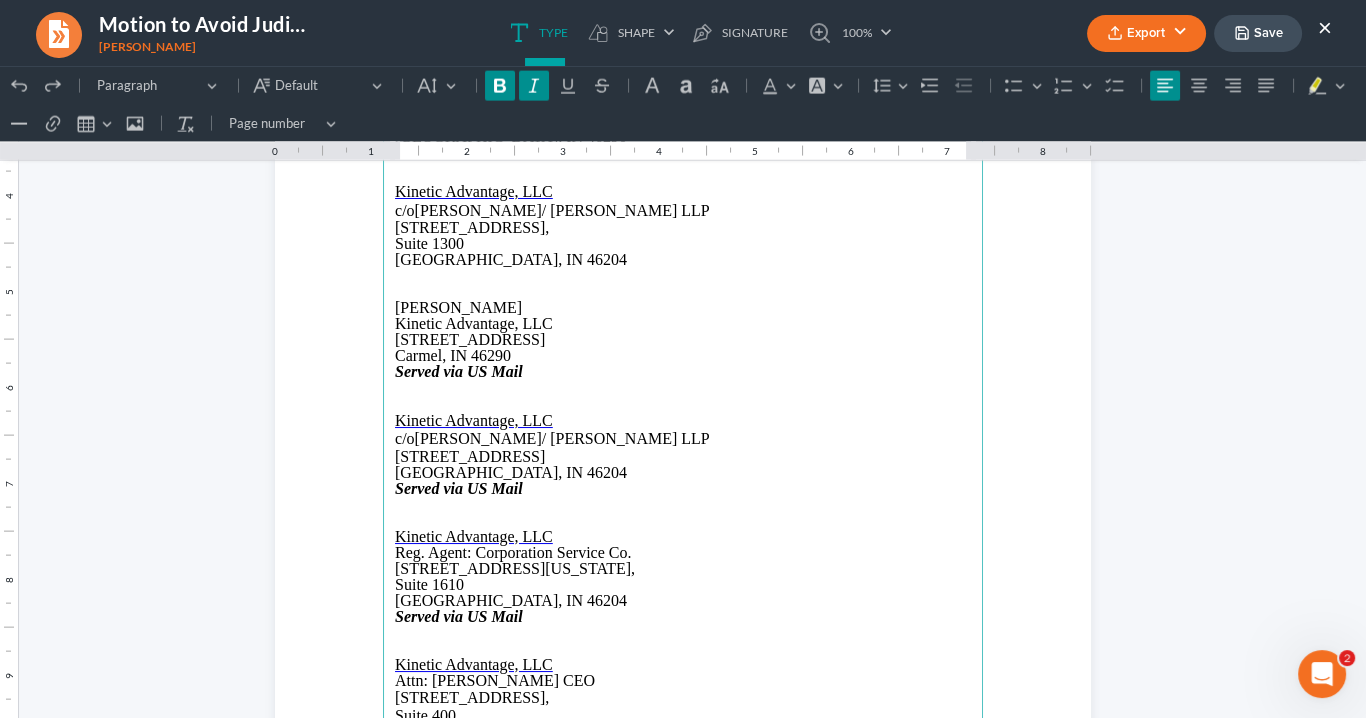 scroll, scrollTop: 5858, scrollLeft: 0, axis: vertical 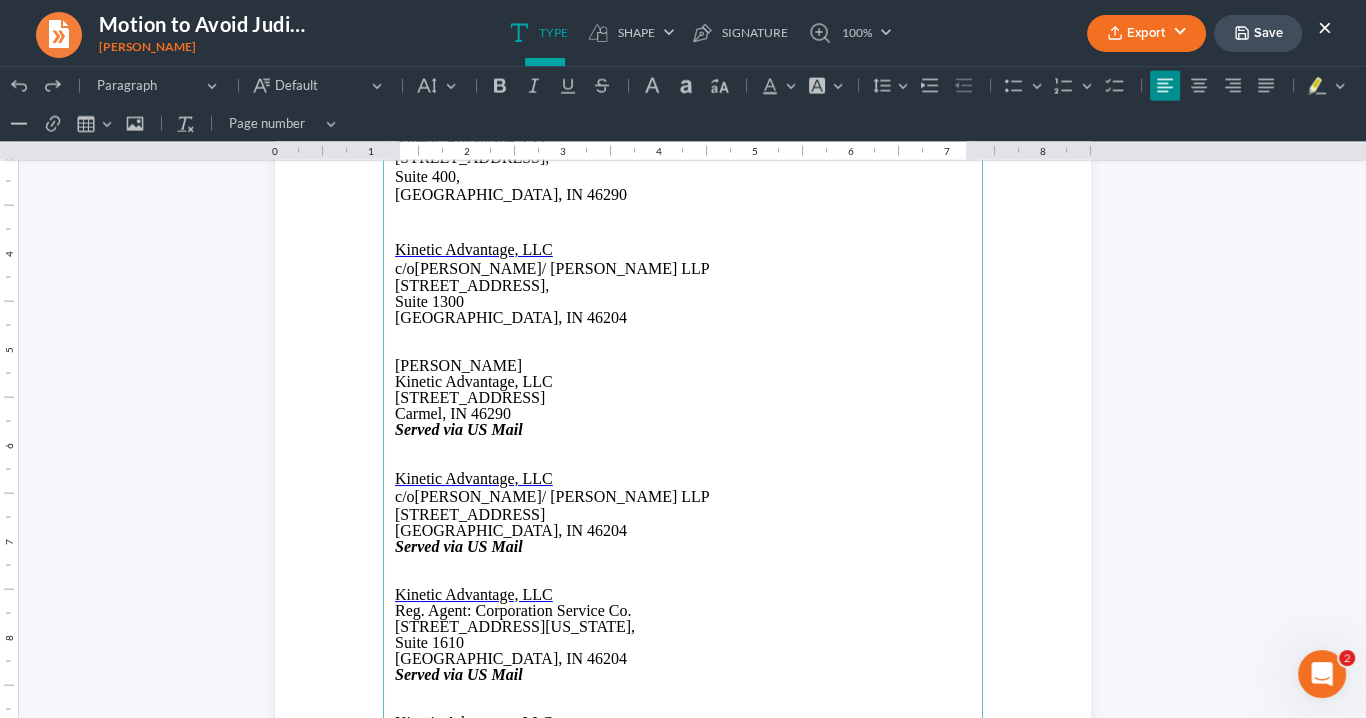 click at bounding box center (683, 334) 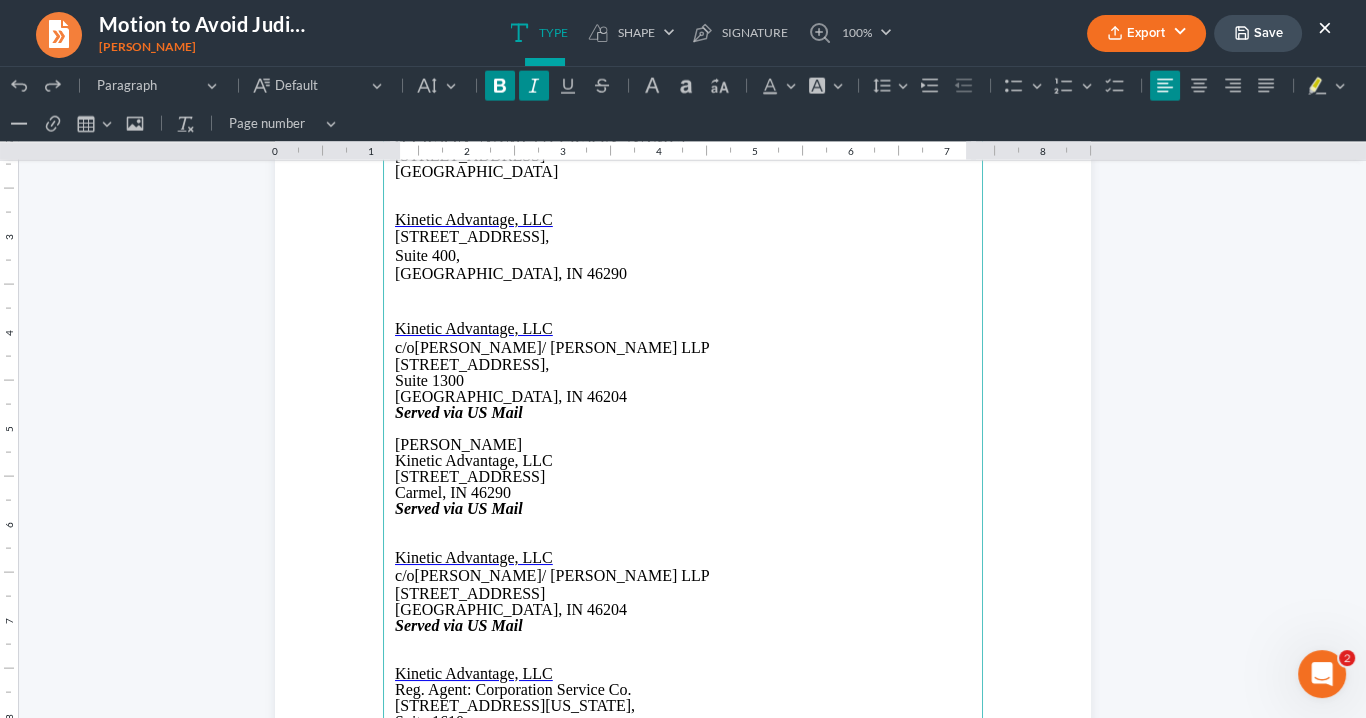 scroll, scrollTop: 5618, scrollLeft: 0, axis: vertical 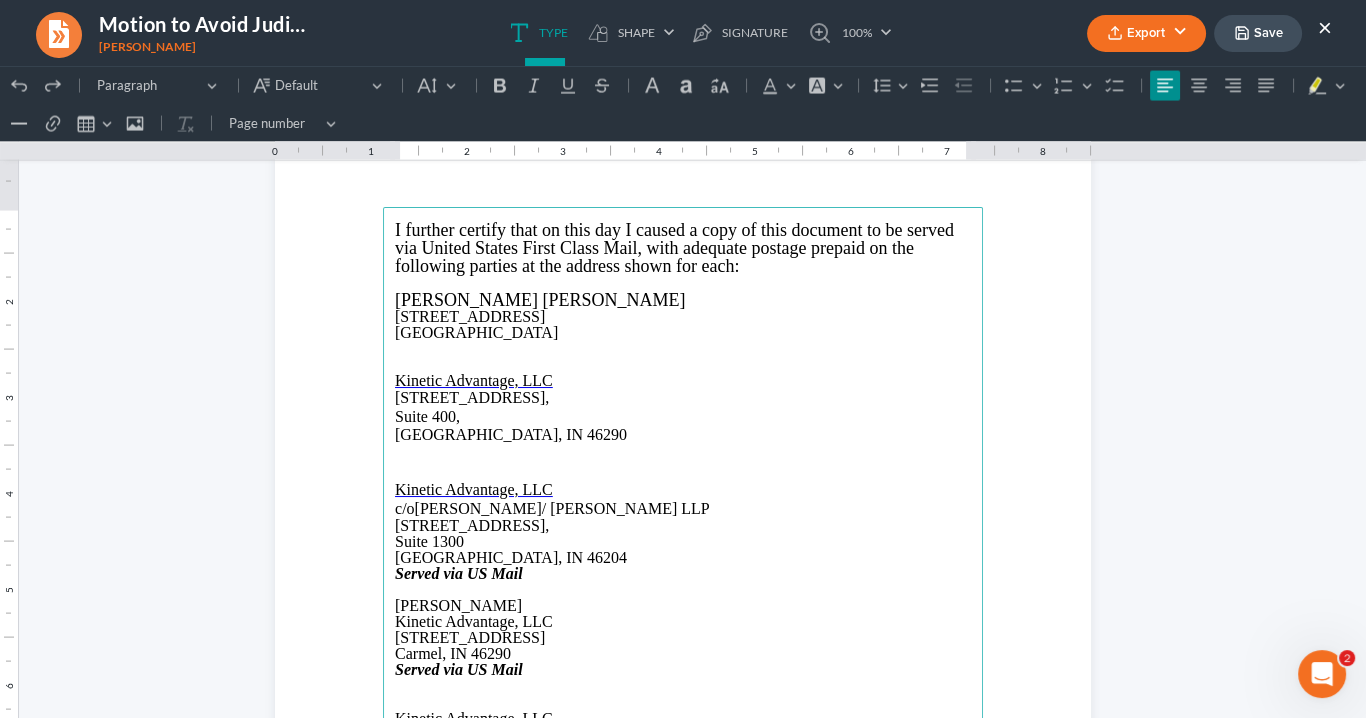 click at bounding box center (683, 454) 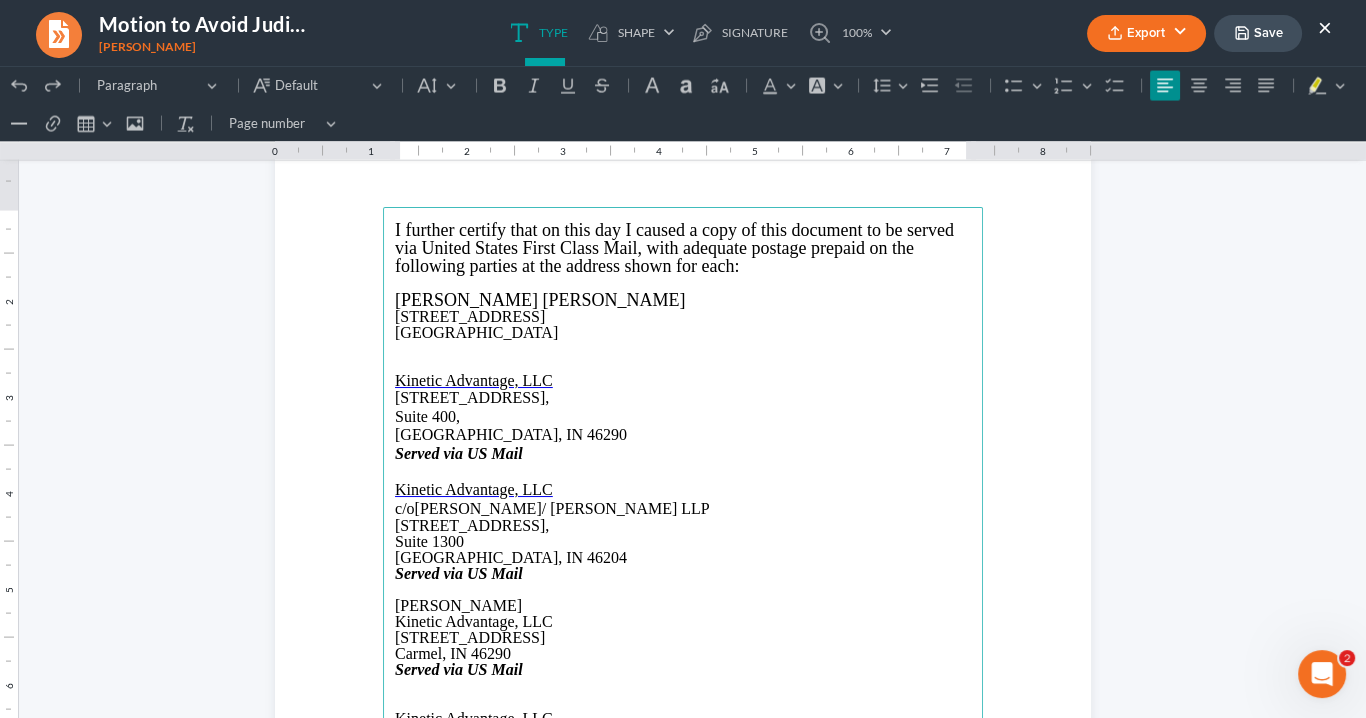 click at bounding box center [683, 349] 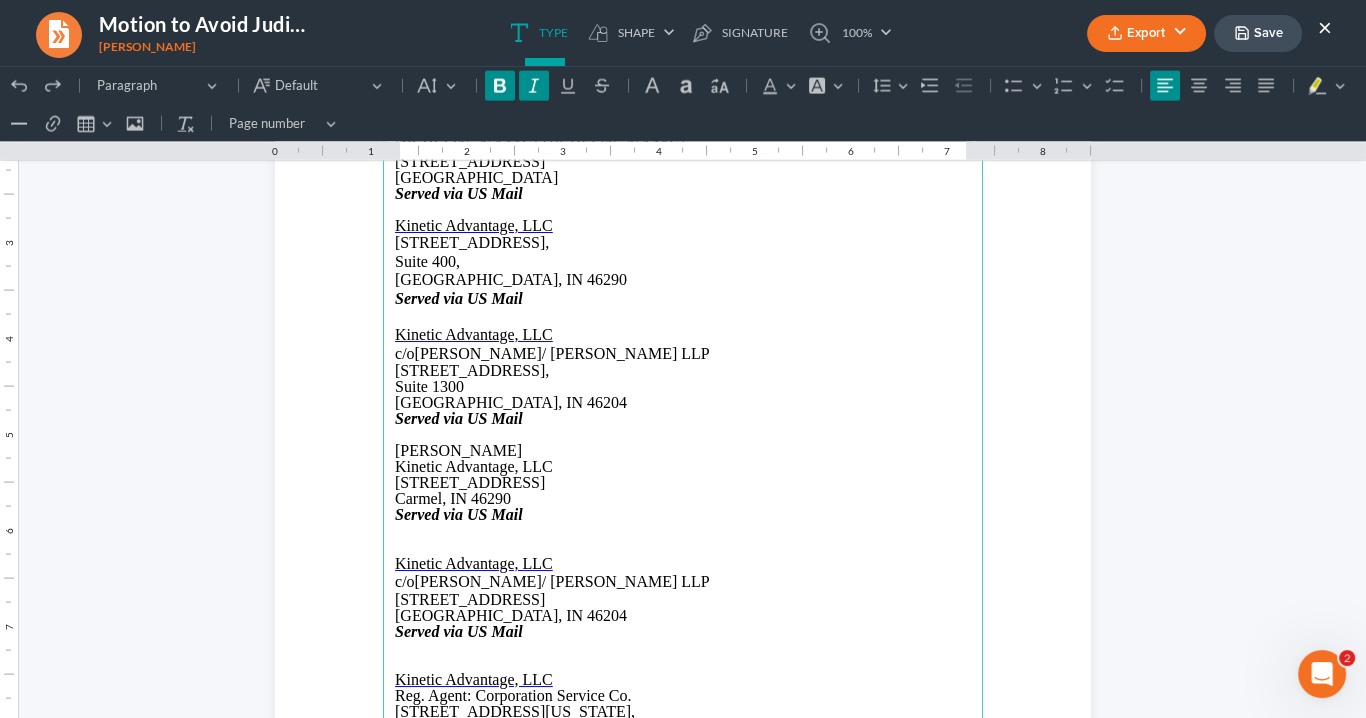 scroll, scrollTop: 5858, scrollLeft: 0, axis: vertical 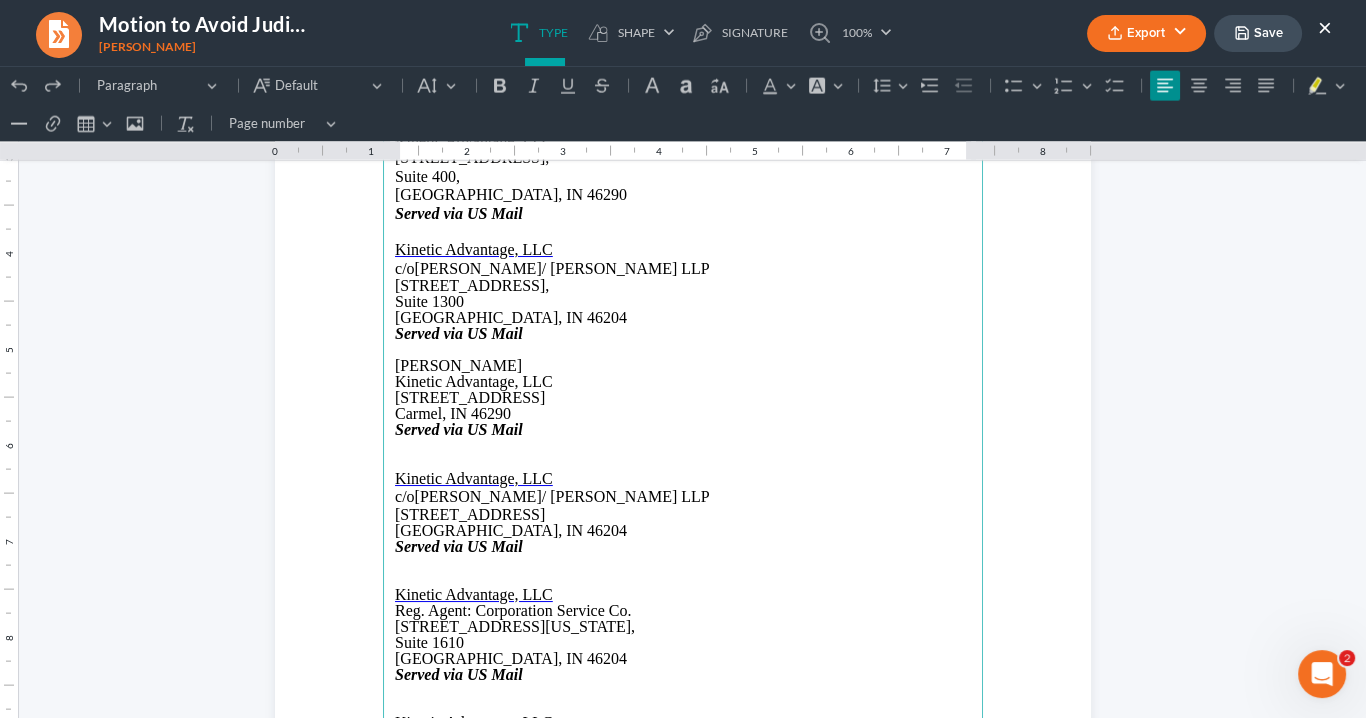 drag, startPoint x: 479, startPoint y: 367, endPoint x: 393, endPoint y: 366, distance: 86.00581 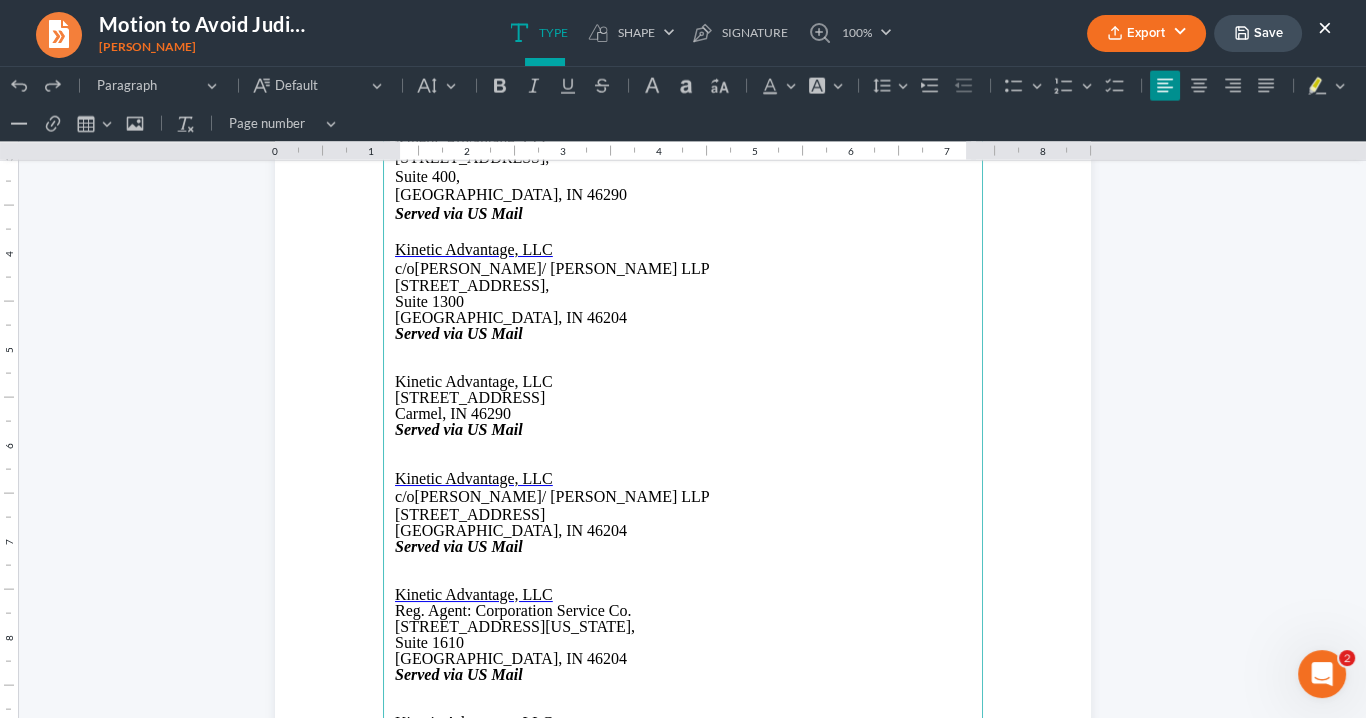 click on "Kinetic Advantage, LLC" at bounding box center [683, 382] 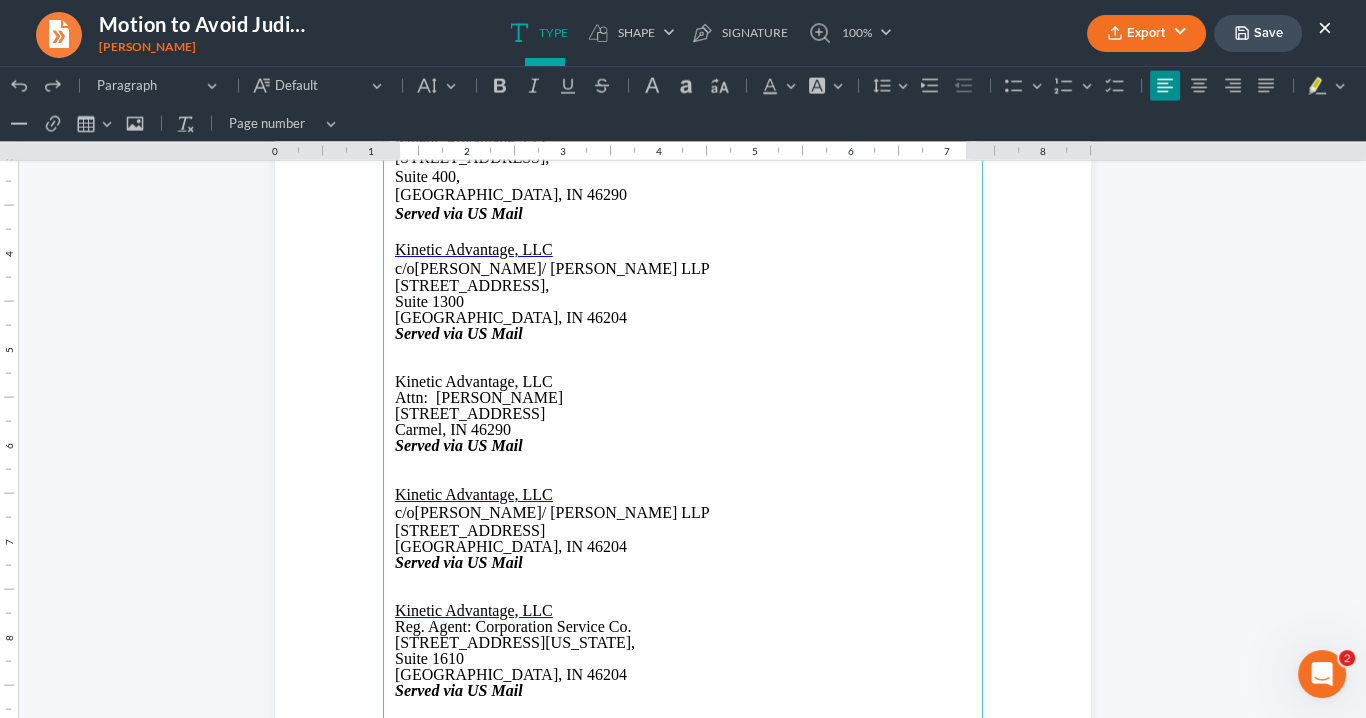 scroll, scrollTop: 6018, scrollLeft: 0, axis: vertical 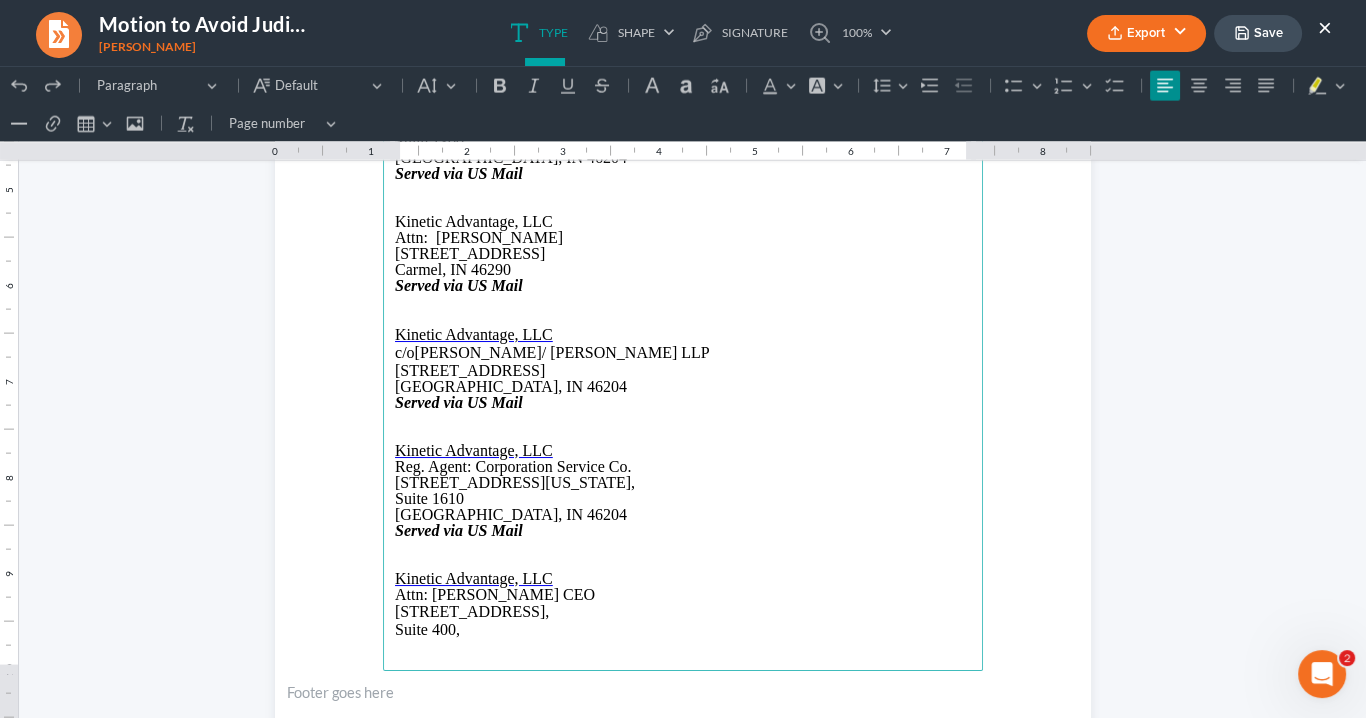 click on "Suite 1610" at bounding box center (683, 499) 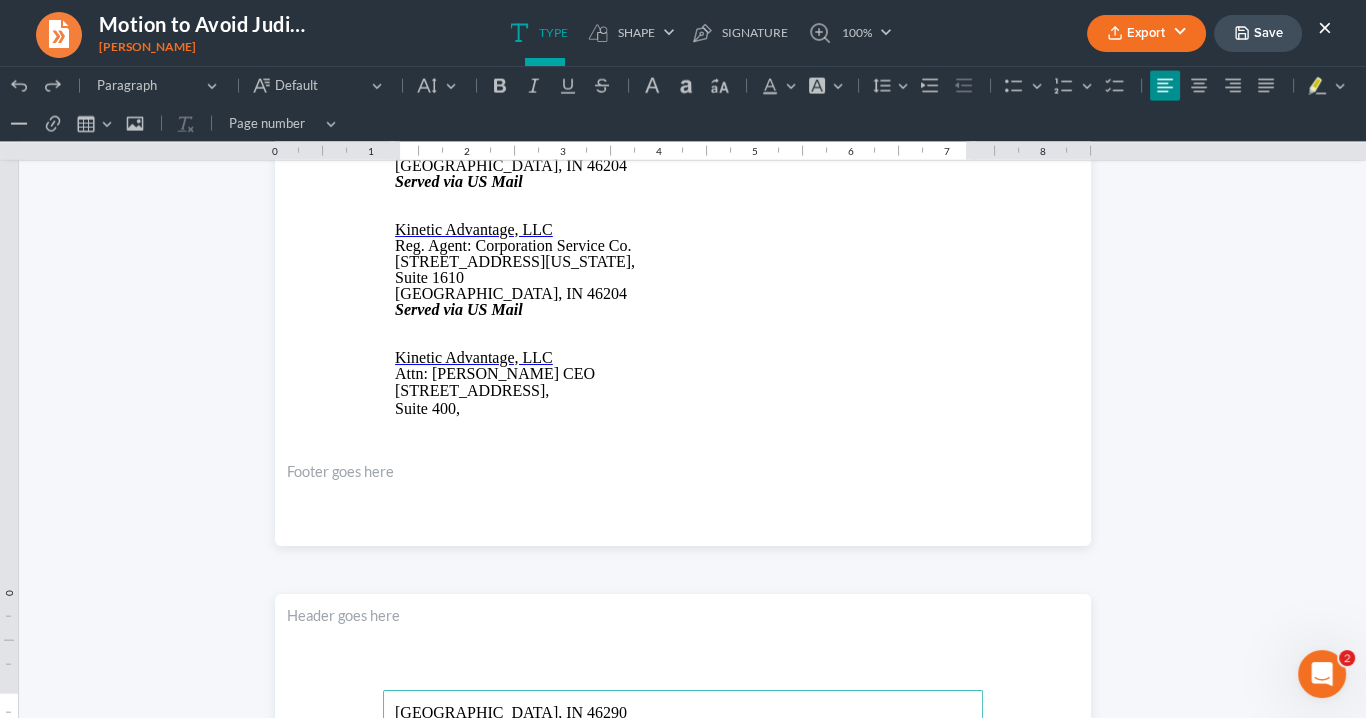 scroll, scrollTop: 6098, scrollLeft: 0, axis: vertical 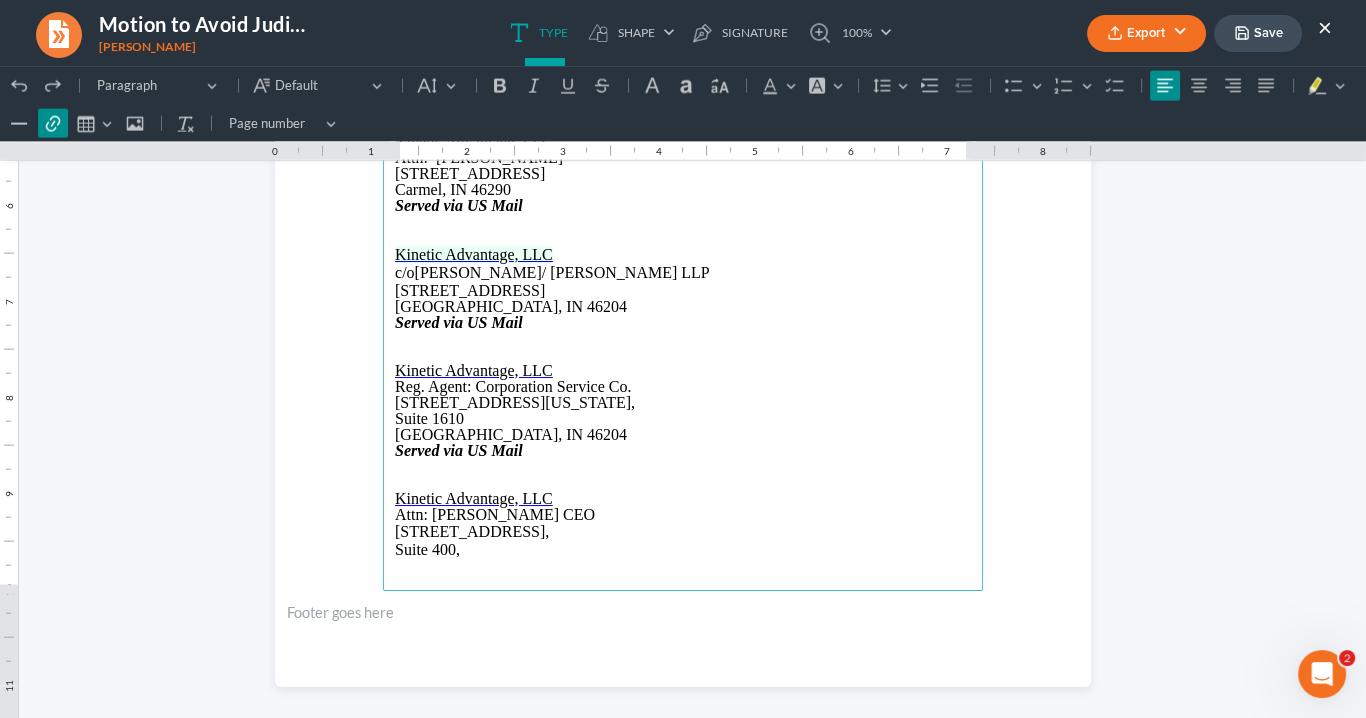 drag, startPoint x: 554, startPoint y: 254, endPoint x: 392, endPoint y: 257, distance: 162.02777 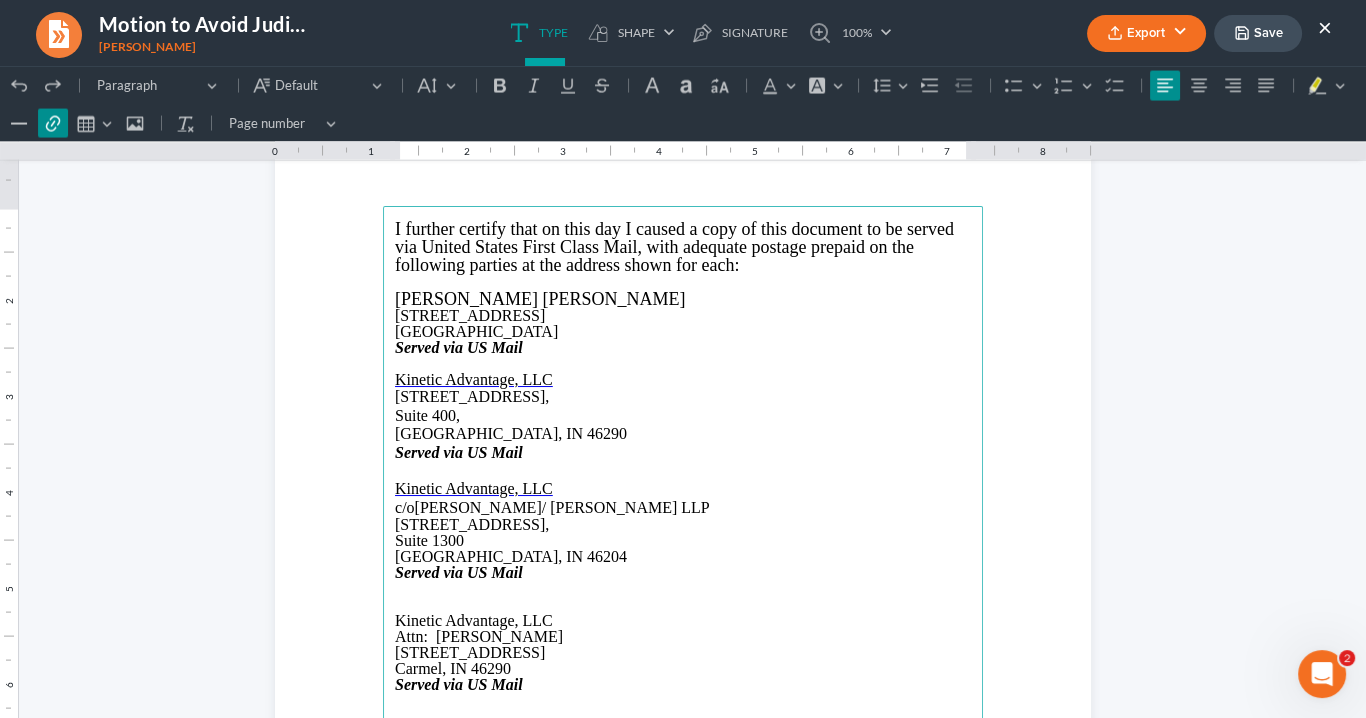 scroll, scrollTop: 5618, scrollLeft: 0, axis: vertical 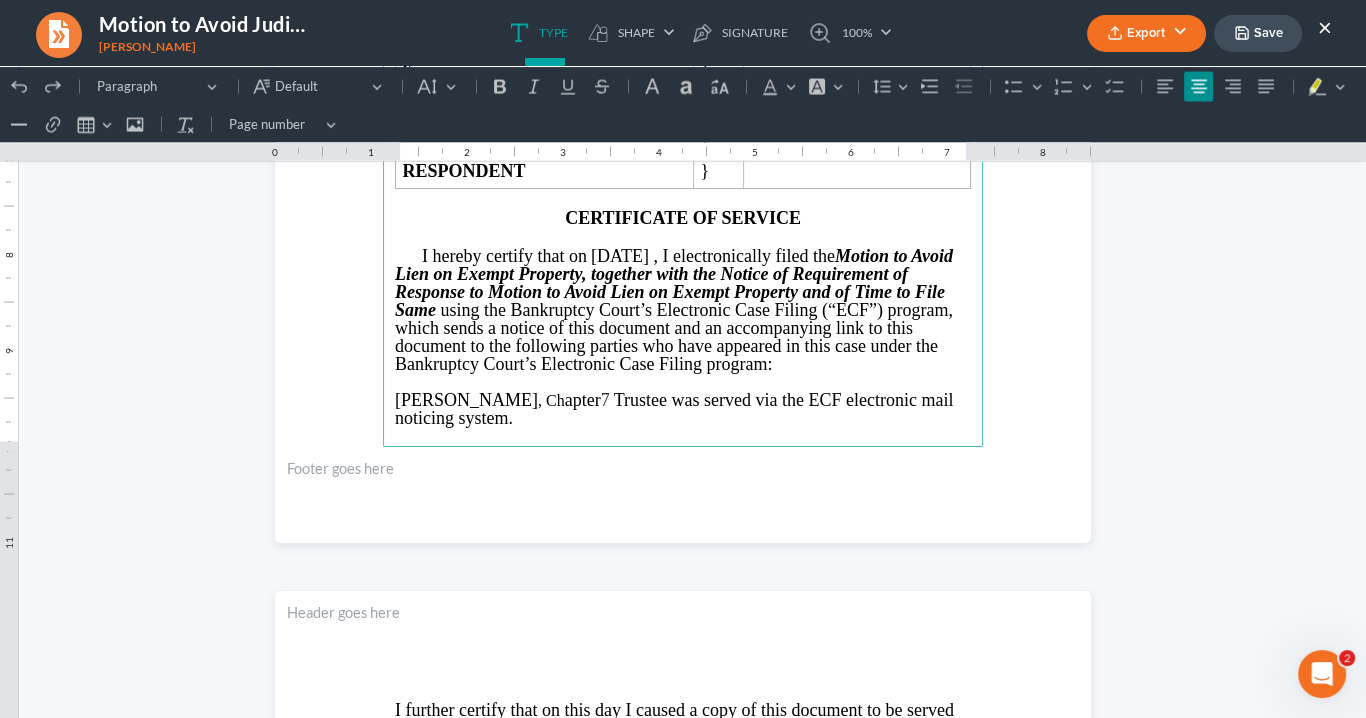 drag, startPoint x: 624, startPoint y: 381, endPoint x: 642, endPoint y: 382, distance: 18.027756 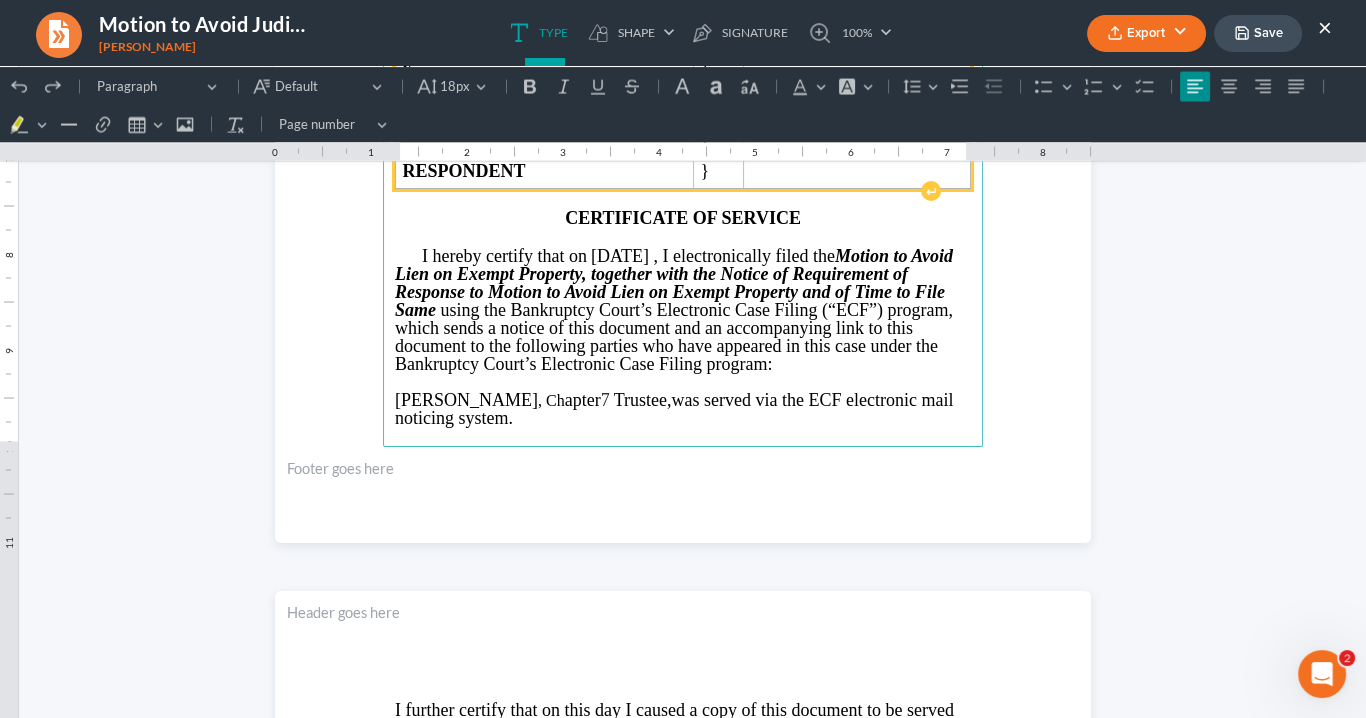 scroll, scrollTop: 4898, scrollLeft: 0, axis: vertical 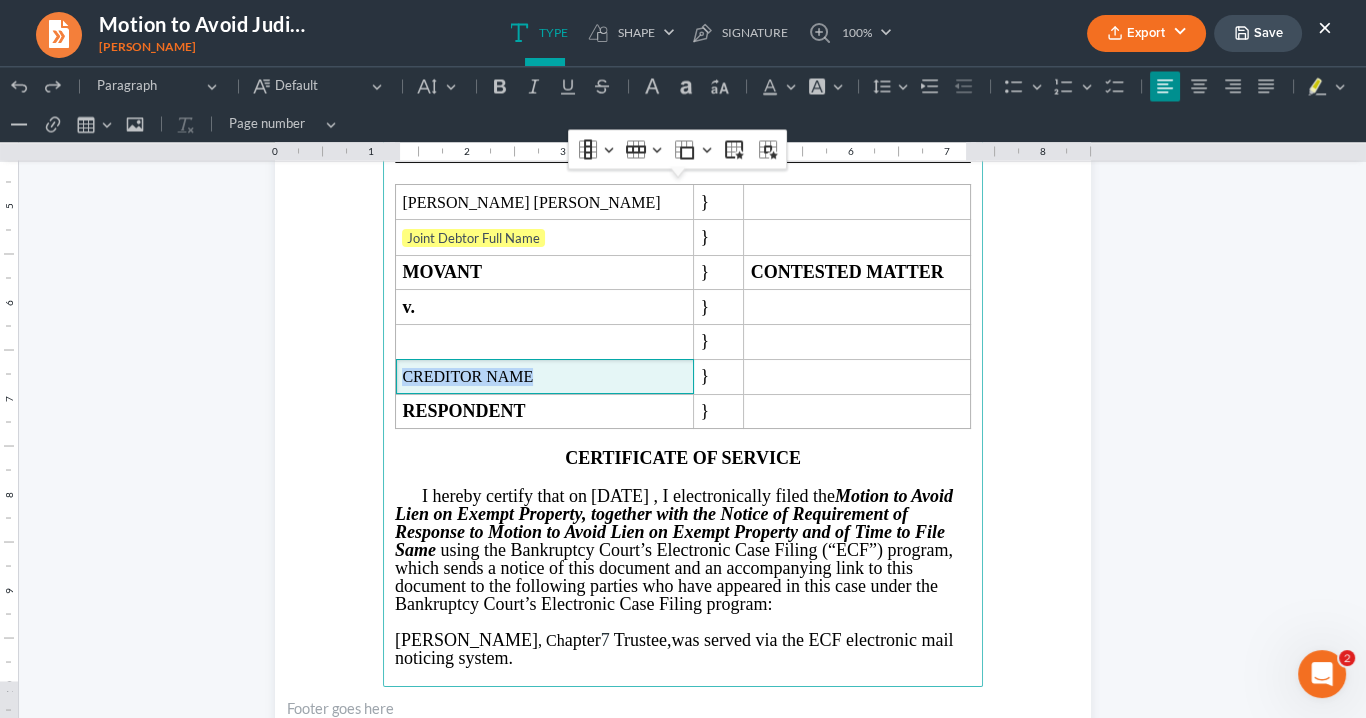 drag, startPoint x: 524, startPoint y: 362, endPoint x: 361, endPoint y: 356, distance: 163.1104 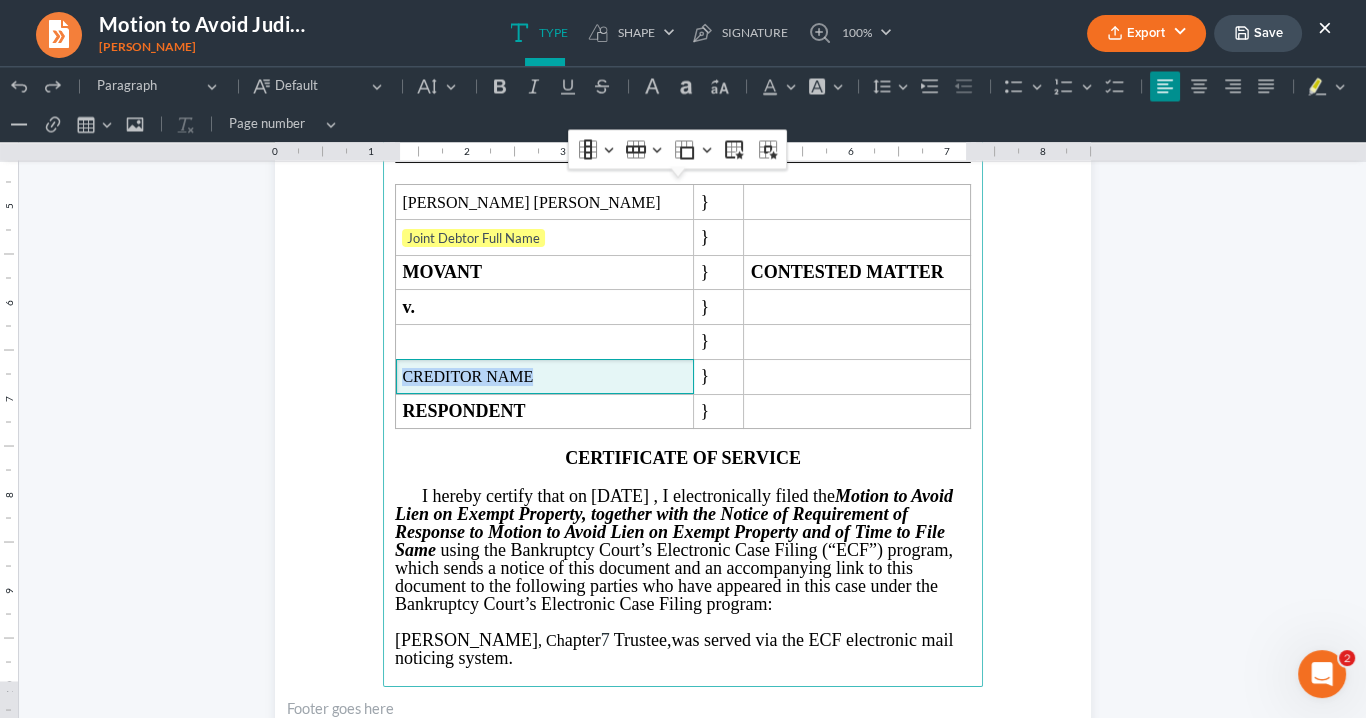 click on "IN THE UNITED STATES BANKRUPTCY COURT NORTHERN DISTRICT OF [US_STATE] ATLANTA DIVISION IN RE :                                   } CASE NUMBER 25-56253-jwc [PERSON_NAME] [PERSON_NAME] } Joint Debtor Full Name } CHAPTER 13 } ------------------------------------------------------------------------------------------------ [PERSON_NAME] [PERSON_NAME]                    } Joint Debtor Full Name }                  MOVANT } CONTESTED MATTER    v. } } CREDITOR NAME }  RESPONDENT } CERTIFICATE OF SERVICE        I hereby certify that on    [DATE] , I electronically filed the  Motion to Avoid Lien on Exempt Property, together with the Notice of Requirement of Response to Motion to Avoid Lien on Exempt Property and of Time to File Same   [PERSON_NAME] , [PERSON_NAME]  7   Trustee,was served via the ECF electronic mail noticing system." at bounding box center (683, 255) 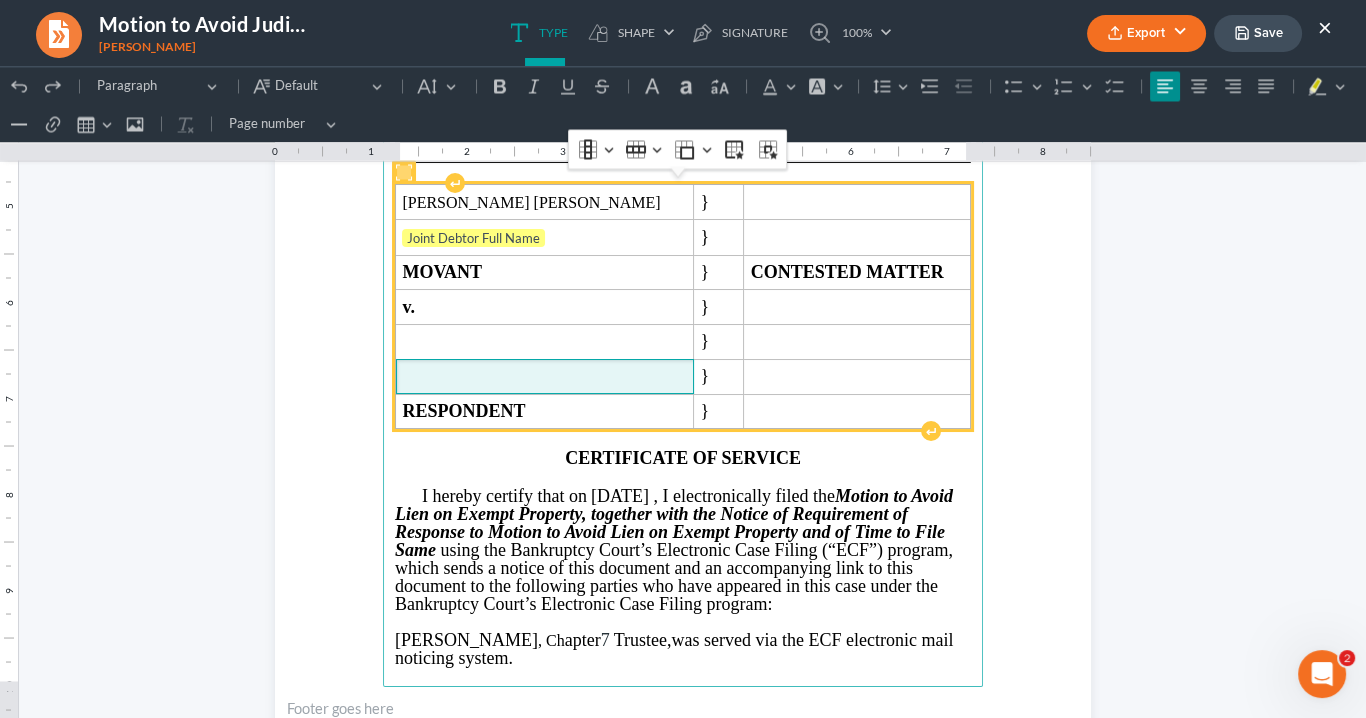 click at bounding box center (544, 377) 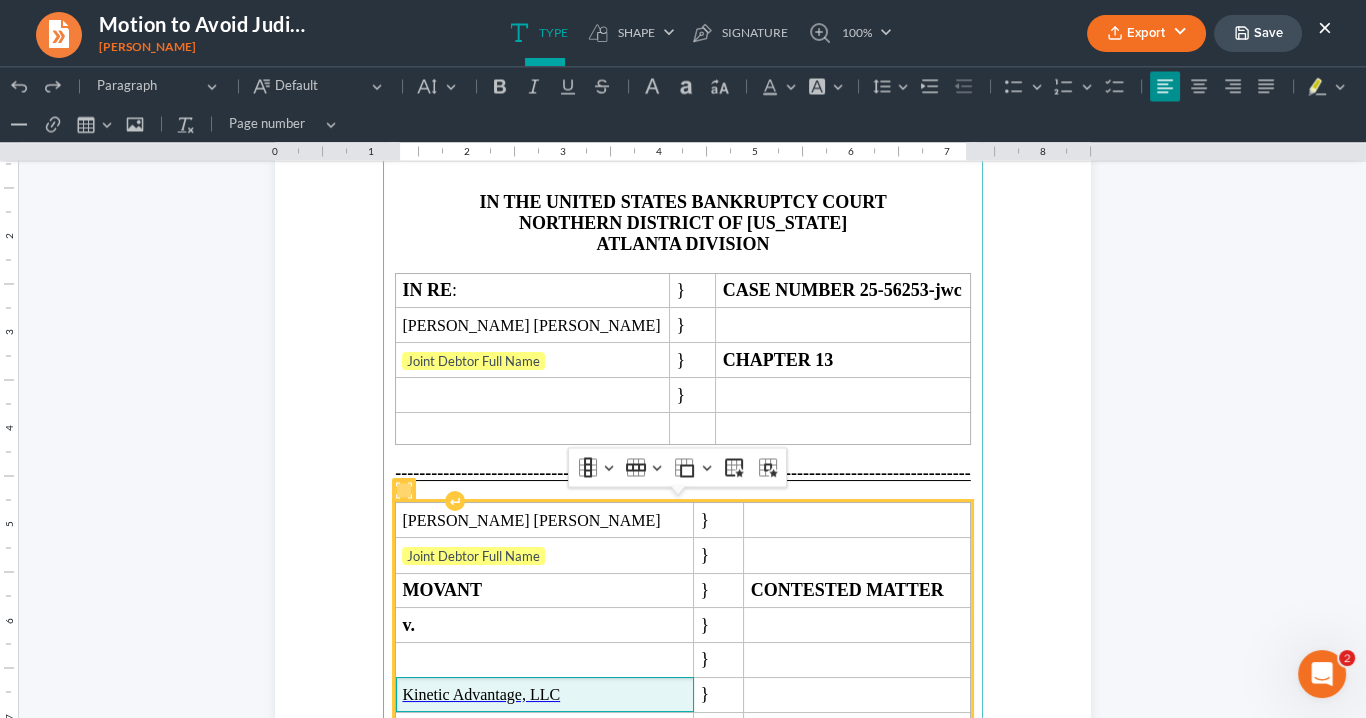 scroll, scrollTop: 4578, scrollLeft: 0, axis: vertical 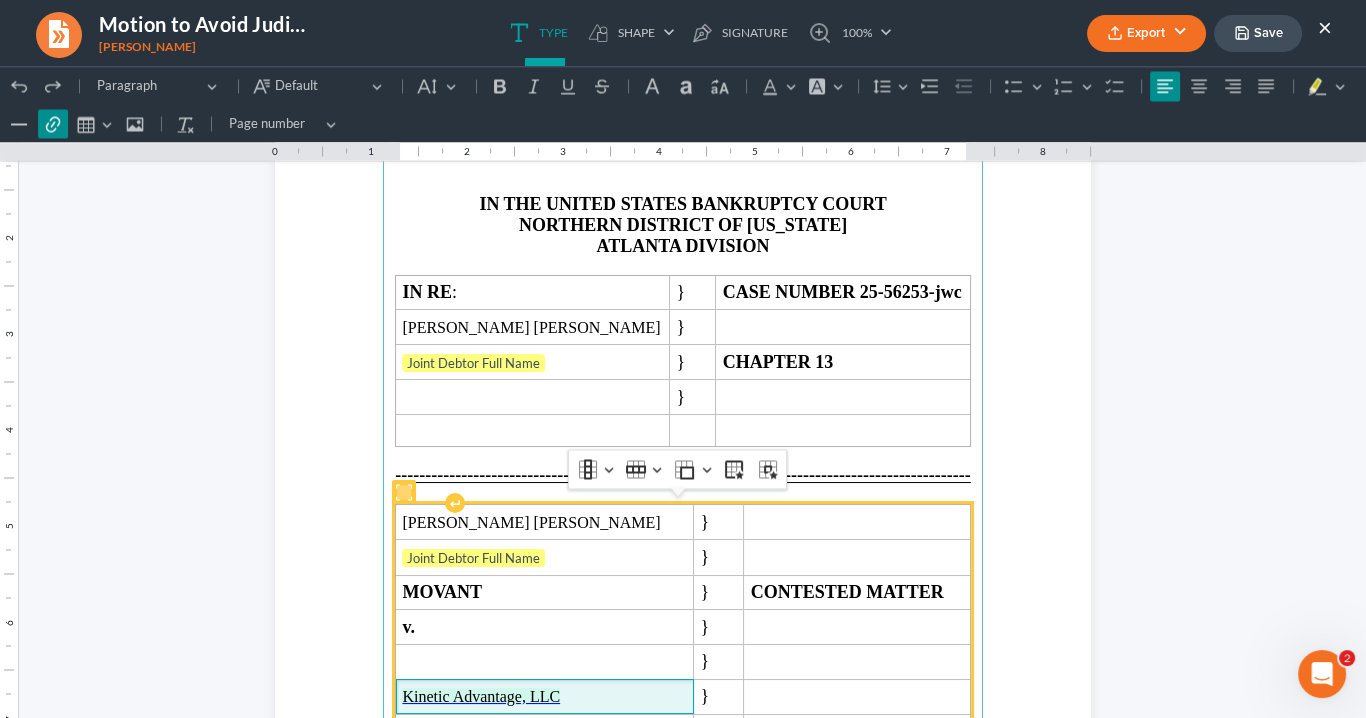drag, startPoint x: 540, startPoint y: 682, endPoint x: 389, endPoint y: 689, distance: 151.16217 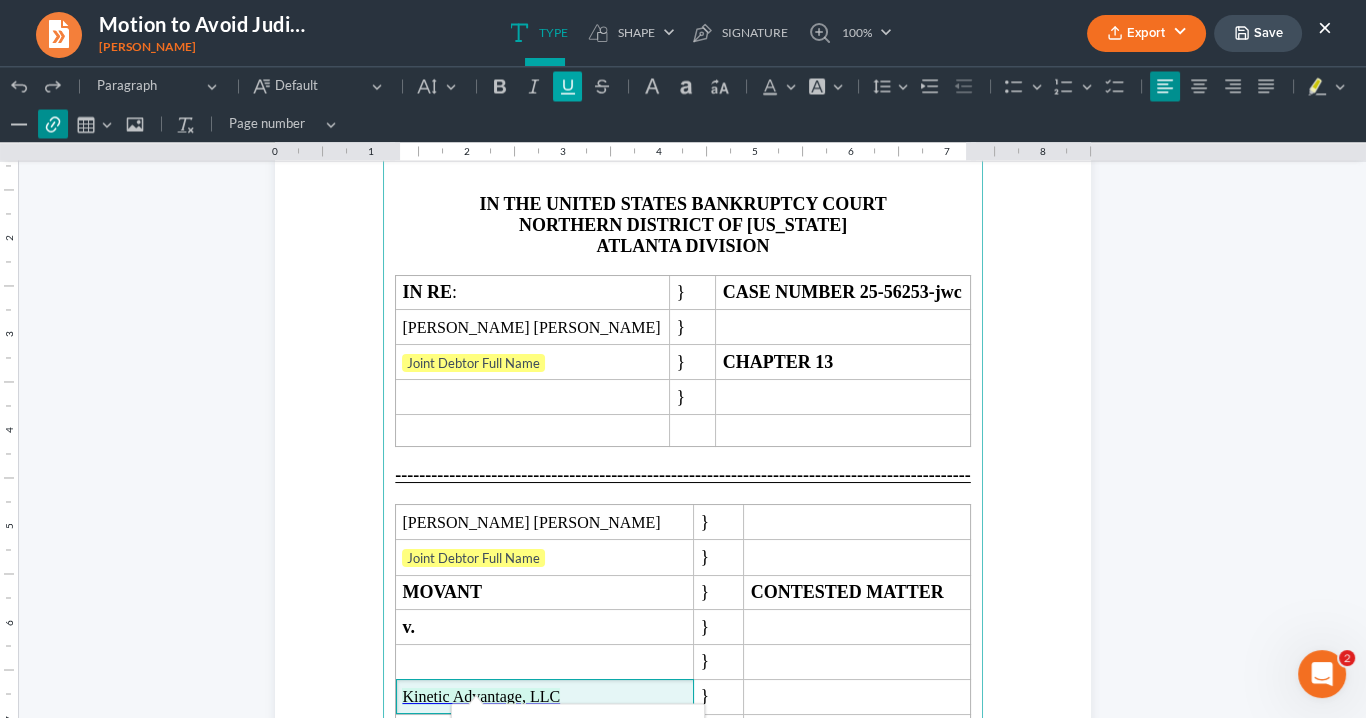 click 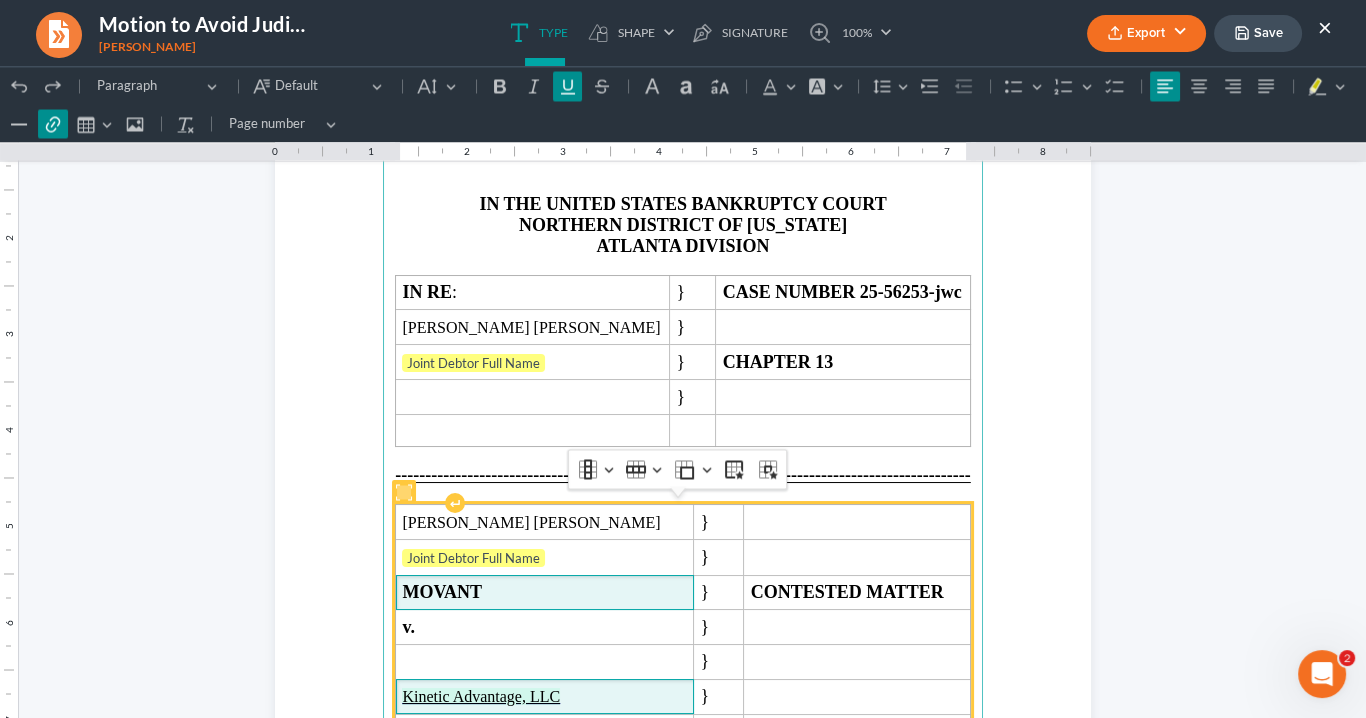 click on "MOVANT" at bounding box center (544, 592) 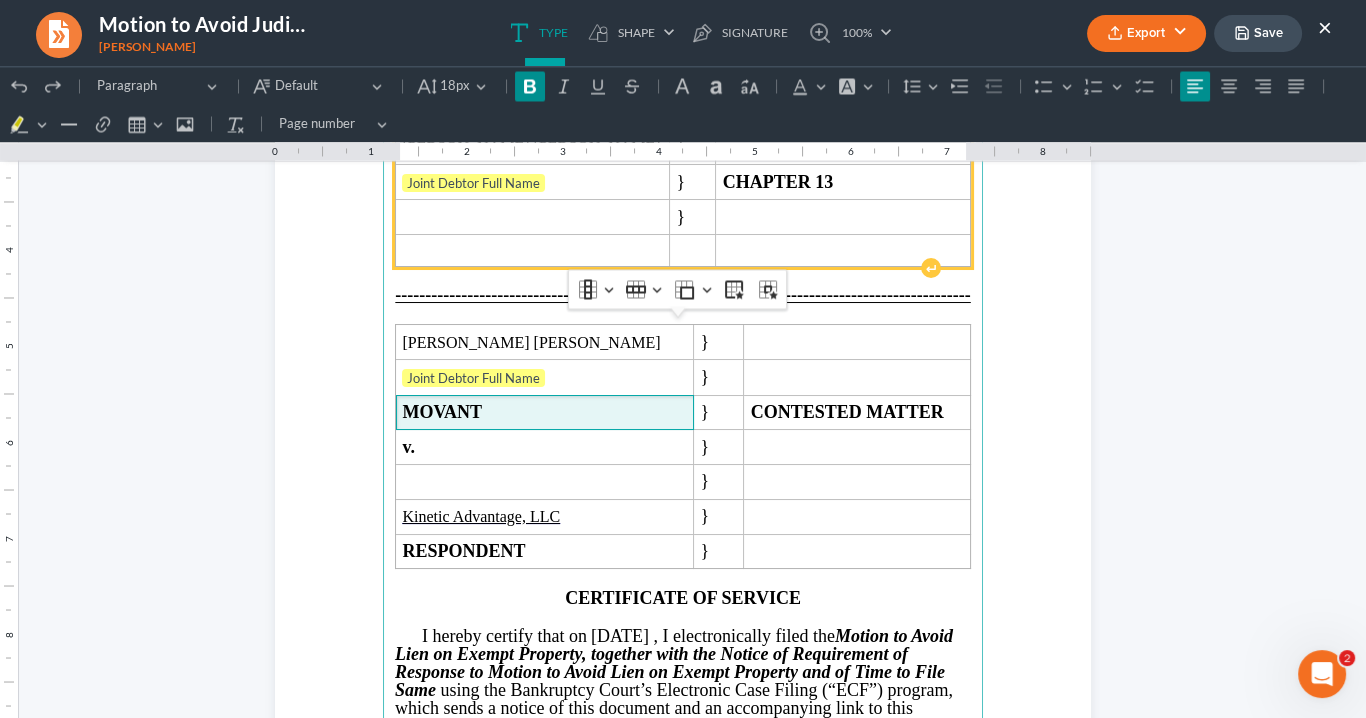 scroll, scrollTop: 4578, scrollLeft: 0, axis: vertical 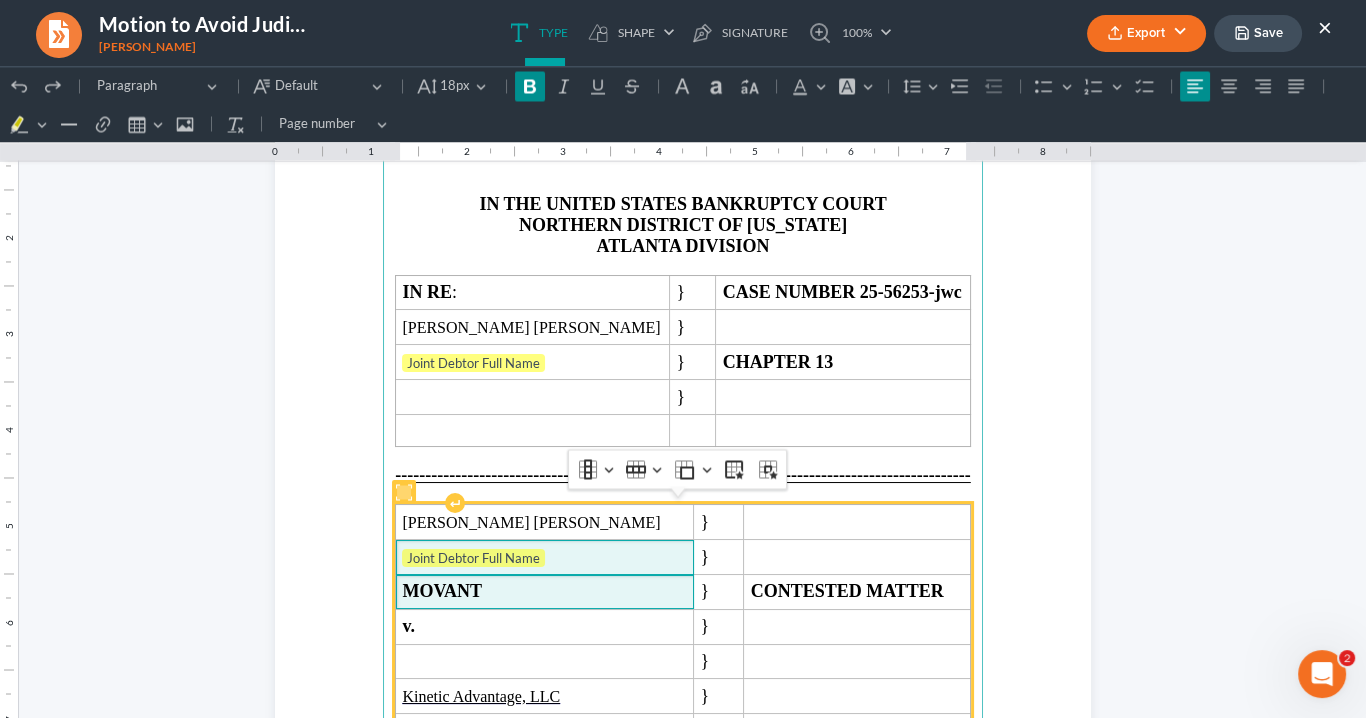 click on "Joint Debtor Full Name" at bounding box center (544, 559) 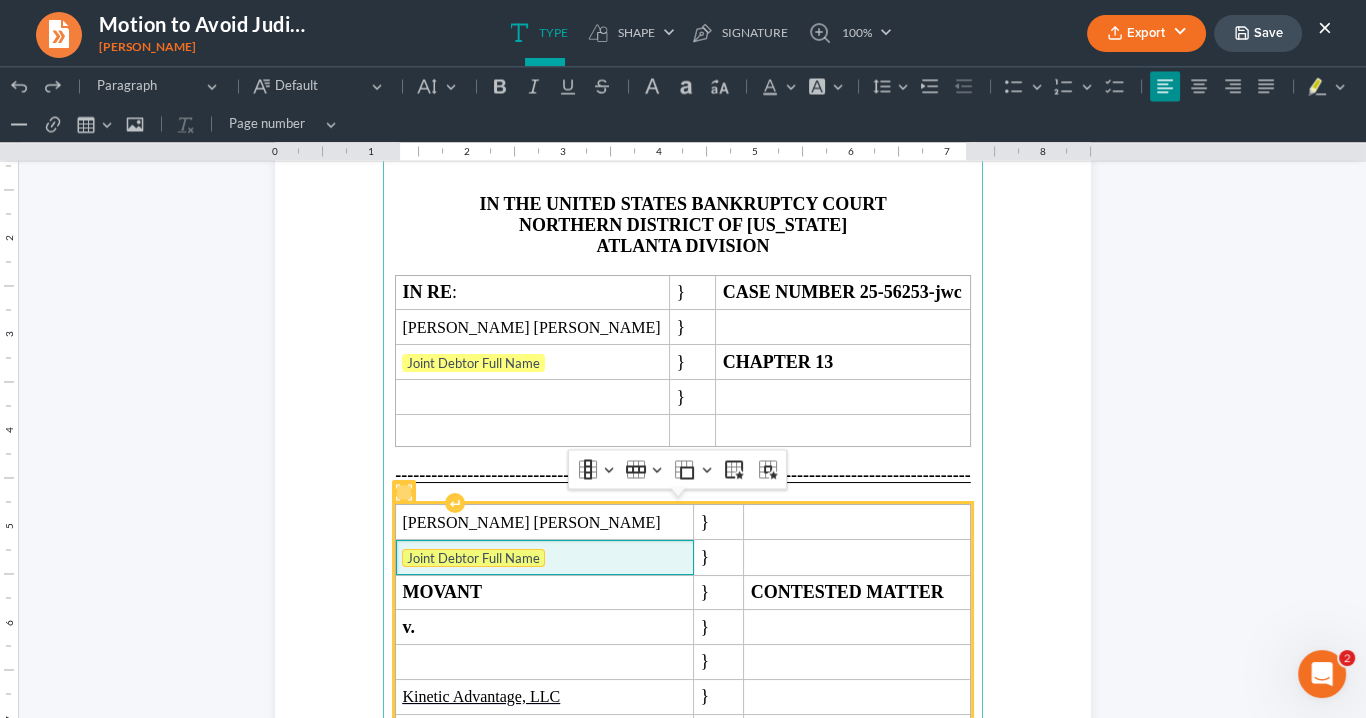 drag, startPoint x: 549, startPoint y: 557, endPoint x: 454, endPoint y: 536, distance: 97.29337 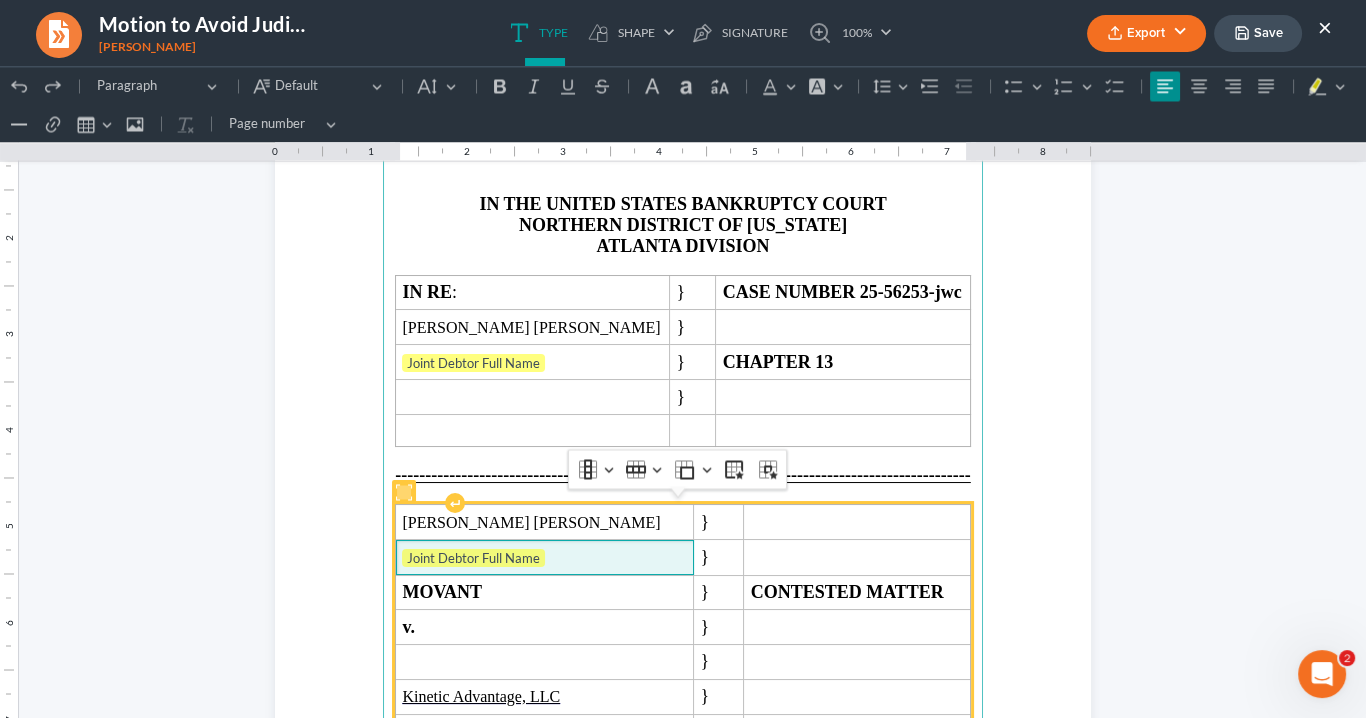 click on "⁠⁠⁠⁠⁠⁠⁠ Joint Debtor Full Name" at bounding box center [544, 559] 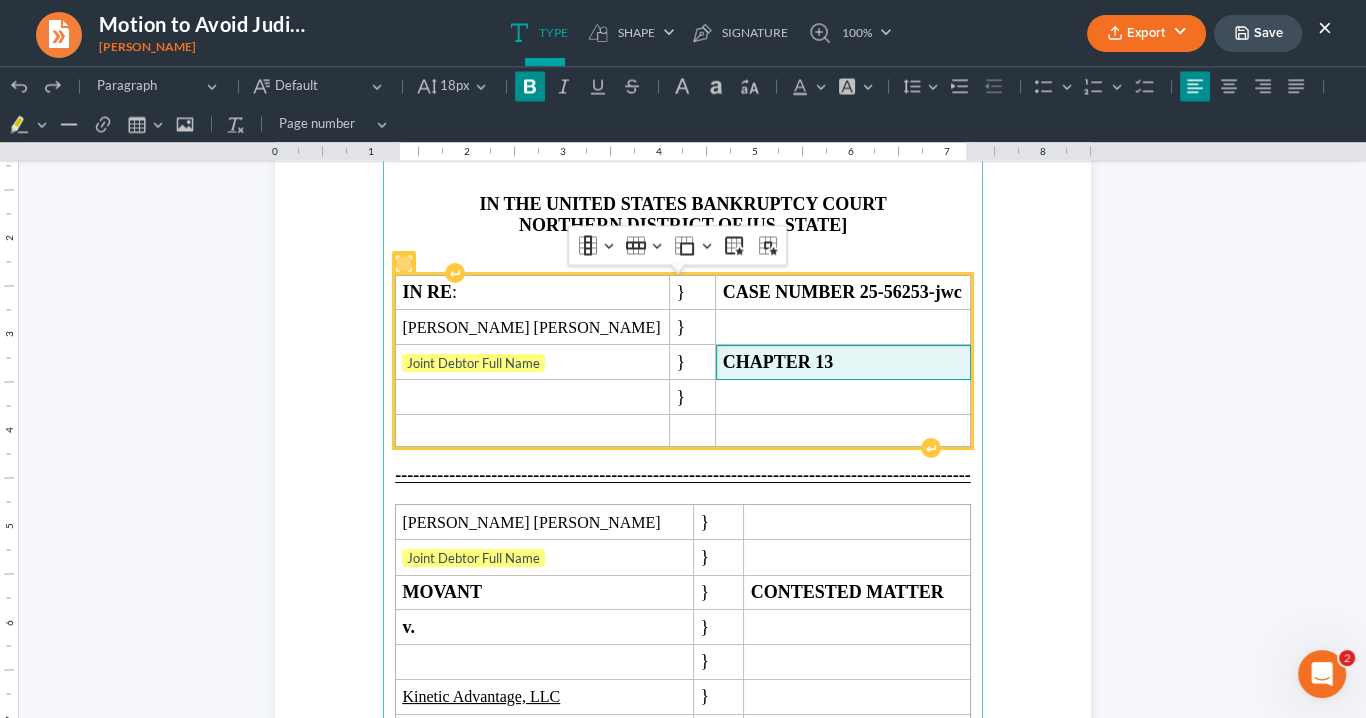 click on "CHAPTER 13" at bounding box center (778, 362) 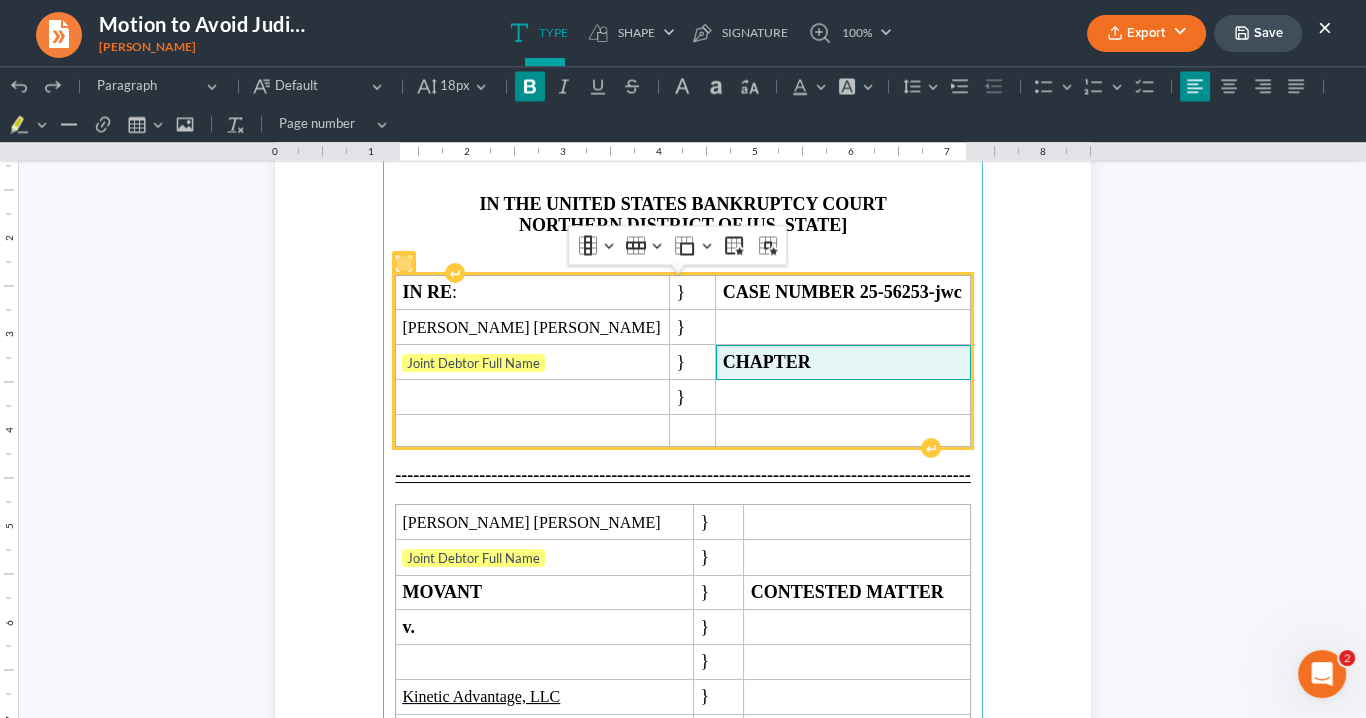 type 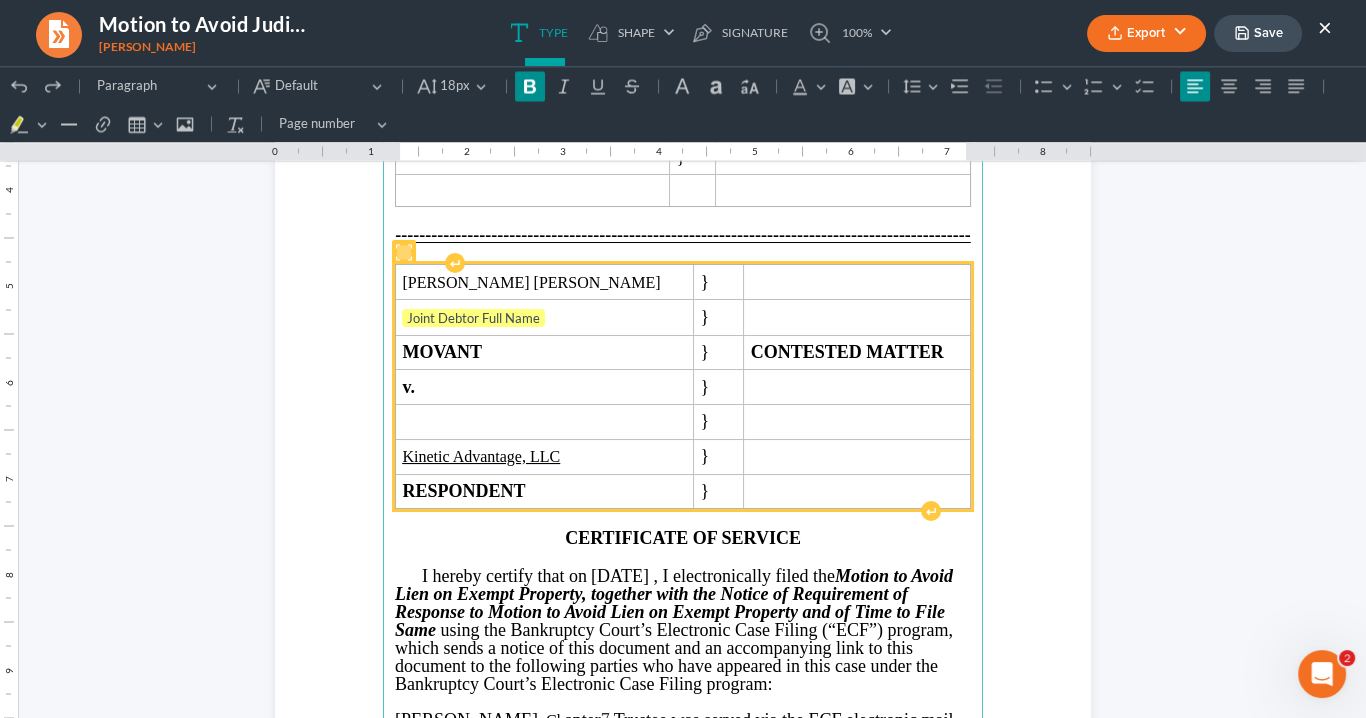 scroll, scrollTop: 4578, scrollLeft: 0, axis: vertical 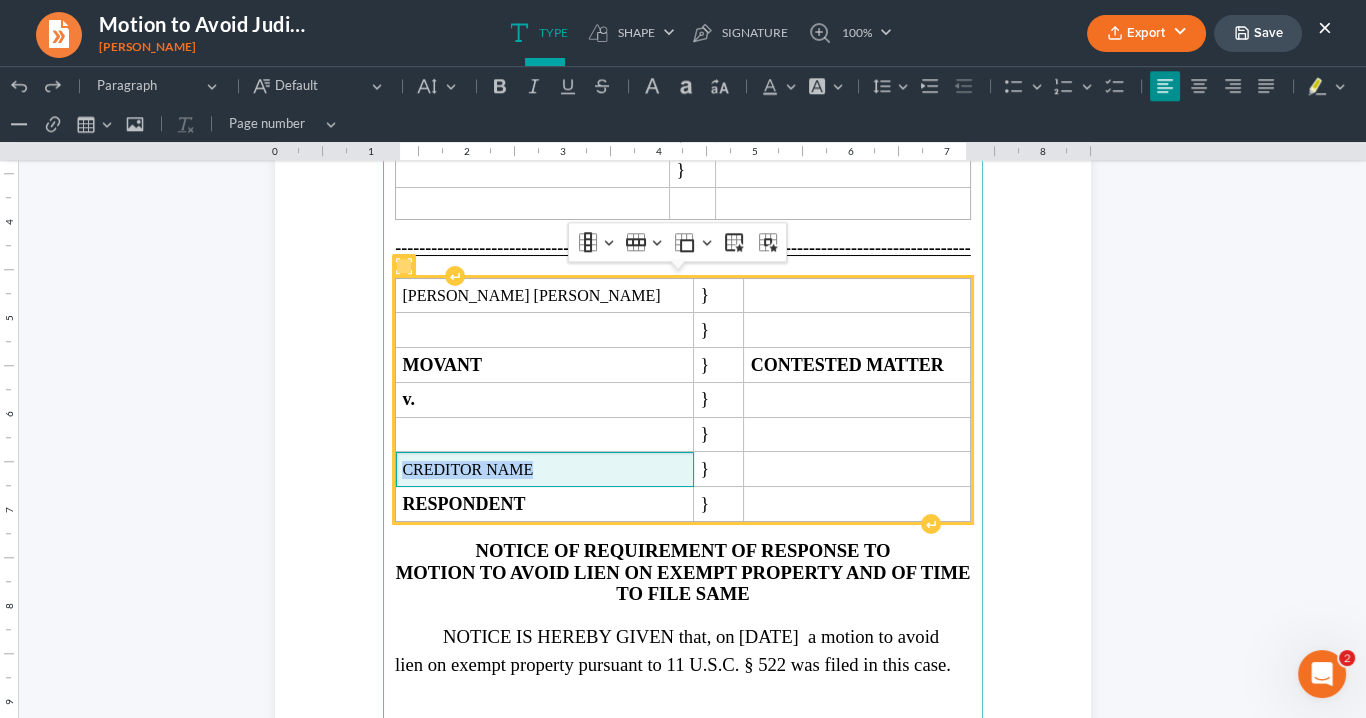 drag, startPoint x: 526, startPoint y: 455, endPoint x: 396, endPoint y: 440, distance: 130.86252 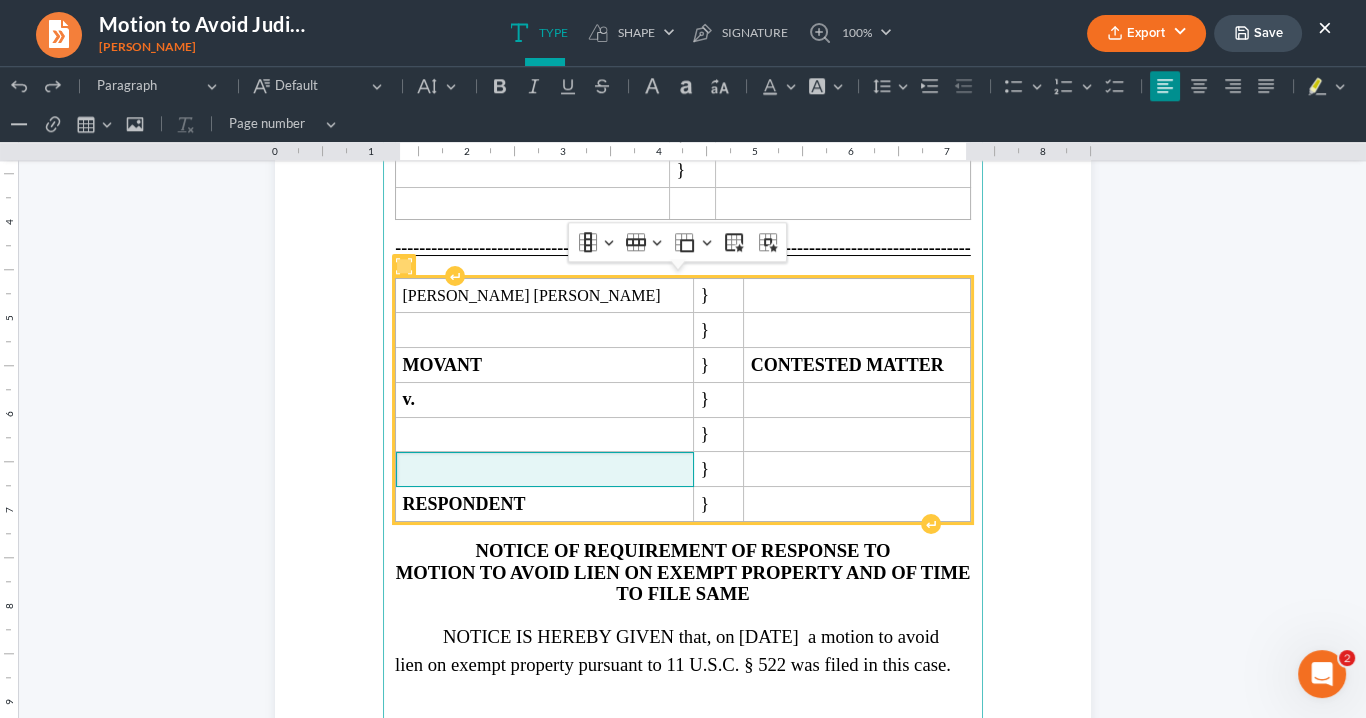 click at bounding box center (544, 470) 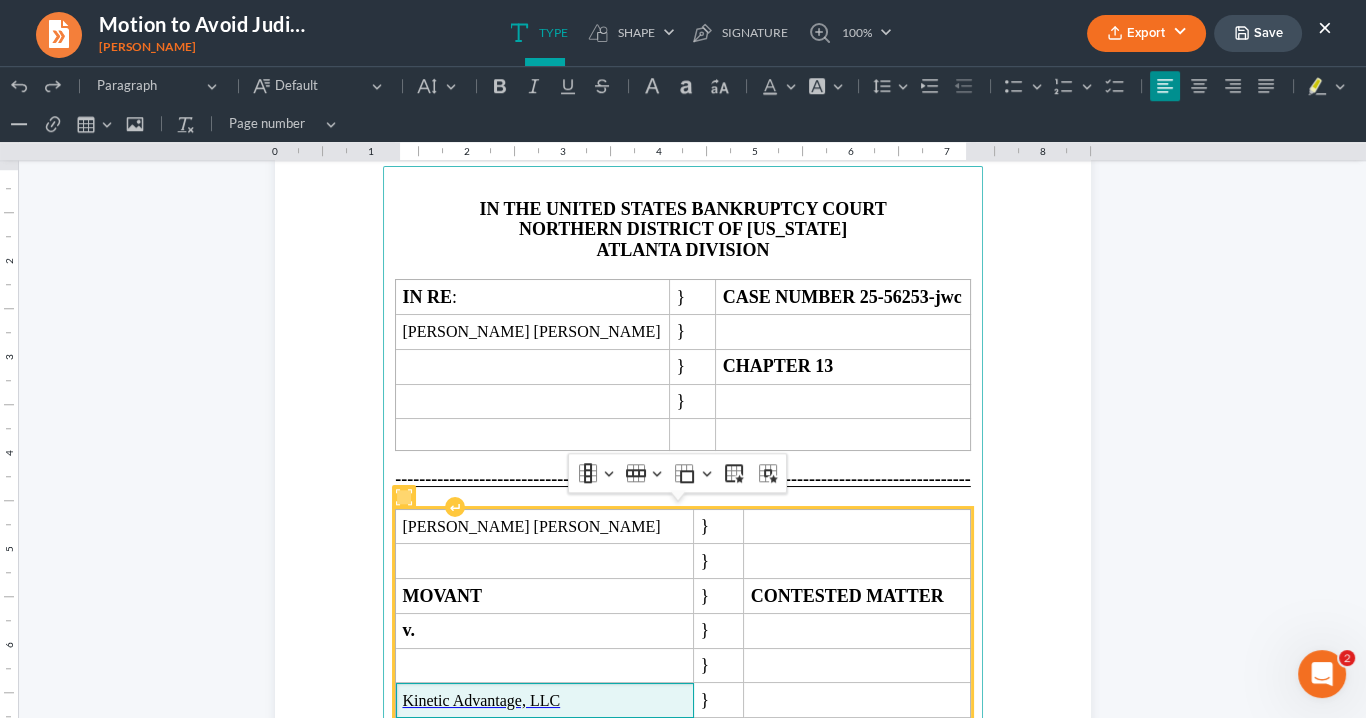 scroll, scrollTop: 2258, scrollLeft: 0, axis: vertical 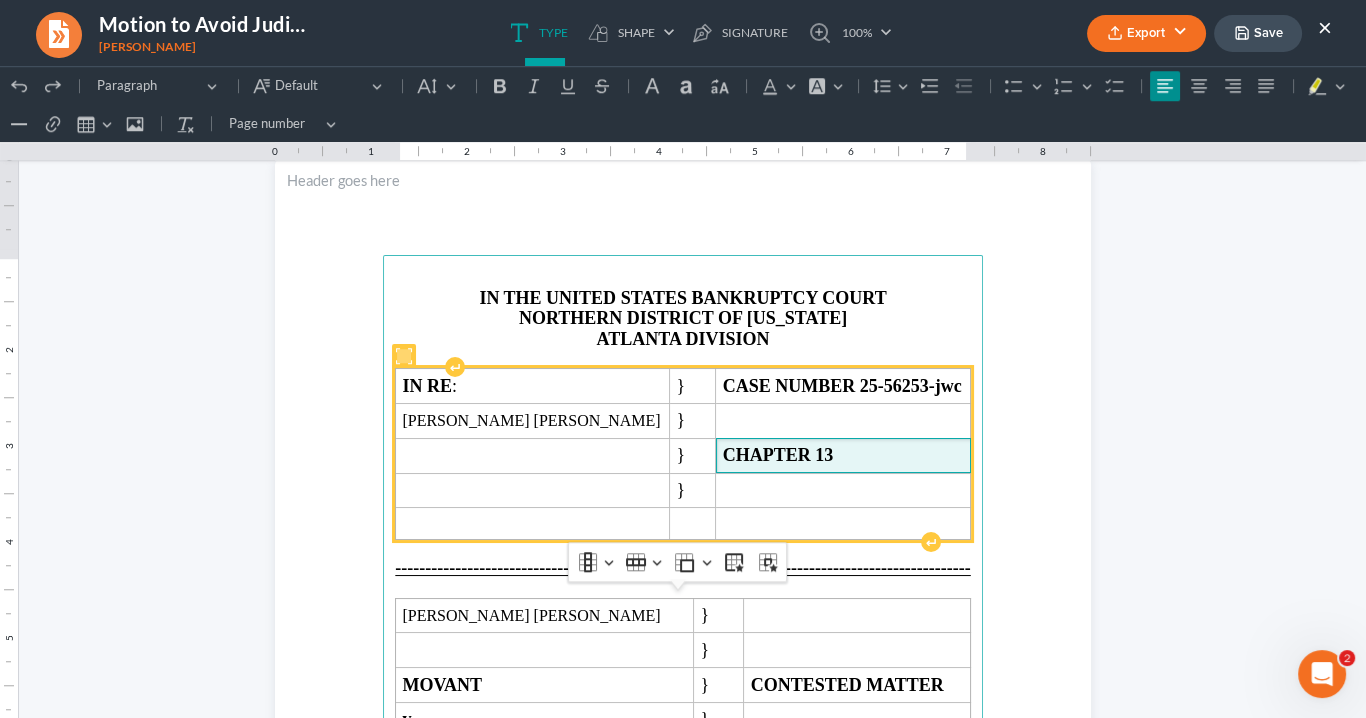 drag, startPoint x: 803, startPoint y: 447, endPoint x: 833, endPoint y: 442, distance: 30.413813 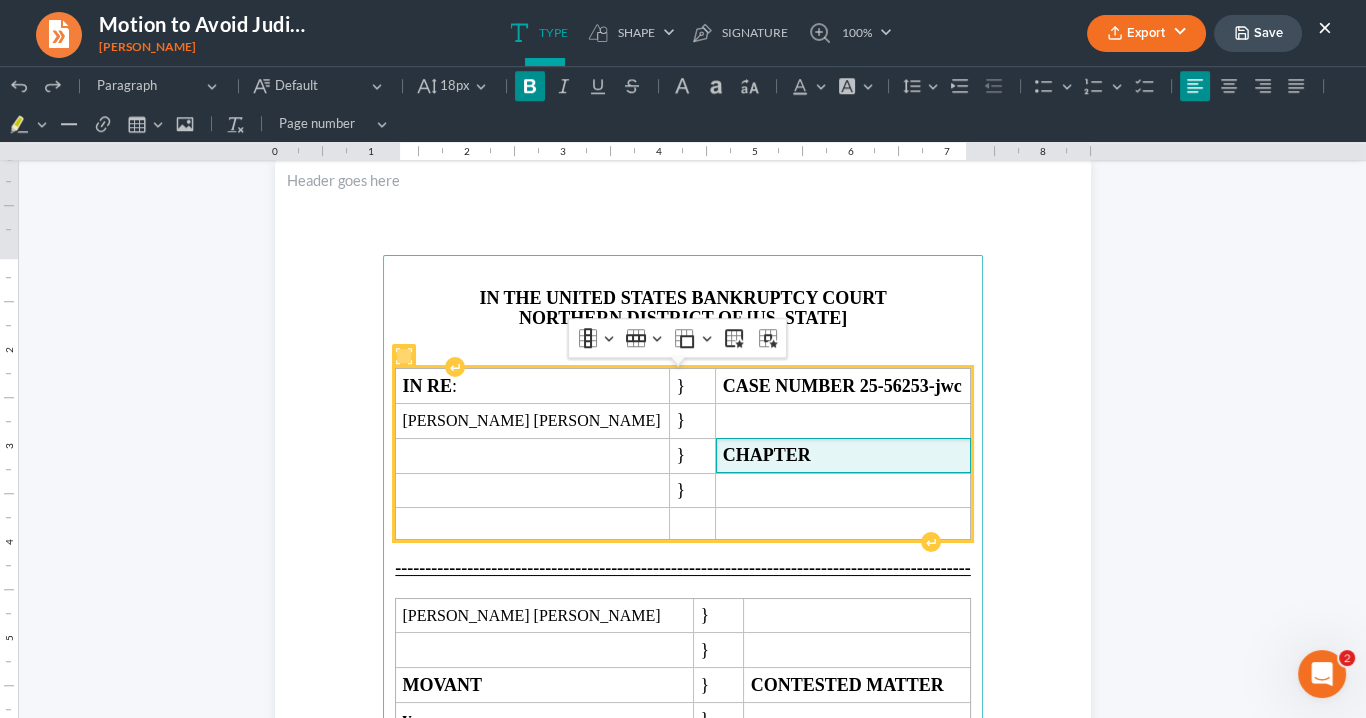 type 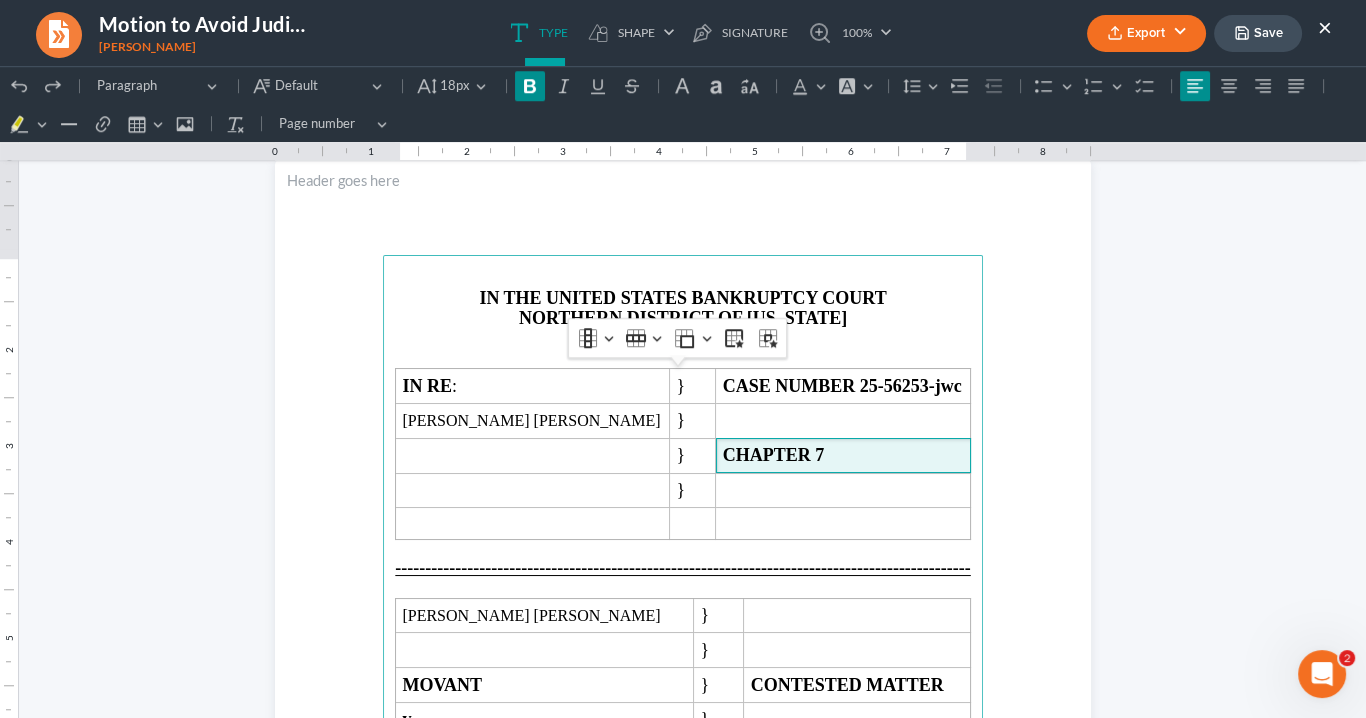 scroll, scrollTop: 2098, scrollLeft: 0, axis: vertical 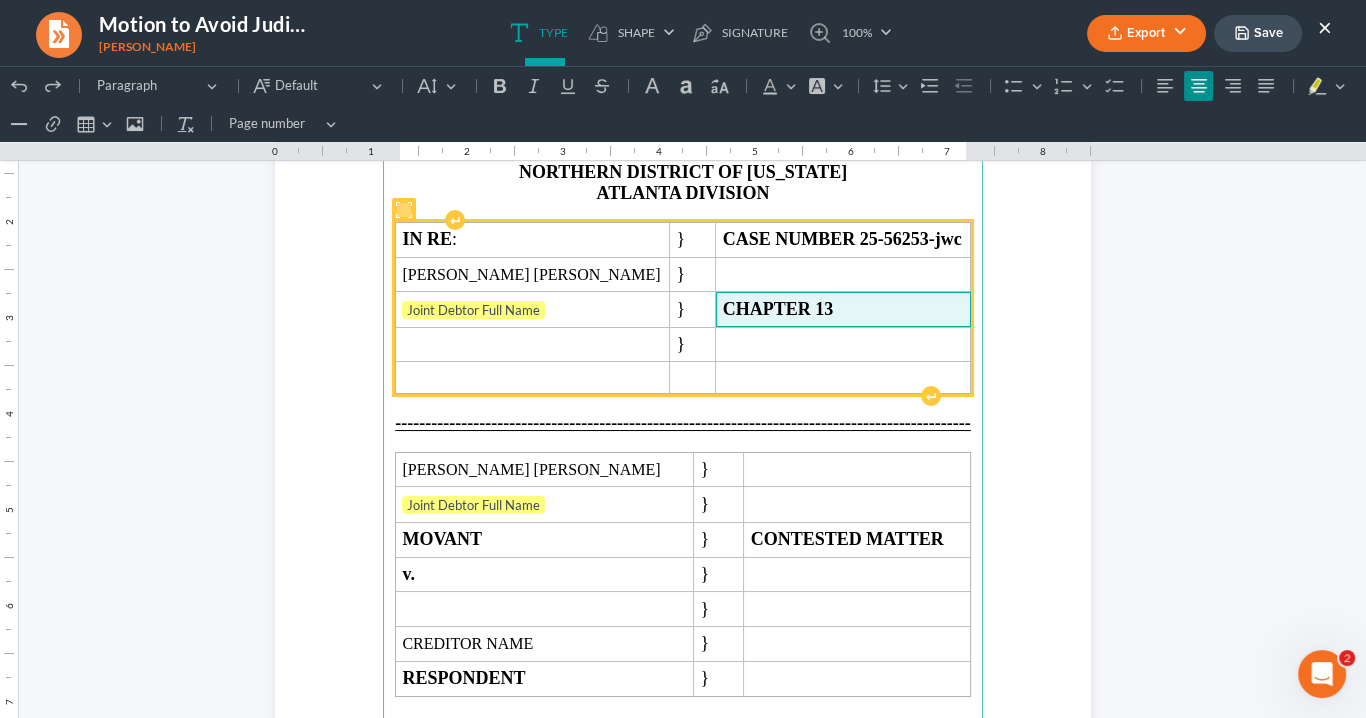 click on "CHAPTER 13" at bounding box center (843, 309) 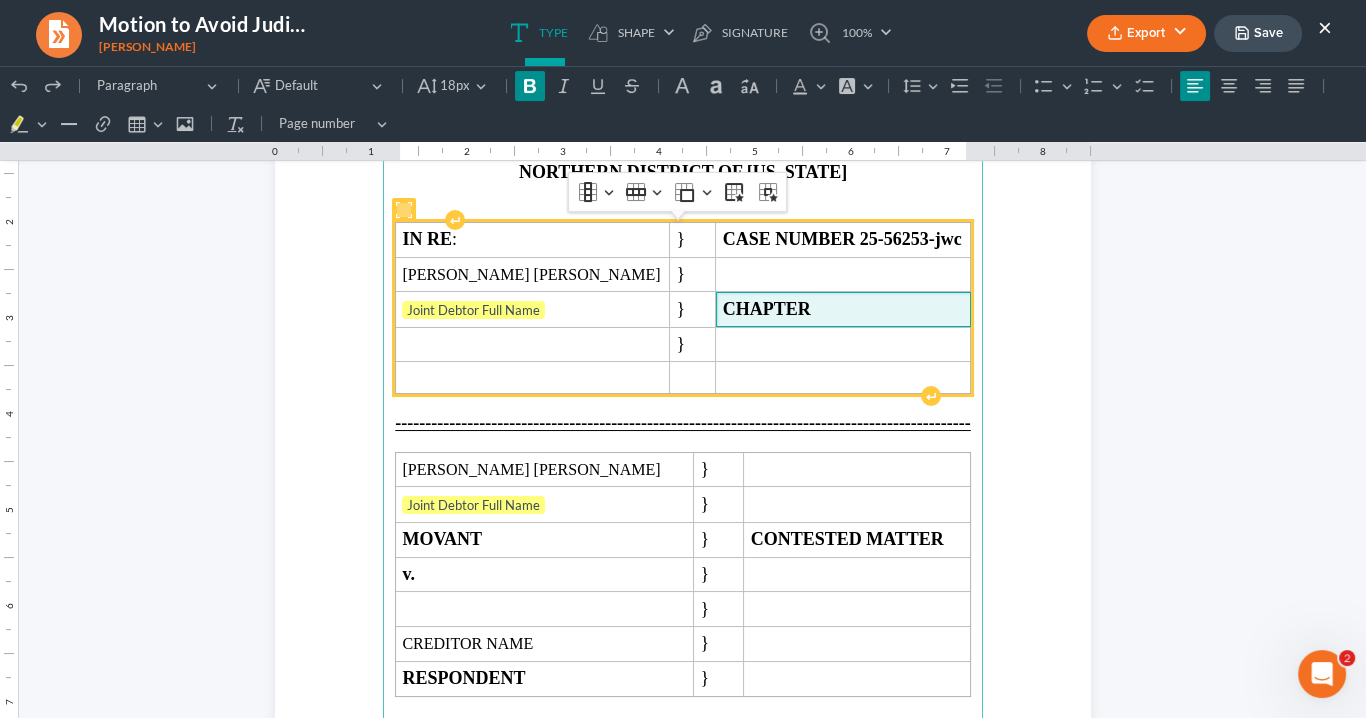 type 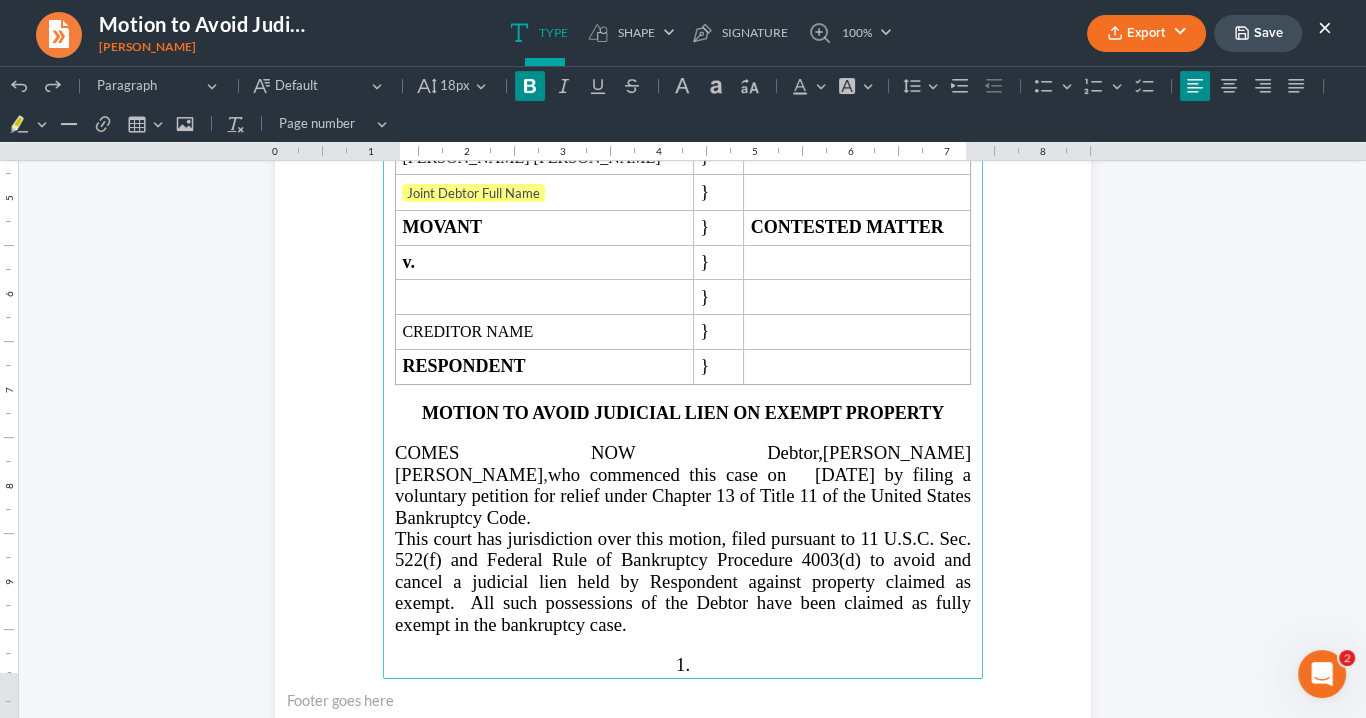 scroll, scrollTop: 498, scrollLeft: 0, axis: vertical 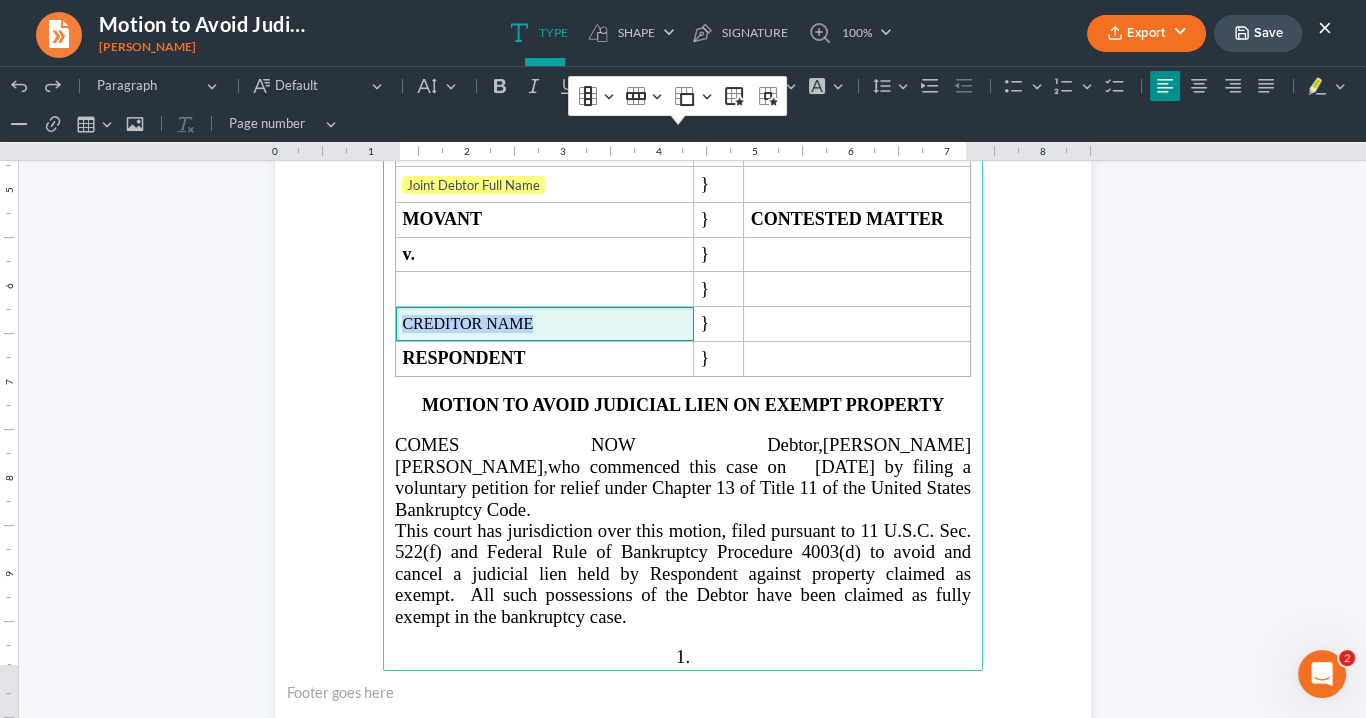 drag, startPoint x: 525, startPoint y: 308, endPoint x: 355, endPoint y: 287, distance: 171.29214 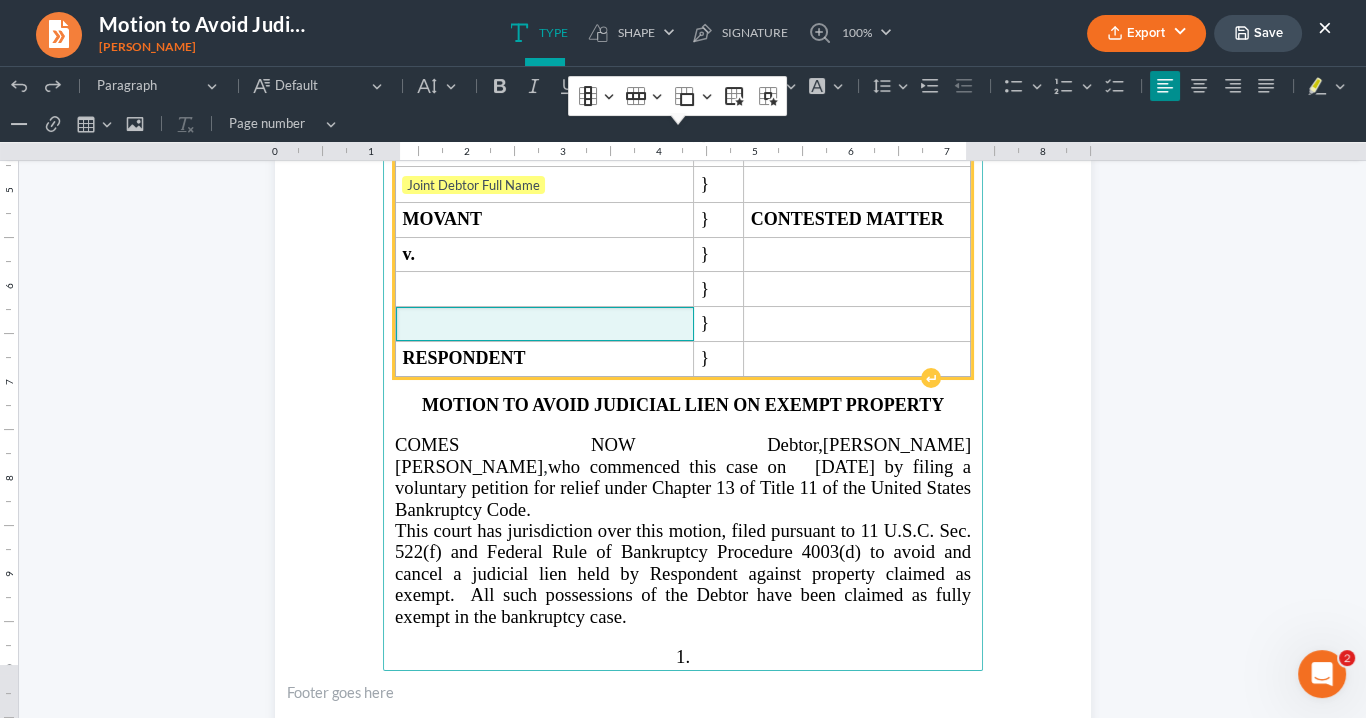 click at bounding box center (544, 324) 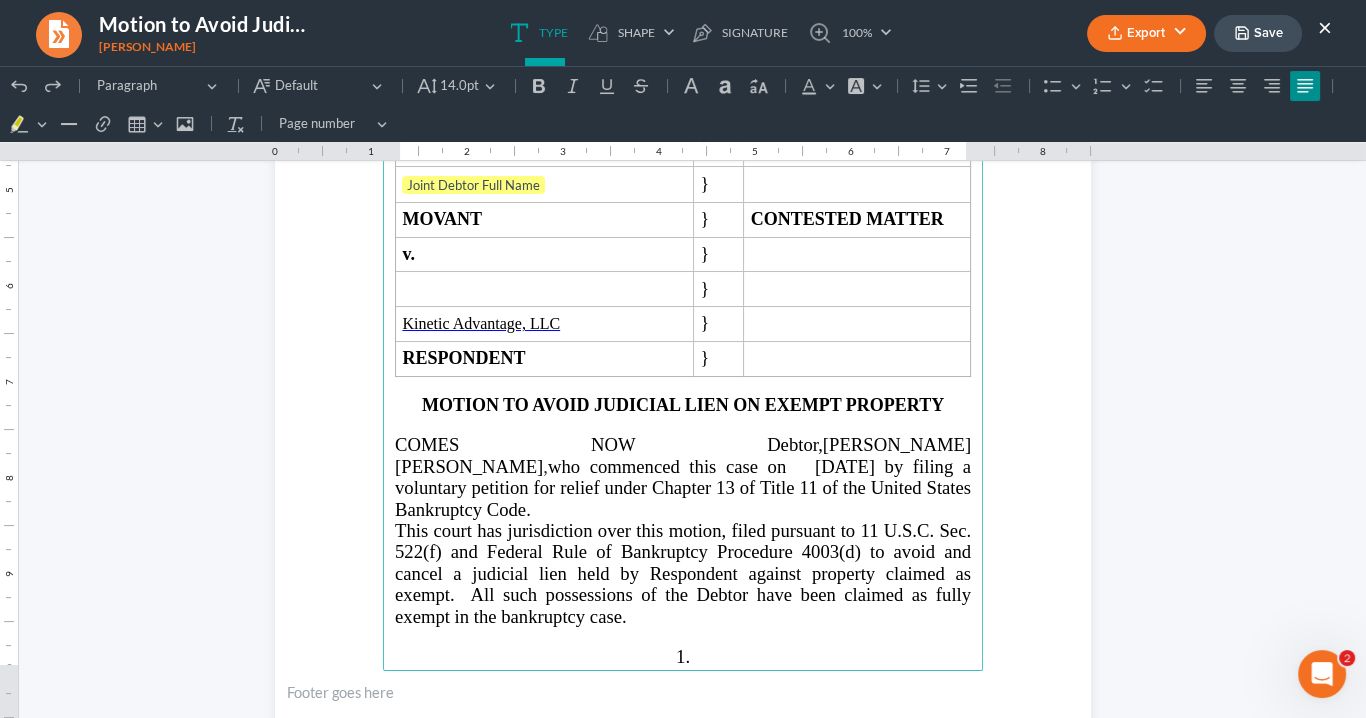 click on "COMES NOW Debtor,[PERSON_NAME] [PERSON_NAME]" at bounding box center (683, 455) 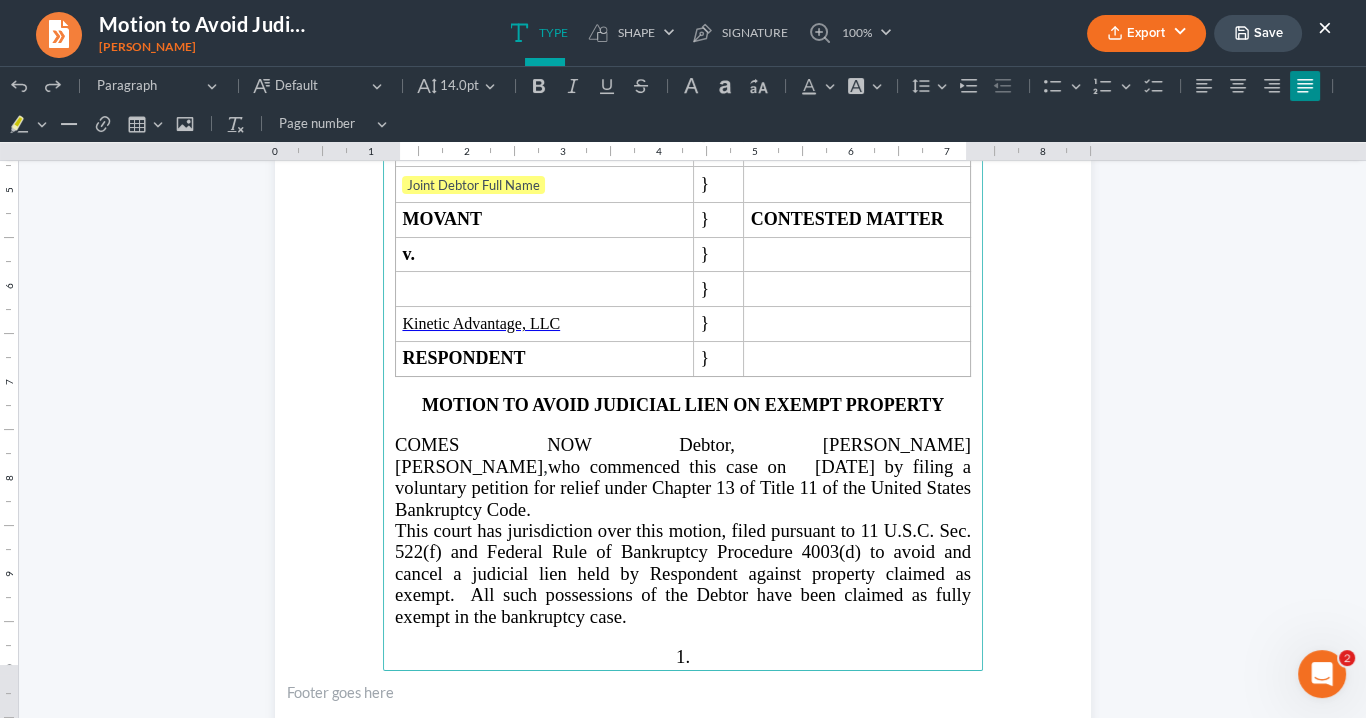 click on "who commenced this case on   [DATE] by filing a voluntary petition for relief under Chapter 13 of Title 11 of the United States Bankruptcy Code." at bounding box center [683, 488] 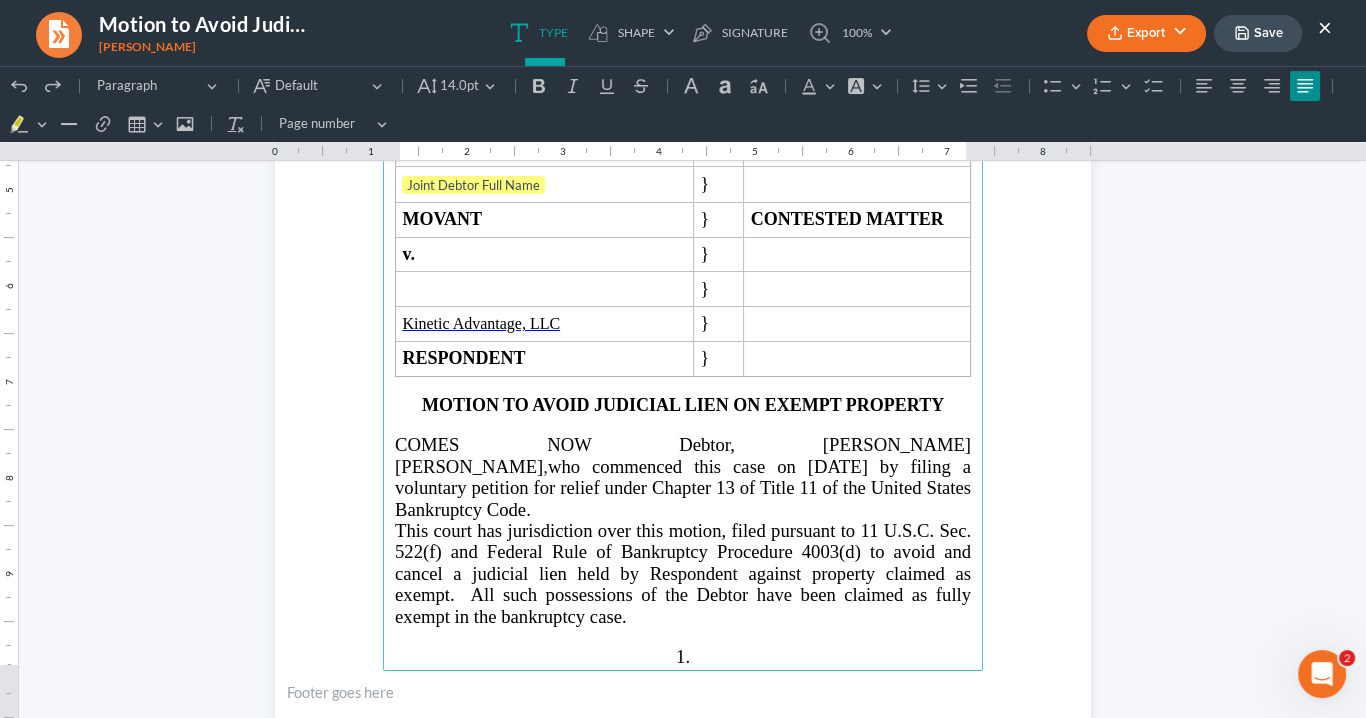 click on "IN THE UNITED STATES BANKRUPTCY COURT NORTHERN DISTRICT OF [US_STATE] ATLANTA DIVISION IN RE :                                   } CASE NUMBER 25-56253-jwc [PERSON_NAME] [PERSON_NAME] } Joint Debtor Full Name } CHAPTER 7 } ------------------------------------------------------------------------------------------------ [PERSON_NAME][GEOGRAPHIC_DATA][PERSON_NAME]                    } Joint Debtor Full Name }                  MOVANT } CONTESTED MATTER    v. } } Kinetic Advantage, LLC  }  RESPONDENT } MOTION TO AVOID JUDICIAL LIEN ON EXEMPT PROPERTY              COMES NOW Debtor, [PERSON_NAME][GEOGRAPHIC_DATA][PERSON_NAME] ,  who commenced this case on [DATE] by filing a voluntary petition for relief under Chapter 13 of Title 11 of the United States Bankruptcy Code. 1." at bounding box center [683, 239] 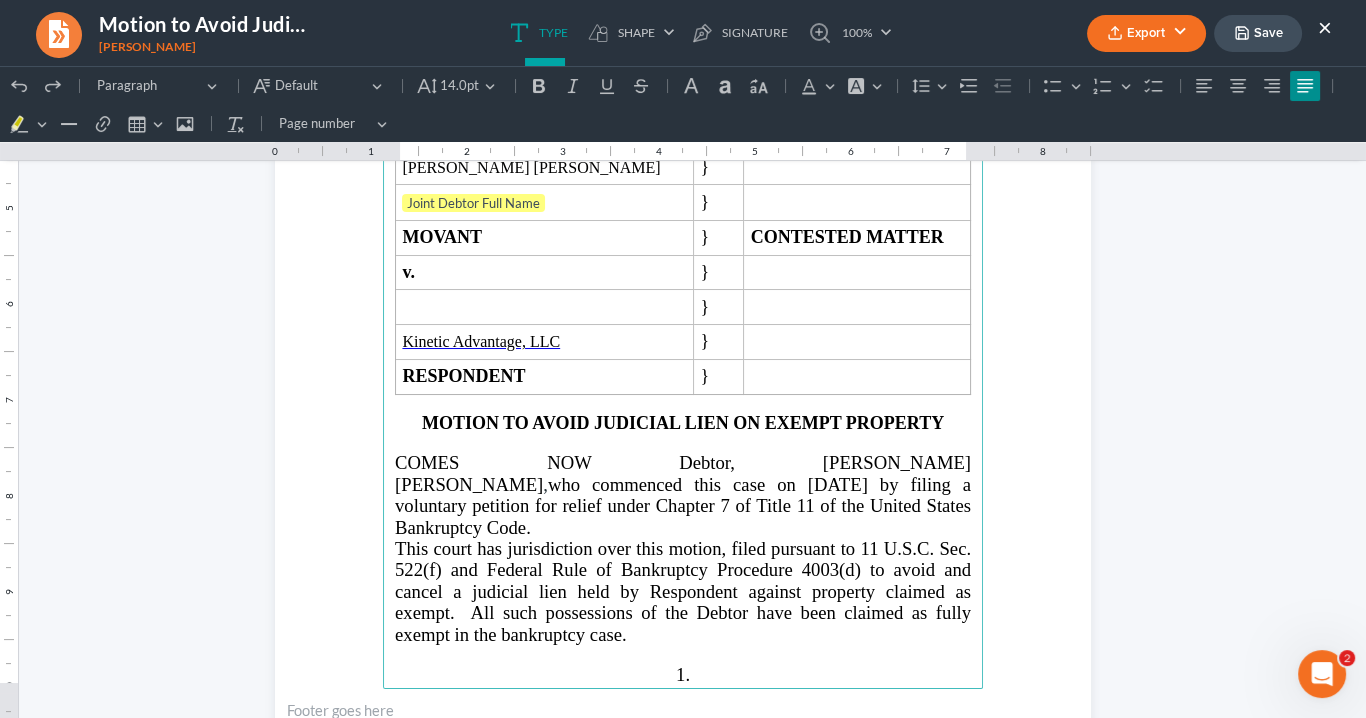 scroll, scrollTop: 640, scrollLeft: 0, axis: vertical 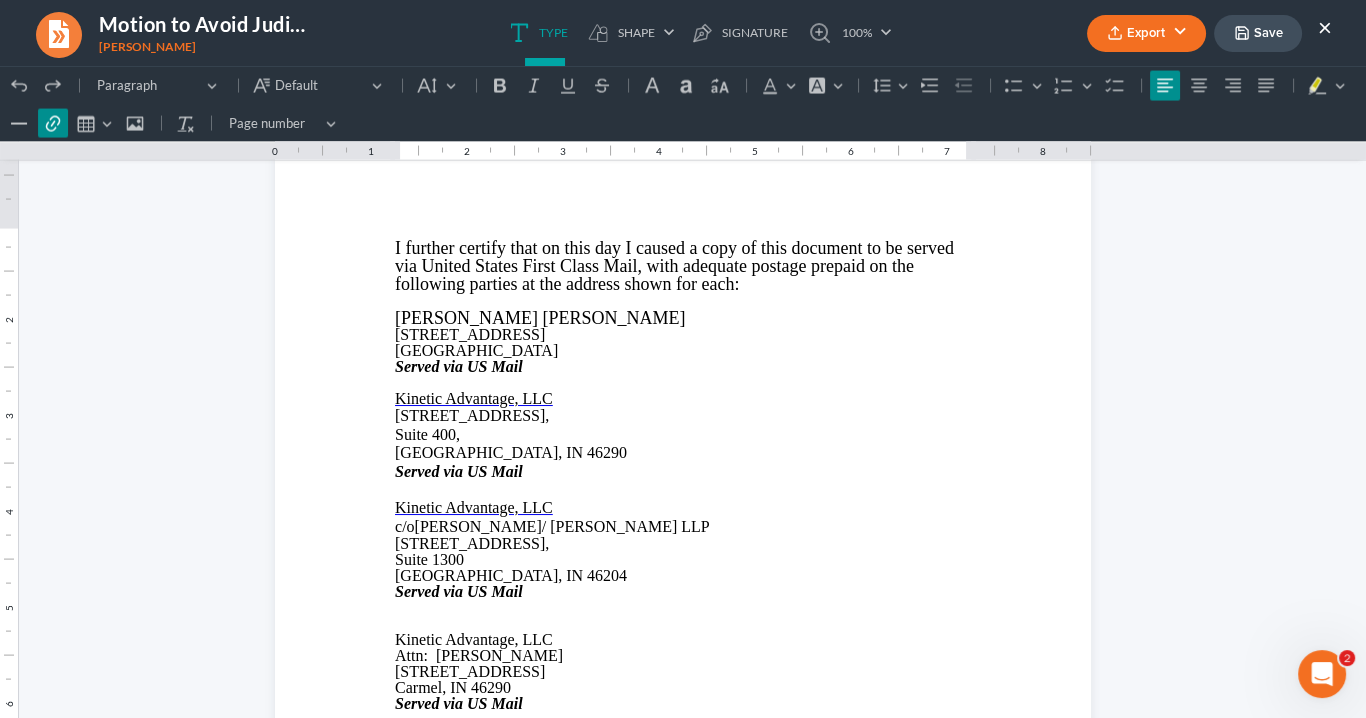 click on "Export" at bounding box center (1146, 33) 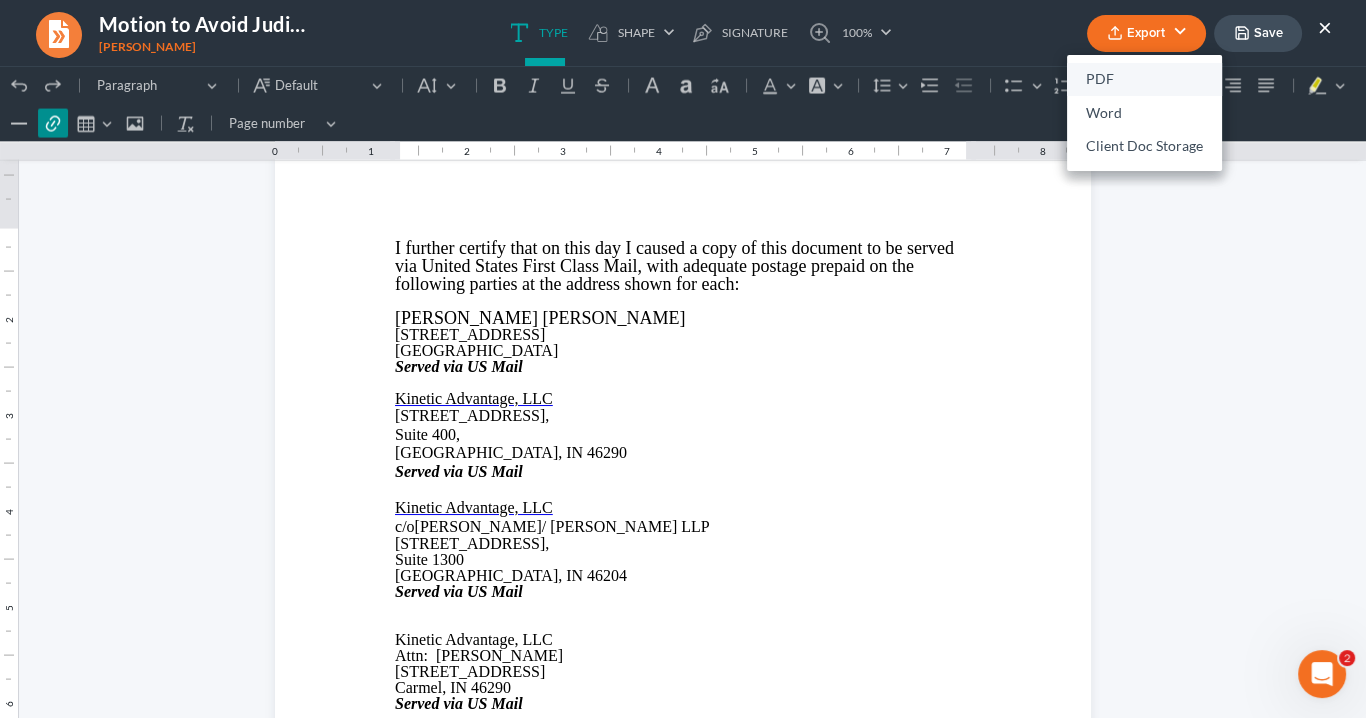 click on "PDF" at bounding box center [1144, 80] 